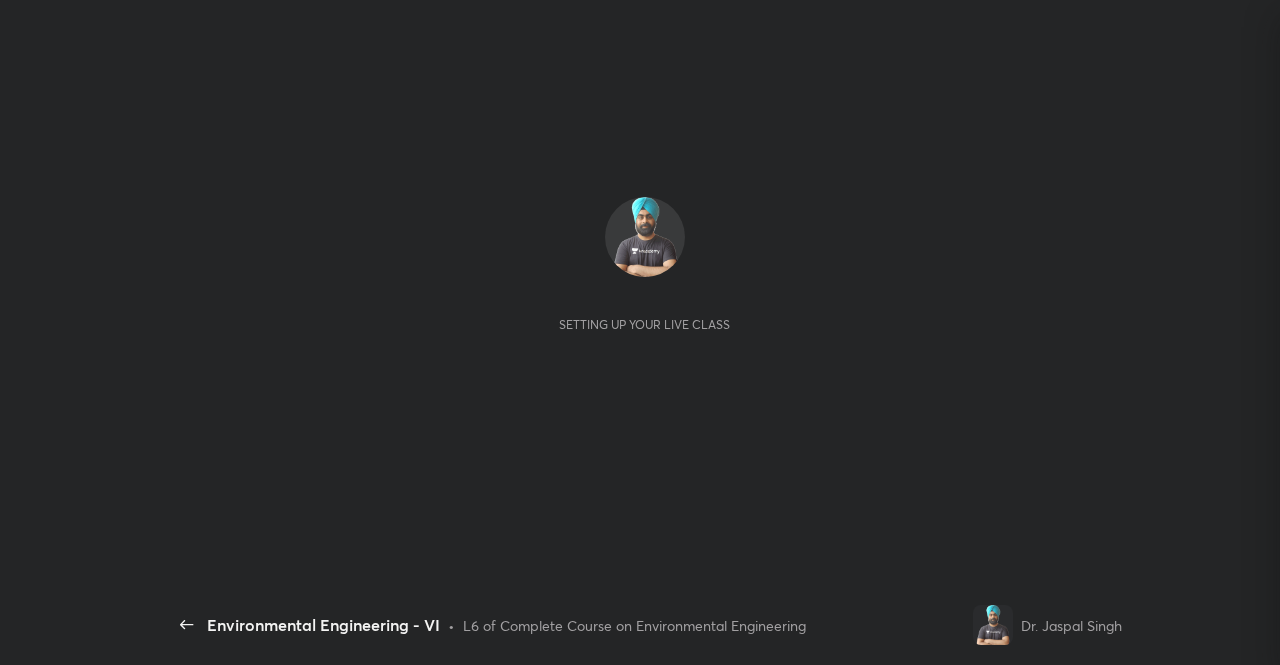 scroll, scrollTop: 0, scrollLeft: 0, axis: both 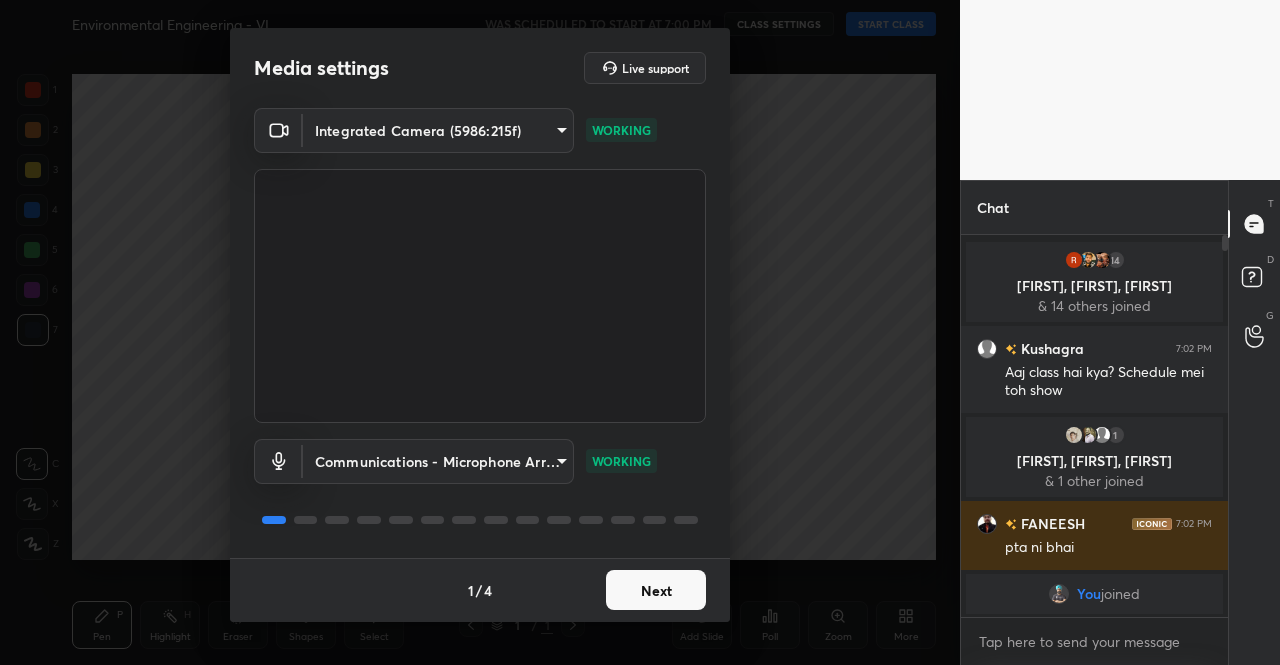 click on "Next" at bounding box center (656, 590) 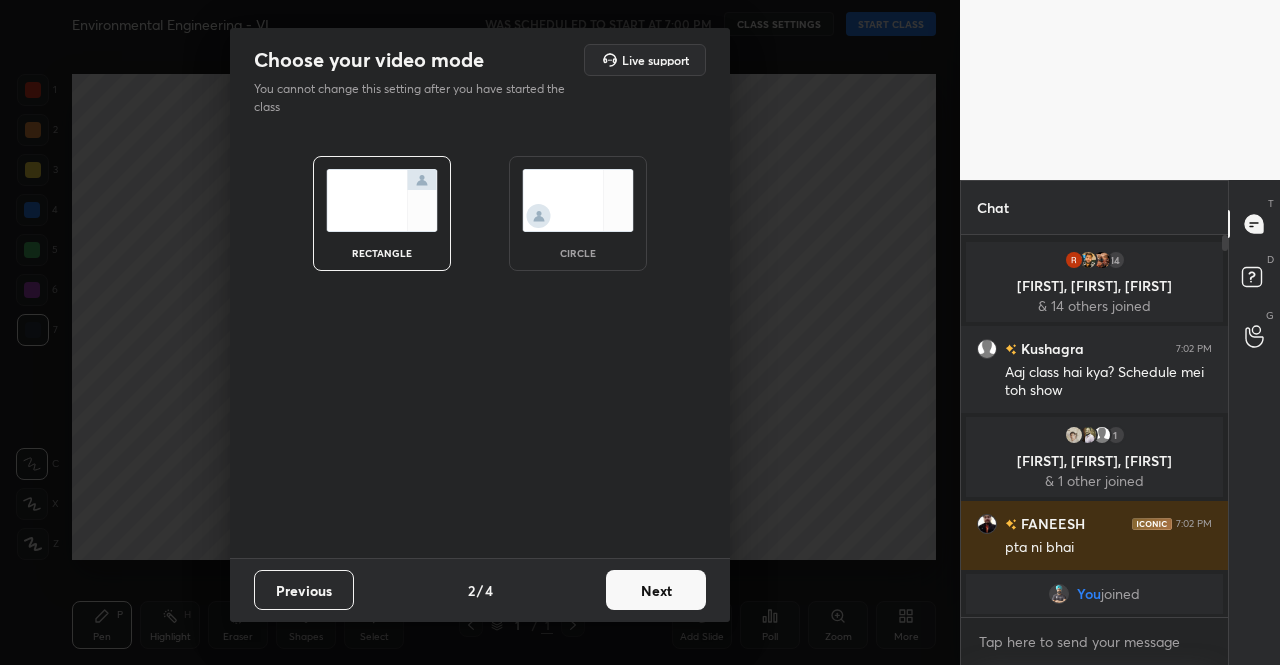 click on "Next" at bounding box center [656, 590] 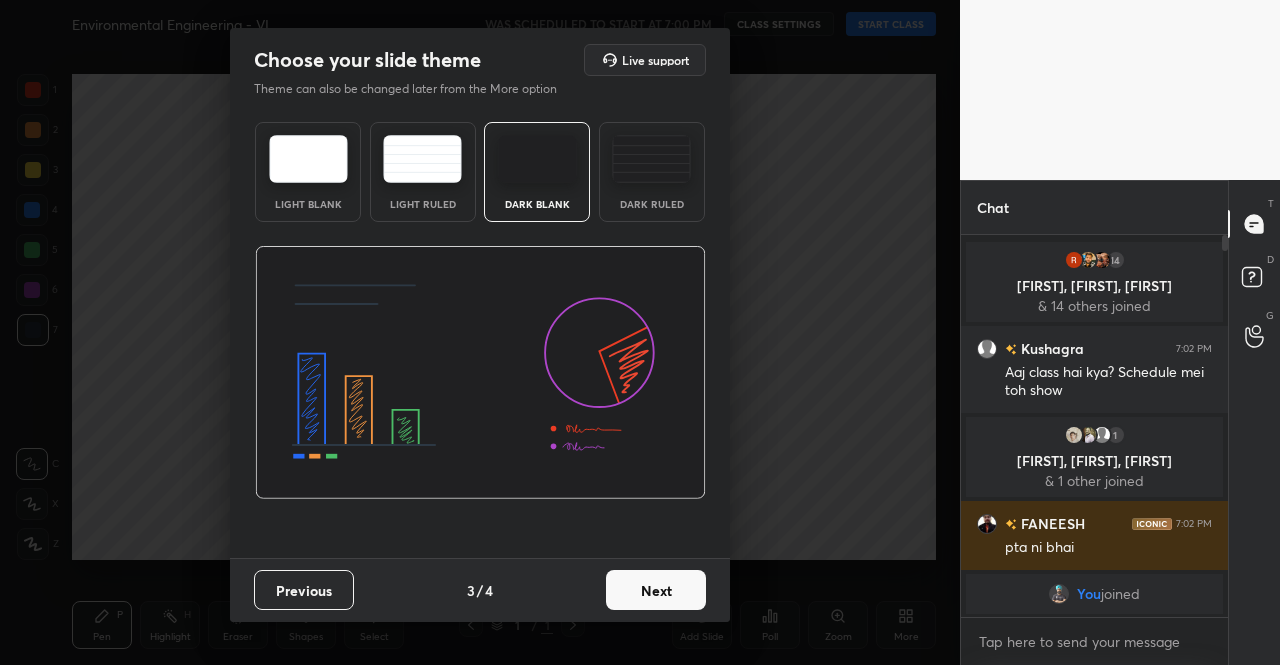 click on "Next" at bounding box center [656, 590] 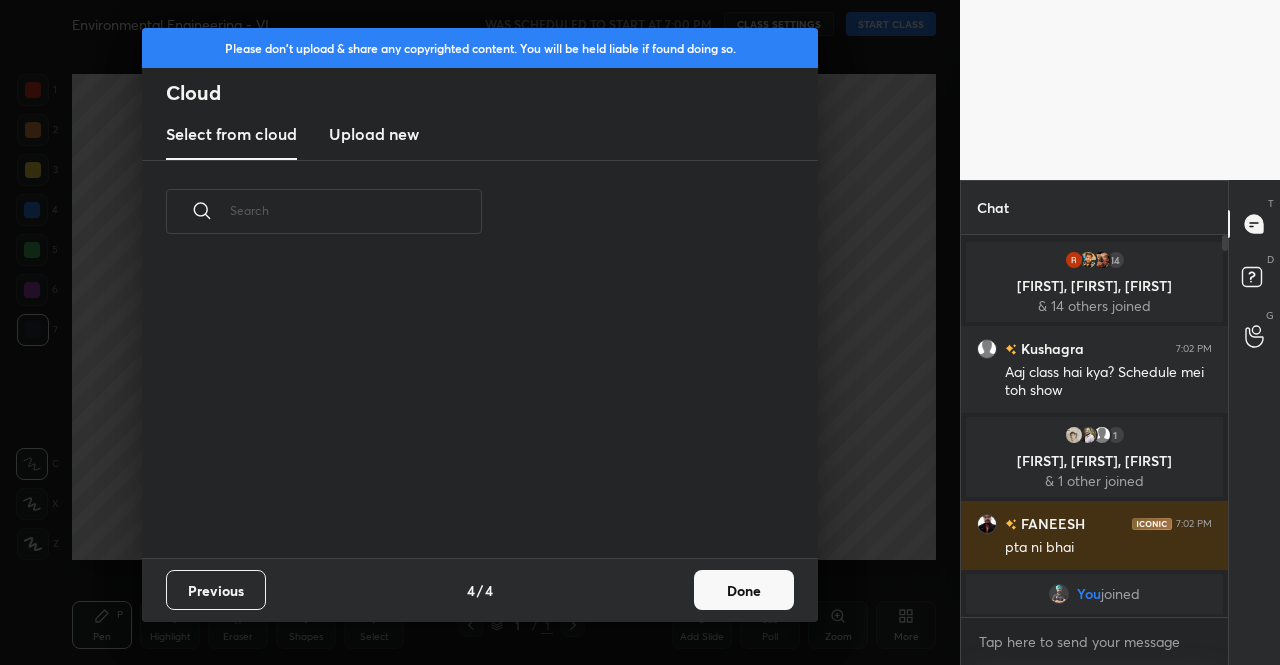 scroll, scrollTop: 6, scrollLeft: 11, axis: both 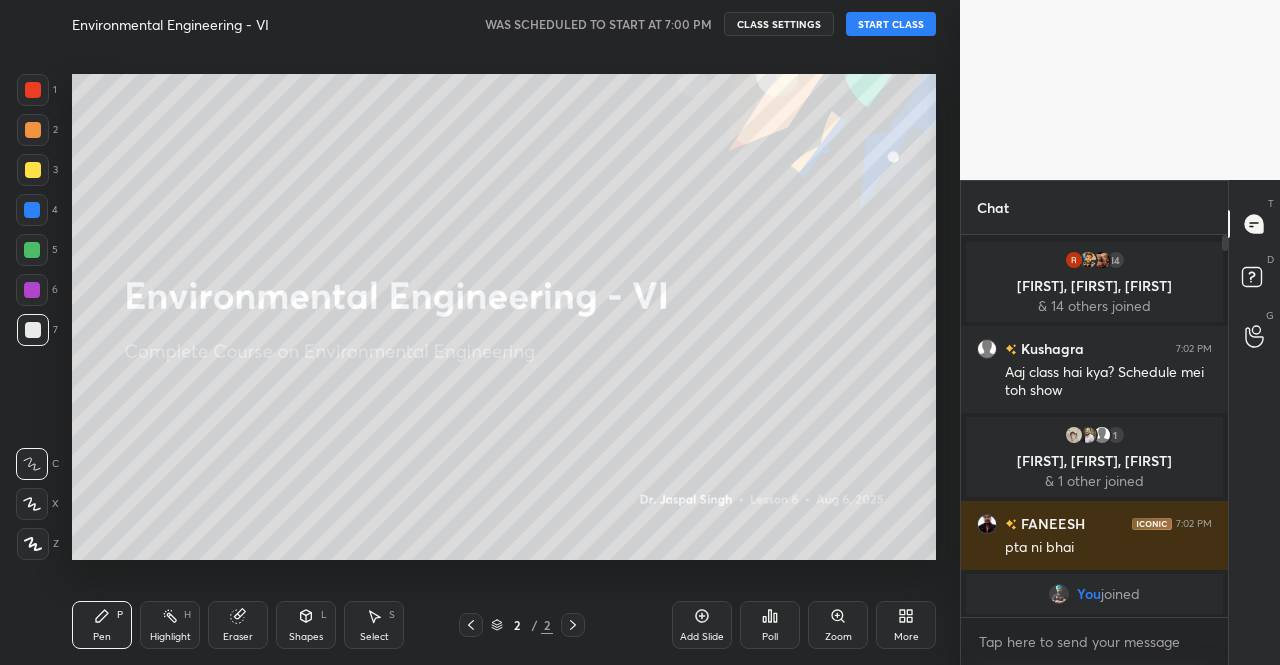 click on "START CLASS" at bounding box center [891, 24] 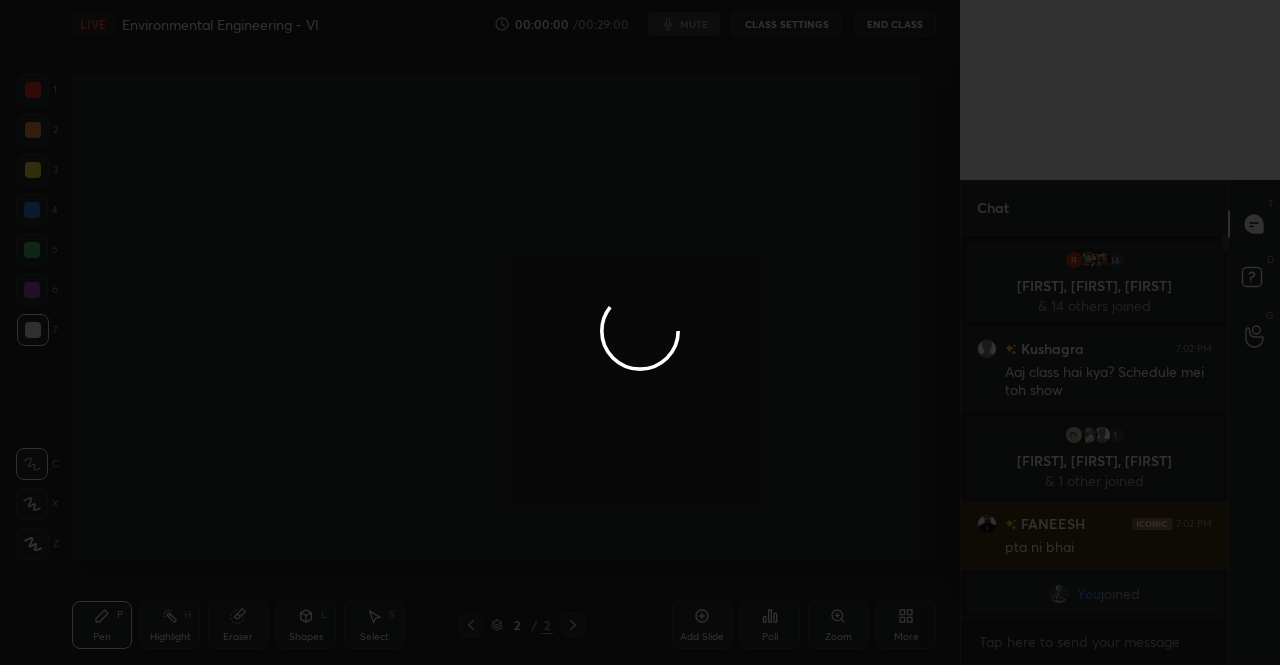 click at bounding box center [640, 332] 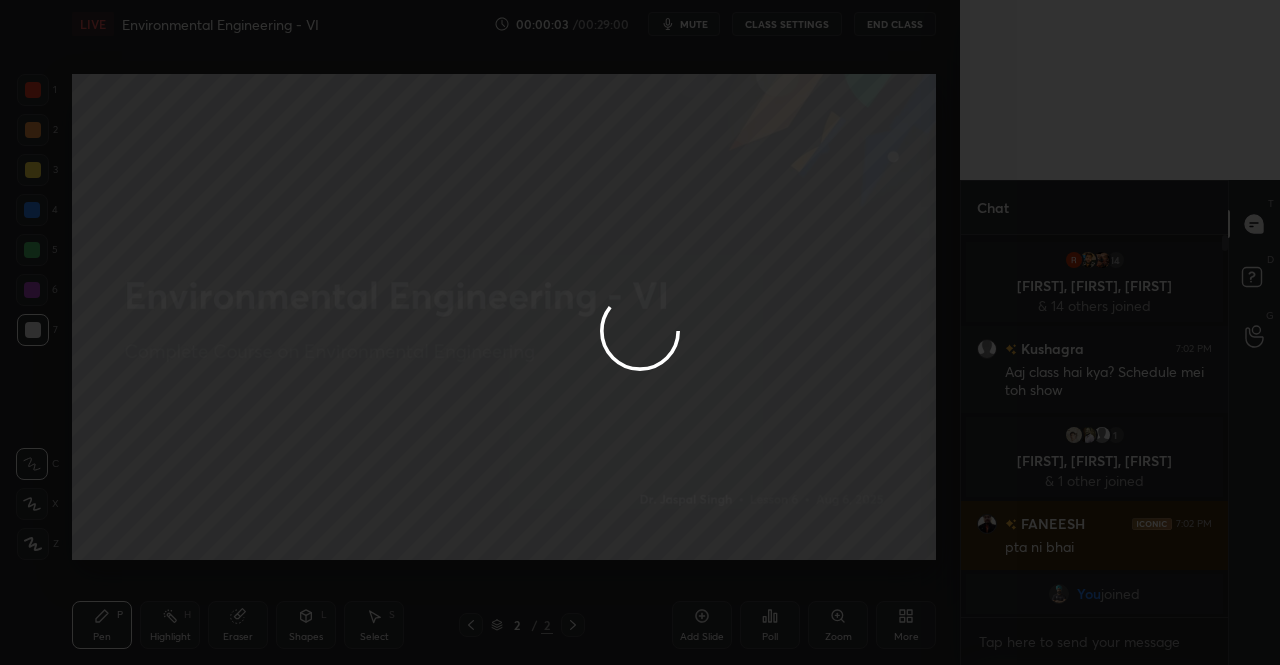 click at bounding box center [640, 332] 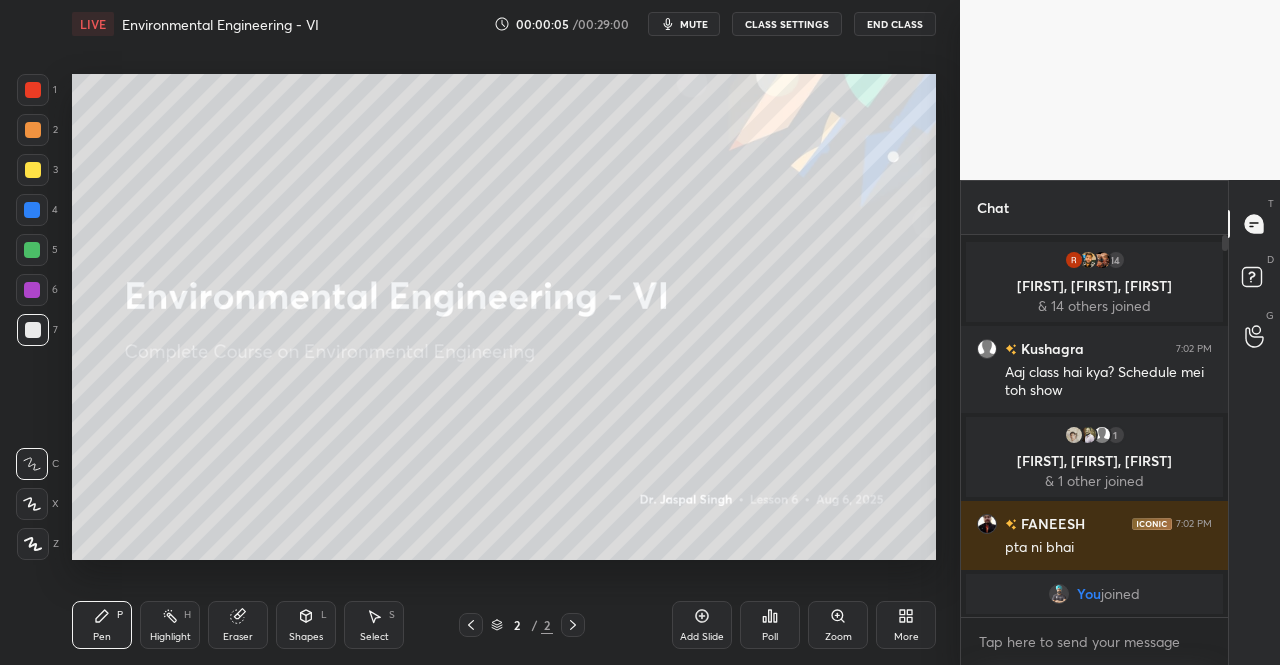click on "mute" at bounding box center (694, 24) 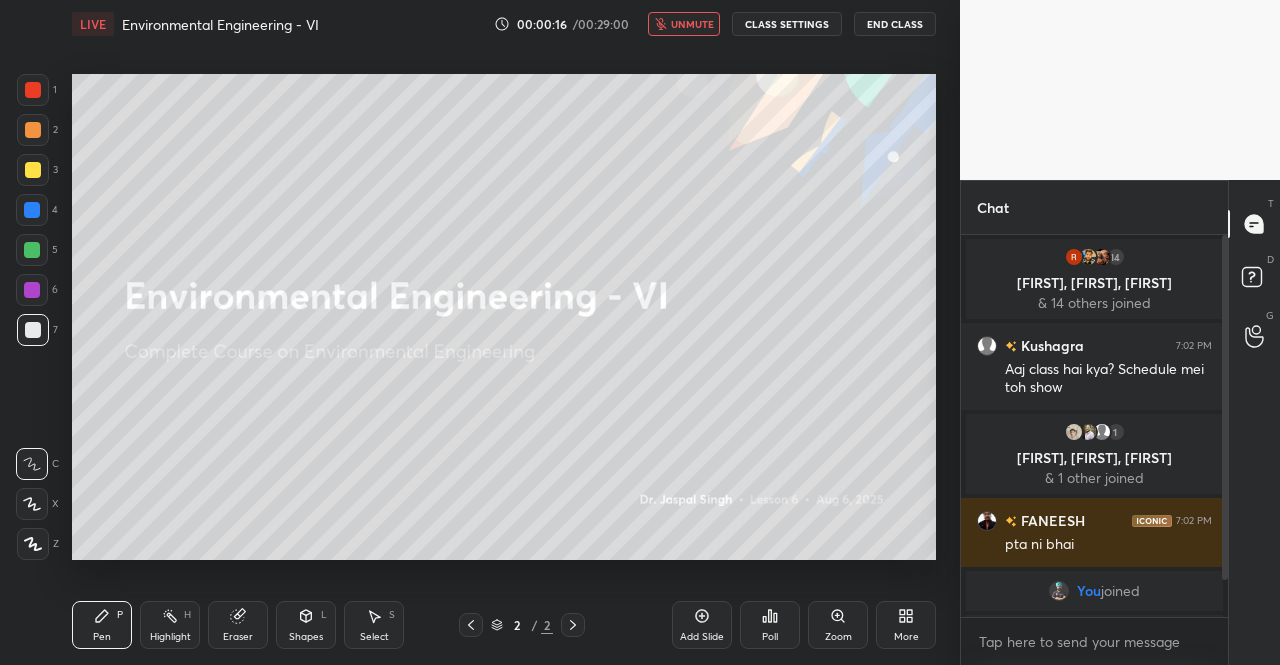 scroll, scrollTop: 40, scrollLeft: 0, axis: vertical 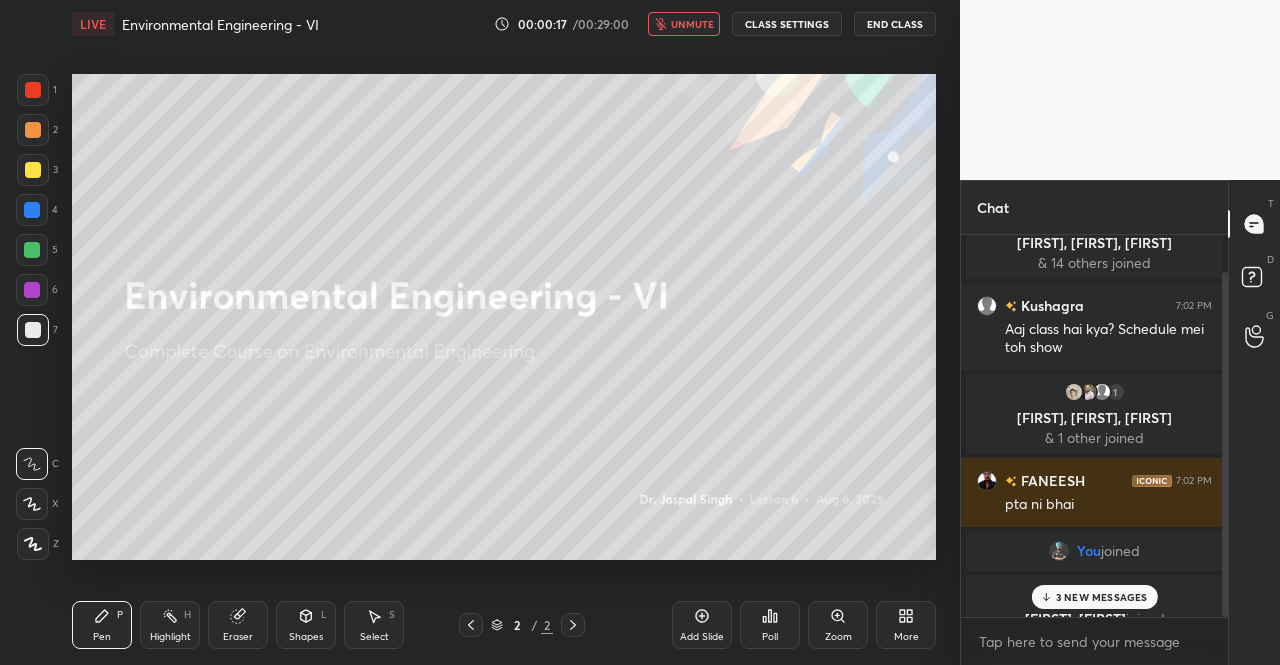 click on "3 NEW MESSAGES" at bounding box center (1102, 597) 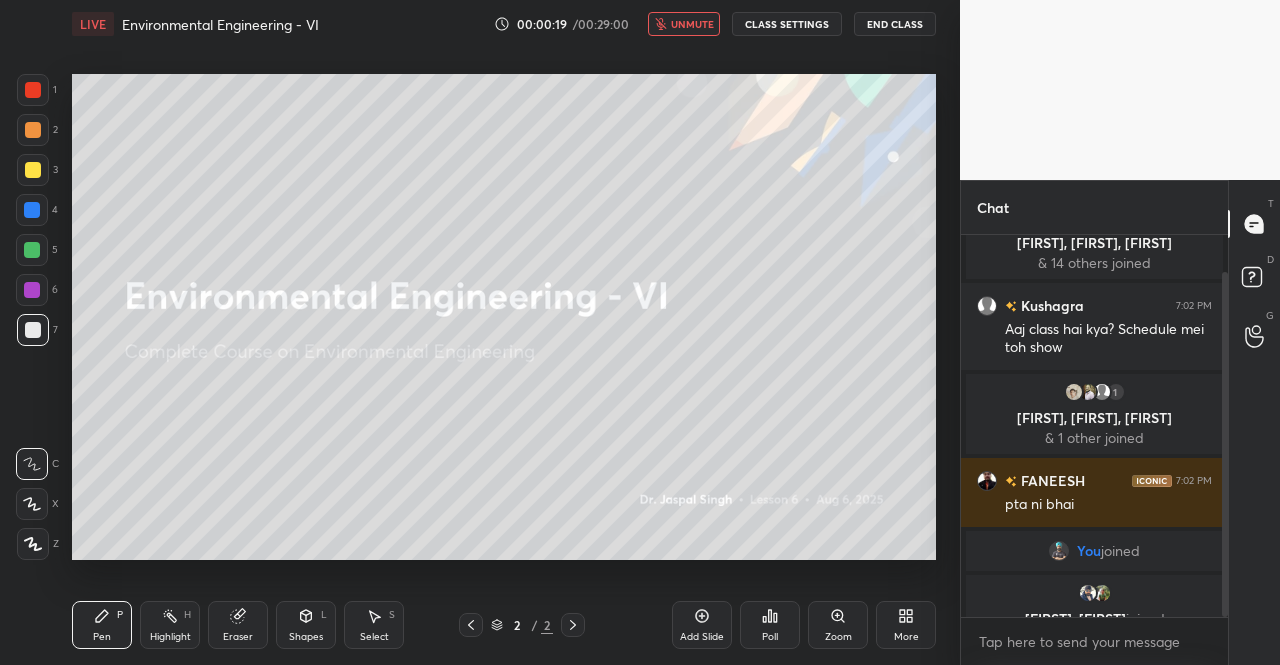 click on "More" at bounding box center (906, 625) 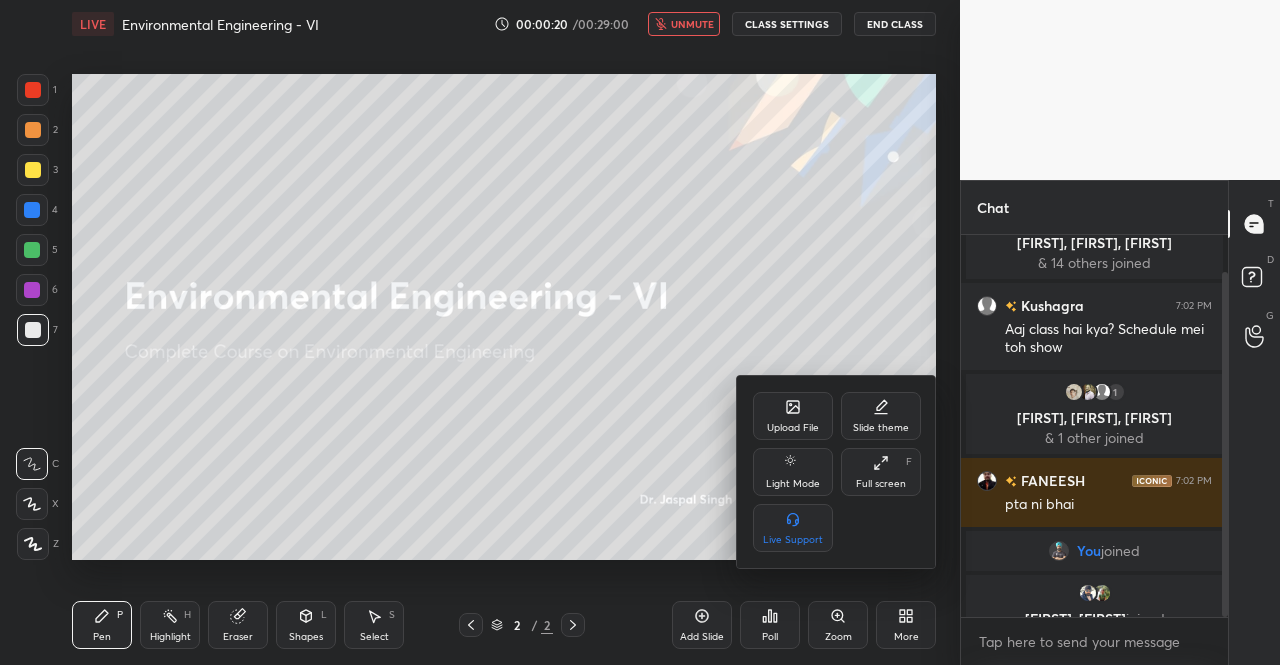 click on "Upload File" at bounding box center (793, 416) 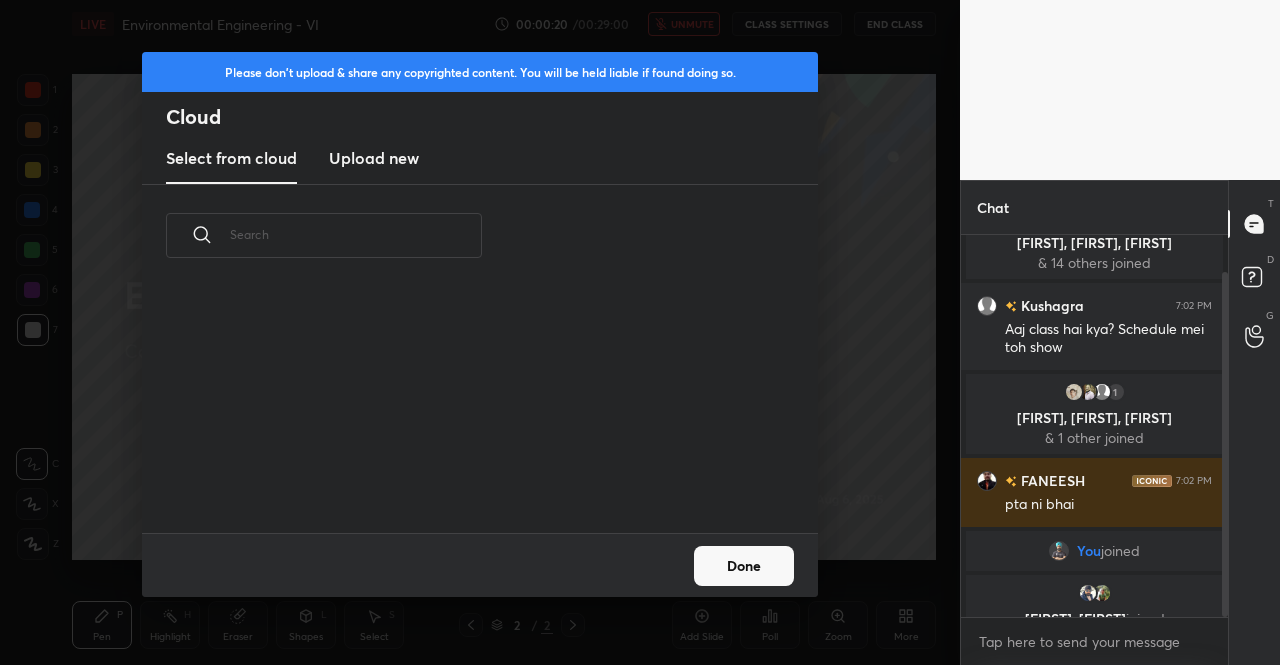scroll, scrollTop: 7, scrollLeft: 11, axis: both 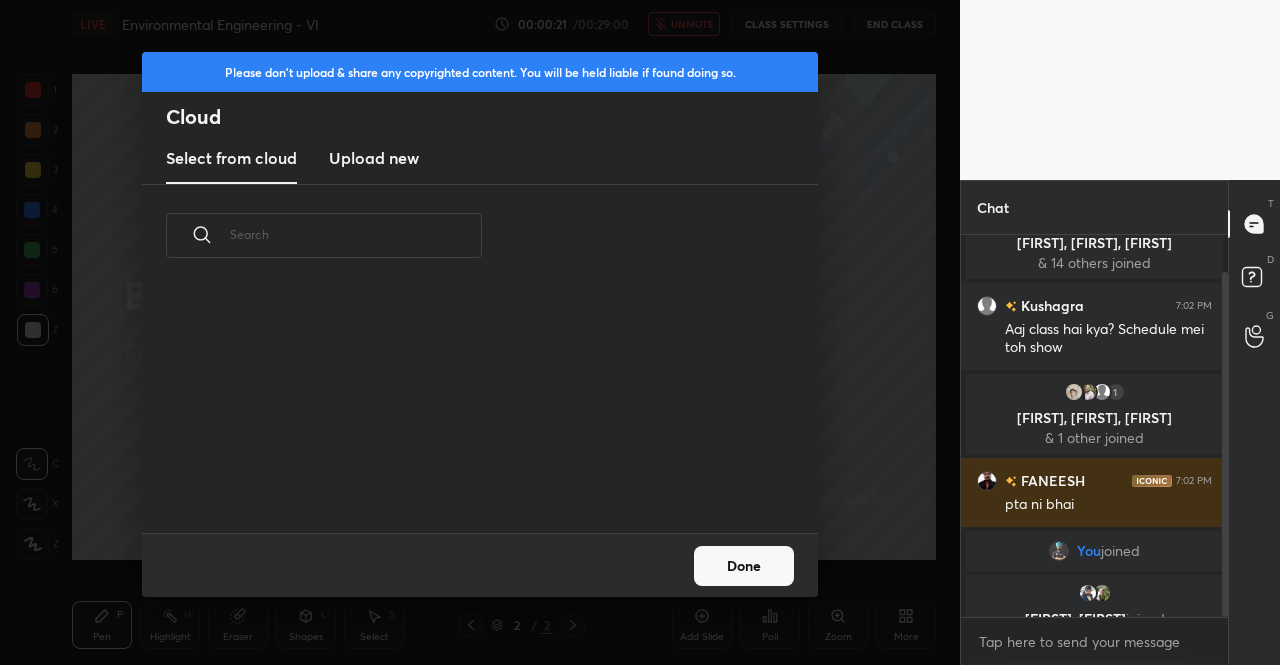 click on "Upload new" at bounding box center (374, 158) 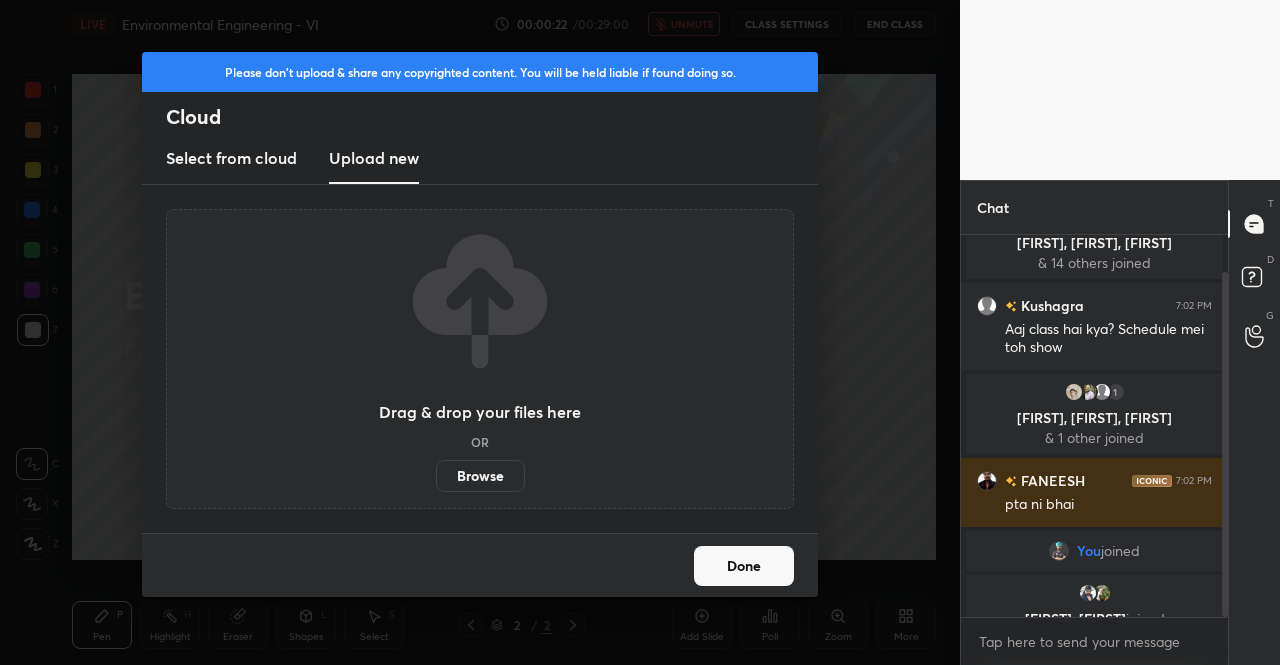 click on "Browse" at bounding box center [480, 476] 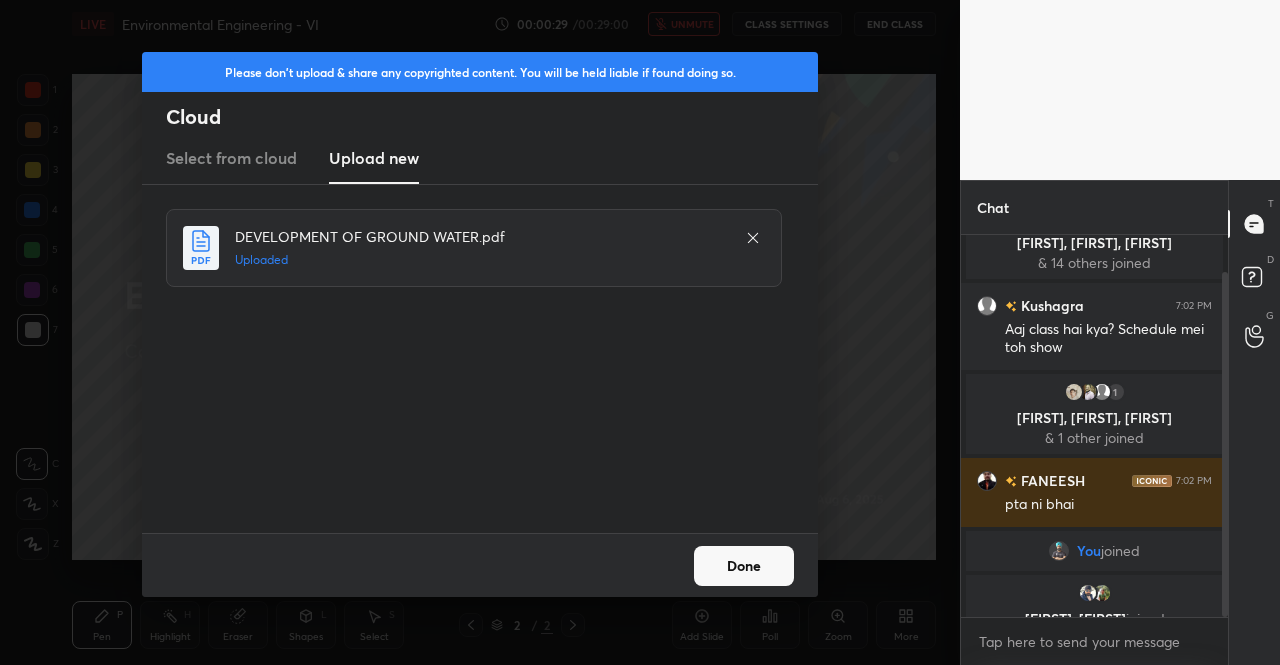 click on "Done" at bounding box center [744, 566] 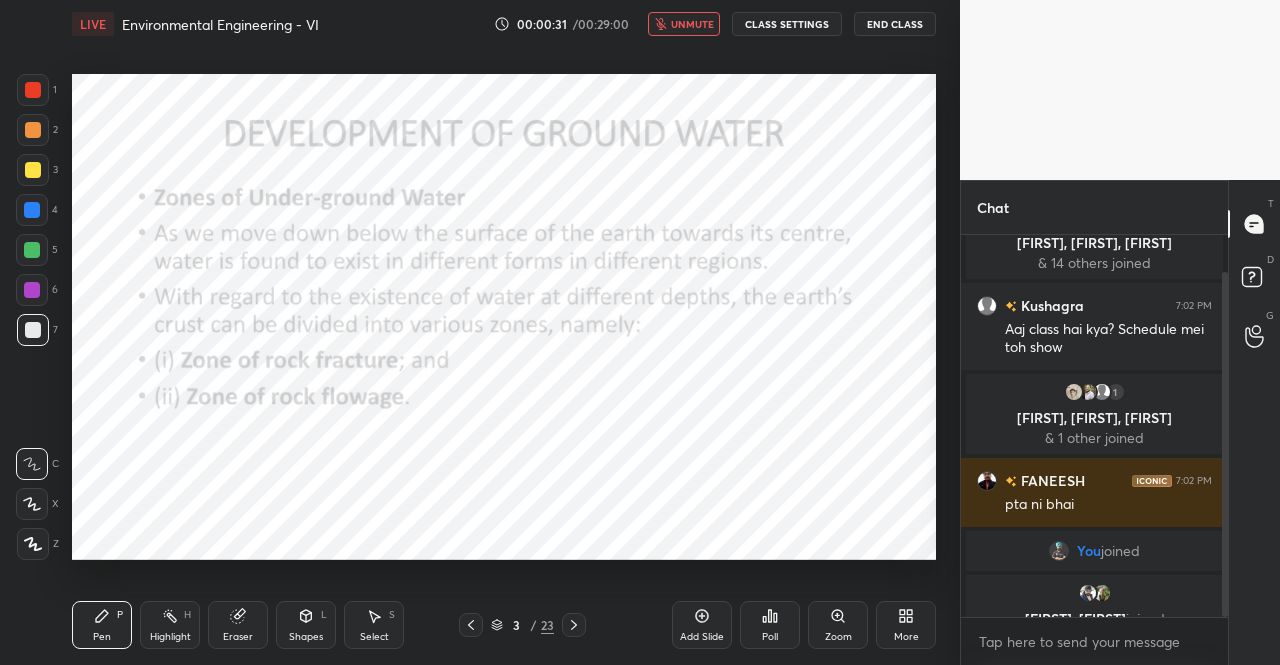 click 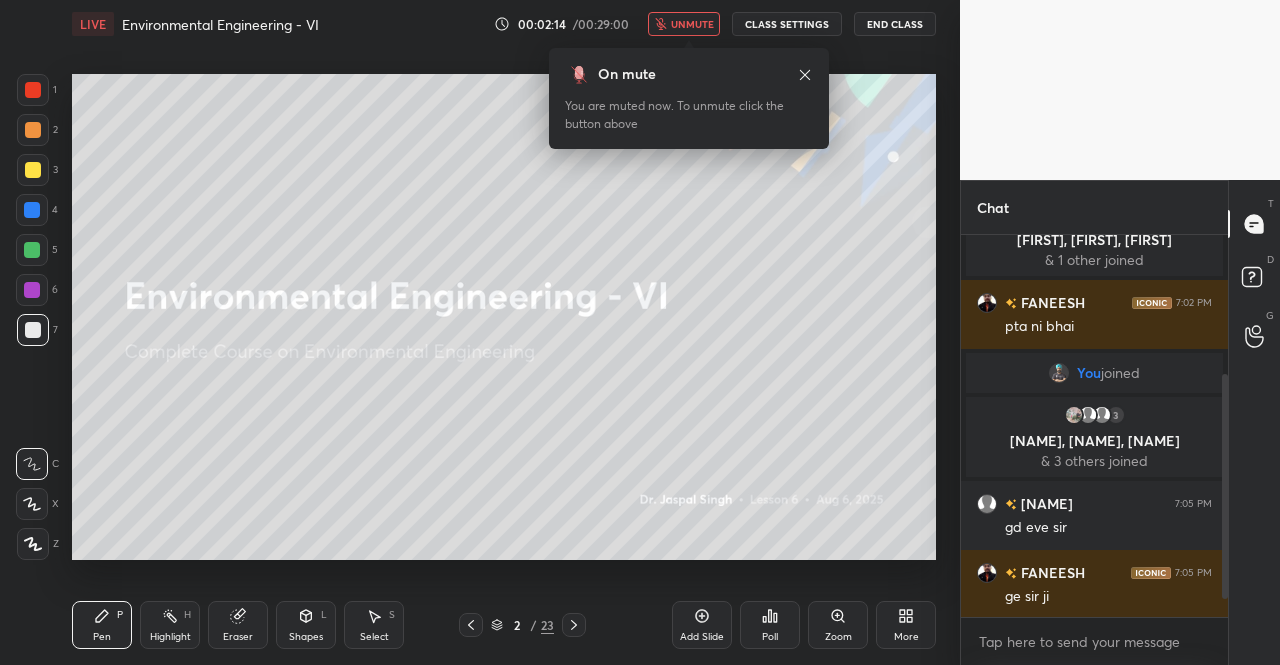 scroll, scrollTop: 266, scrollLeft: 0, axis: vertical 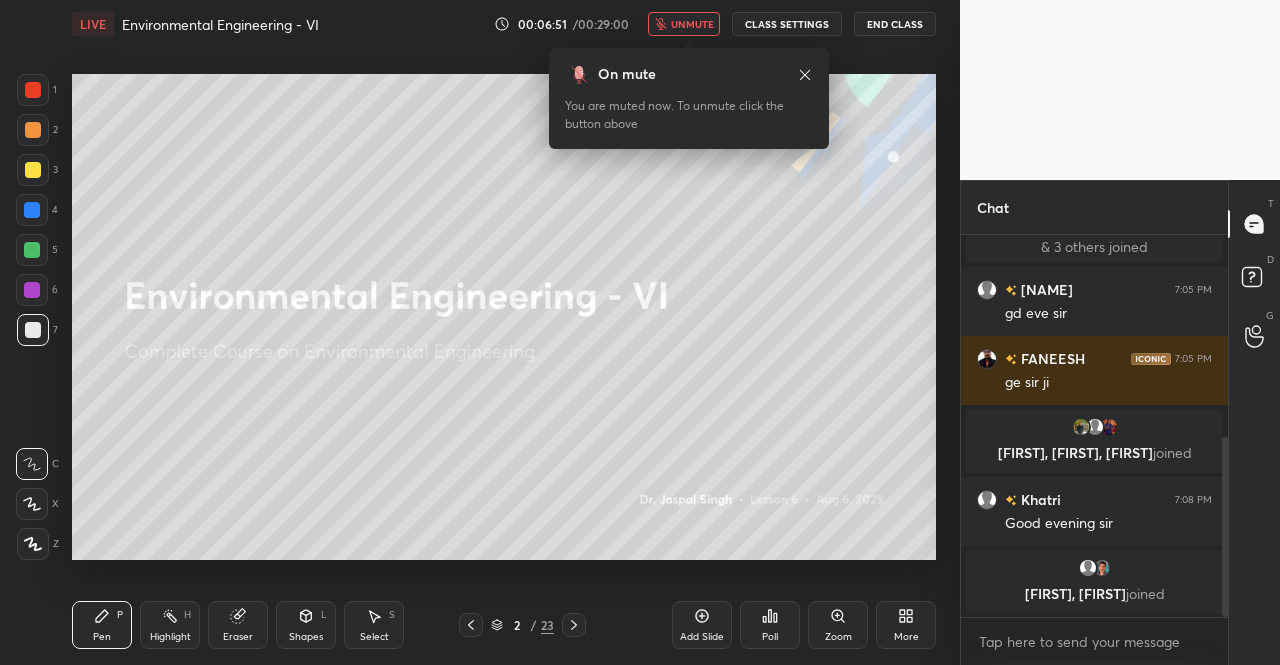 click on "unmute" at bounding box center [692, 24] 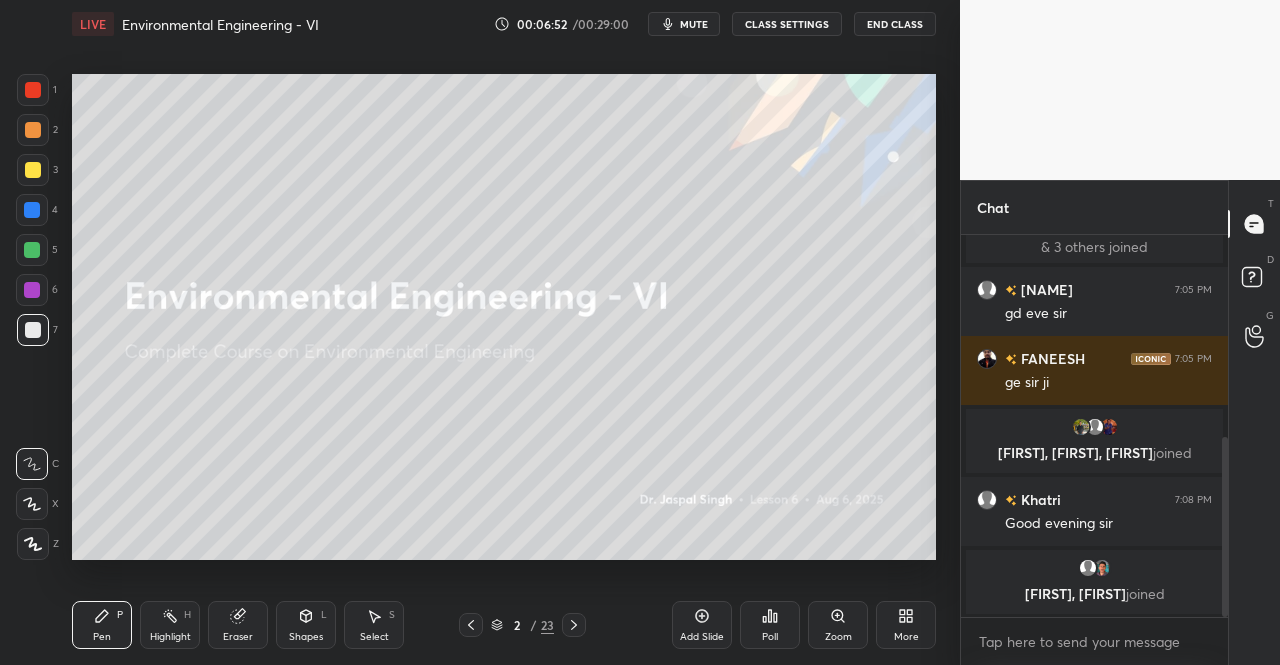 drag, startPoint x: 29, startPoint y: 169, endPoint x: 42, endPoint y: 391, distance: 222.38031 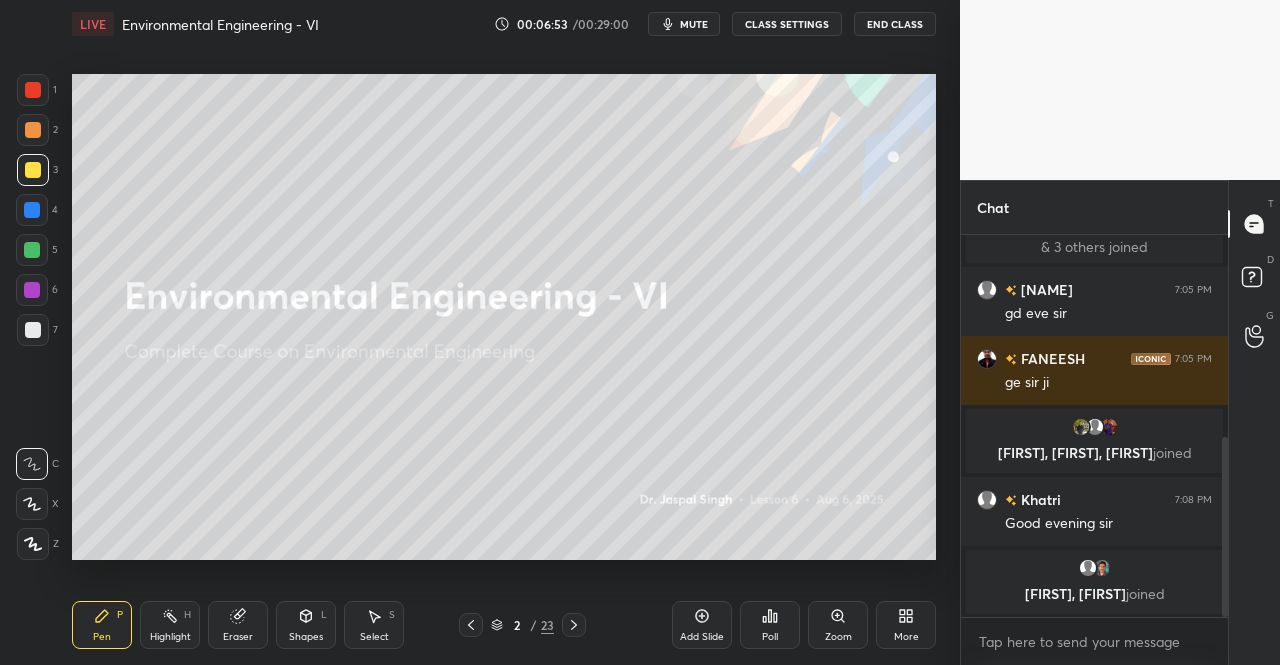 drag, startPoint x: 40, startPoint y: 537, endPoint x: 63, endPoint y: 502, distance: 41.880783 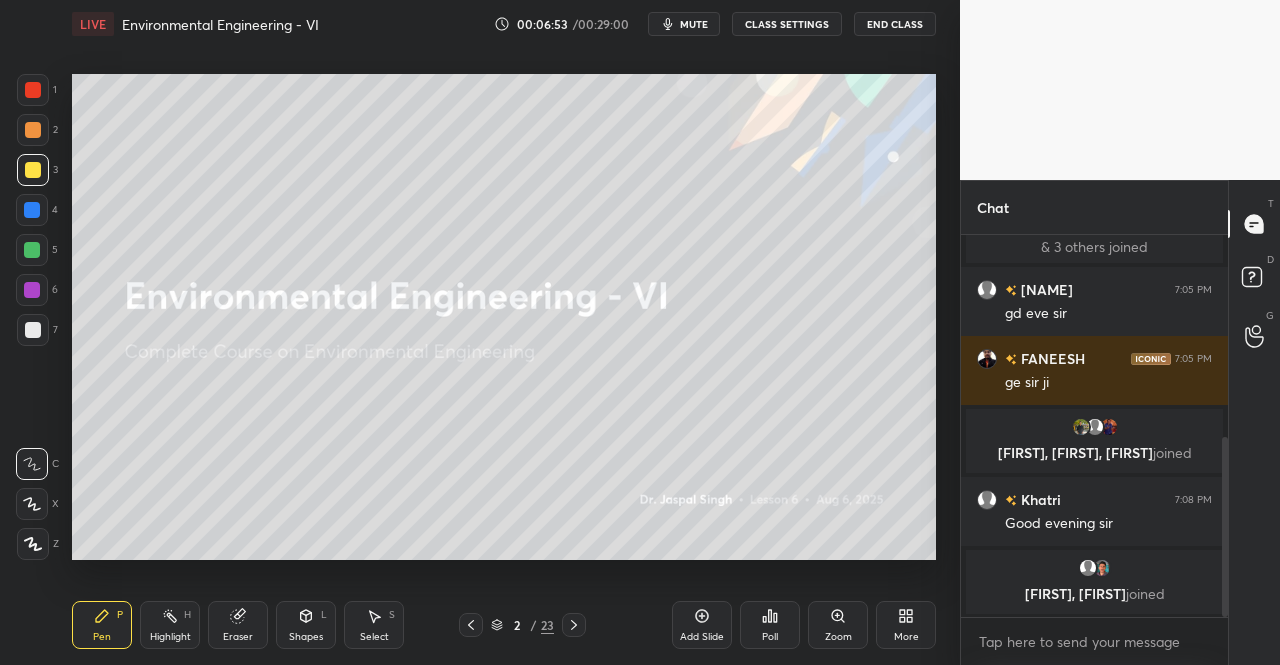 click 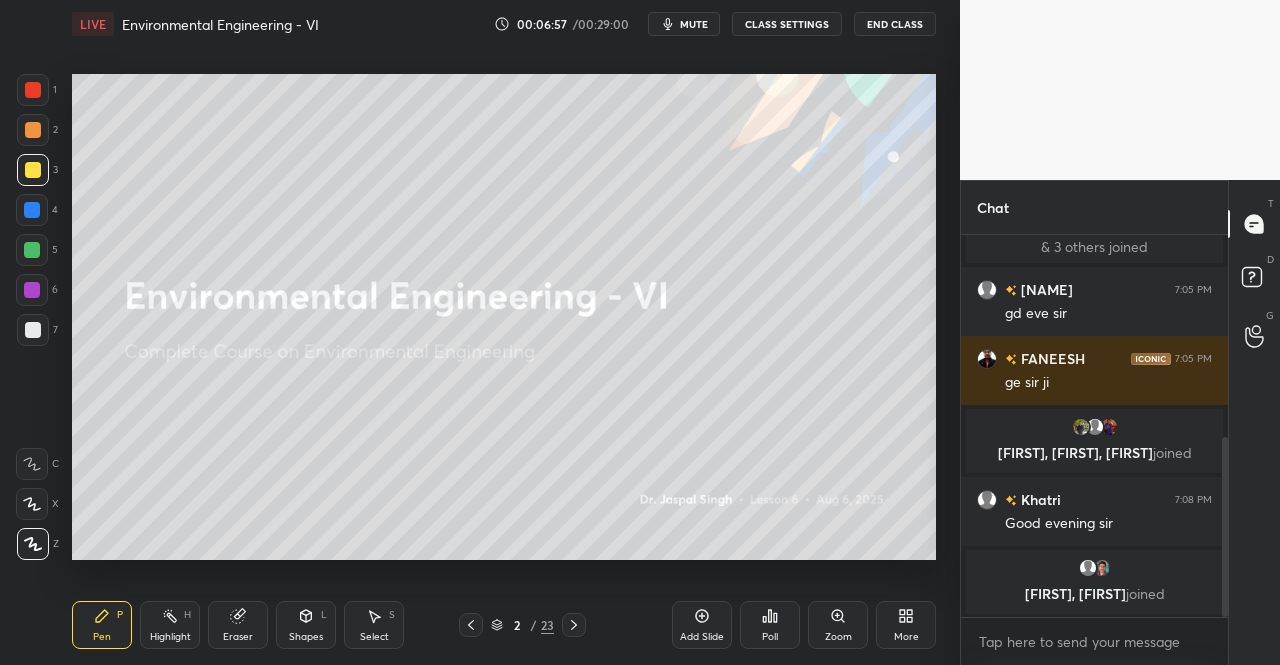 click 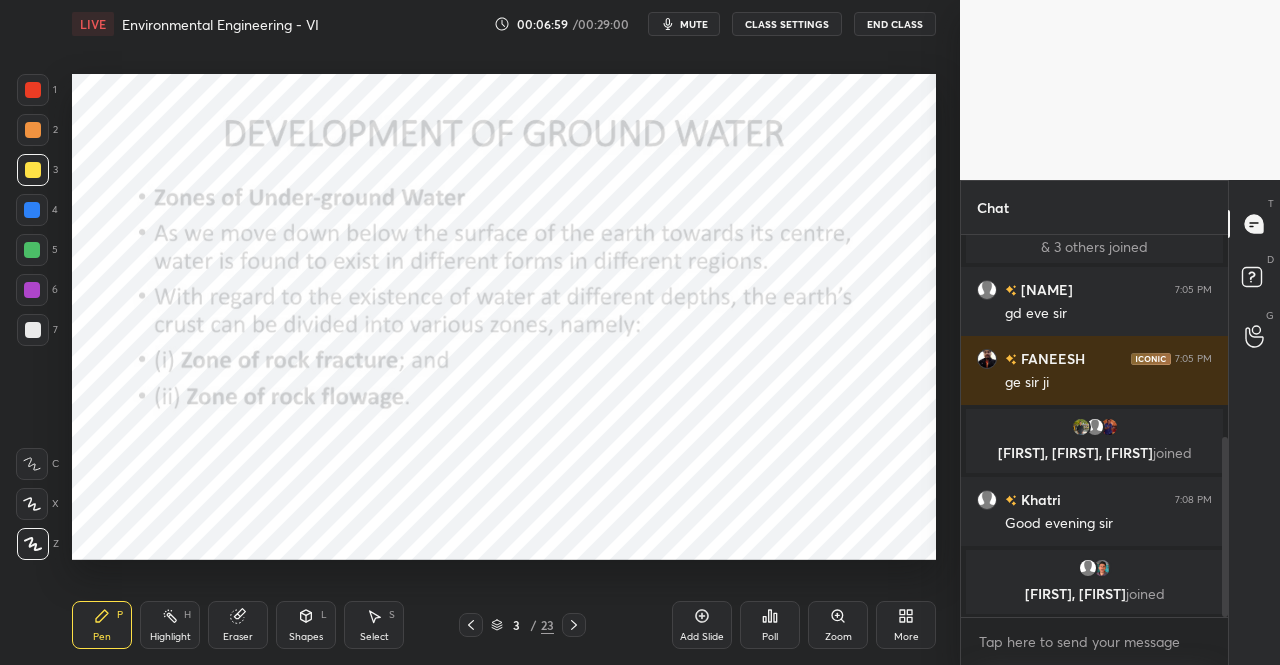 click 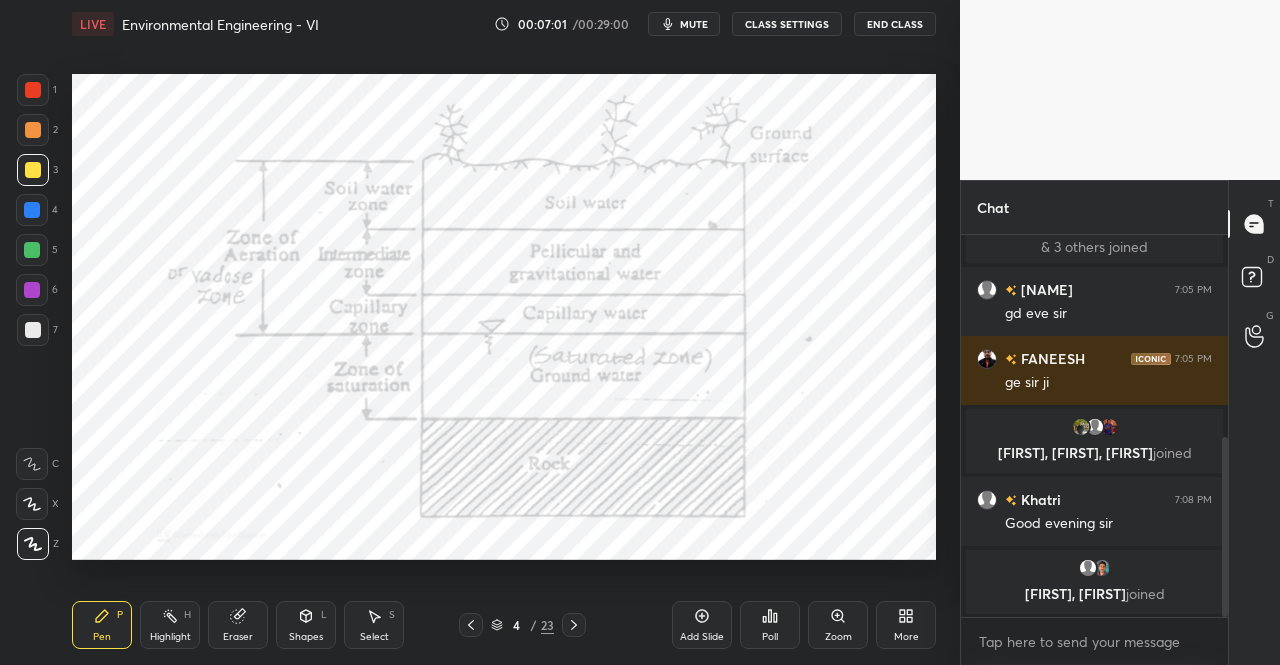 click 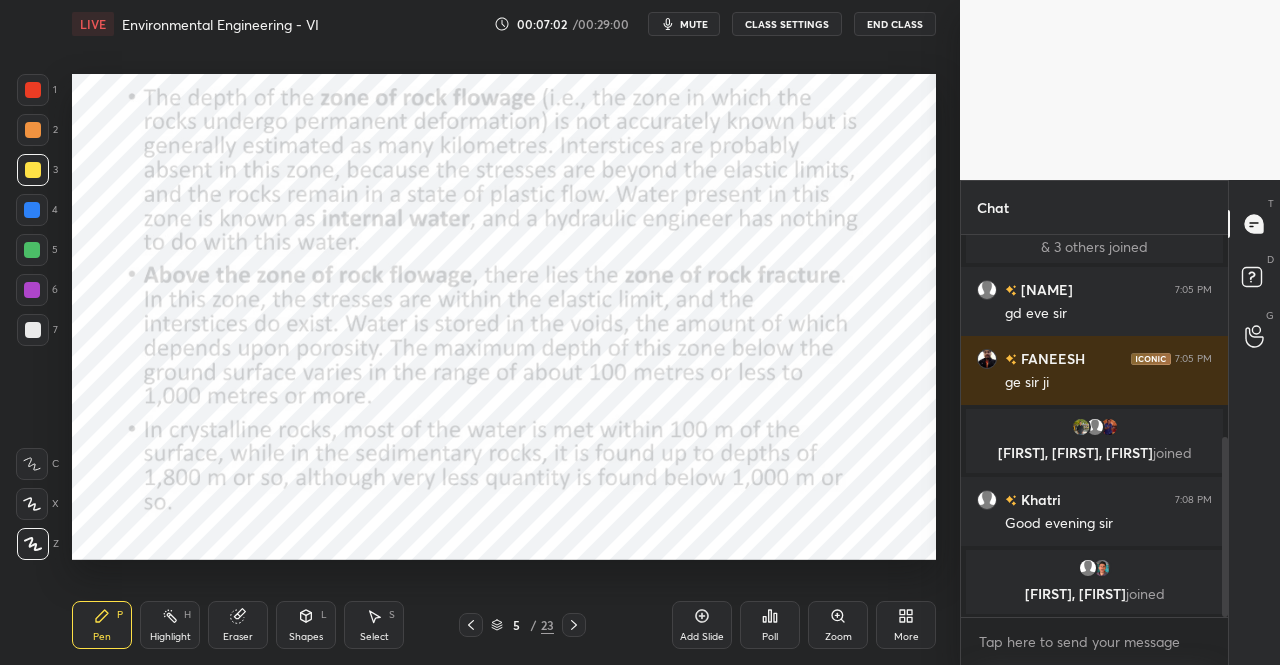 scroll, scrollTop: 500, scrollLeft: 0, axis: vertical 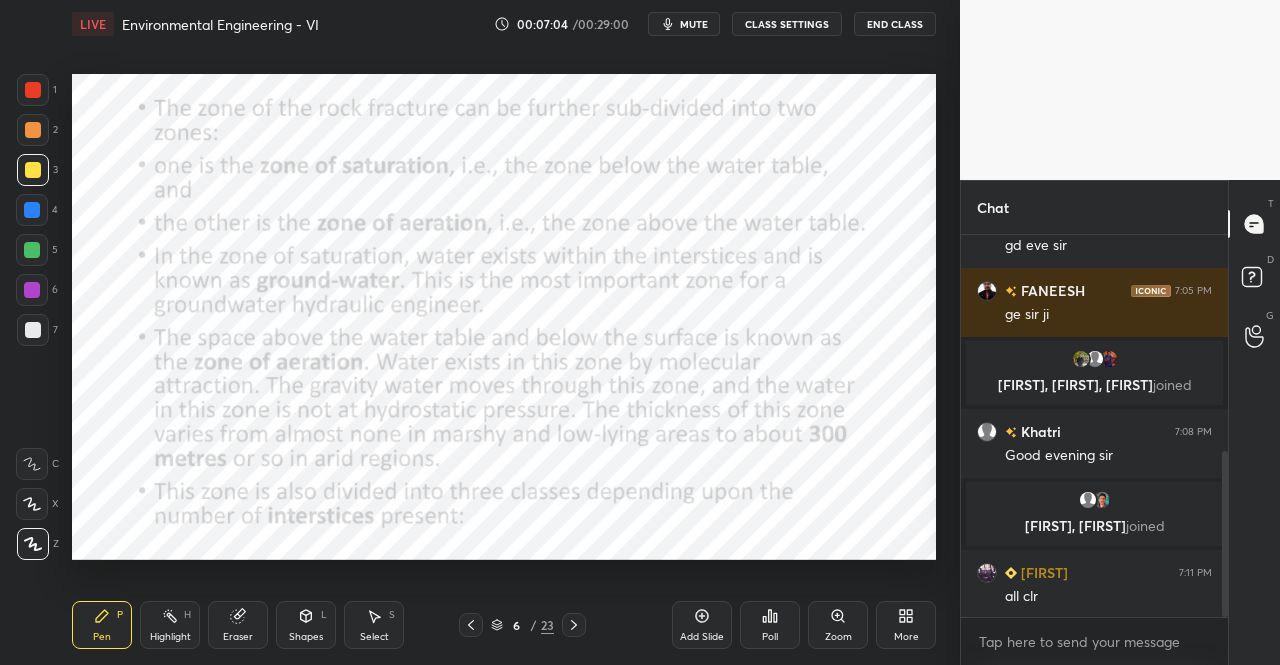 click 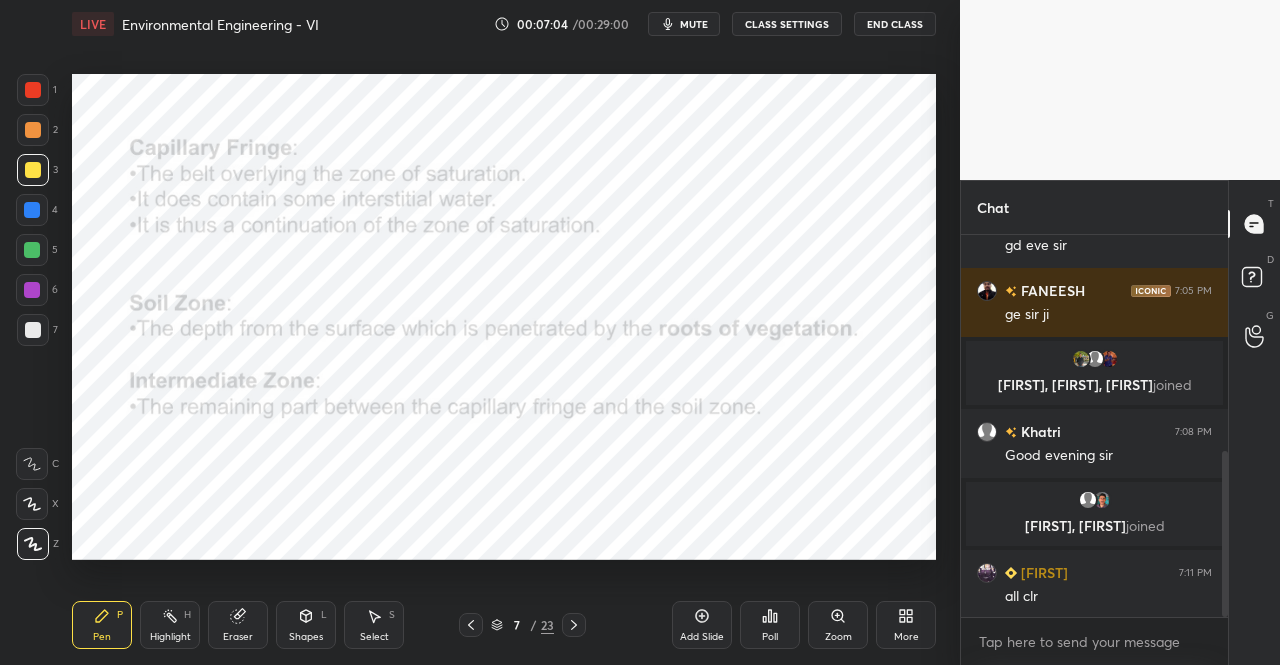 scroll, scrollTop: 570, scrollLeft: 0, axis: vertical 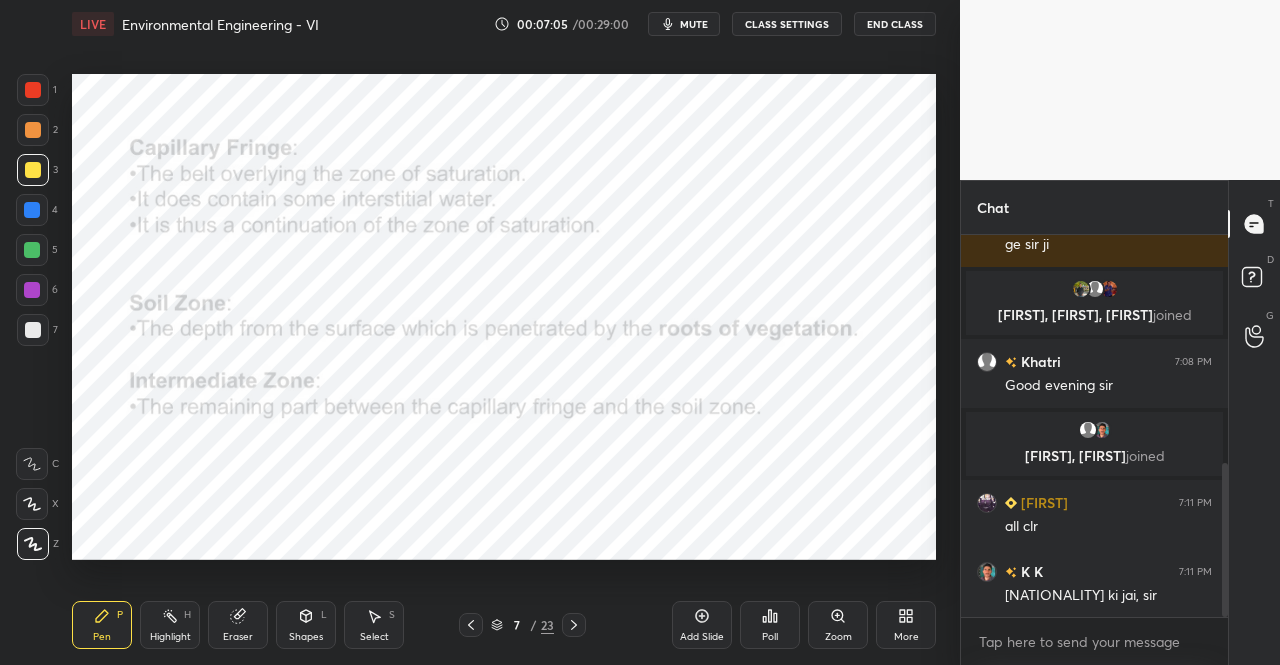 click 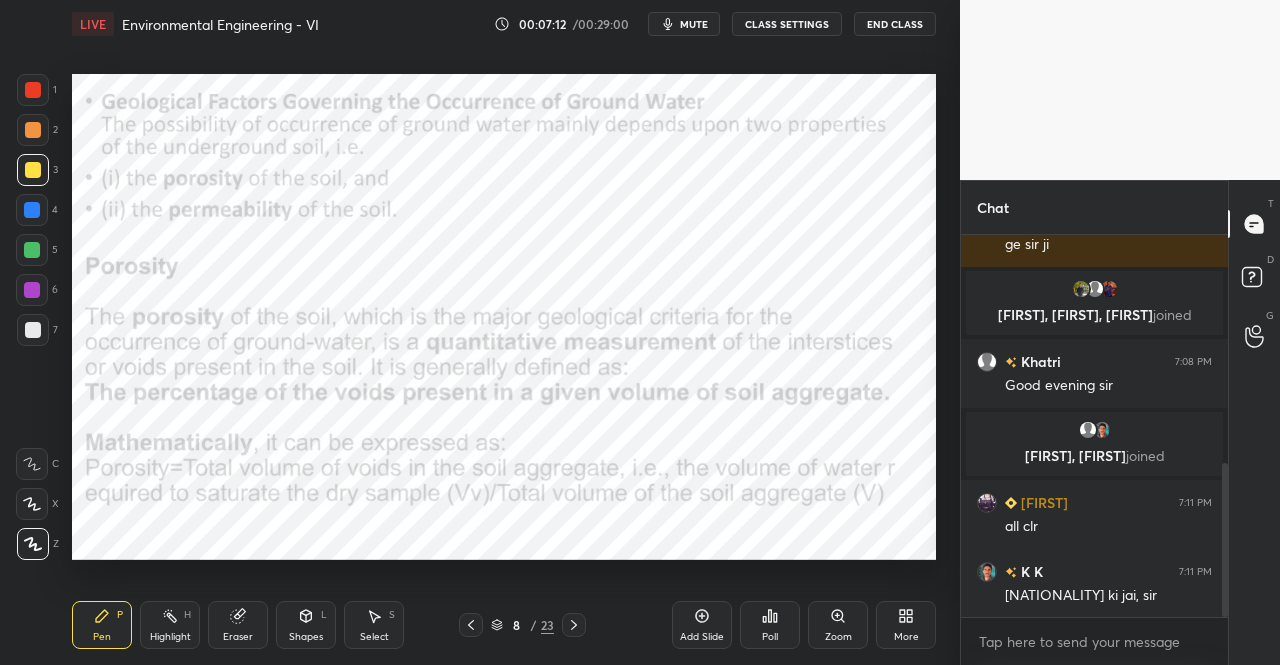 scroll, scrollTop: 638, scrollLeft: 0, axis: vertical 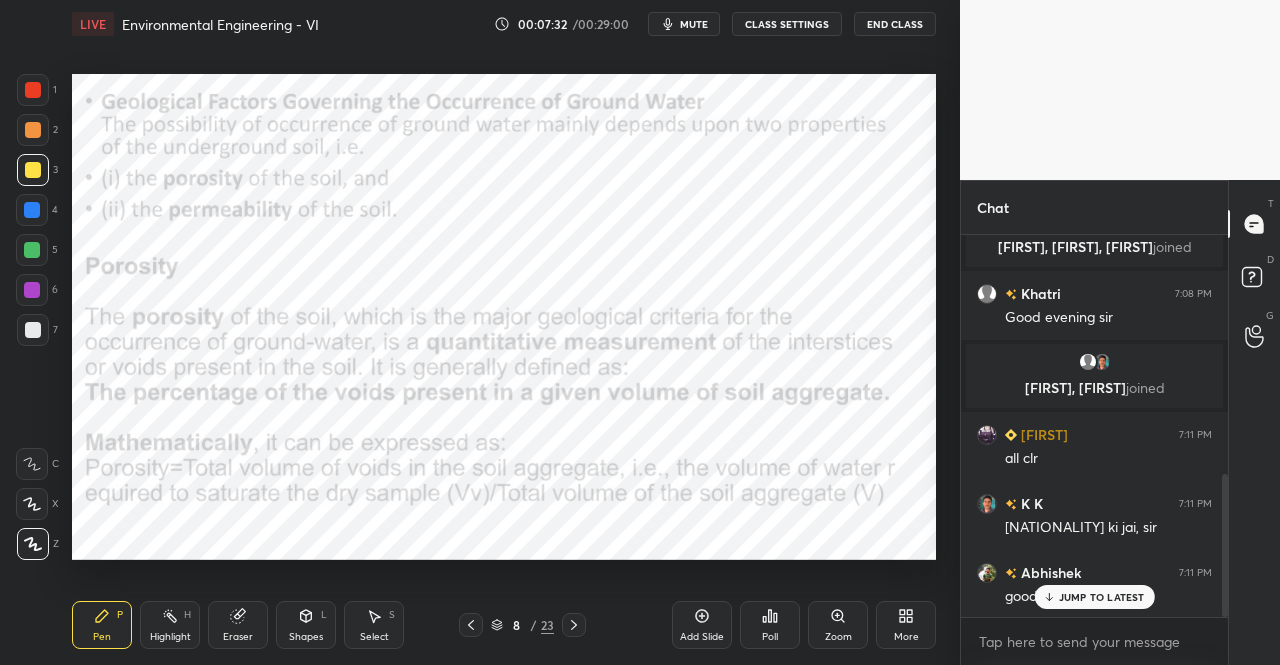 click at bounding box center [33, 90] 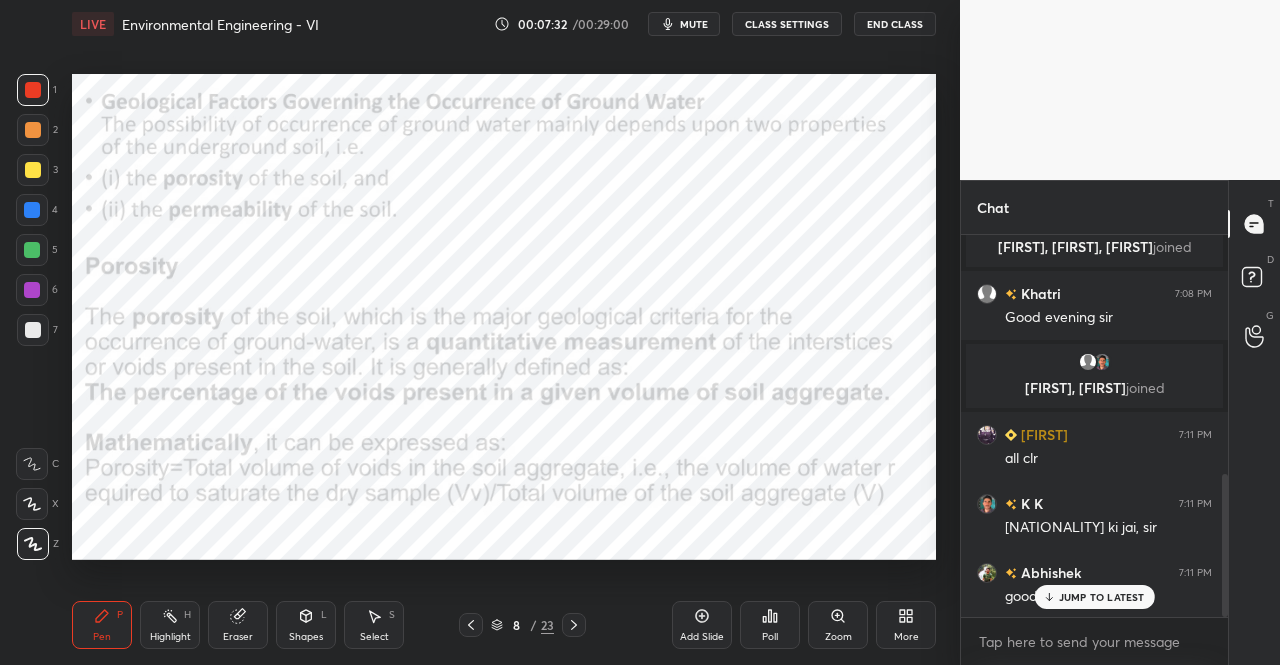 click at bounding box center (33, 90) 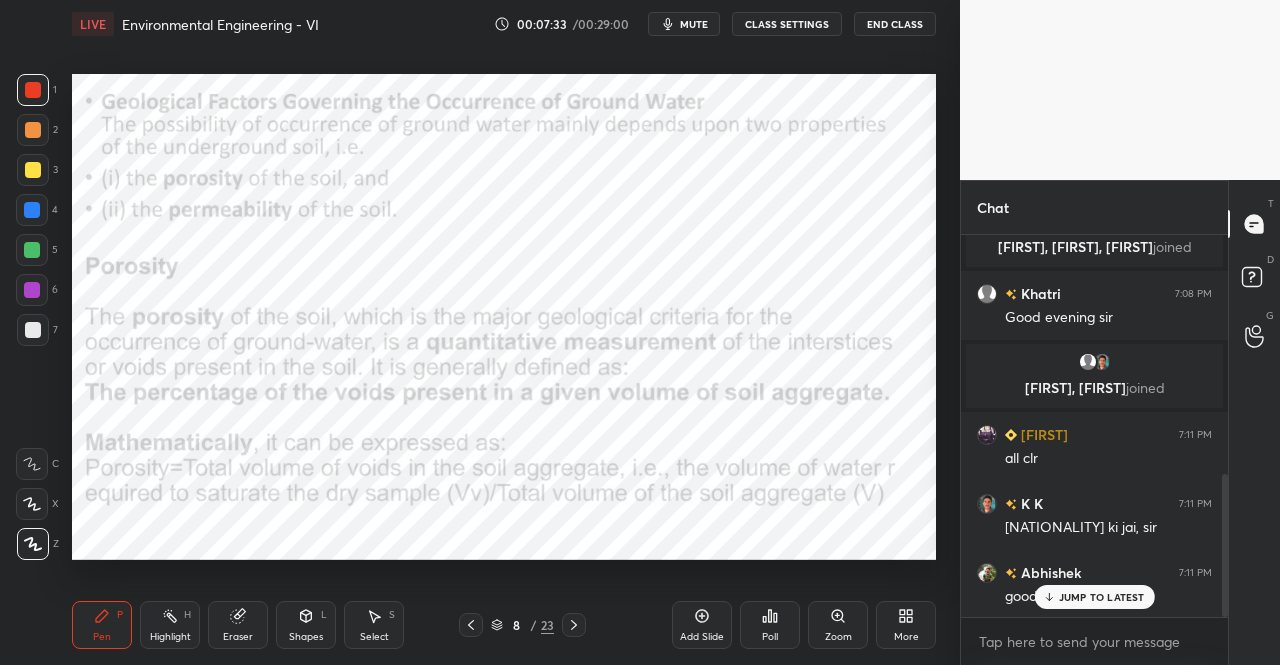 click 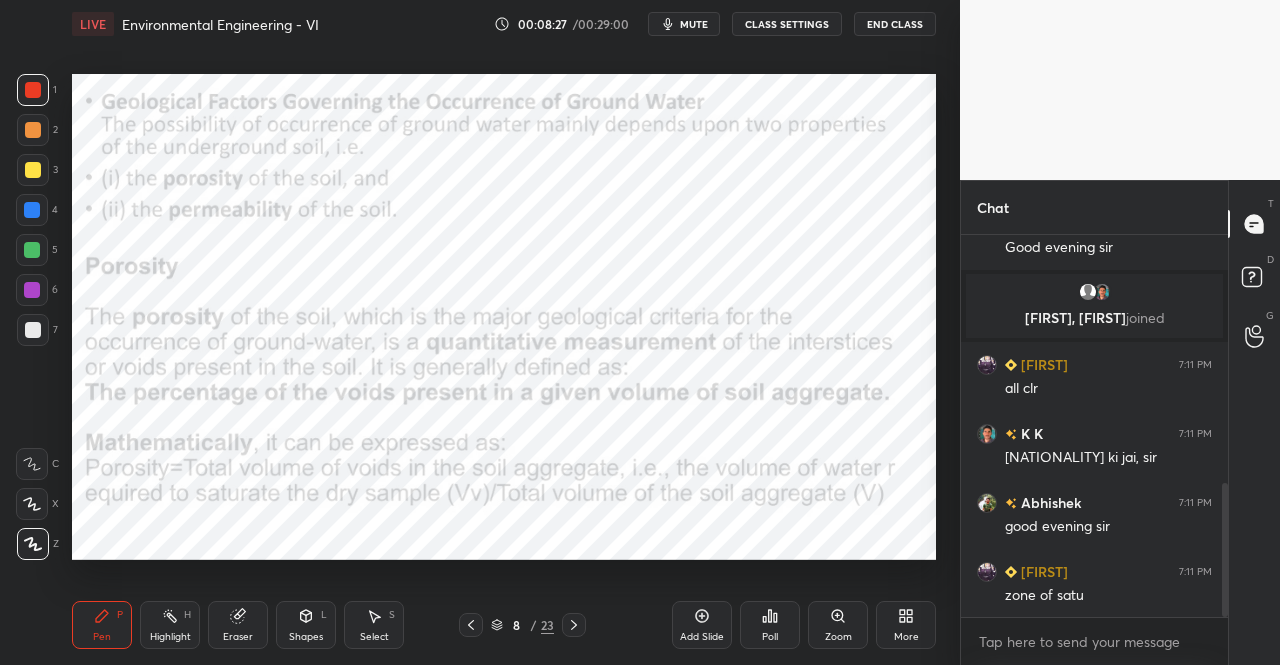 scroll, scrollTop: 756, scrollLeft: 0, axis: vertical 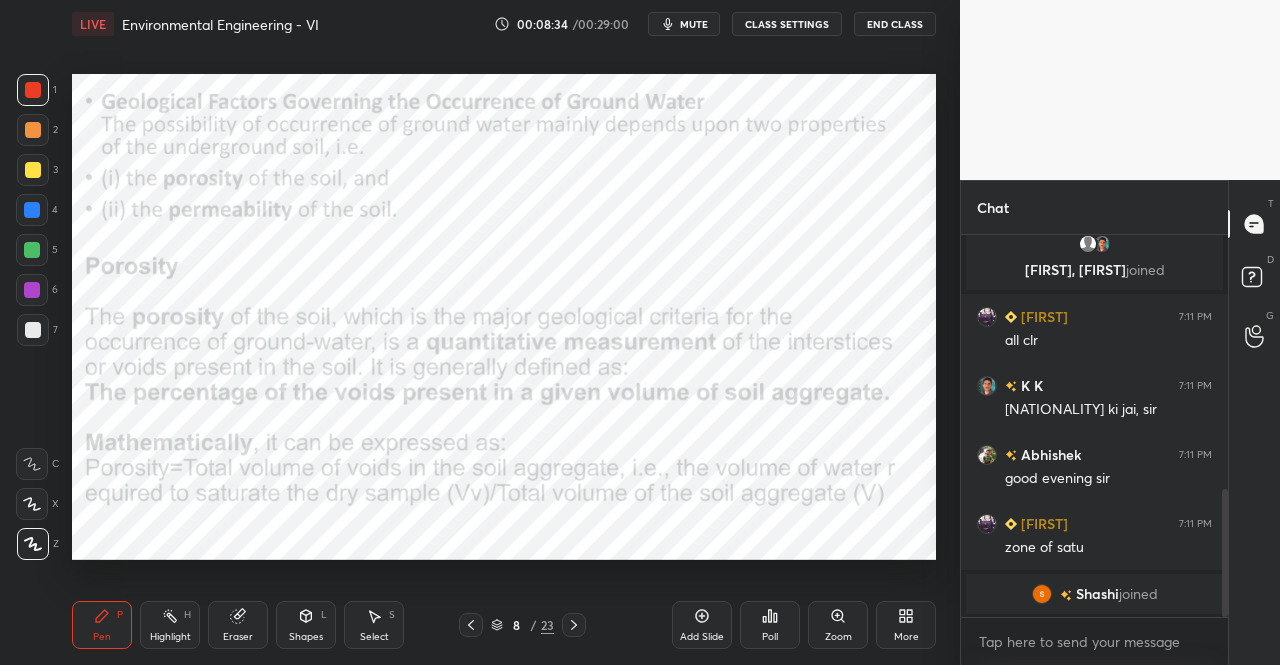 click on "1 2 3 4 5 6 7 C X Z C X Z E E Erase all   H H LIVE Environmental Engineering - VI 00:08:34 /  00:29:00 mute CLASS SETTINGS End Class Setting up your live class Poll for   secs No correct answer Start poll Back Environmental Engineering - VI • L6 of Complete Course on Environmental Engineering Dr. [LAST] [LAST] Pen P Highlight H Eraser Shapes L Select S 8 / 23 Add Slide Poll Zoom More" at bounding box center (472, 332) 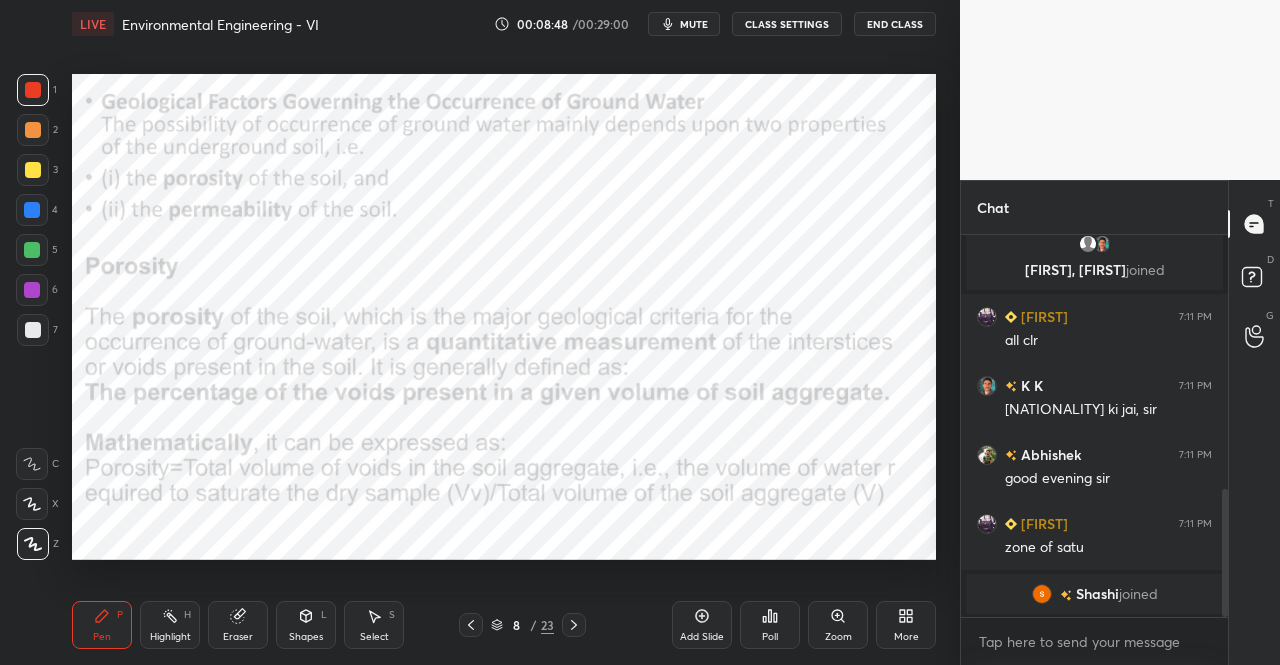 click 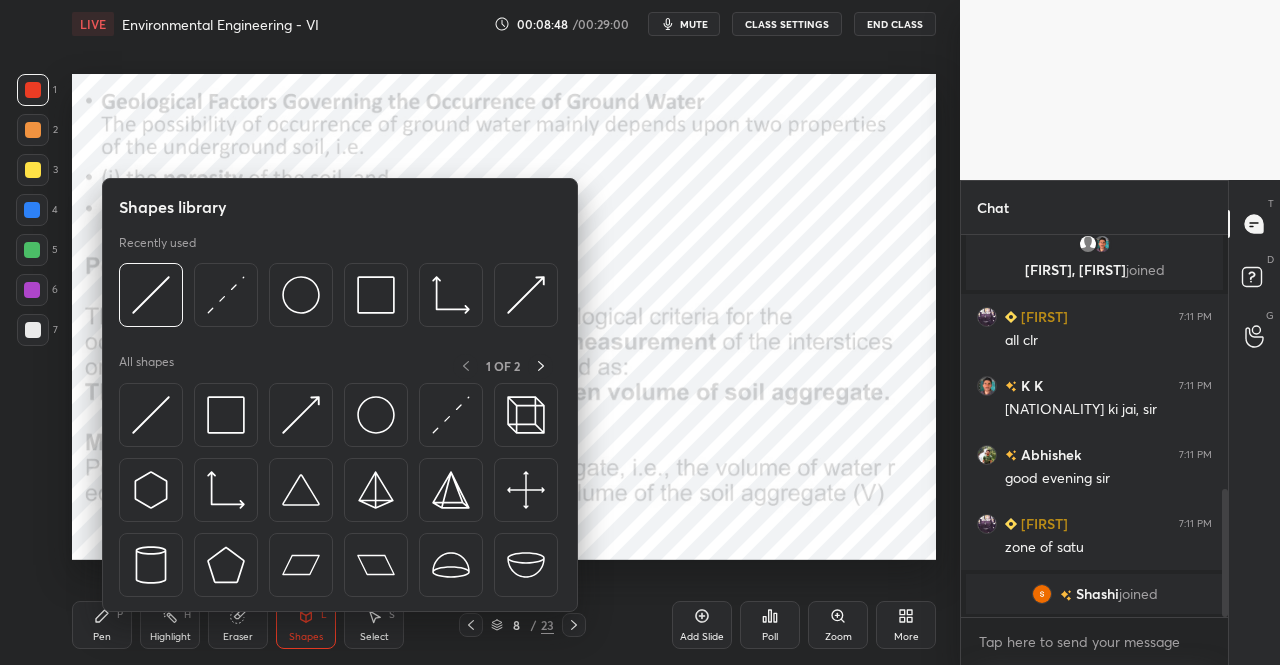 click at bounding box center (226, 415) 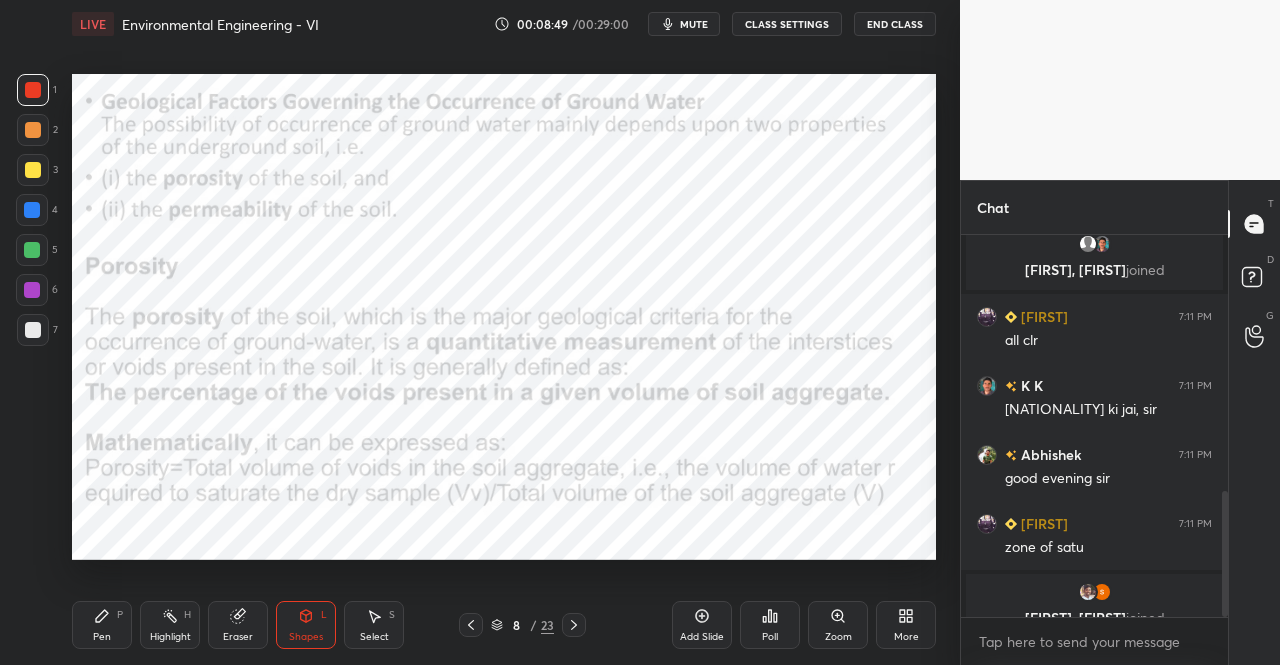 scroll, scrollTop: 780, scrollLeft: 0, axis: vertical 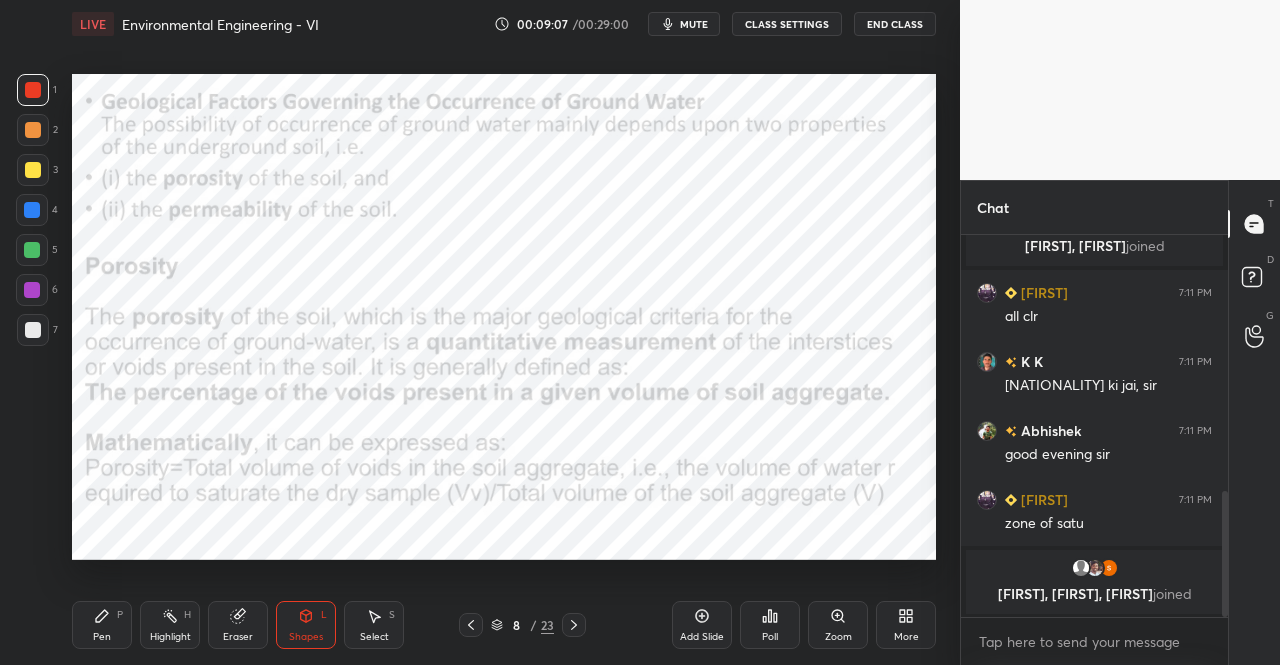 click 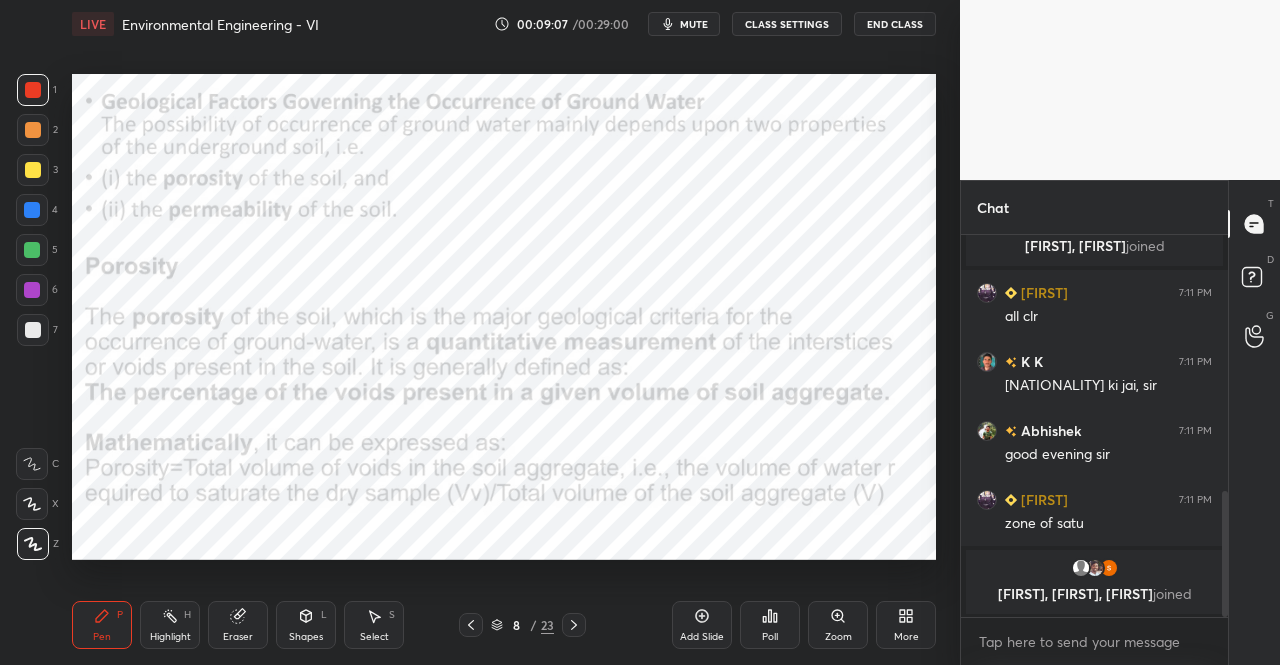 click on "Pen P" at bounding box center (102, 625) 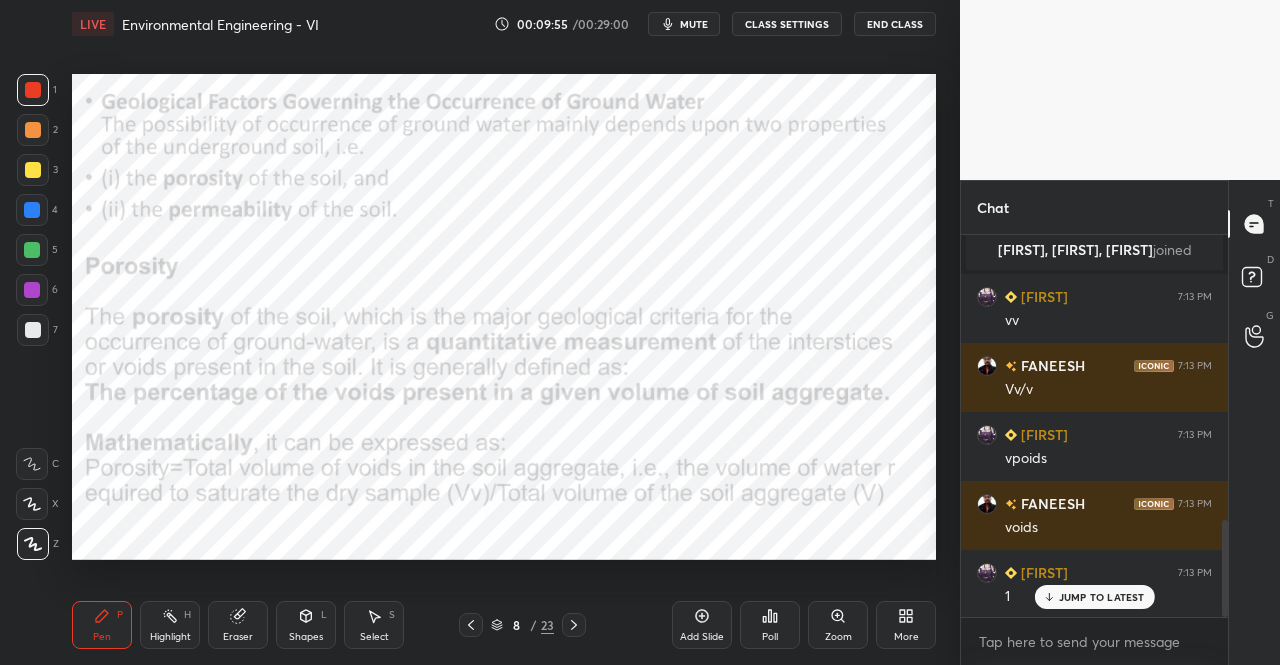 scroll, scrollTop: 1194, scrollLeft: 0, axis: vertical 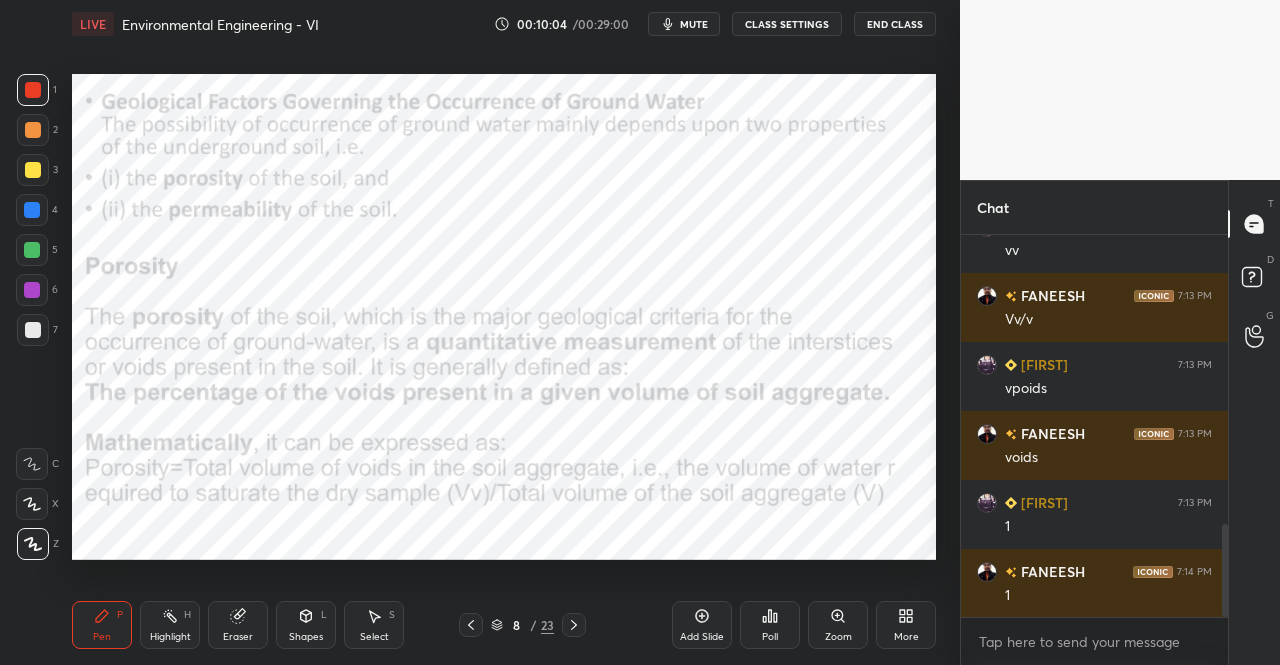 click 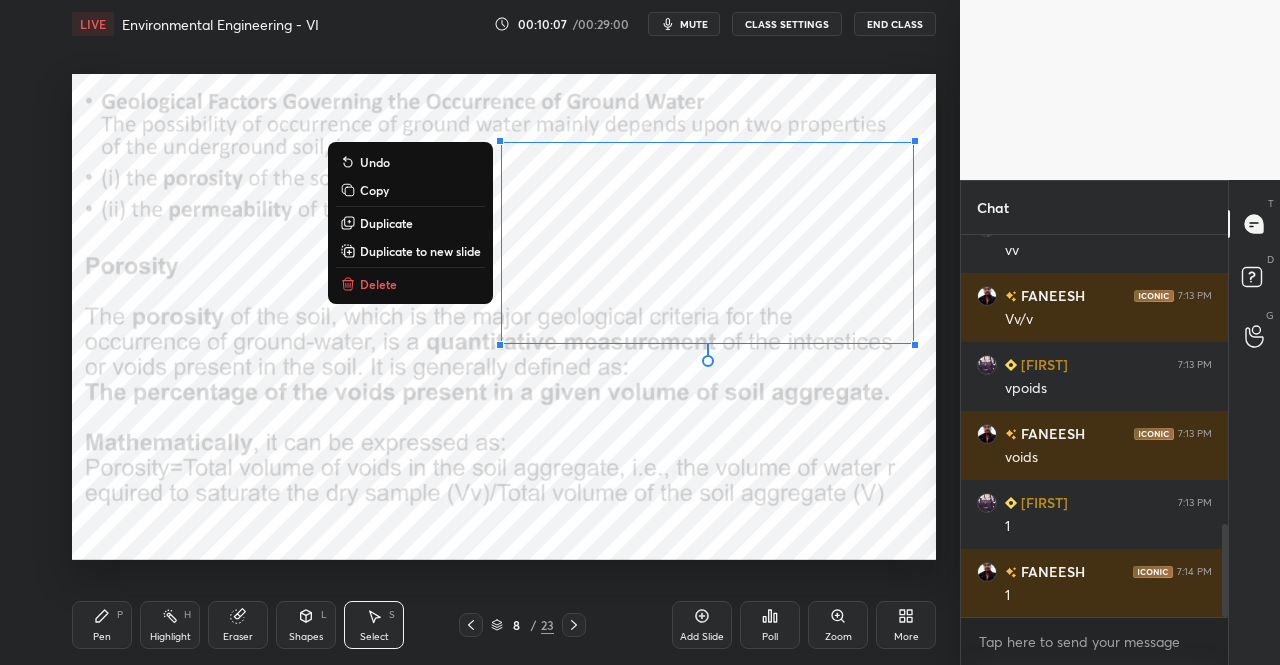 click on "Delete" at bounding box center (410, 284) 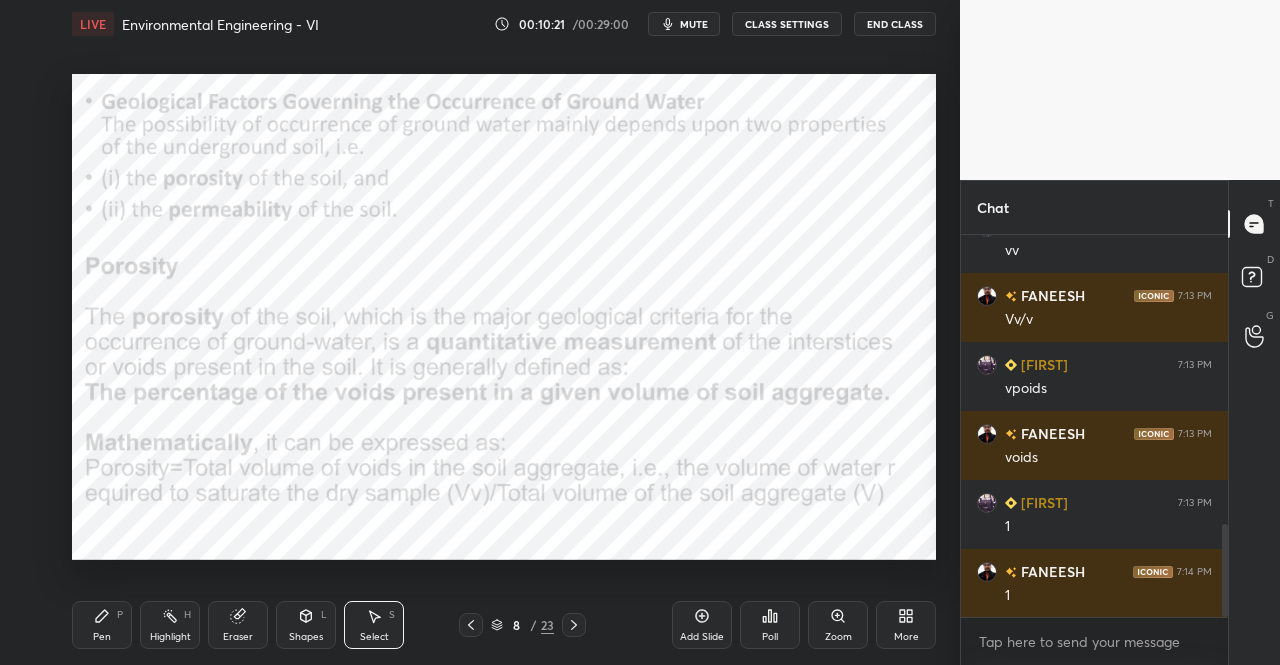 click at bounding box center [574, 625] 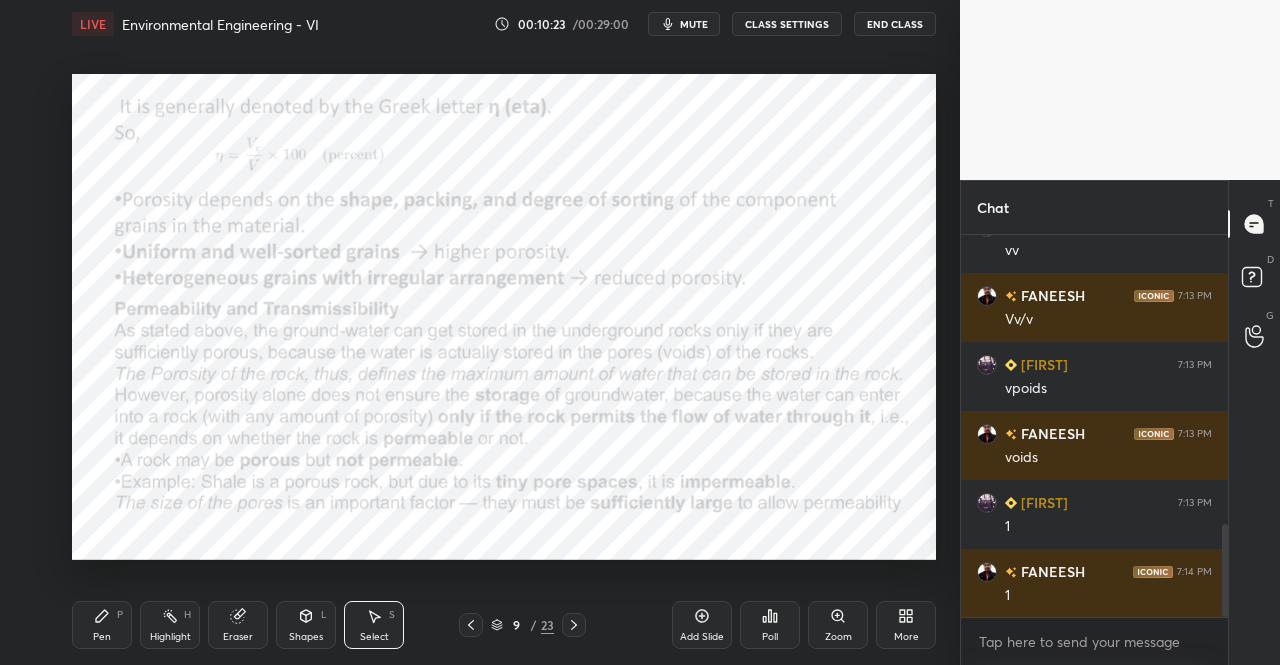 click on "Pen P" at bounding box center (102, 625) 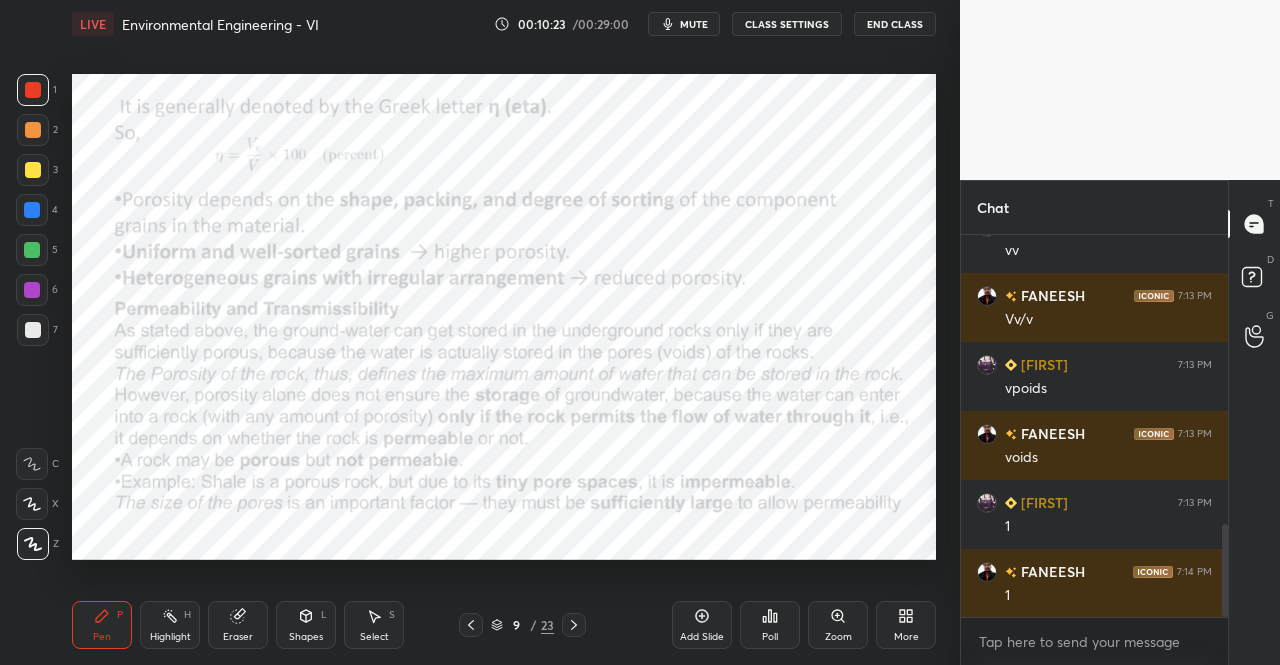 click on "Pen P" at bounding box center (102, 625) 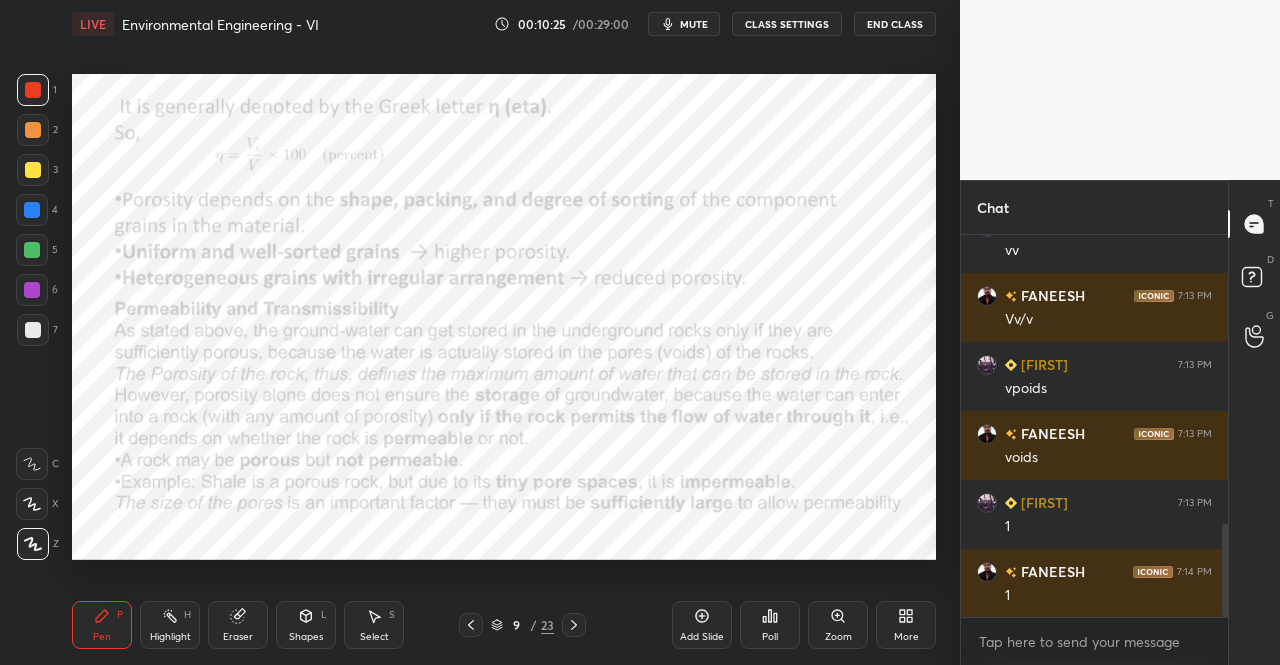 click on "Shapes L" at bounding box center [306, 625] 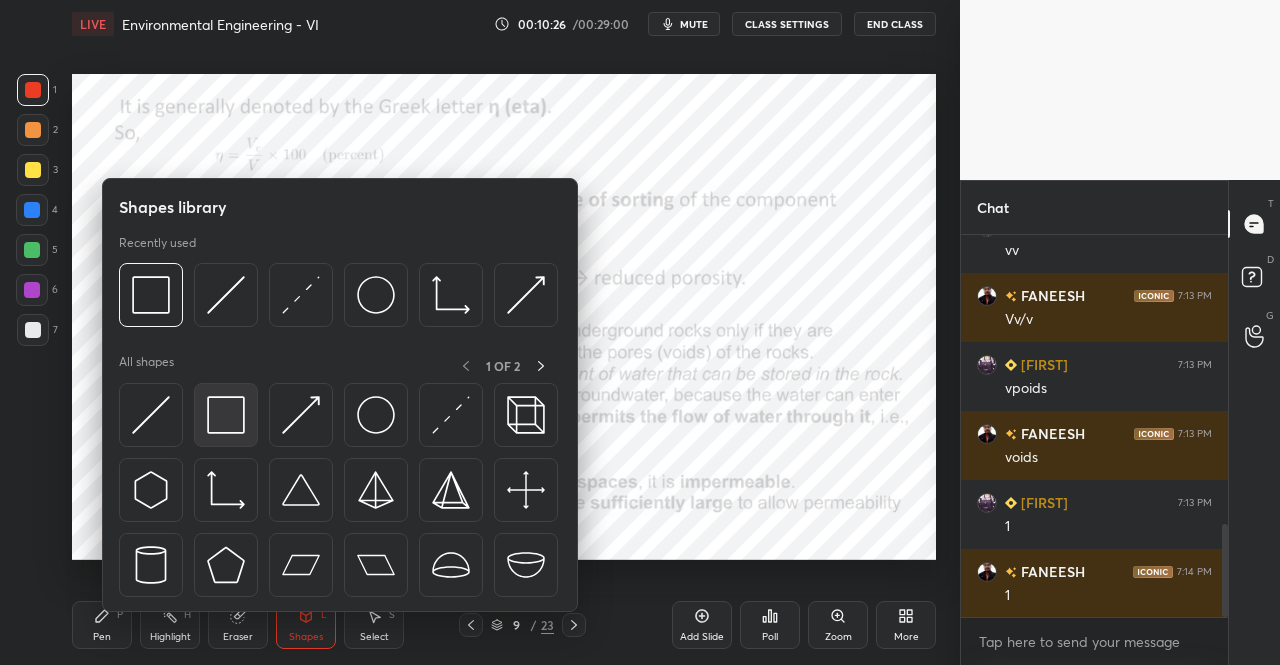 click at bounding box center [226, 415] 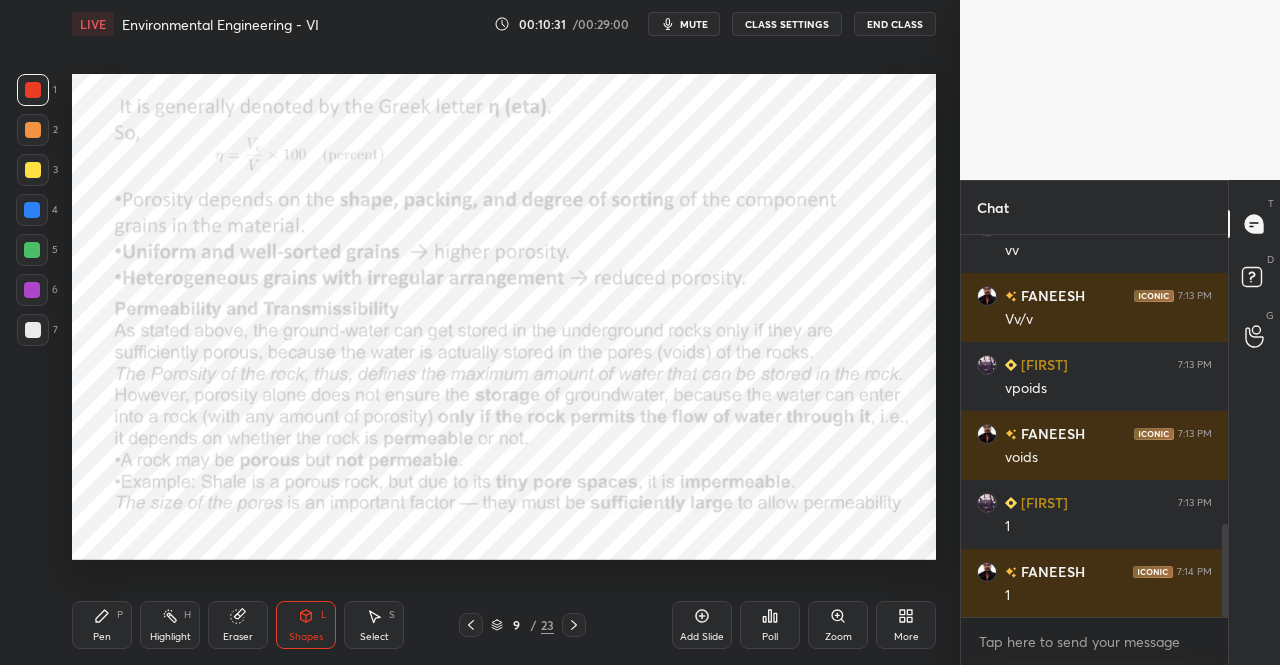click on "Pen P" at bounding box center [102, 625] 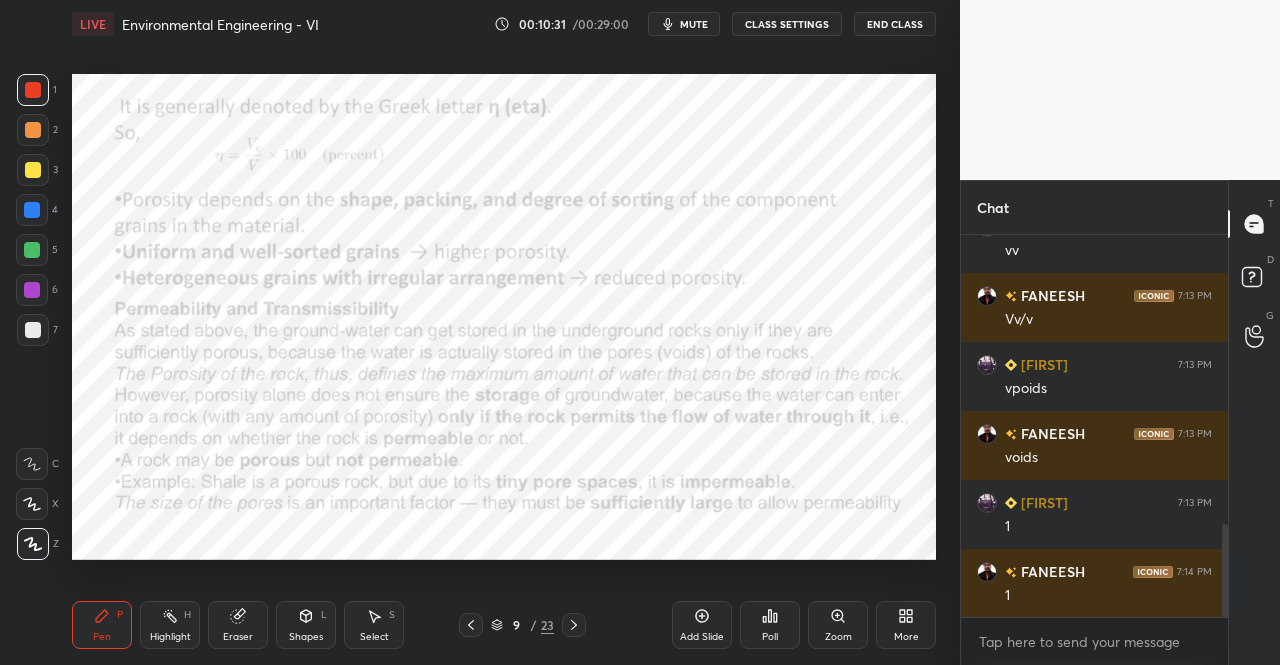click on "Pen P" at bounding box center [102, 625] 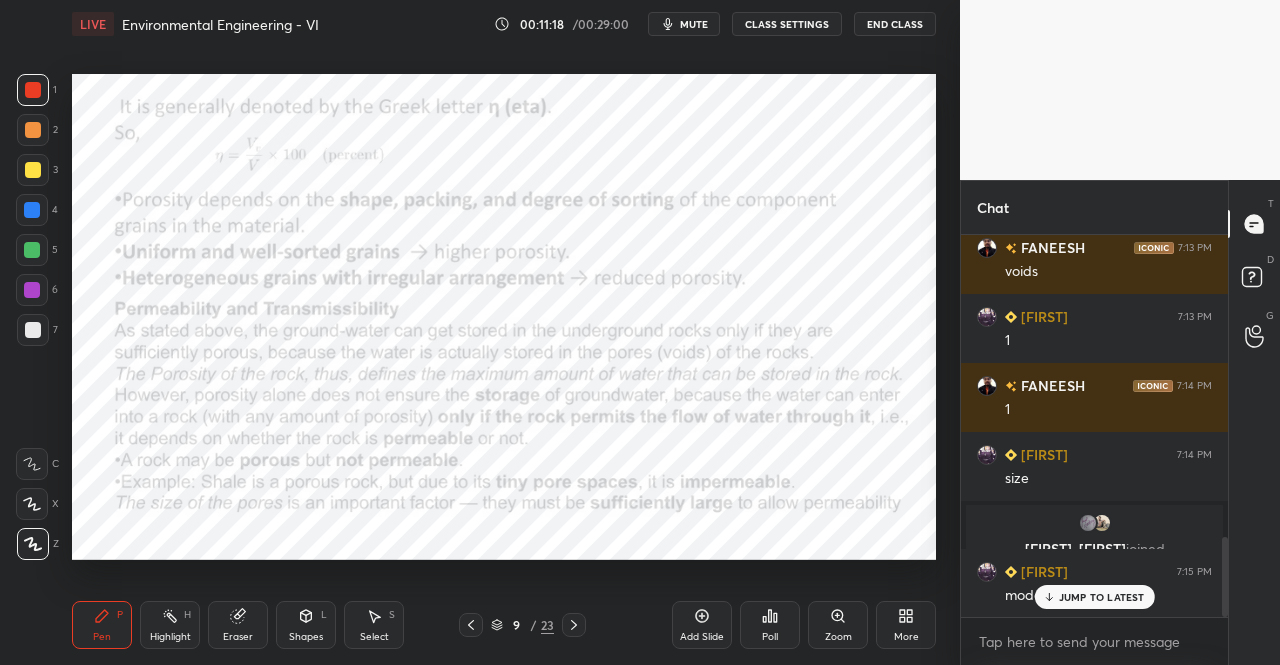 scroll, scrollTop: 1448, scrollLeft: 0, axis: vertical 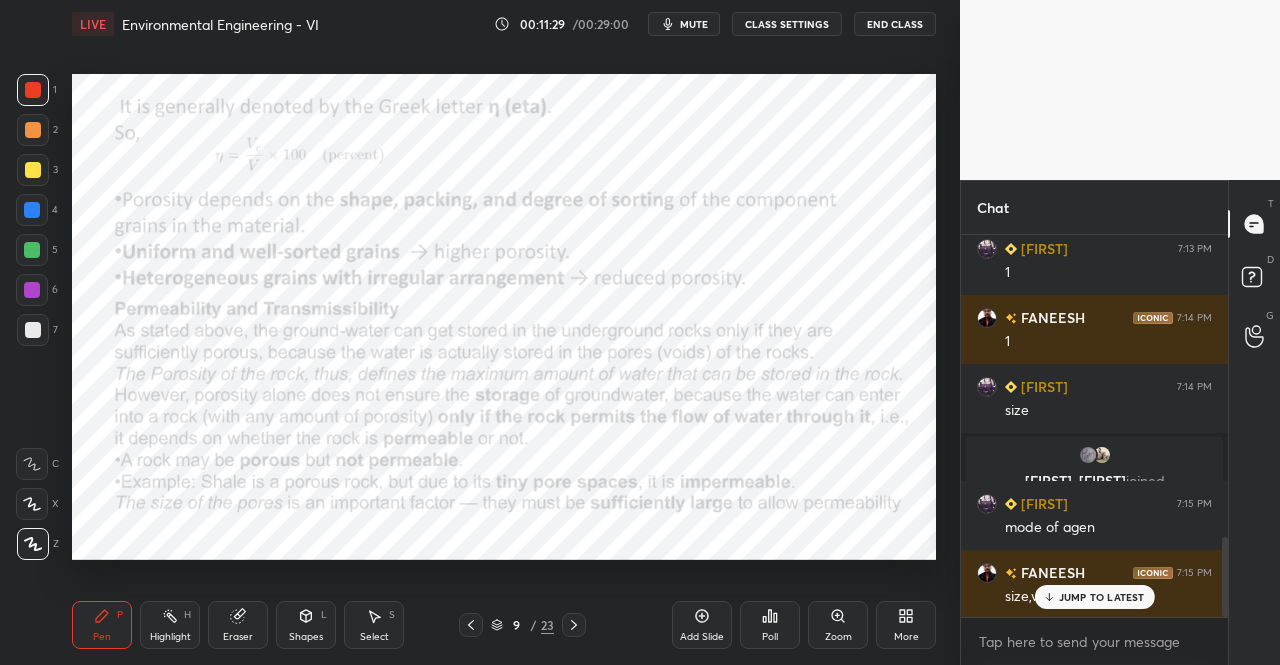 click 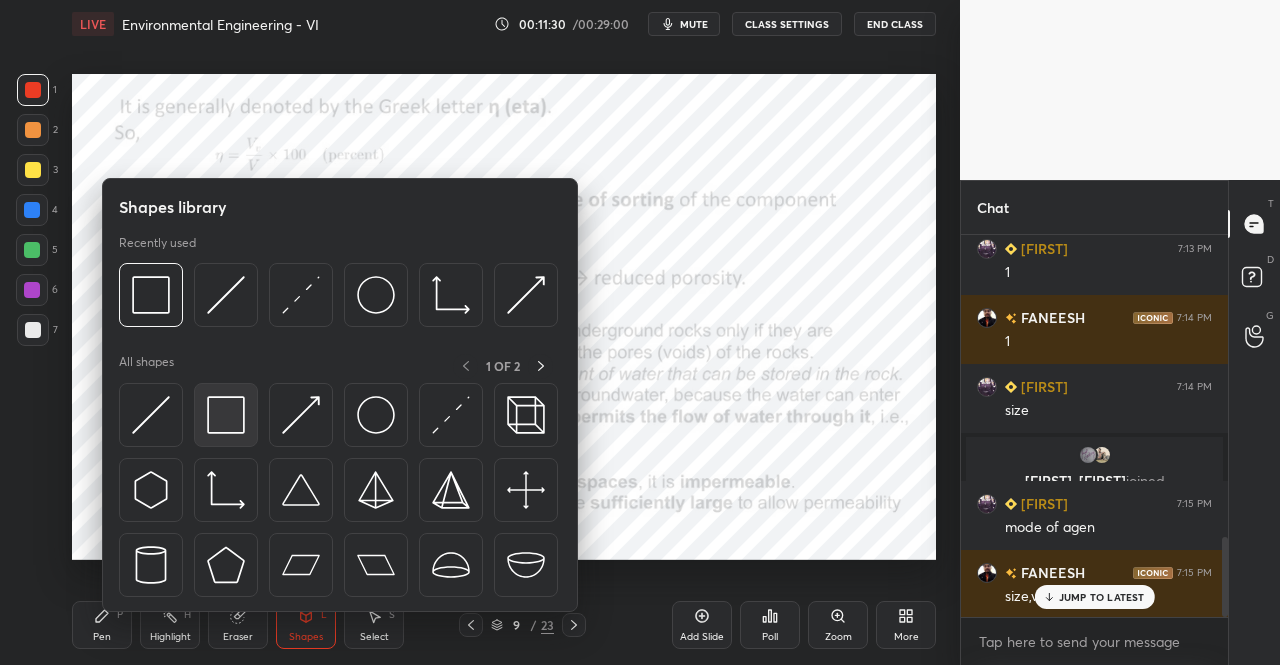 click at bounding box center (226, 415) 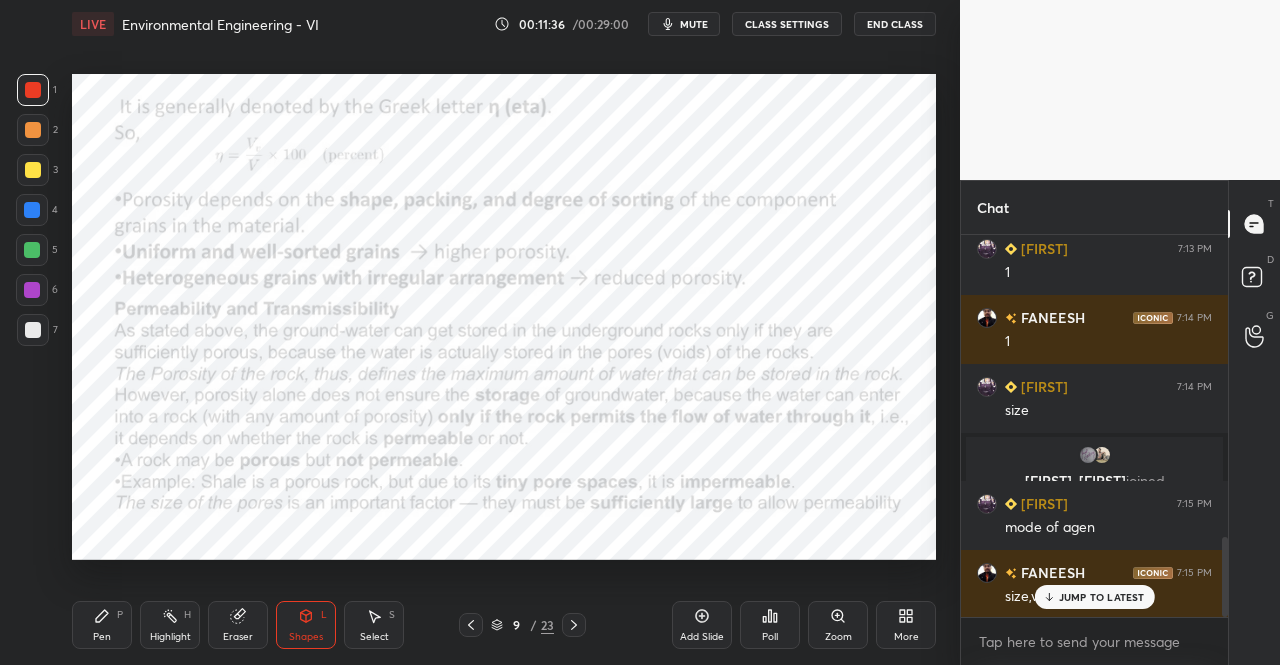 click on "Pen" at bounding box center (102, 637) 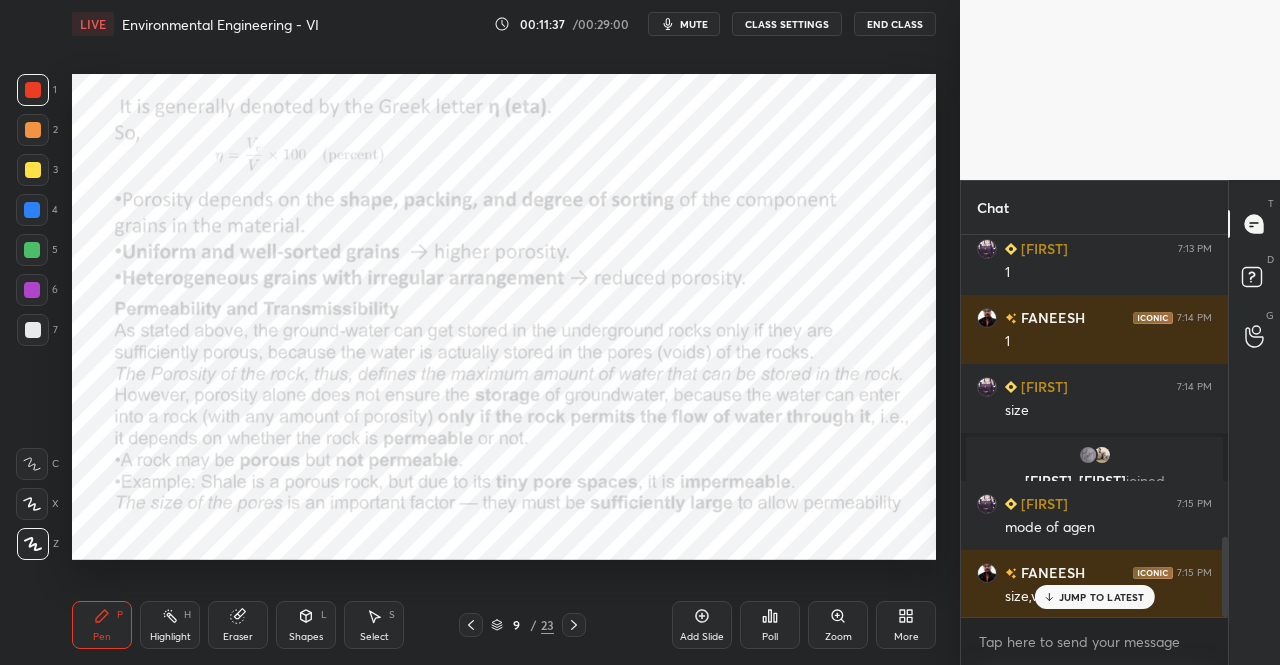click 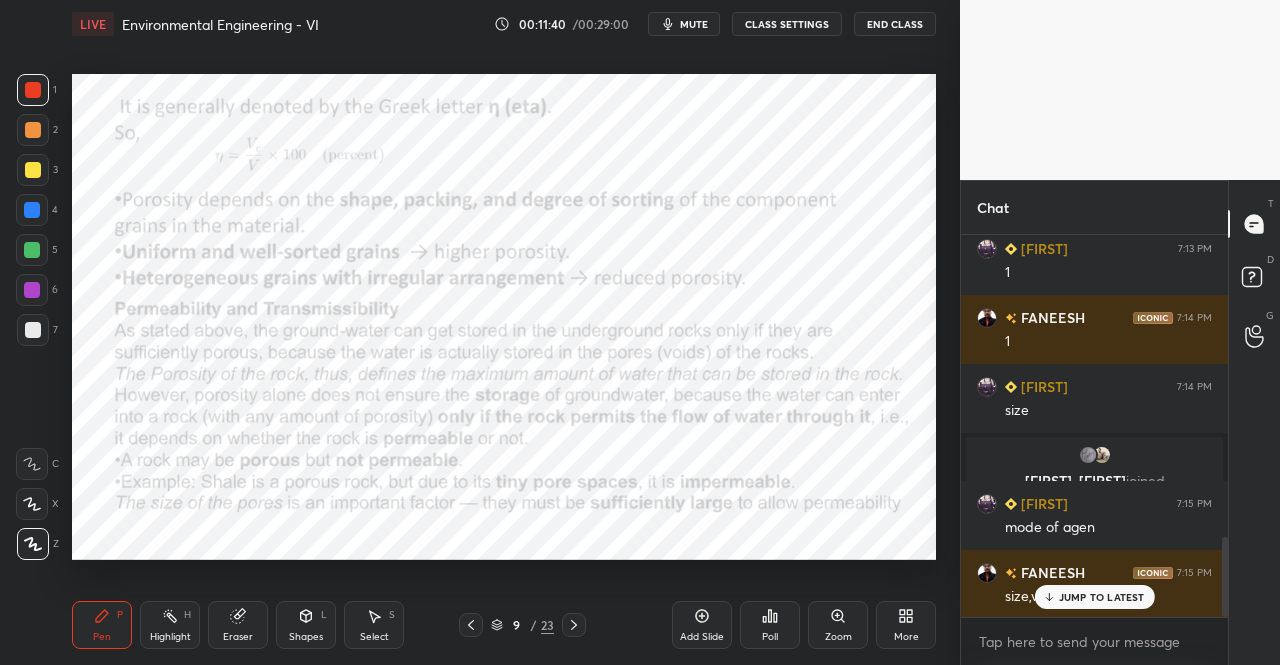 click 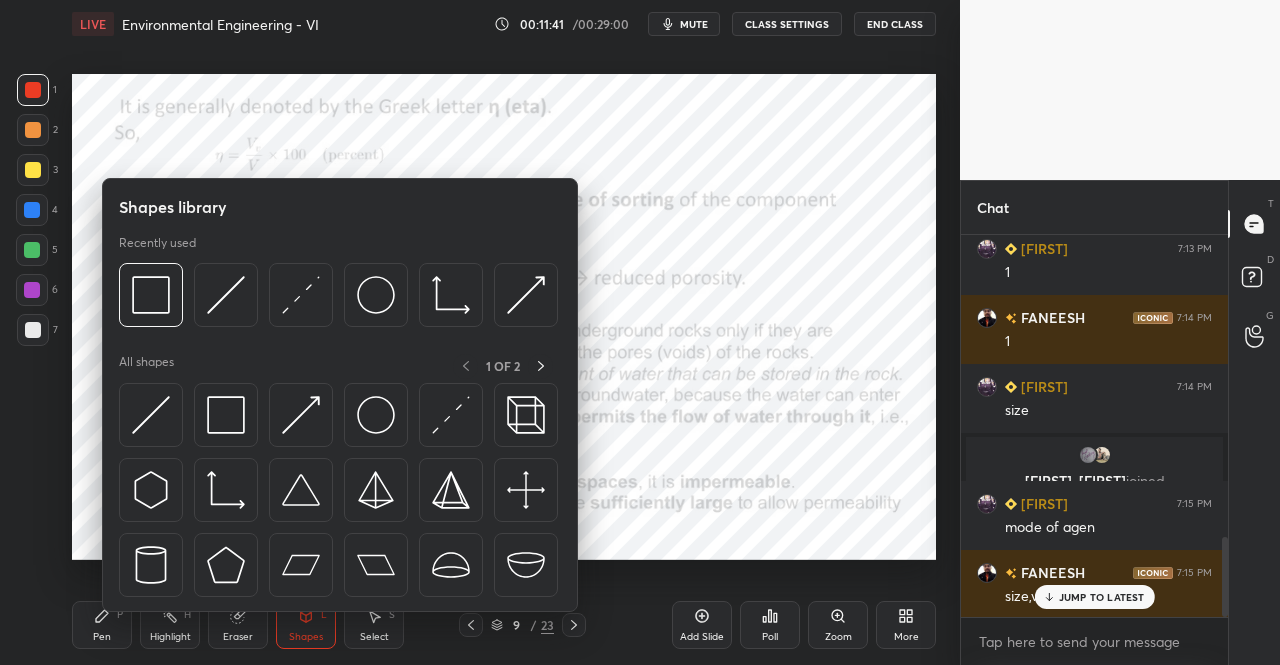 click on "Pen P" at bounding box center [102, 625] 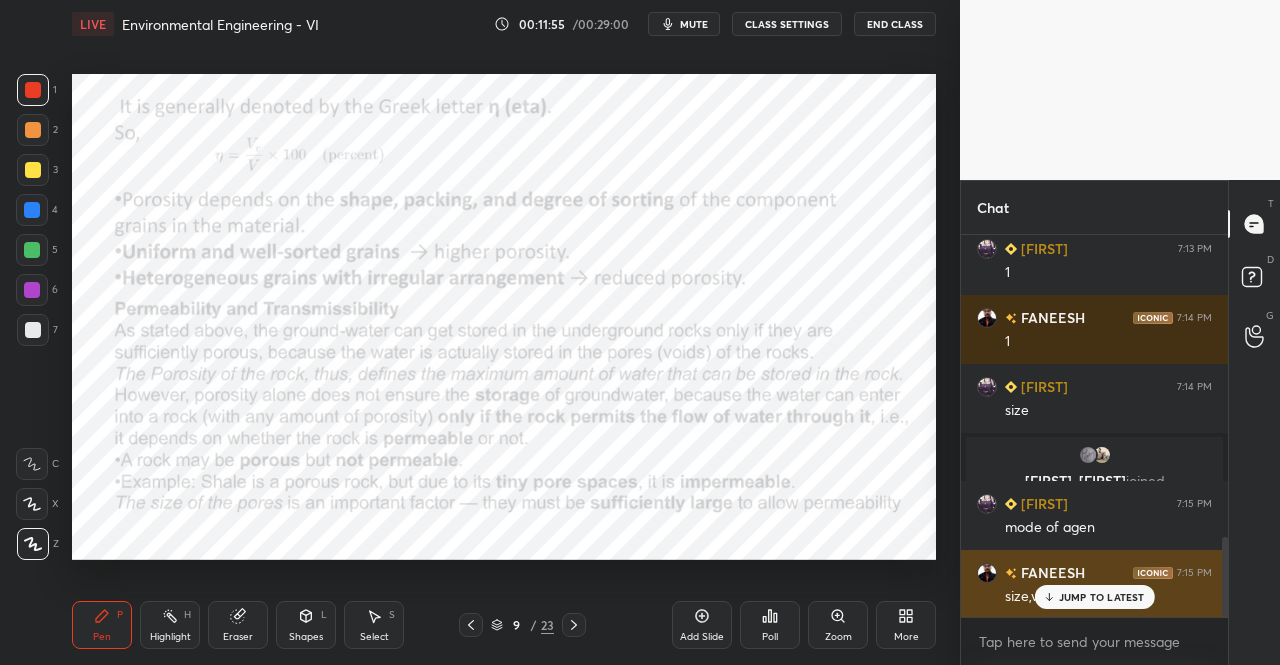 click on "JUMP TO LATEST" at bounding box center (1102, 597) 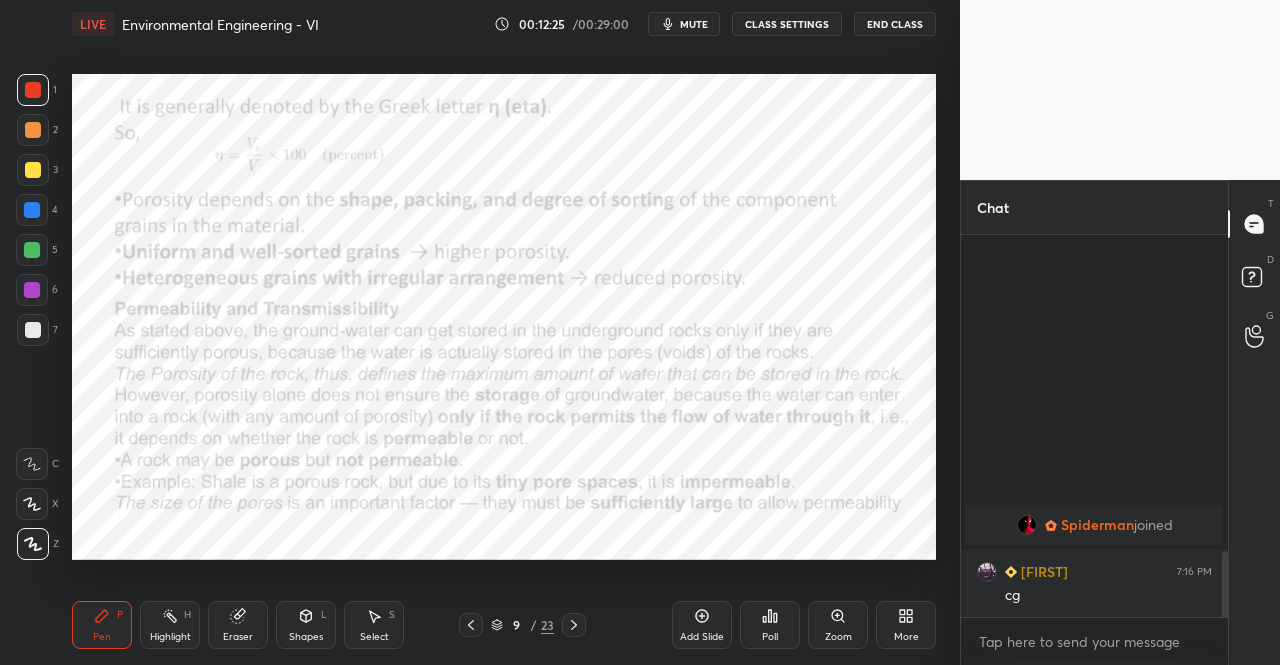 scroll, scrollTop: 1612, scrollLeft: 0, axis: vertical 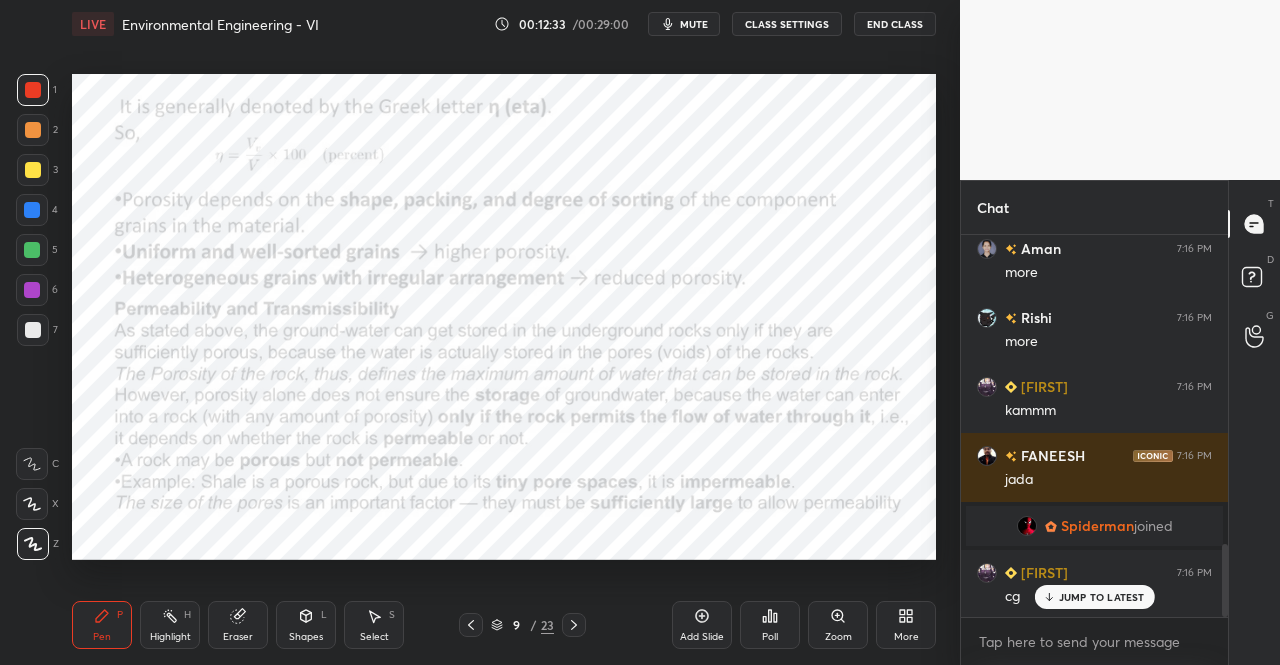 click on "Eraser" at bounding box center (238, 625) 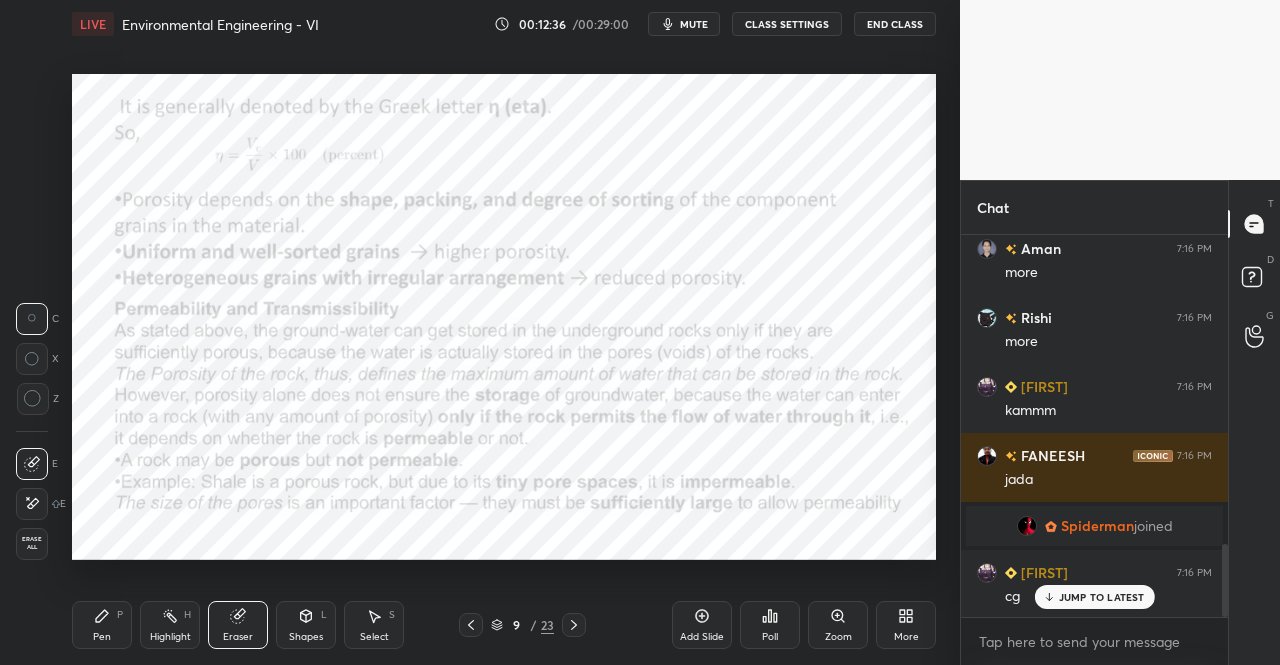 click on "Pen P" at bounding box center (102, 625) 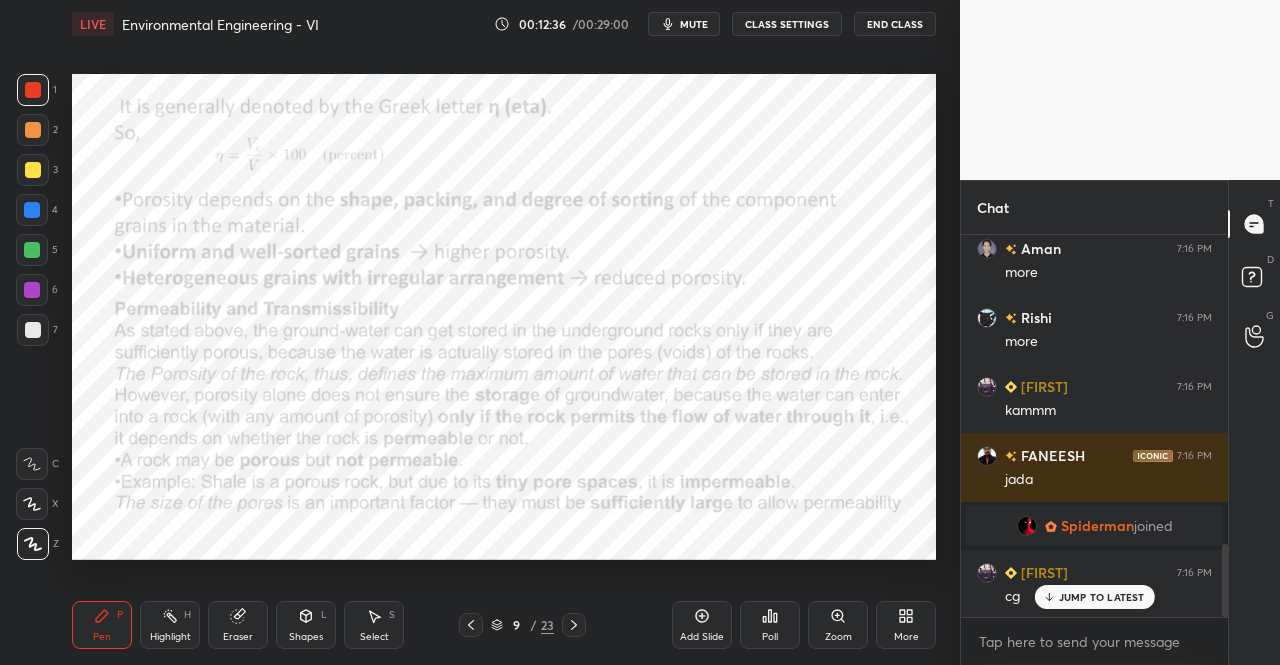 click on "Pen P" at bounding box center (102, 625) 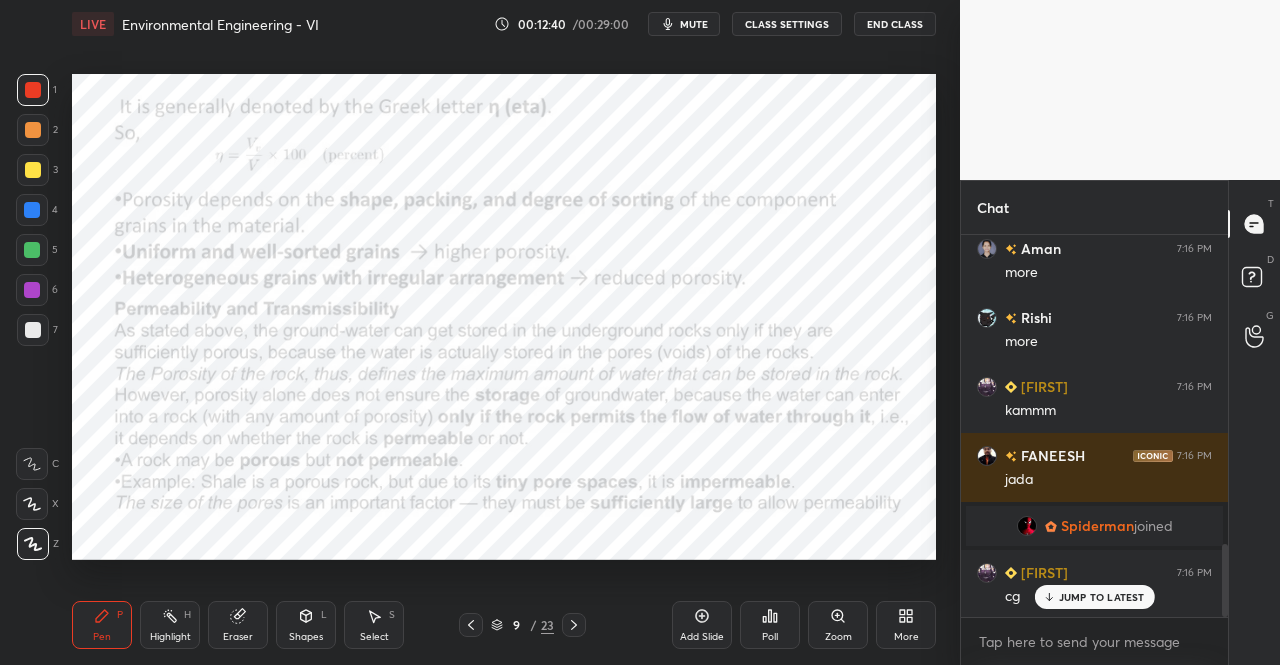 click on "Eraser" at bounding box center [238, 625] 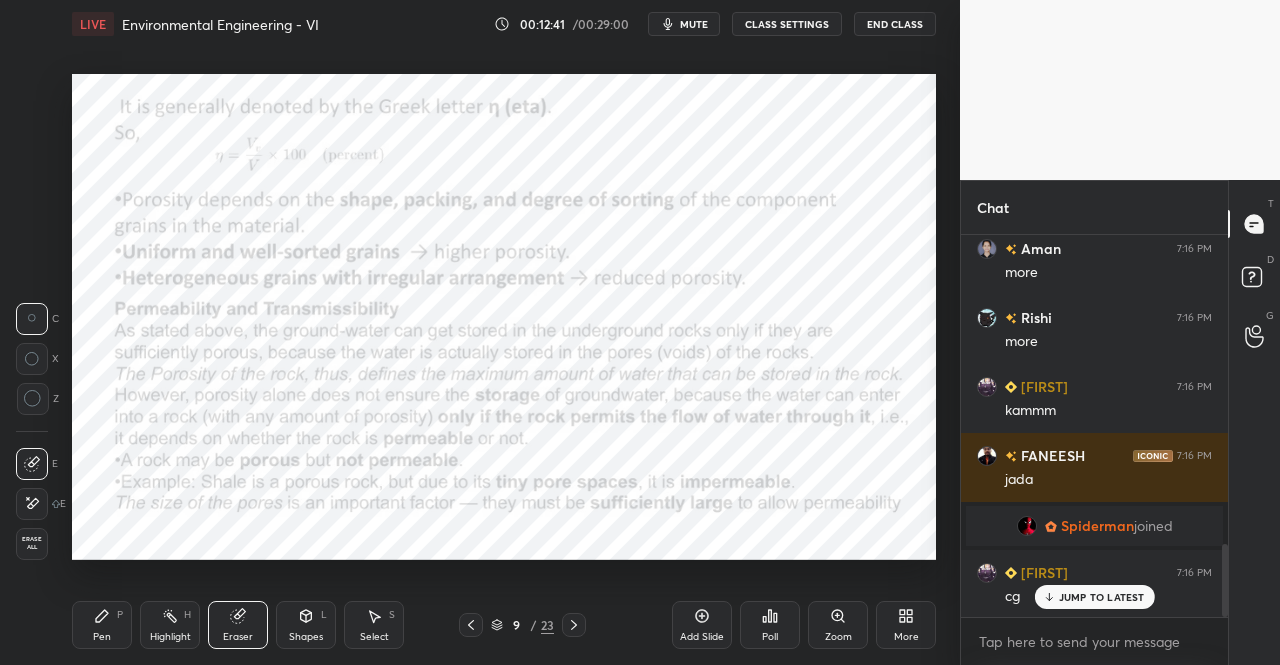scroll, scrollTop: 1632, scrollLeft: 0, axis: vertical 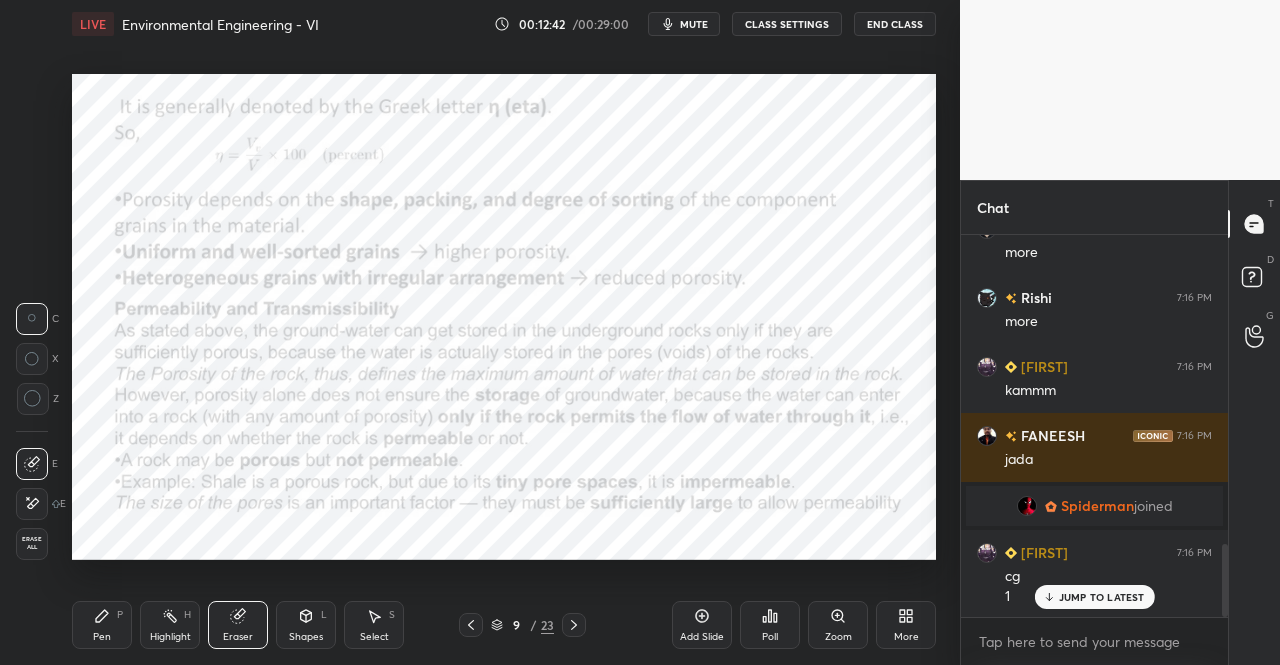 click on "Pen P" at bounding box center (102, 625) 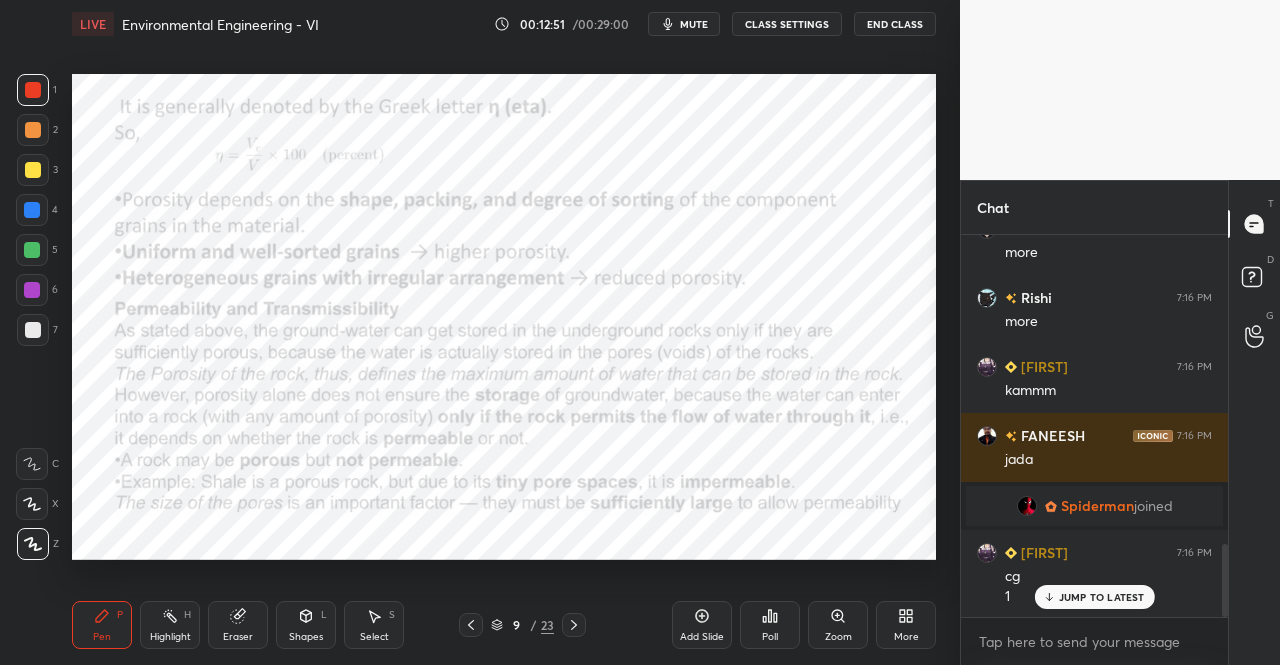 click 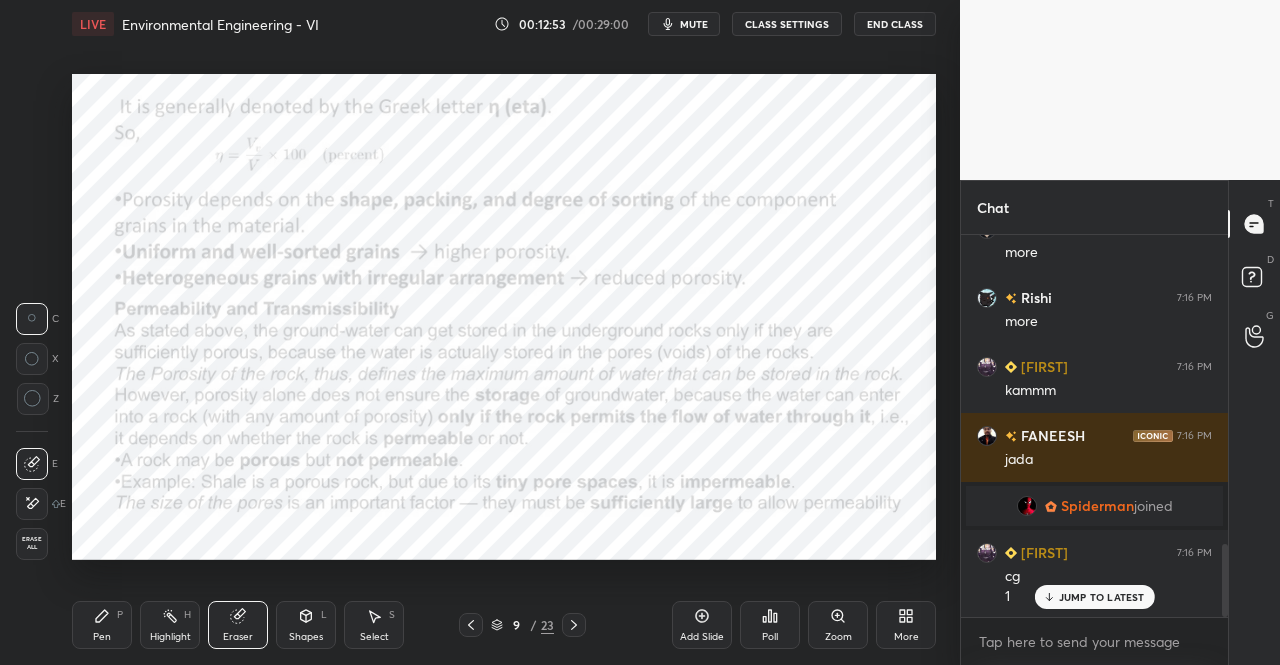 click on "Pen" at bounding box center [102, 637] 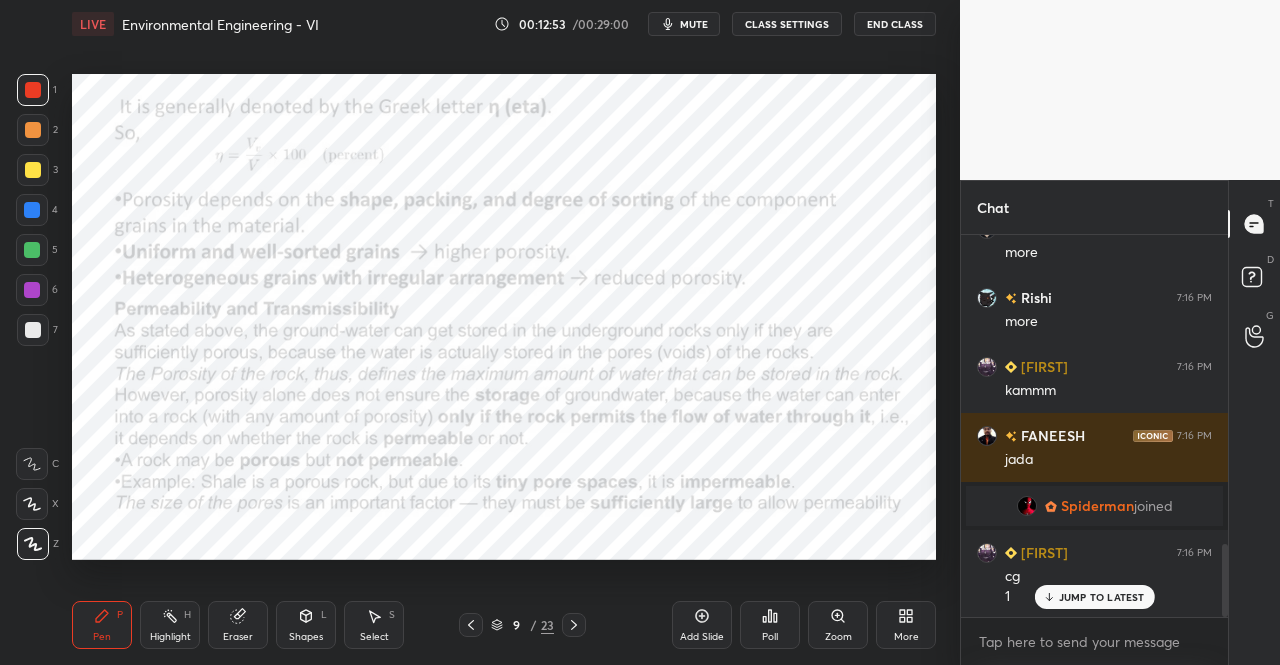 click on "Pen P Highlight H Eraser Shapes L Select S 9 / 23 Add Slide Poll Zoom More" at bounding box center [504, 625] 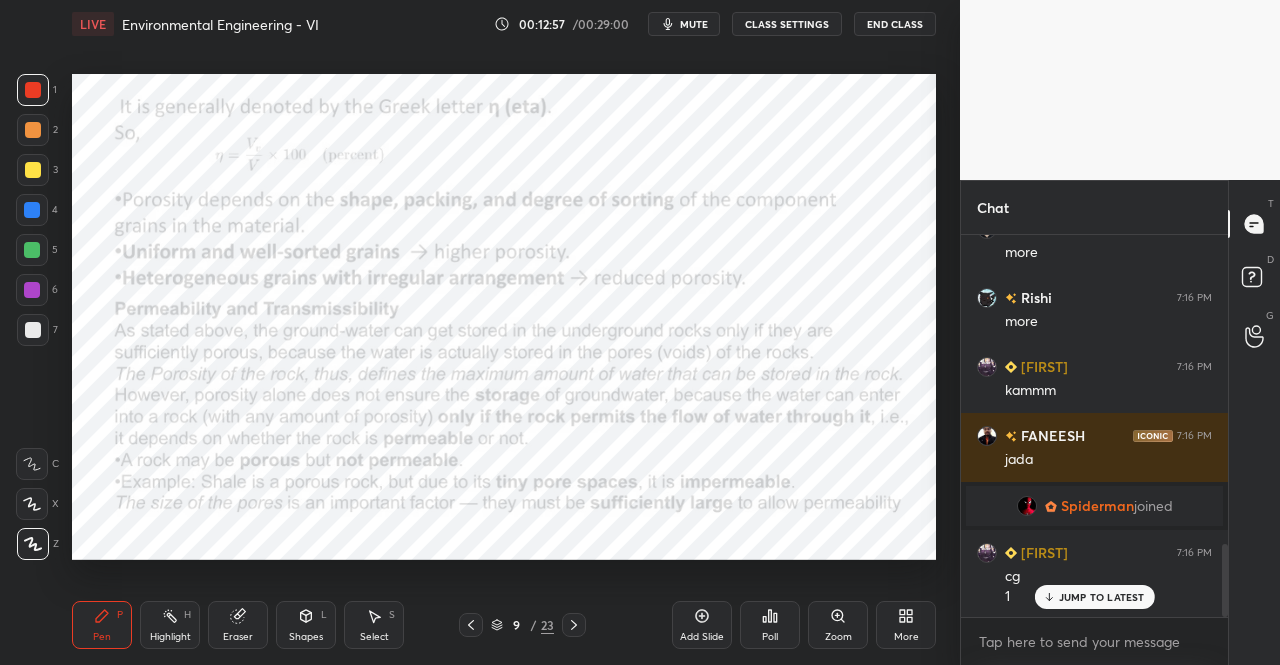 click on "Setting up your live class Poll for   secs No correct answer Start poll" at bounding box center [504, 316] 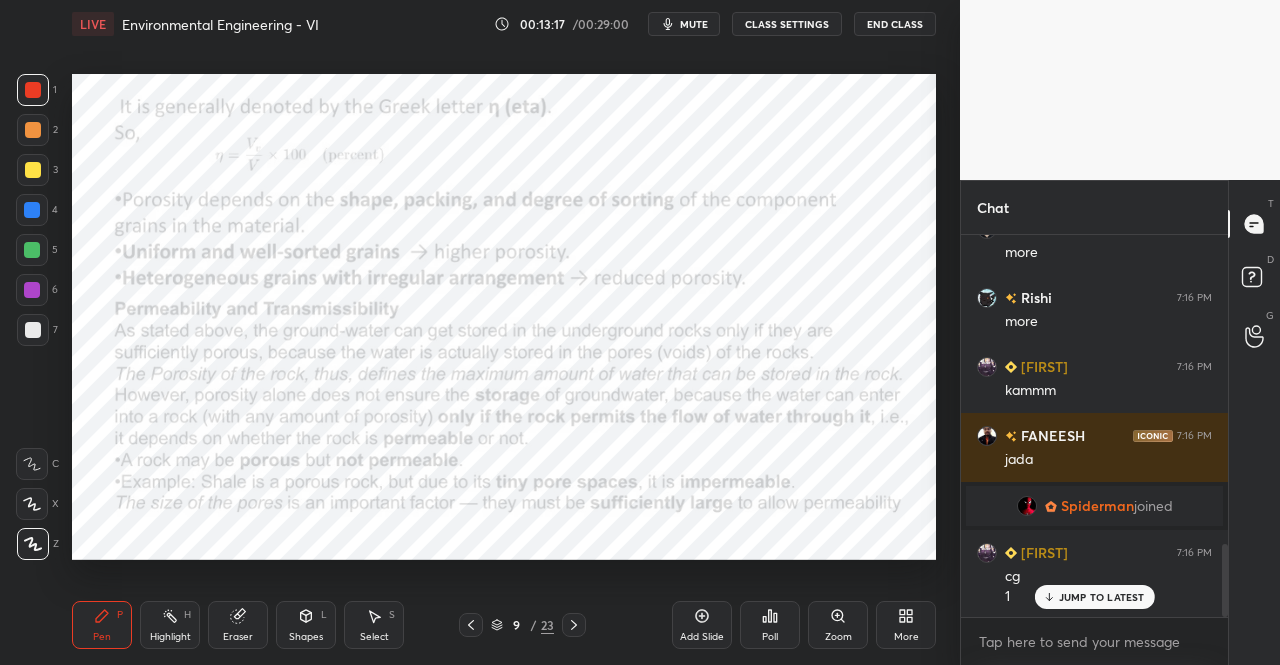 click on "Select S" at bounding box center (374, 625) 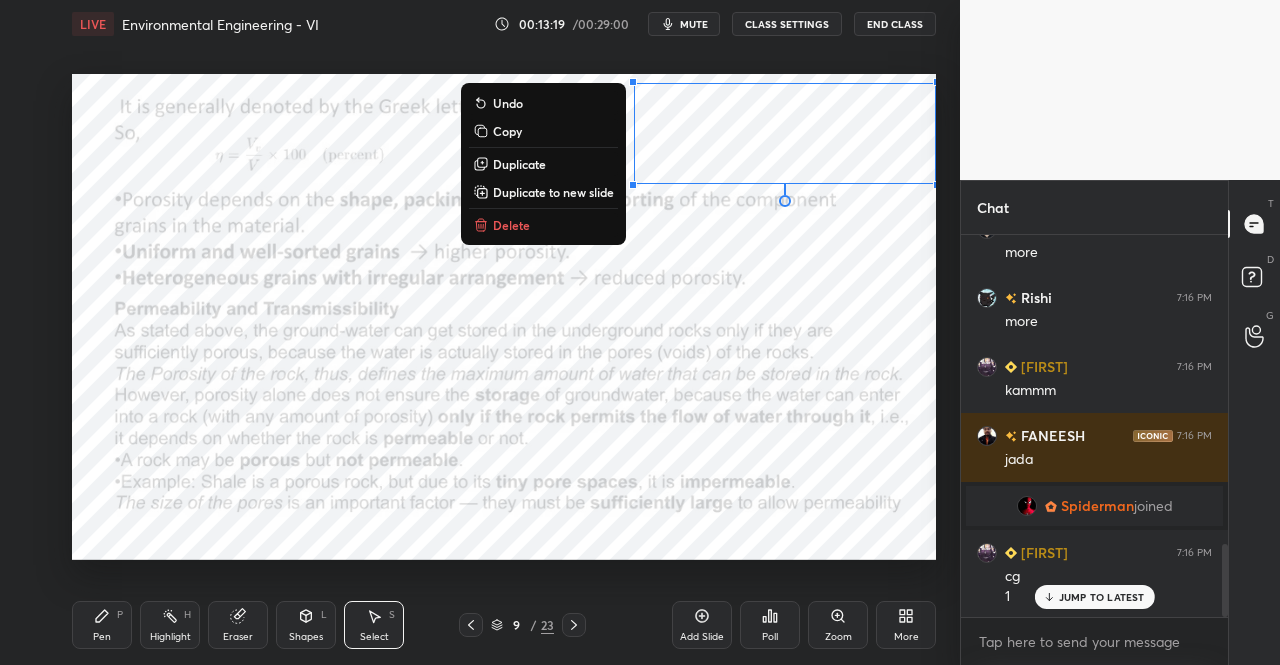 click on "Delete" at bounding box center (543, 225) 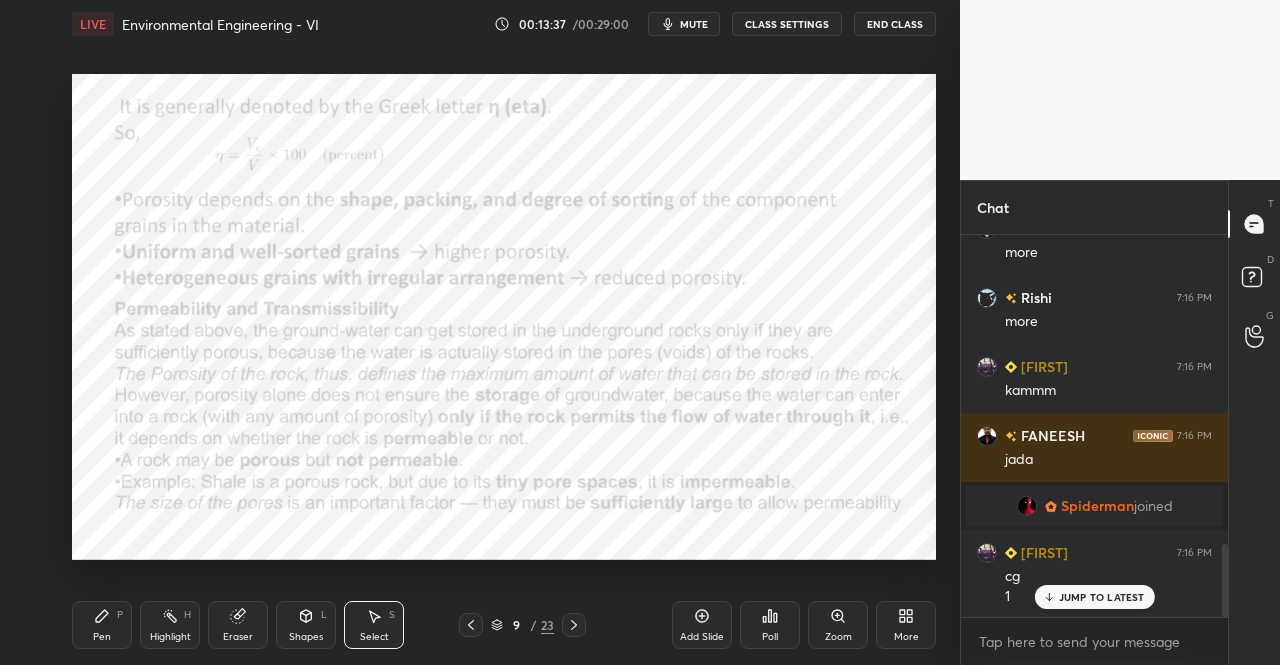 click on "Shapes L" at bounding box center (306, 625) 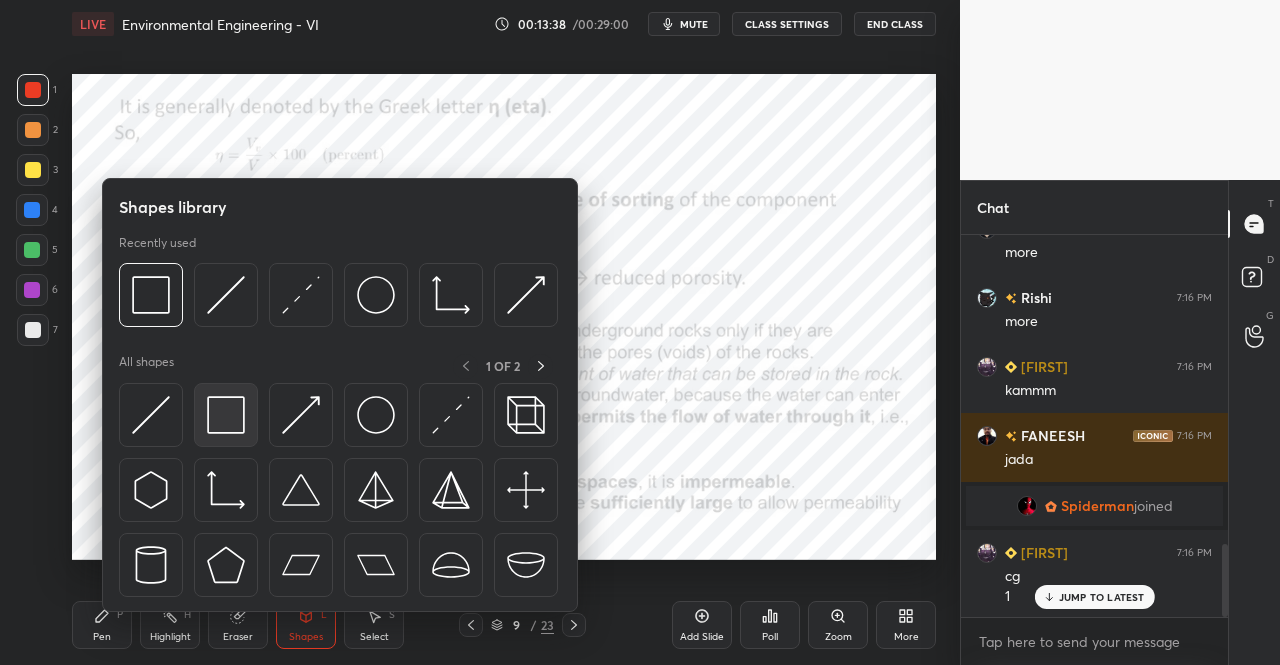 click at bounding box center [226, 415] 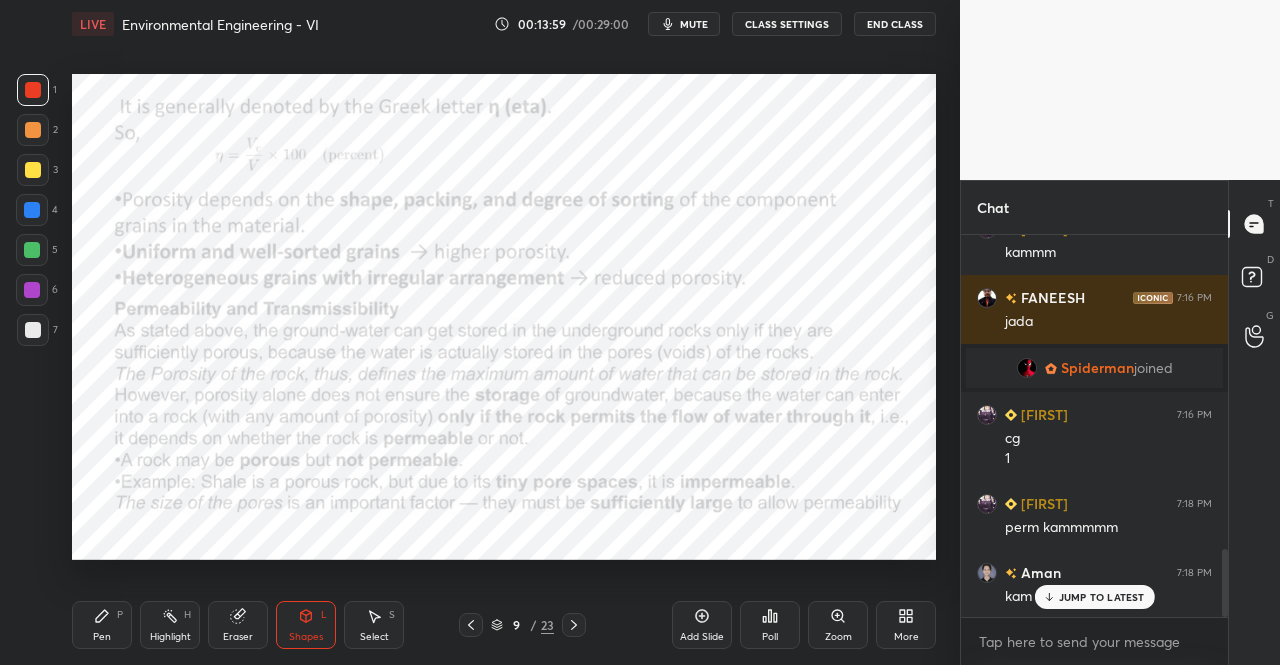 scroll, scrollTop: 1818, scrollLeft: 0, axis: vertical 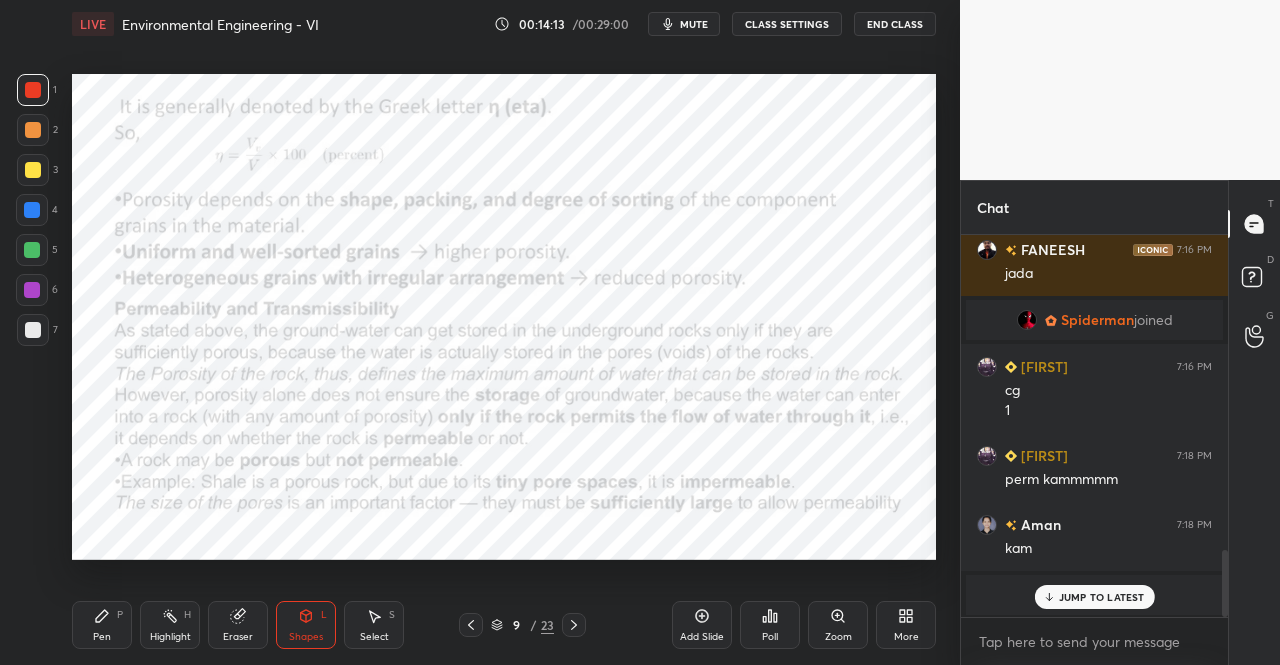 click 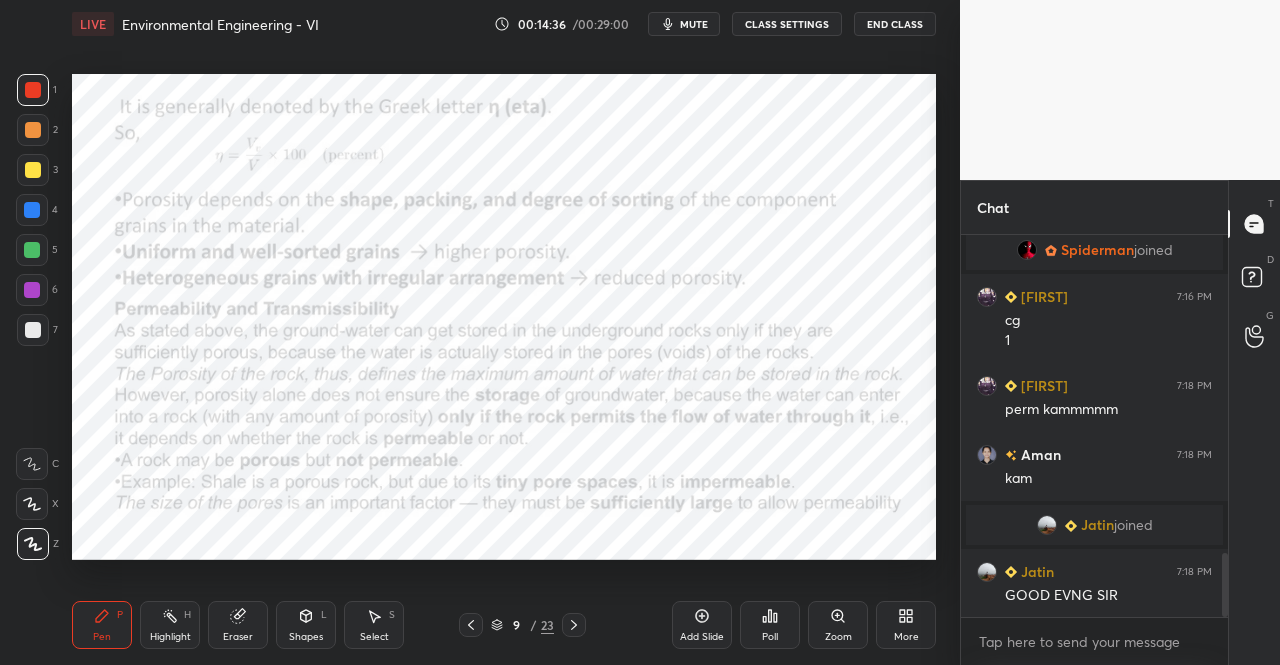scroll, scrollTop: 1956, scrollLeft: 0, axis: vertical 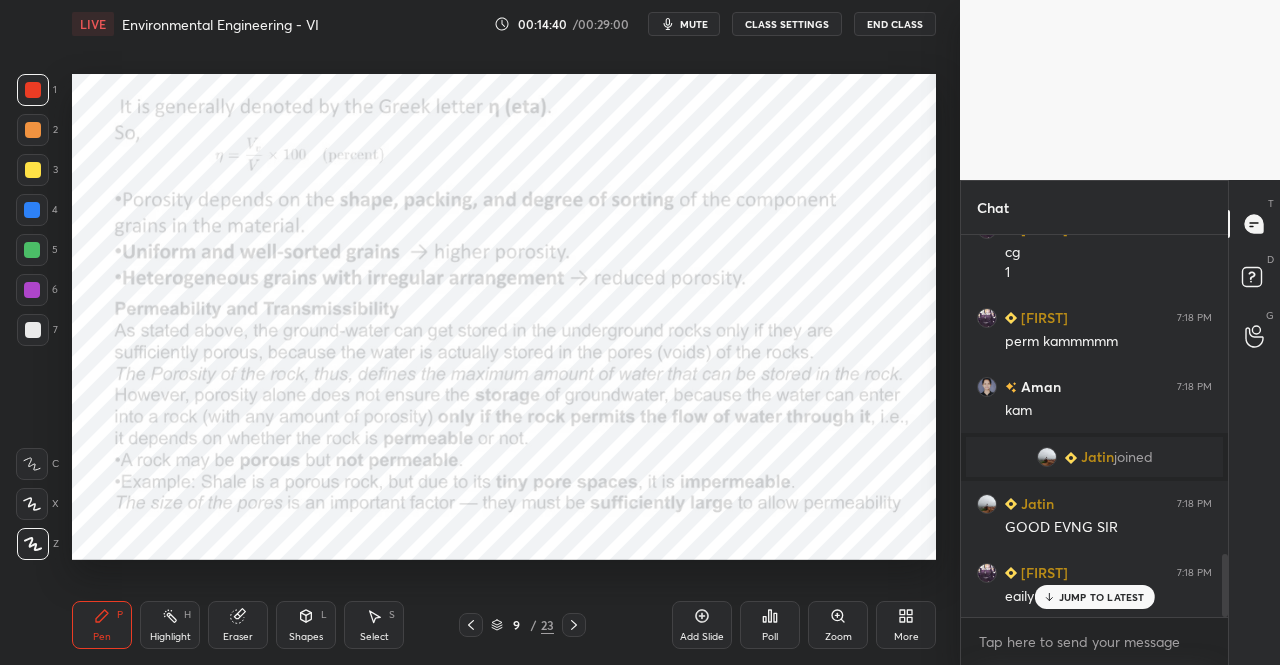 click at bounding box center (33, 90) 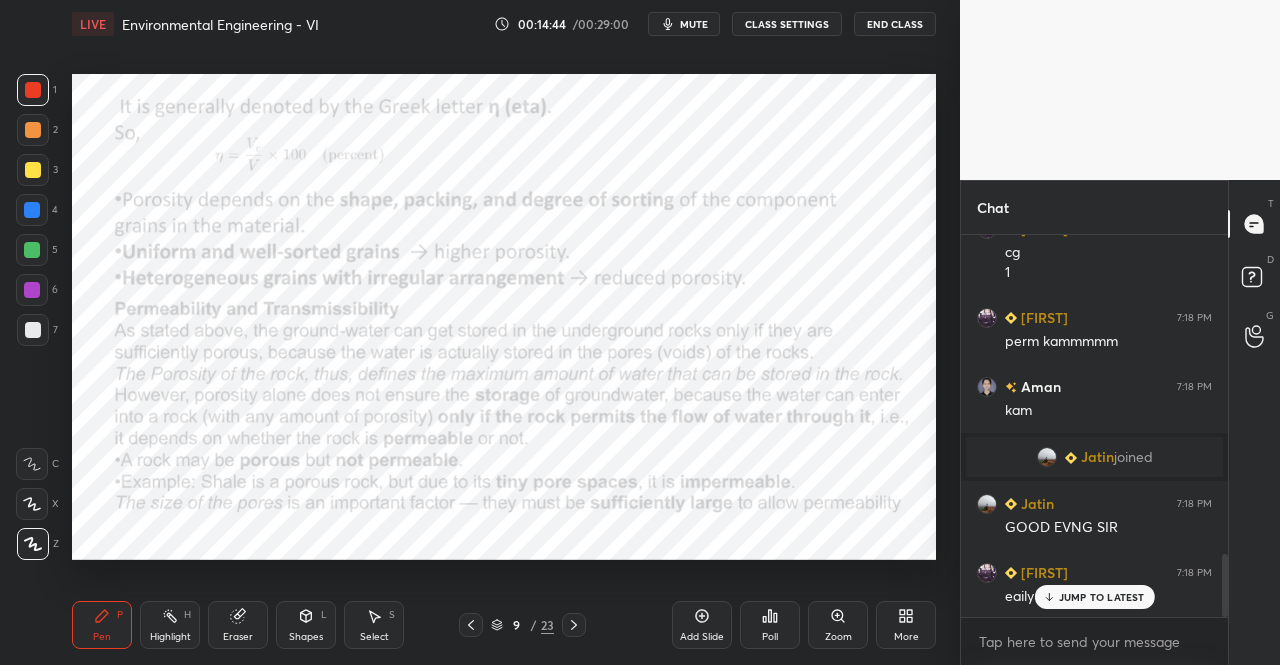 click at bounding box center (32, 210) 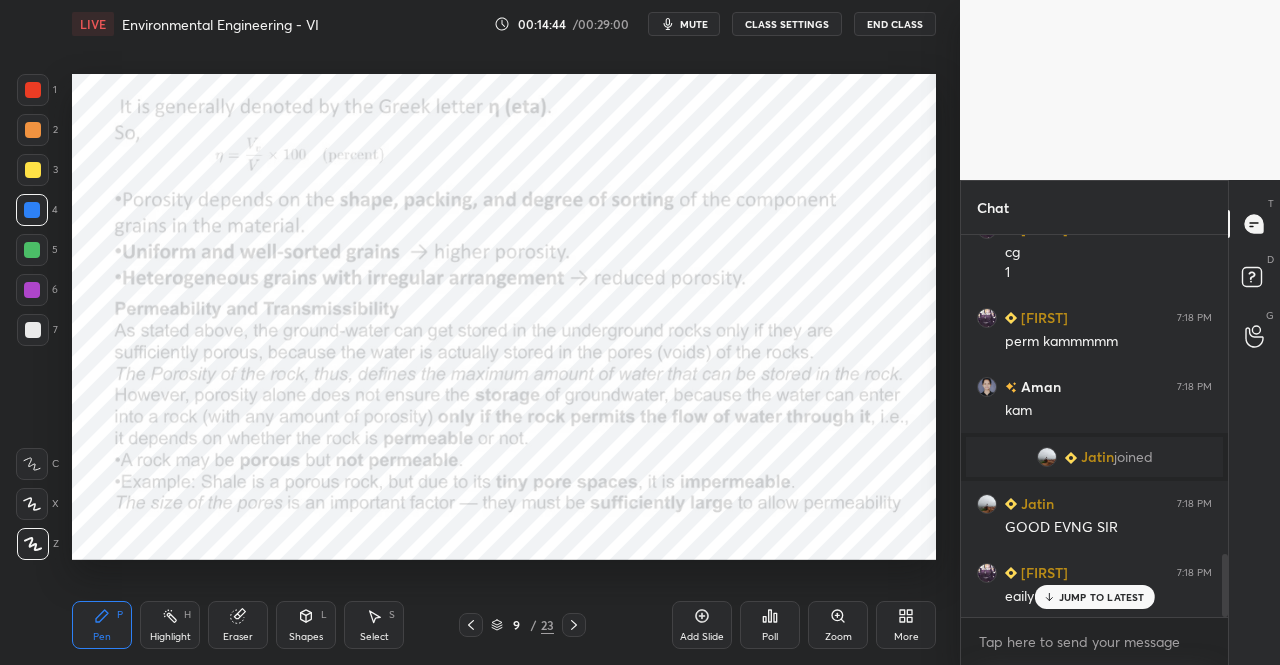 click on "1 2 3 4 5 6 7 C X Z C X Z E E Erase all   H H" at bounding box center [32, 317] 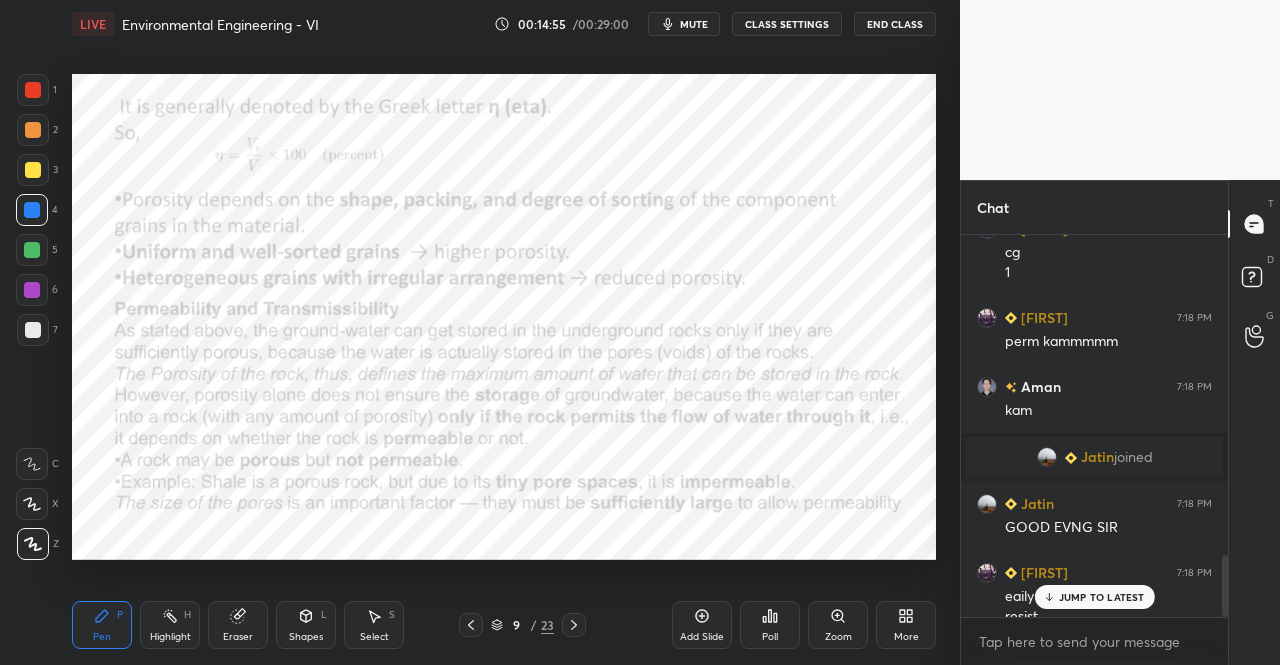 scroll, scrollTop: 1976, scrollLeft: 0, axis: vertical 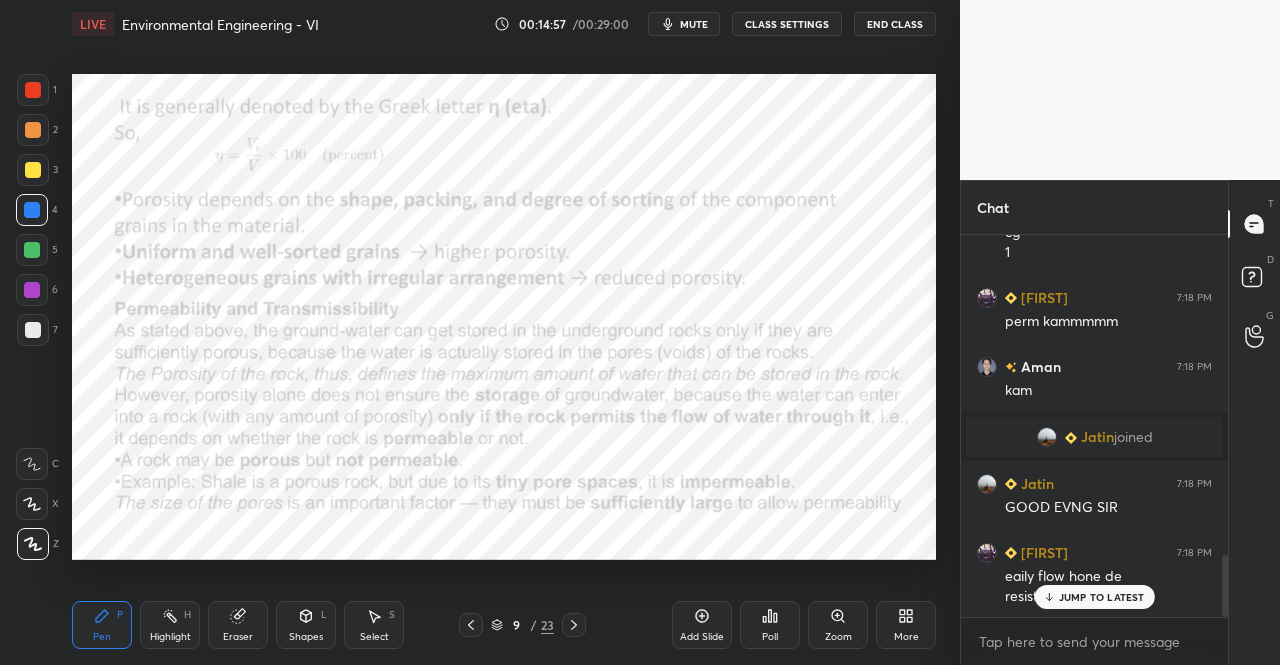 click on "Pen P Highlight H Eraser Shapes L Select S 9 / 23 Add Slide Poll Zoom More" at bounding box center [504, 625] 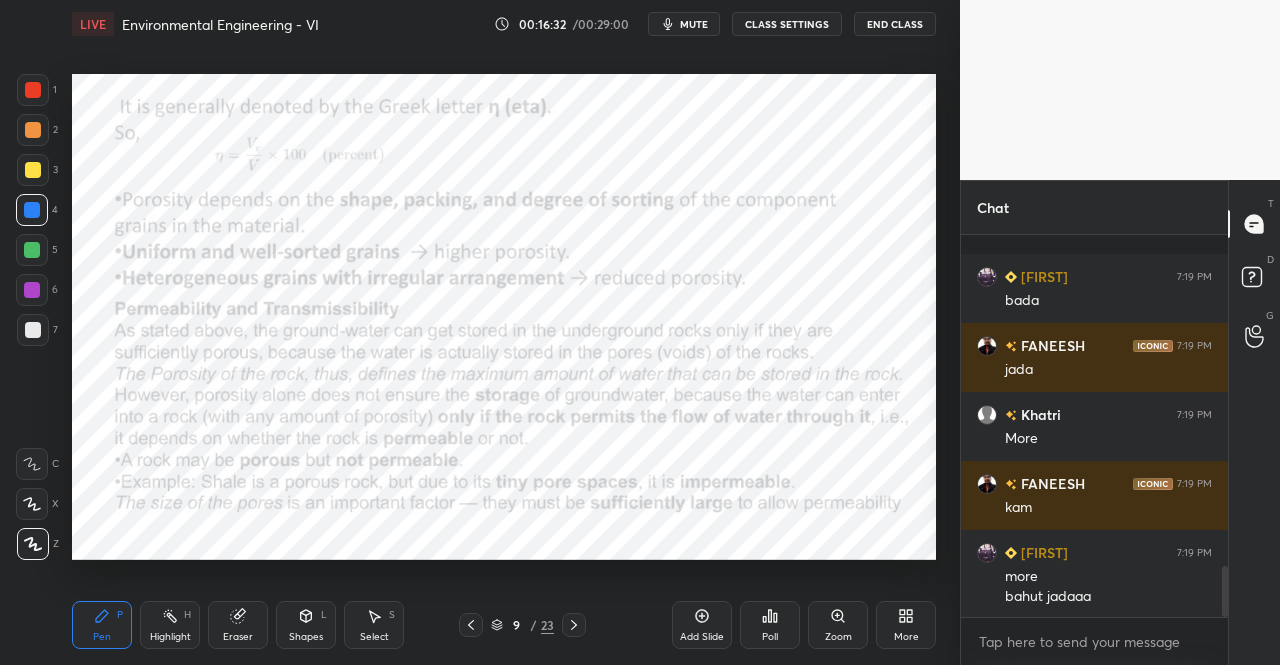 scroll, scrollTop: 2498, scrollLeft: 0, axis: vertical 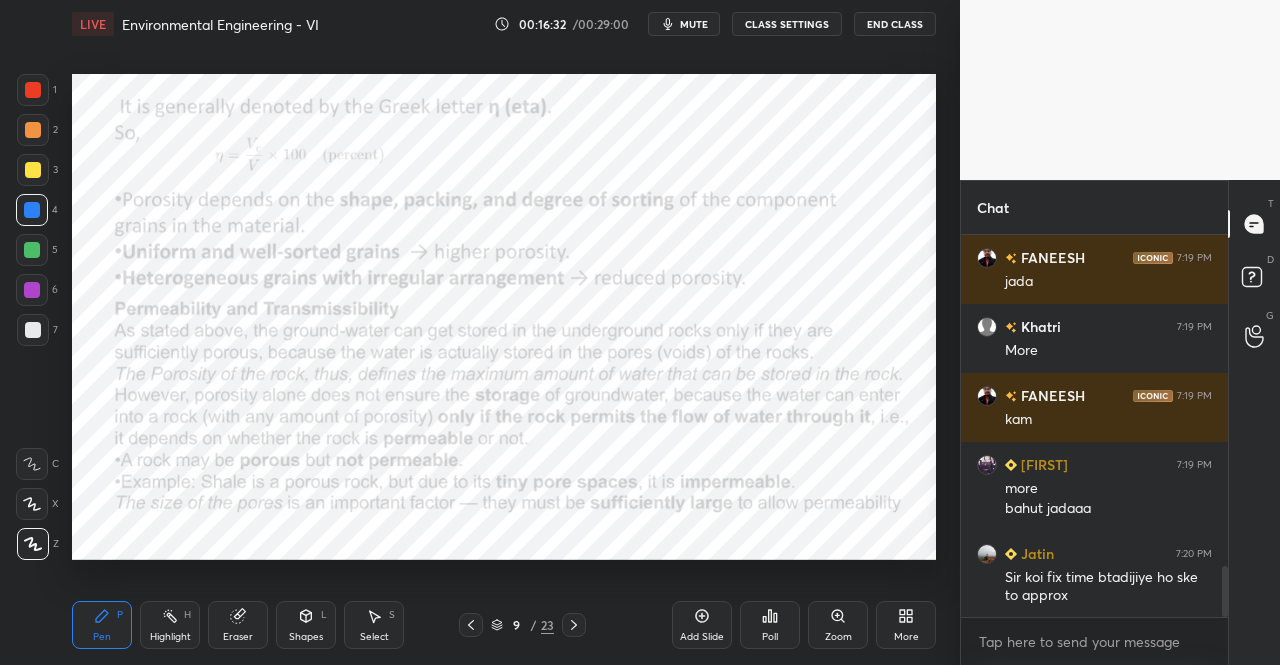 click 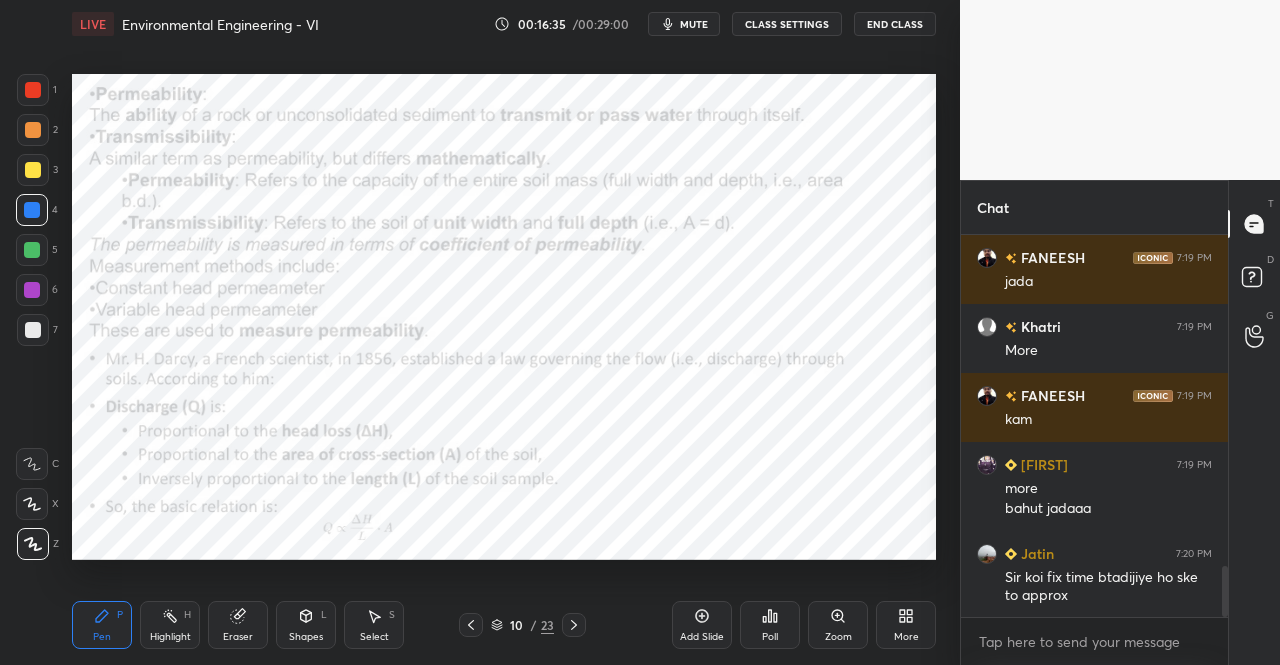 click on "Pen" at bounding box center (102, 637) 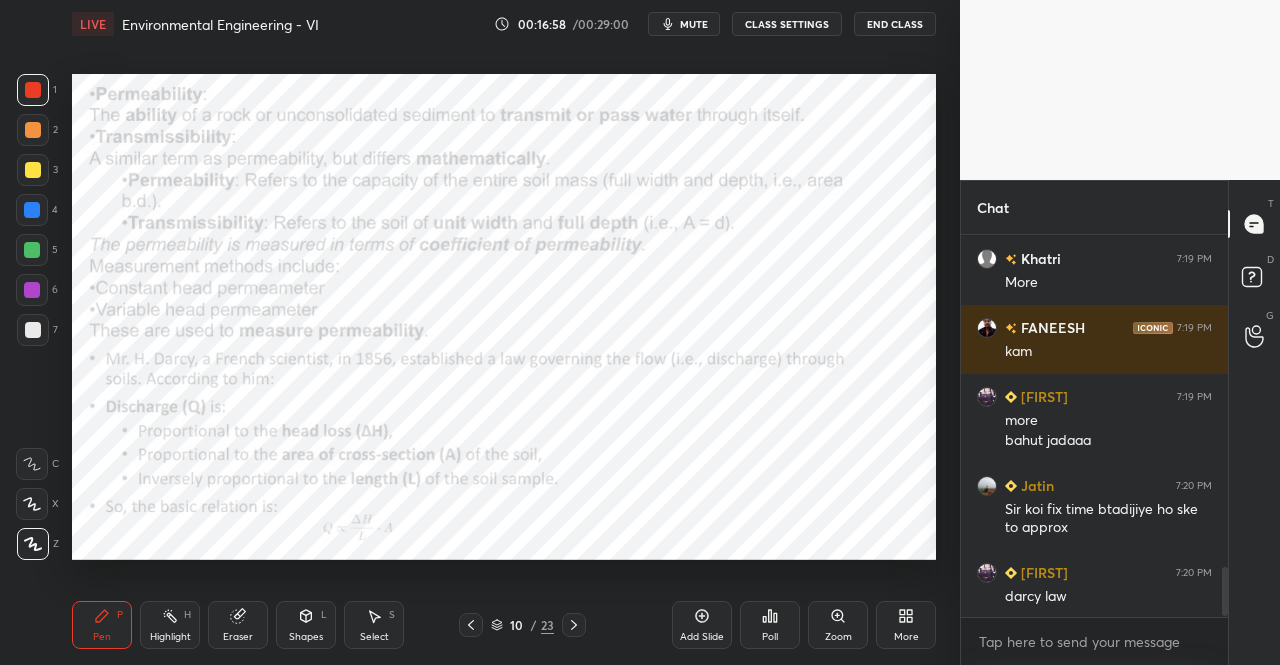 scroll, scrollTop: 2636, scrollLeft: 0, axis: vertical 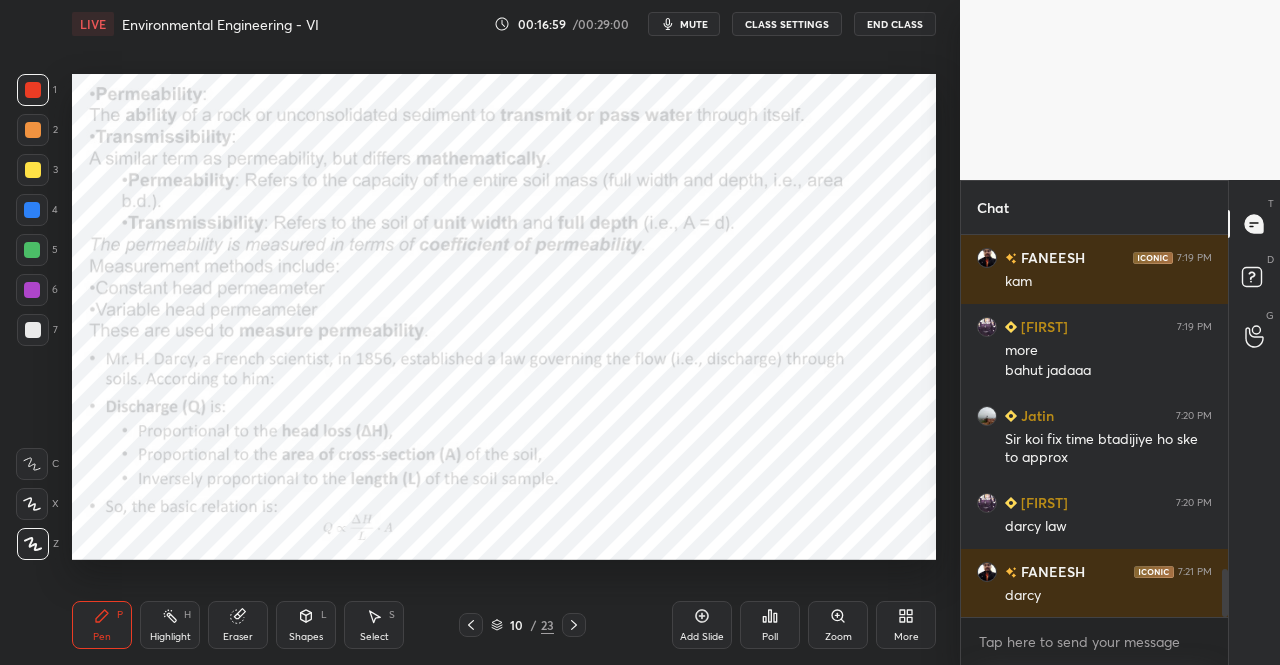 click on "Shapes L" at bounding box center [306, 625] 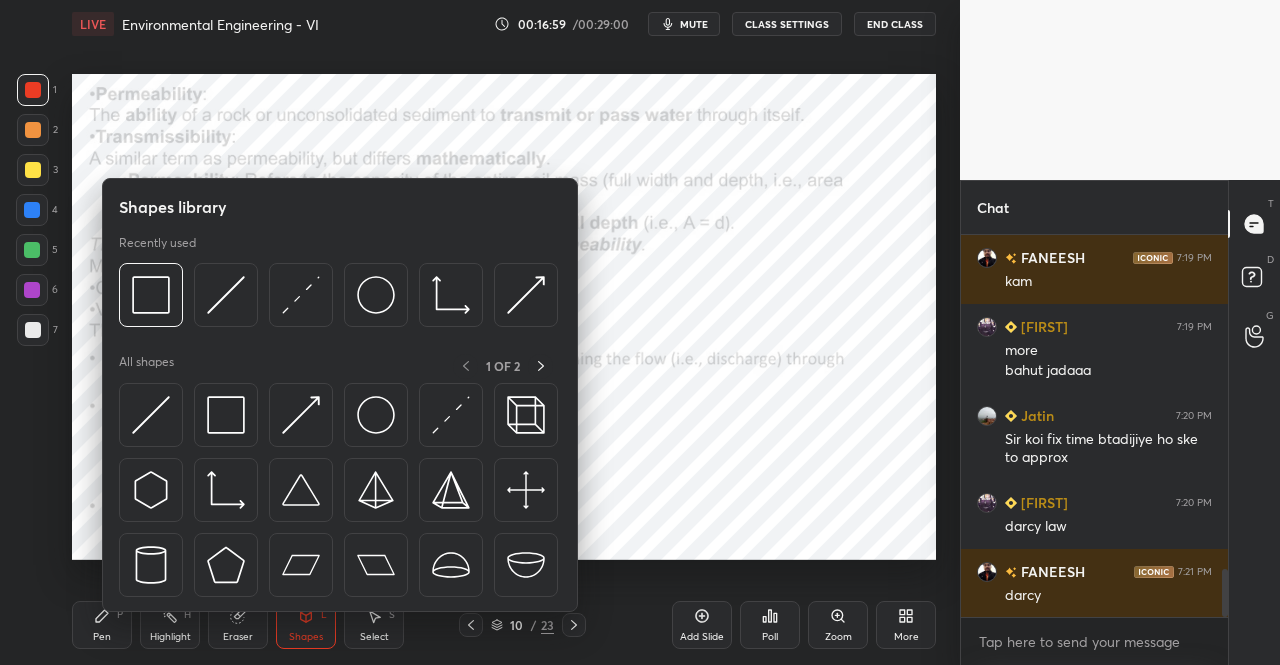 click at bounding box center [226, 415] 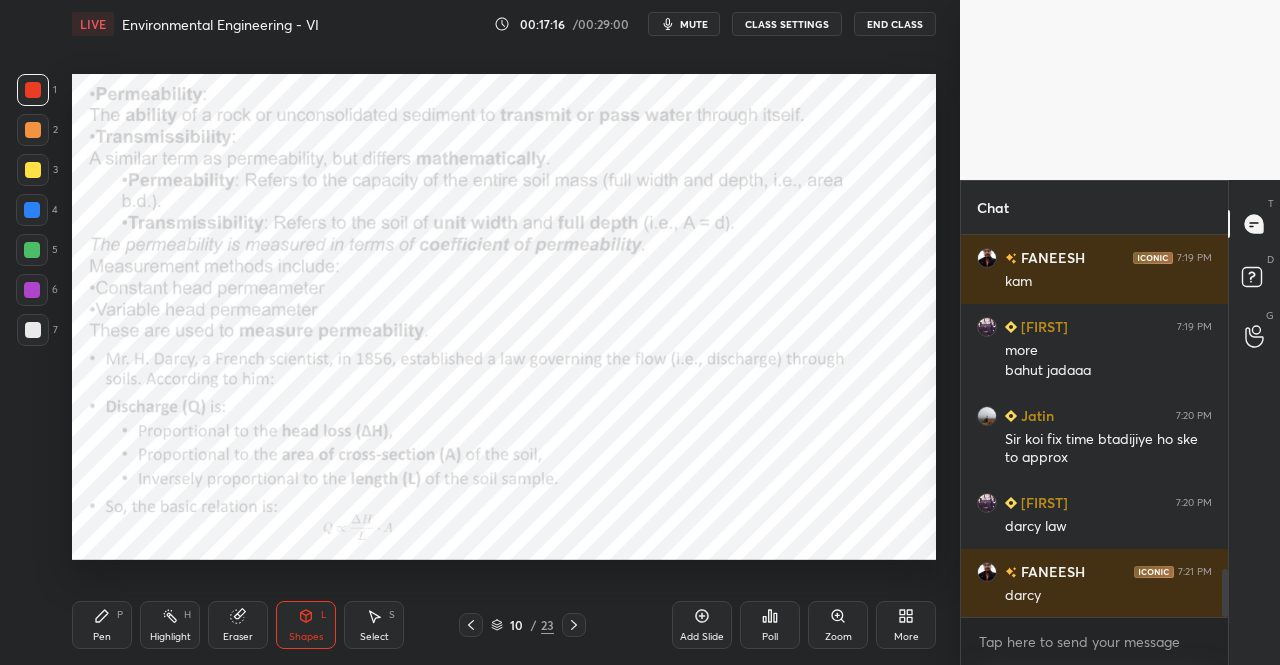 scroll, scrollTop: 2684, scrollLeft: 0, axis: vertical 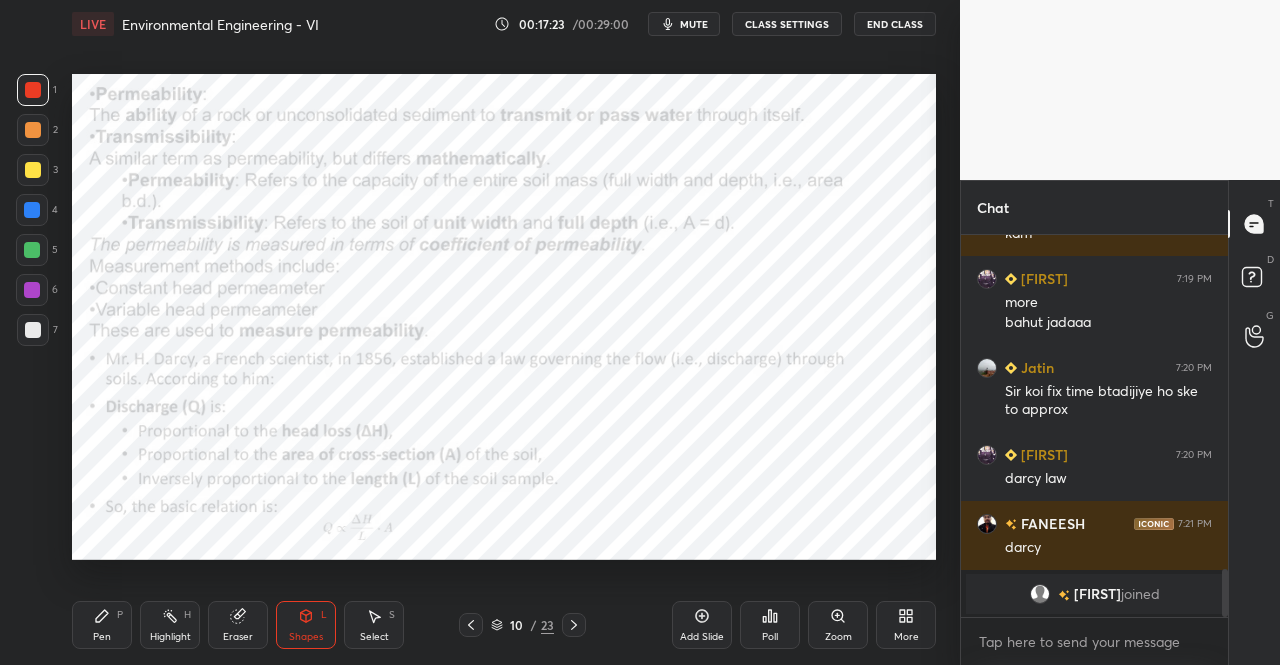 click on "Pen" at bounding box center (102, 637) 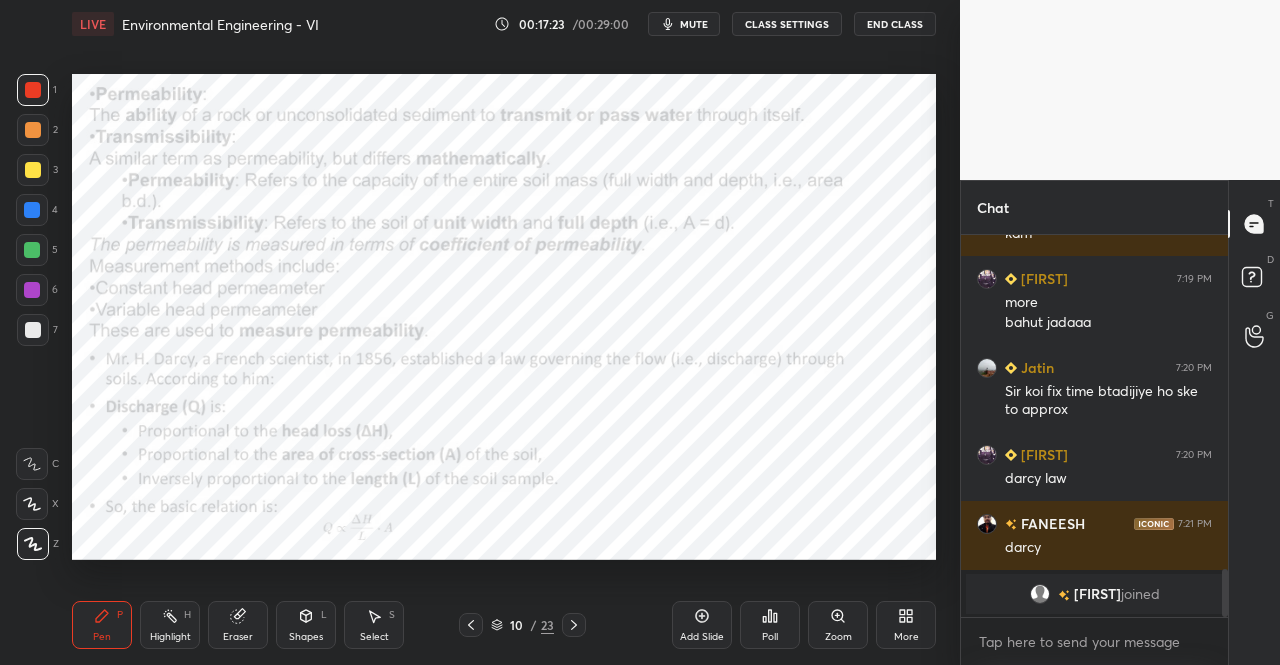 click on "Pen" at bounding box center (102, 637) 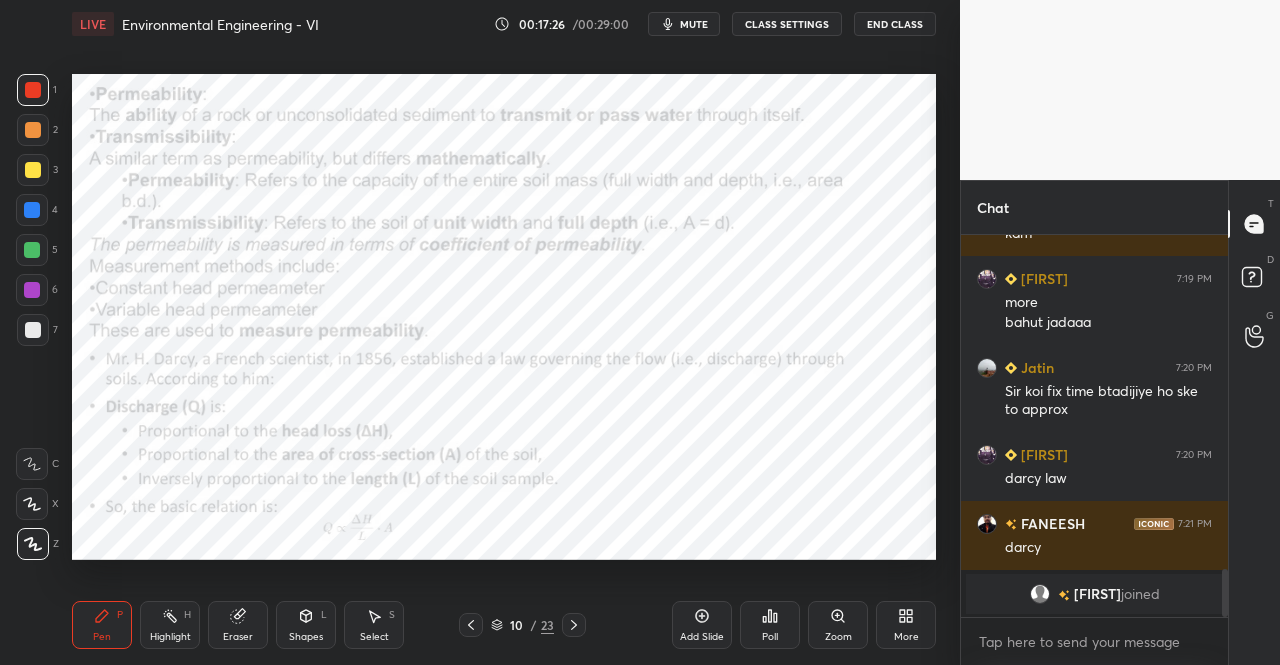 click on "Pen P" at bounding box center (102, 625) 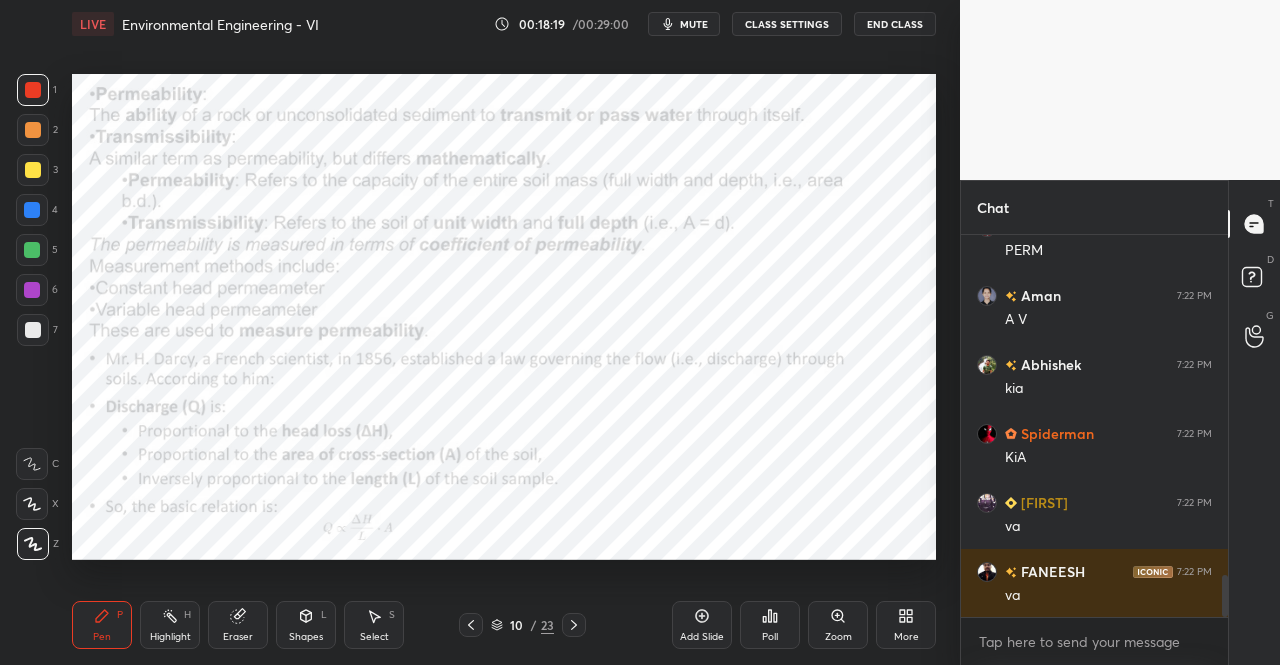 scroll, scrollTop: 3104, scrollLeft: 0, axis: vertical 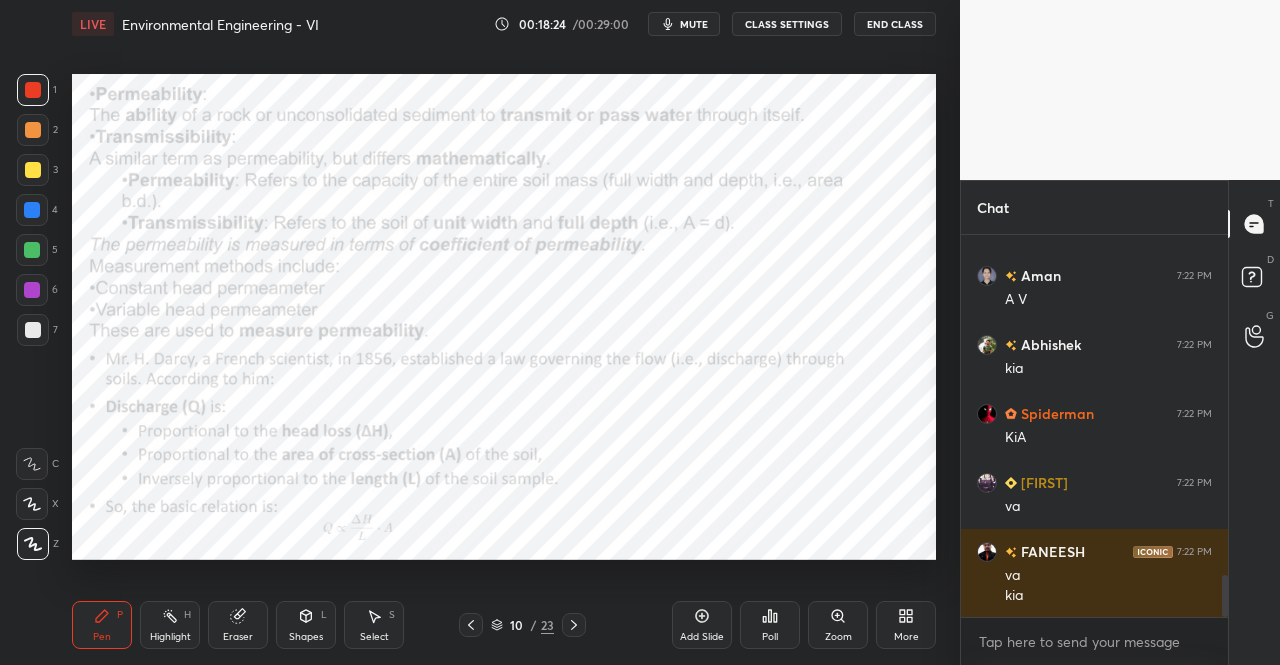 click on "Eraser" at bounding box center [238, 625] 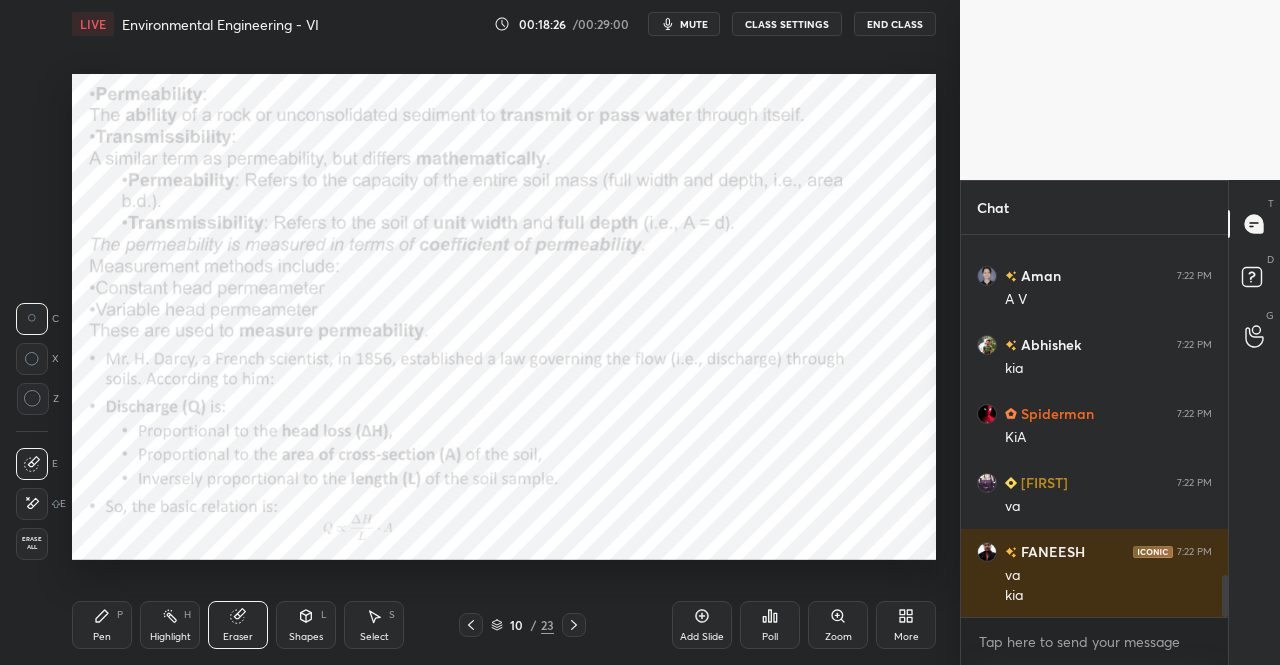 click on "Pen" at bounding box center [102, 637] 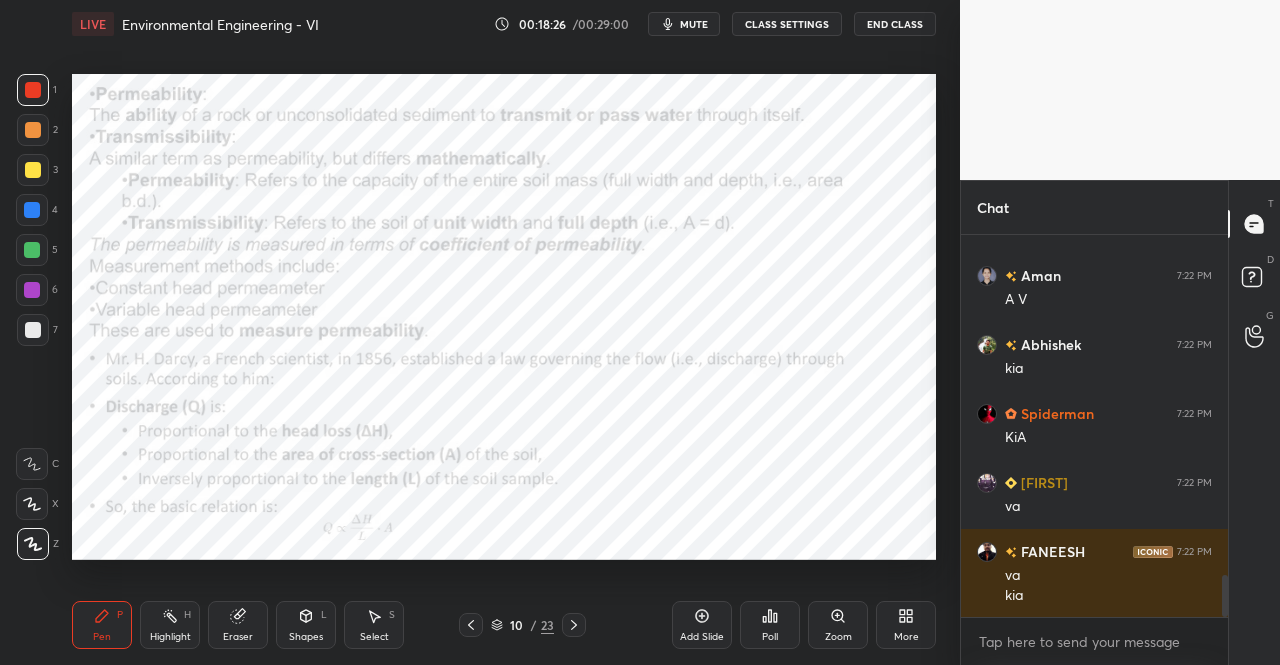 click on "Pen P" at bounding box center [102, 625] 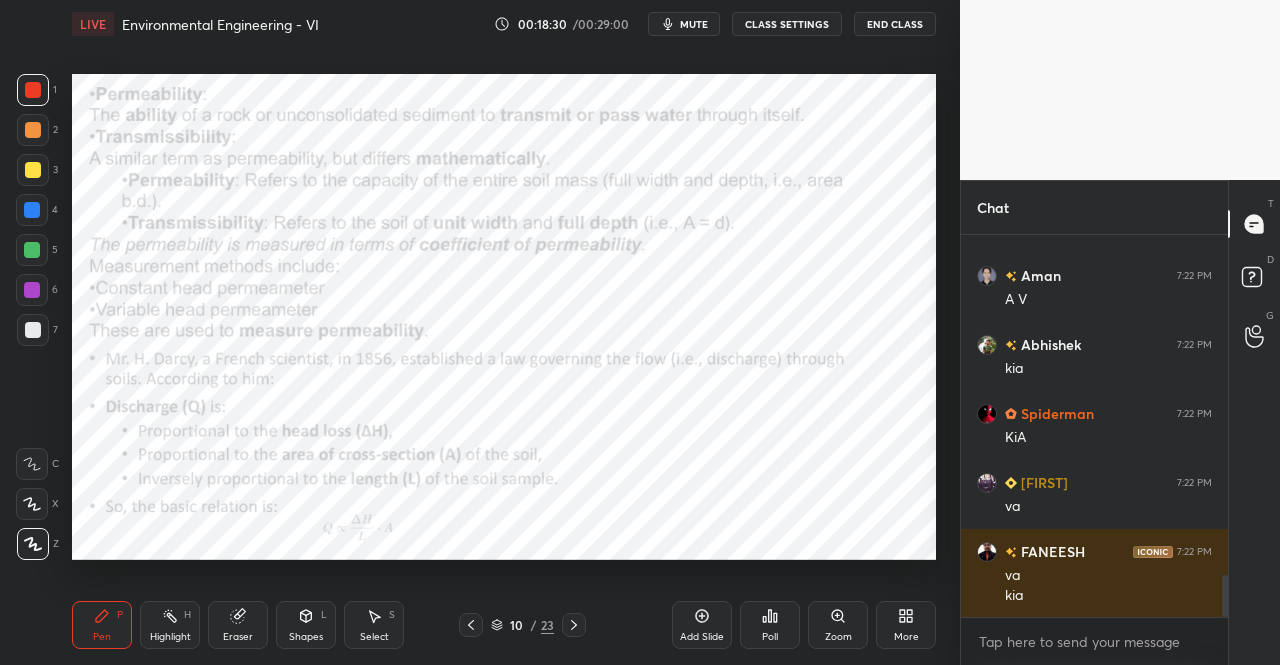click on "Select" at bounding box center [374, 637] 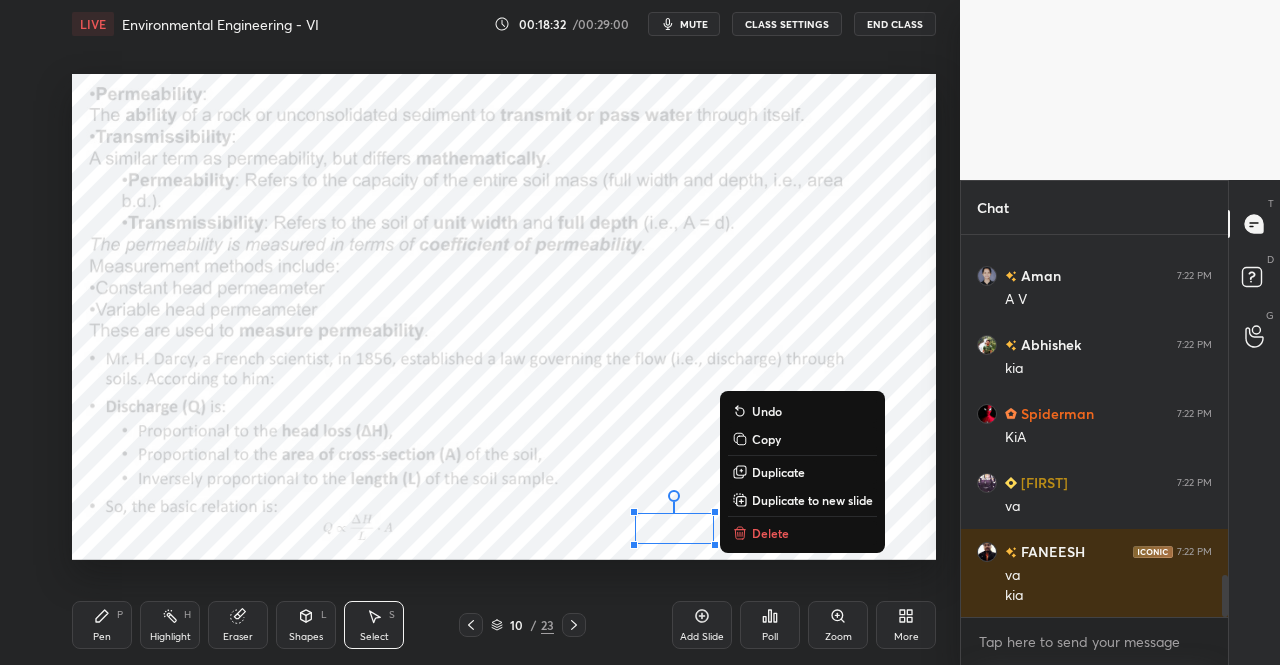 click on "0 ° Undo Copy Duplicate Duplicate to new slide Delete" at bounding box center (504, 317) 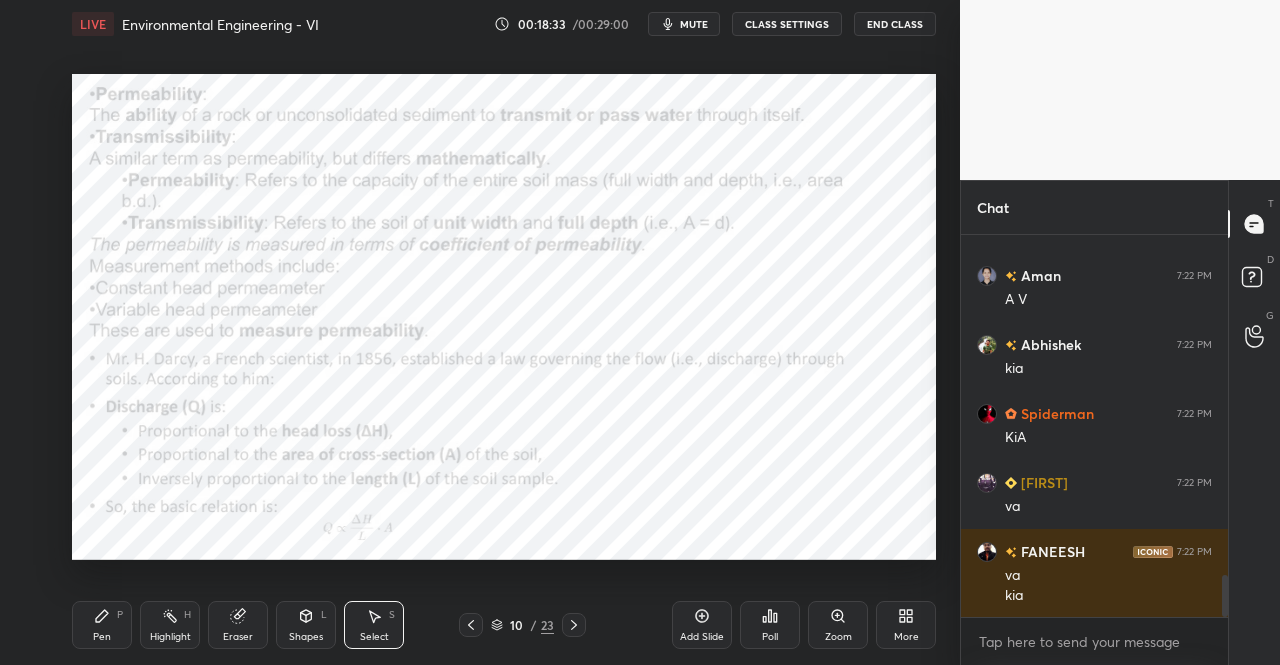 click on "Pen P" at bounding box center [102, 625] 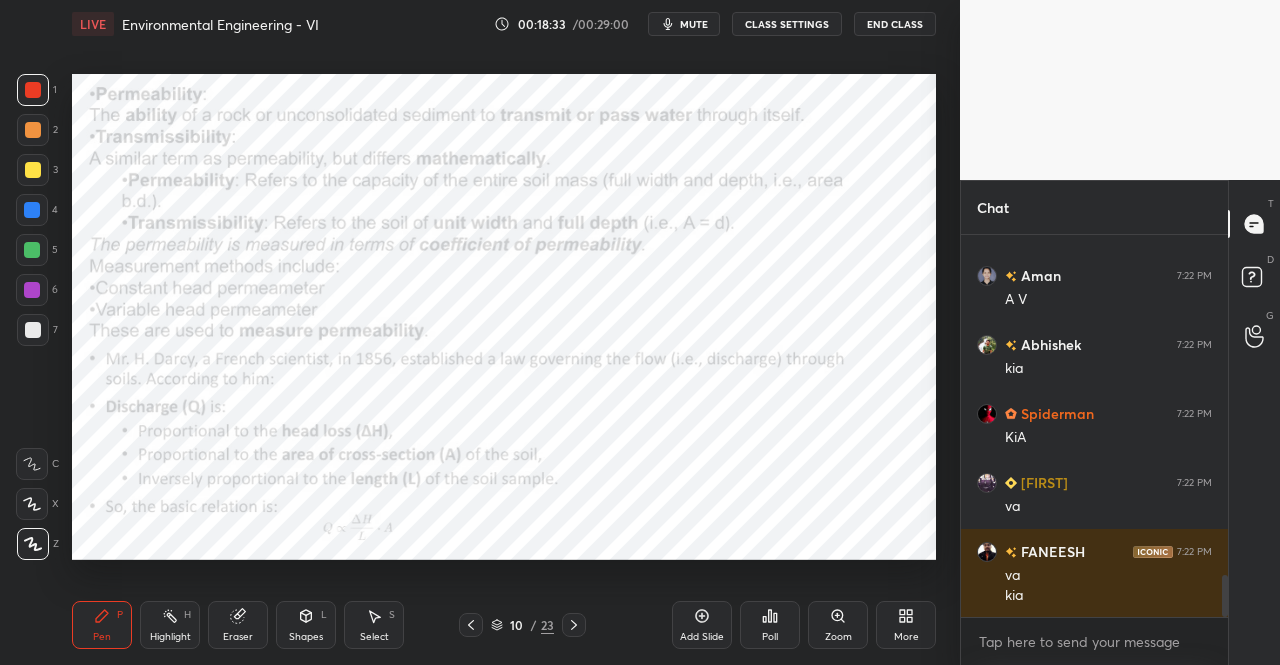 click 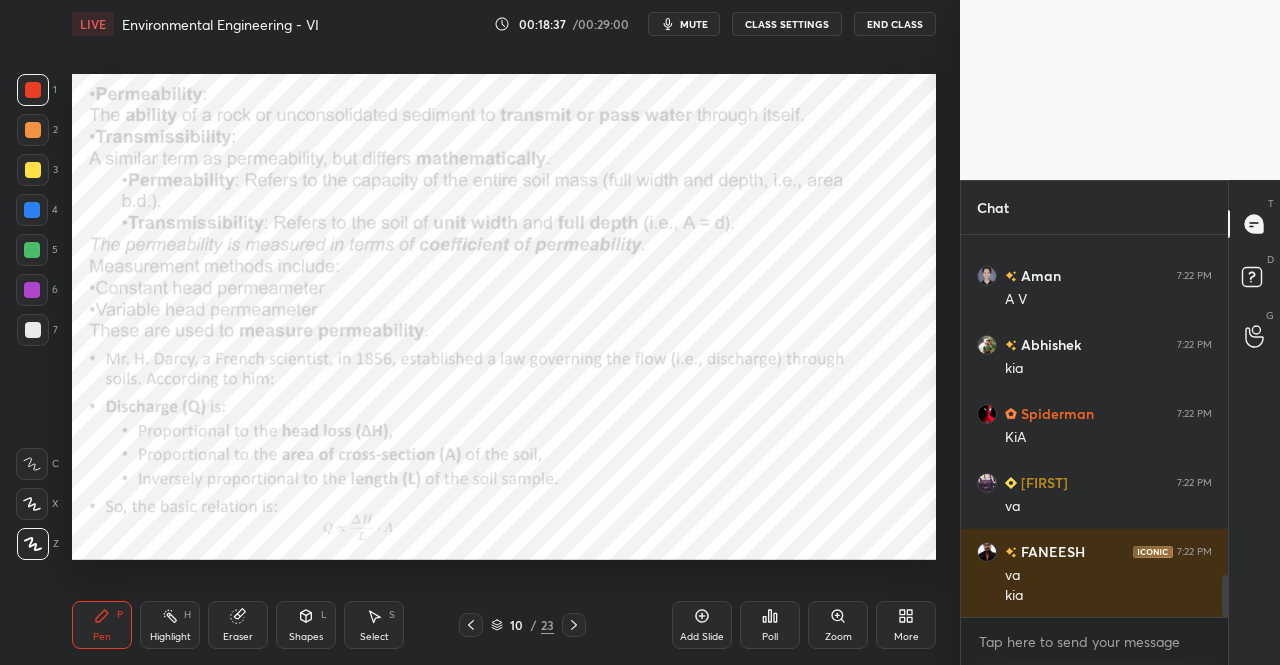 click on "Eraser" at bounding box center [238, 637] 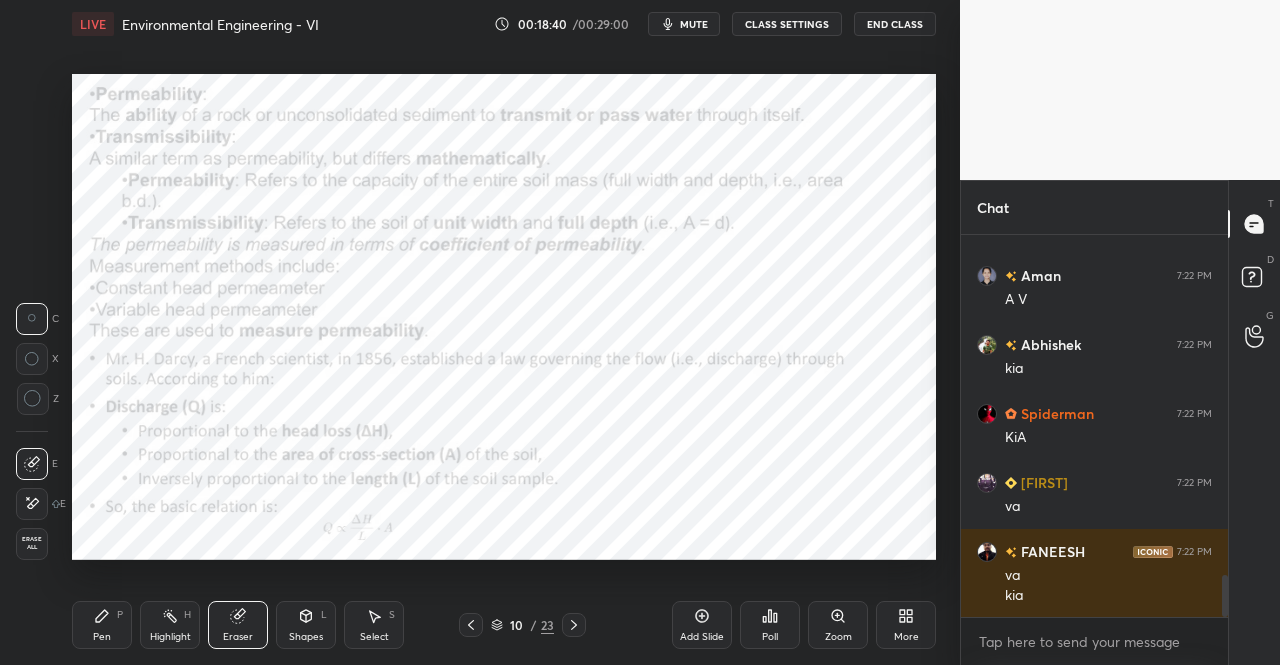 click on "Pen P" at bounding box center (102, 625) 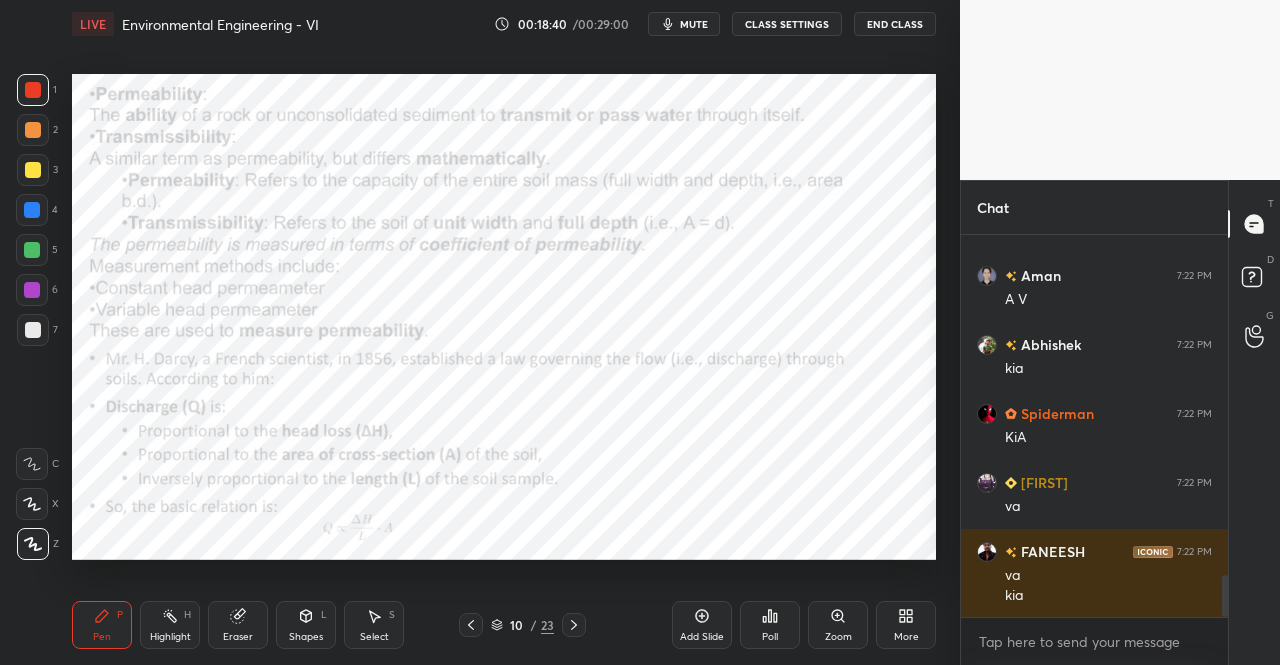click 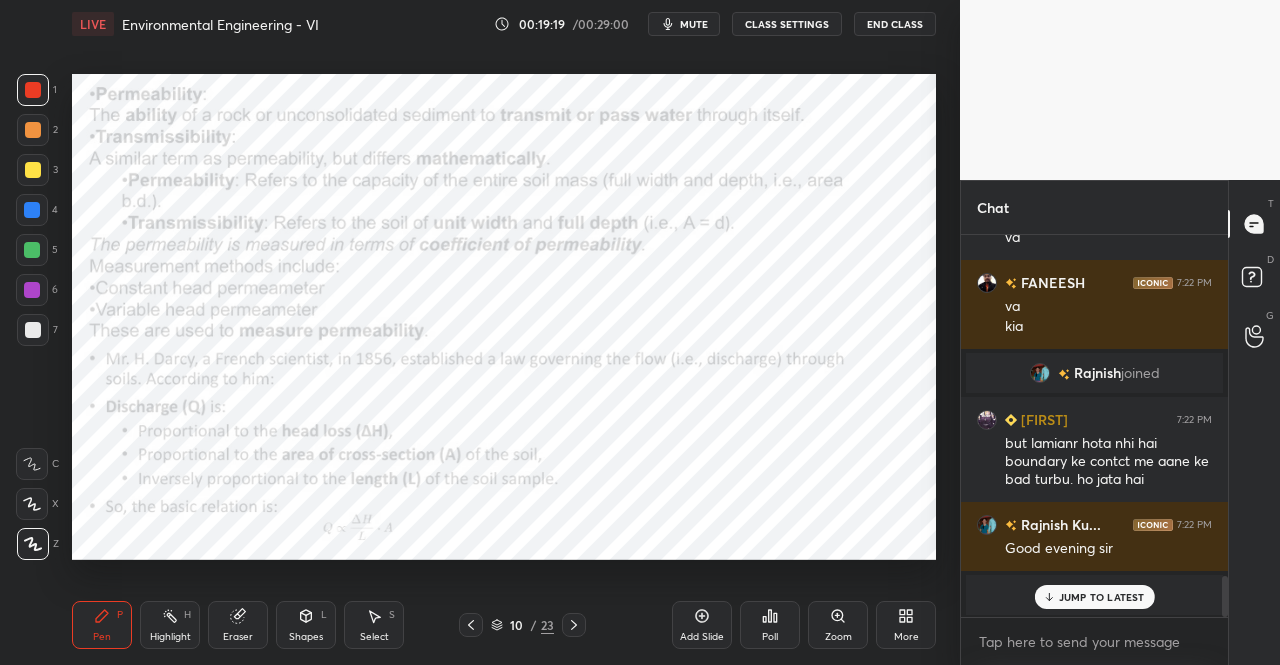 scroll, scrollTop: 3236, scrollLeft: 0, axis: vertical 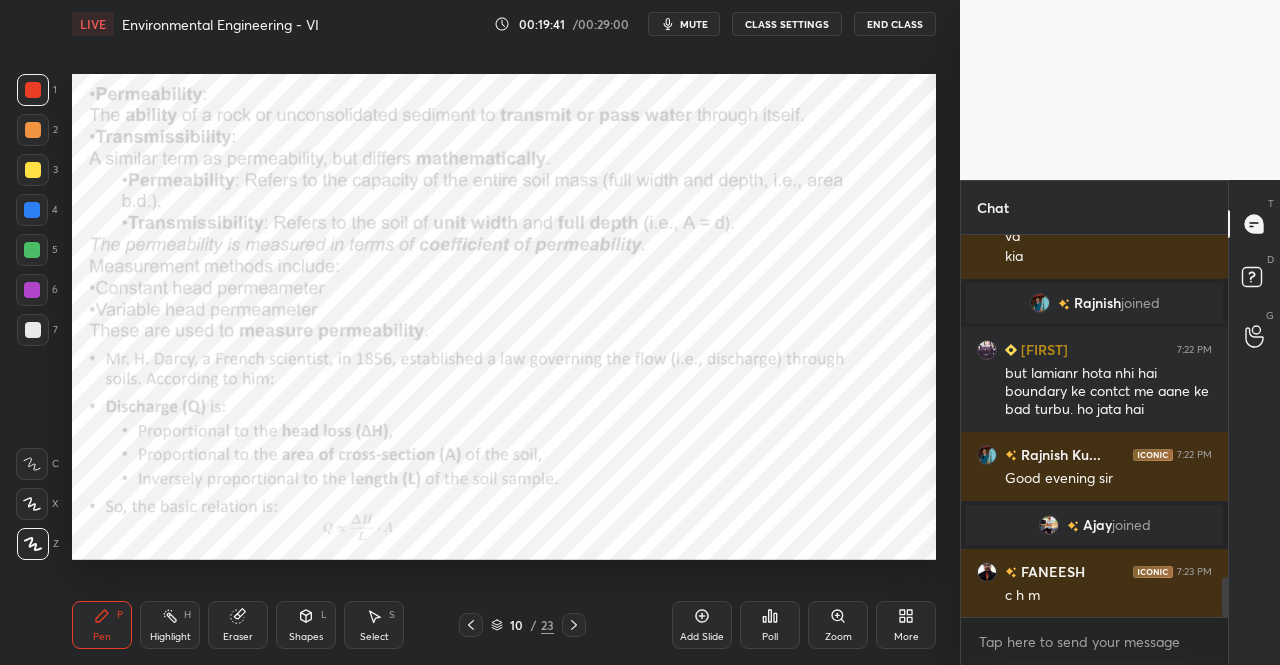click on "Setting up your live class Poll for   secs No correct answer Start poll" at bounding box center (504, 316) 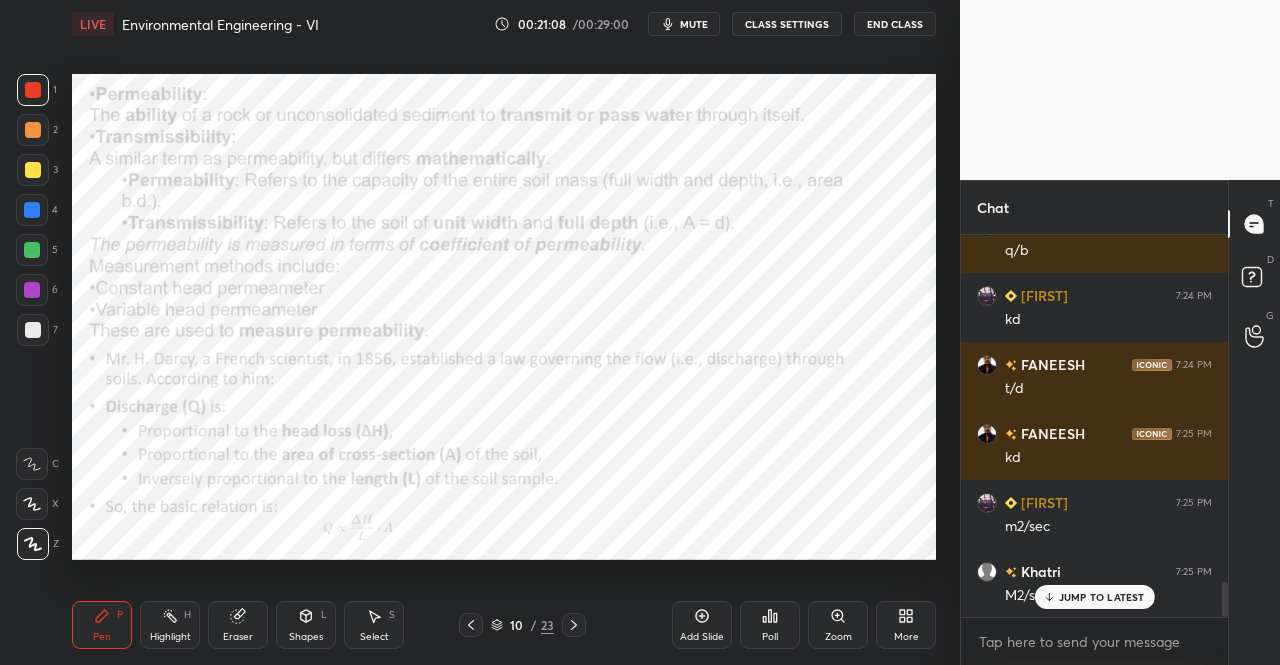 scroll, scrollTop: 3856, scrollLeft: 0, axis: vertical 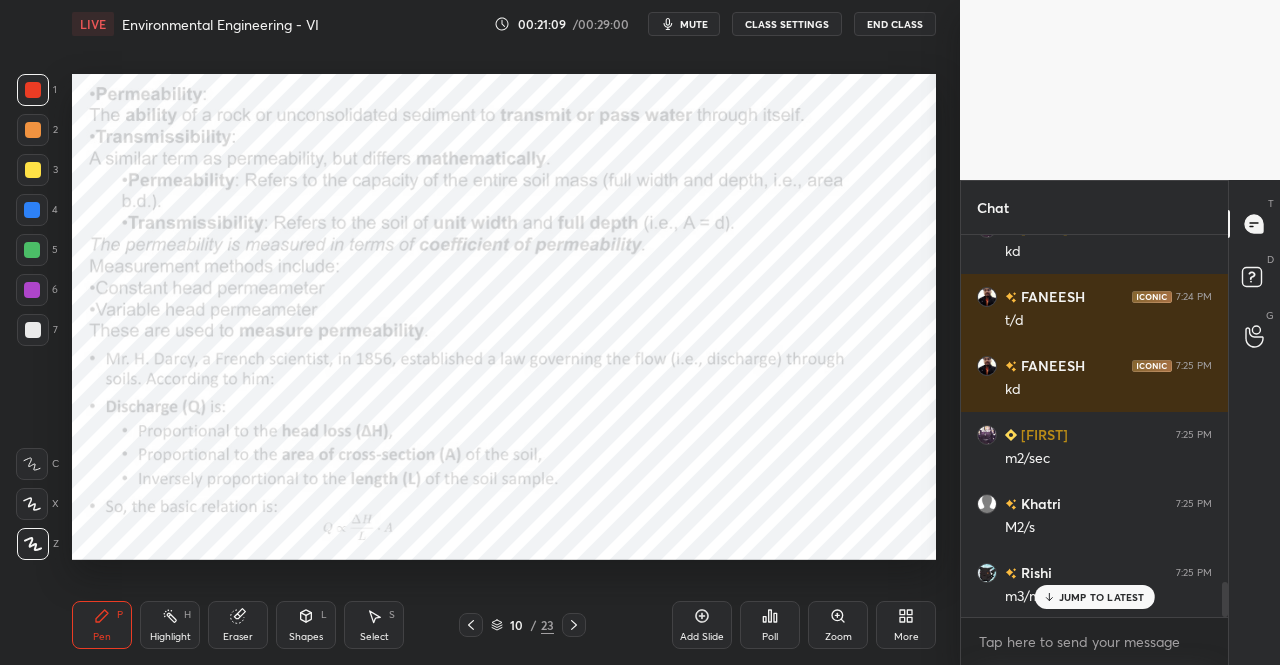 click on "Setting up your live class Poll for   secs No correct answer Start poll" at bounding box center (504, 316) 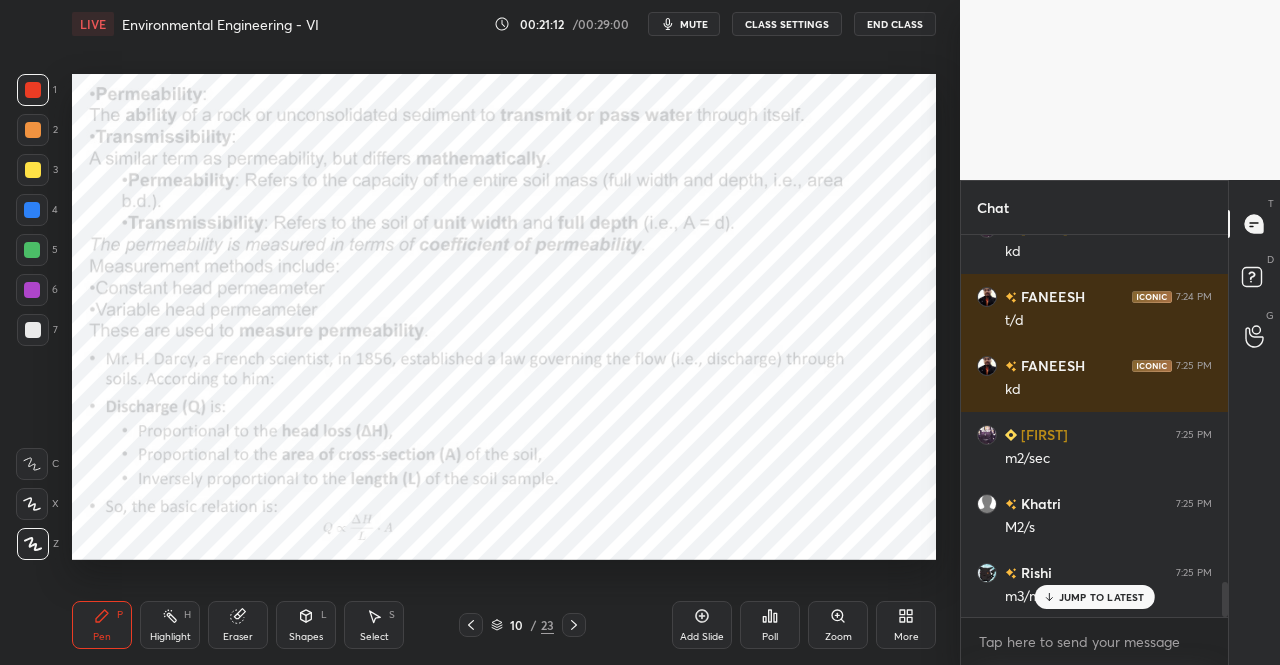click on "JUMP TO LATEST" at bounding box center (1102, 597) 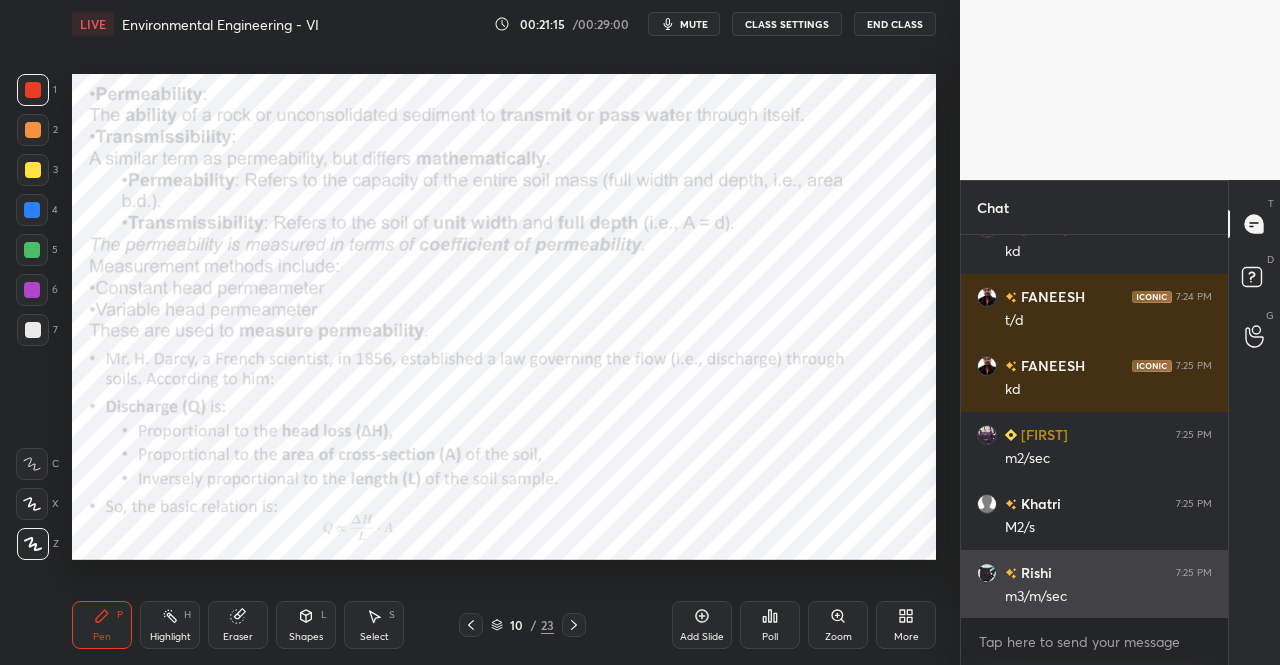 scroll, scrollTop: 3926, scrollLeft: 0, axis: vertical 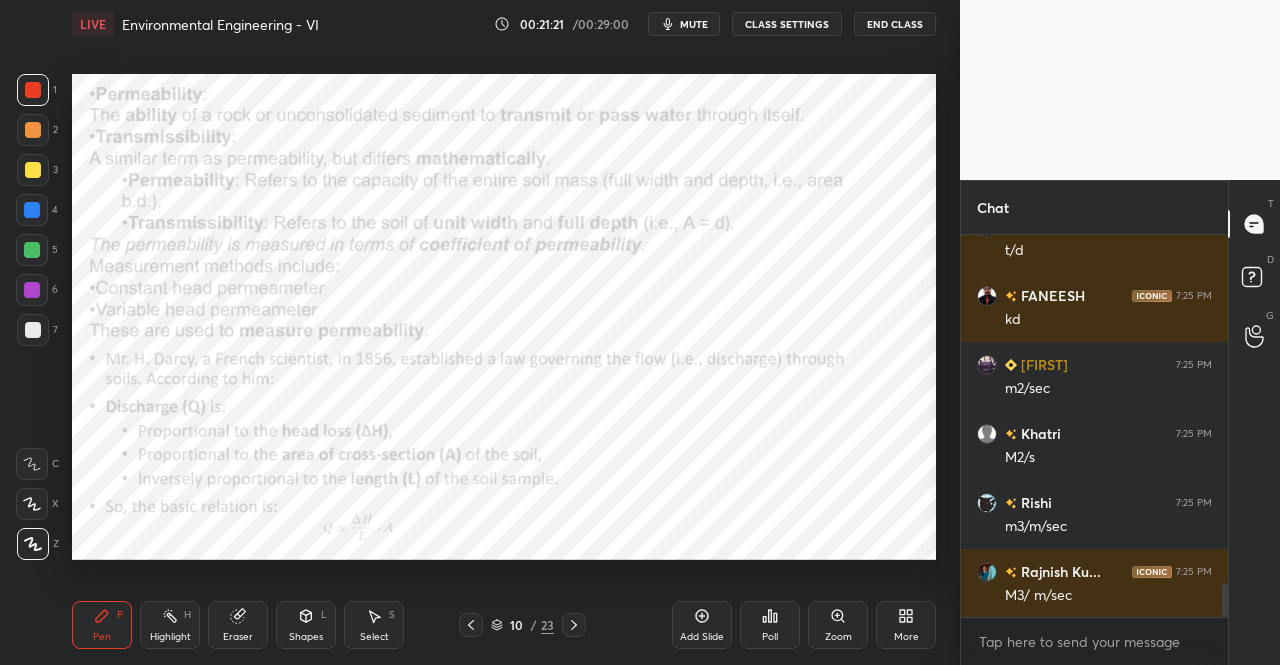 click 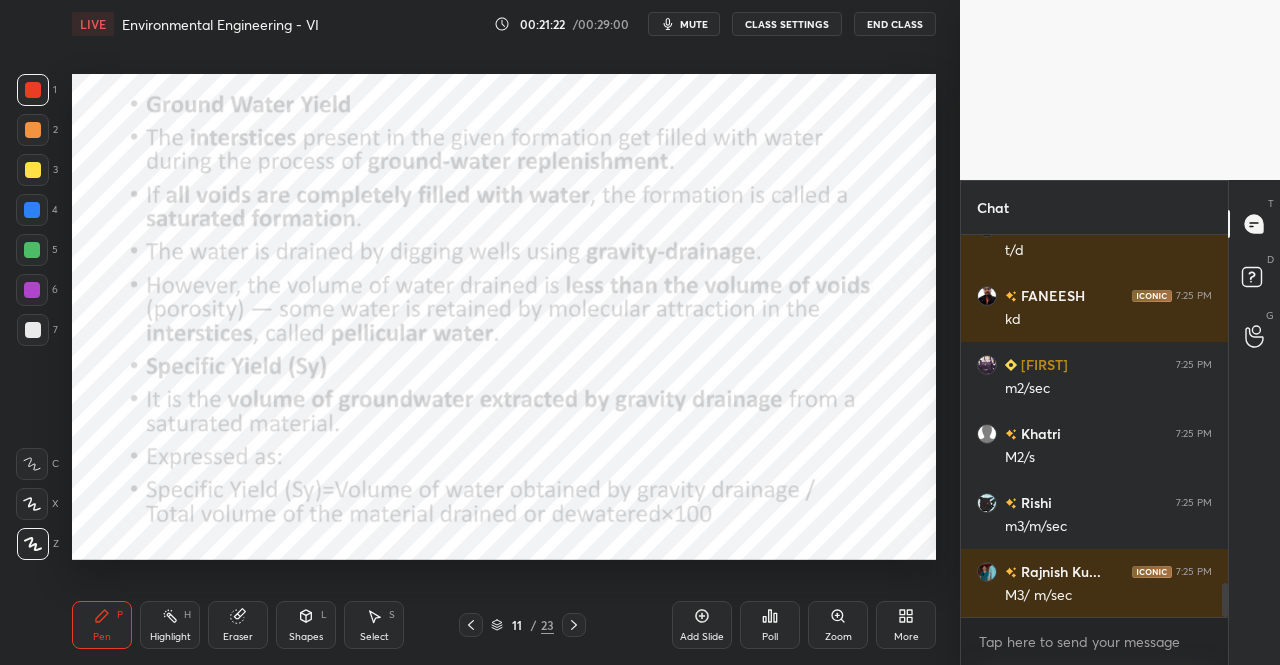 click 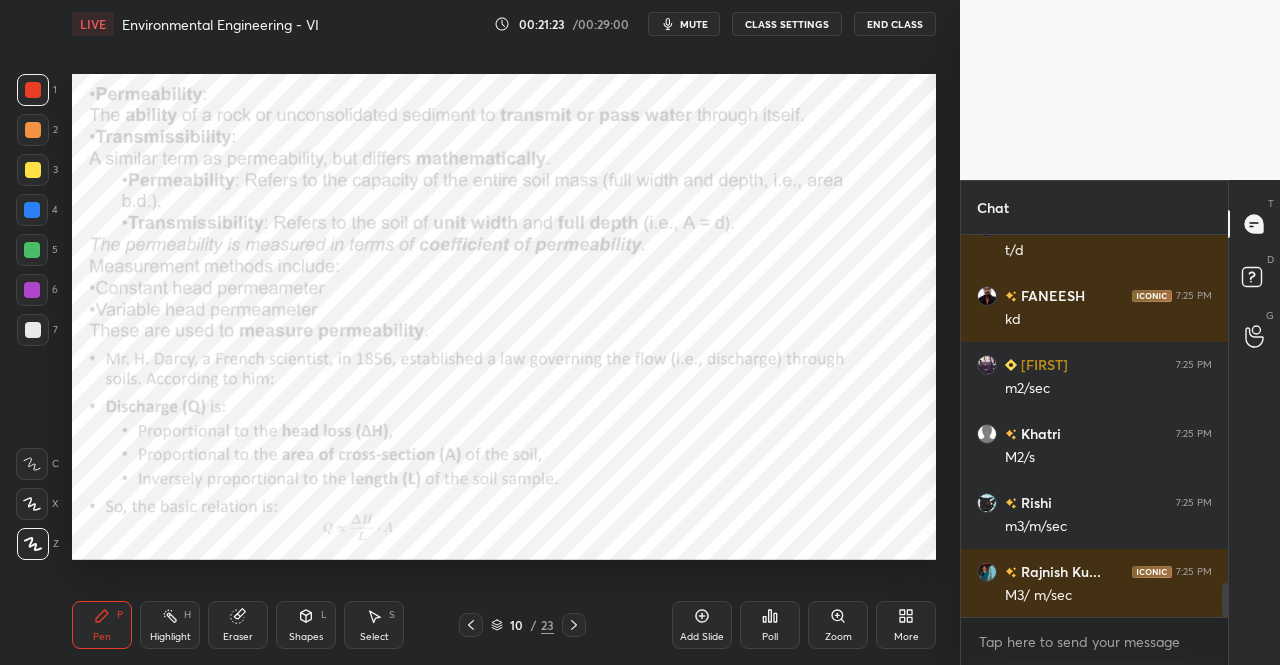 click on "Add Slide" at bounding box center (702, 625) 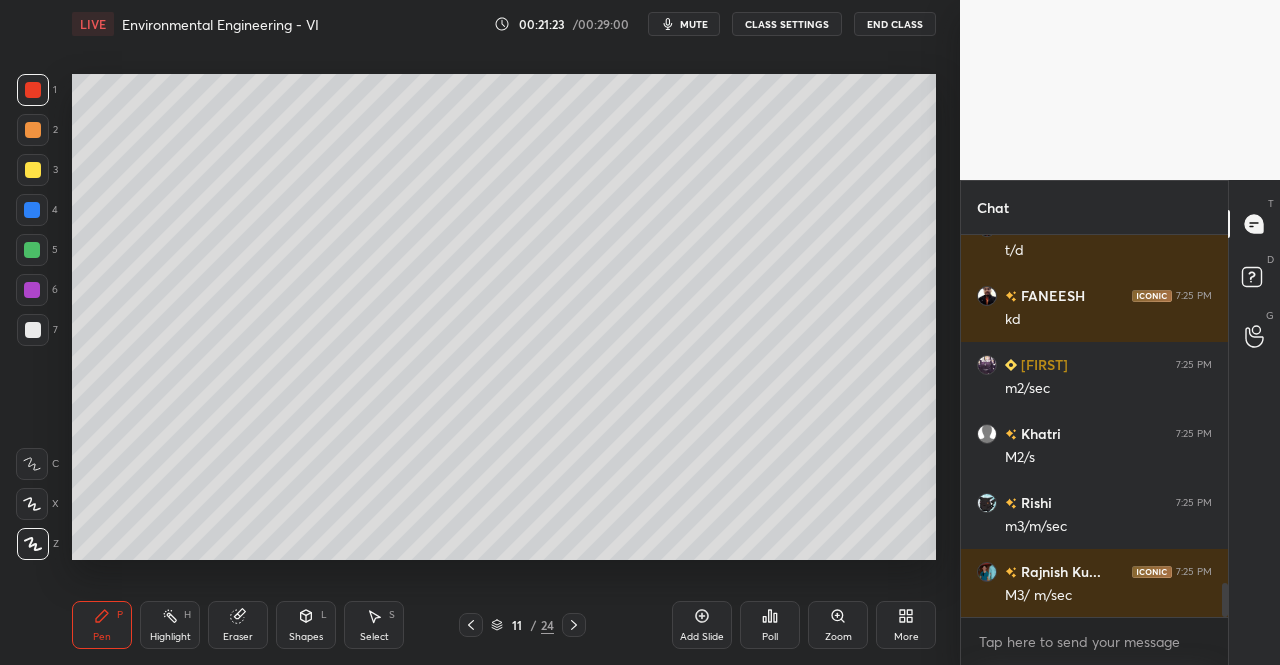 click on "Shapes" at bounding box center [306, 637] 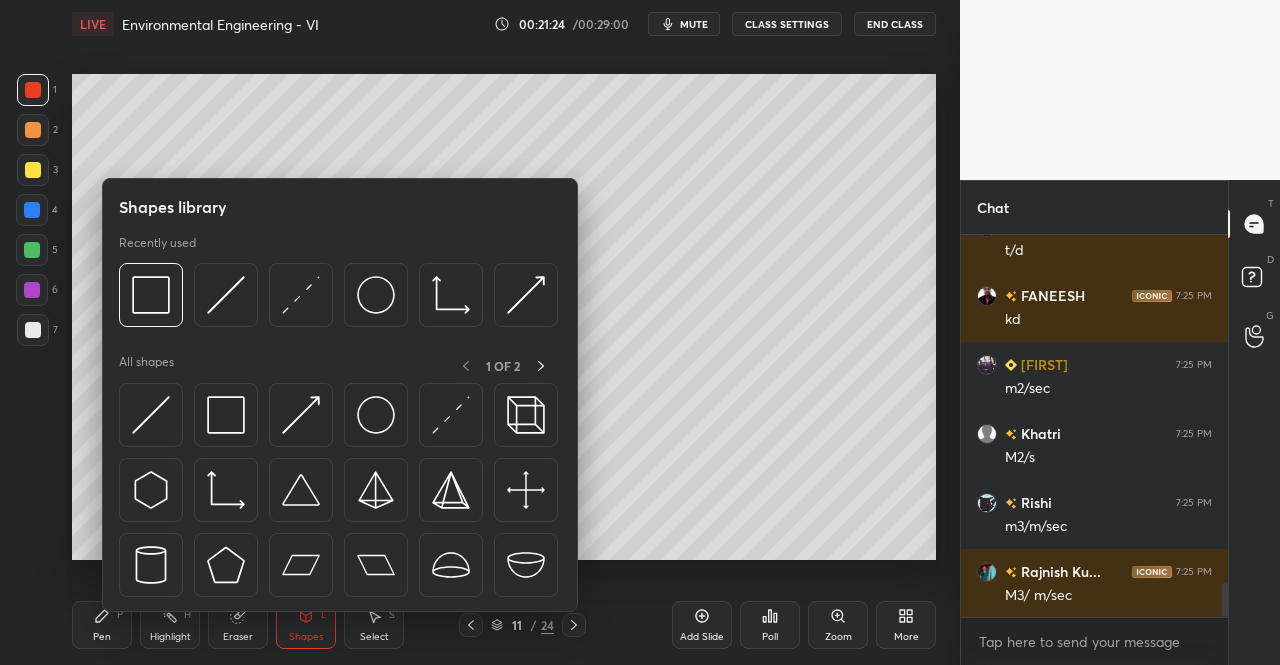 click at bounding box center [526, 415] 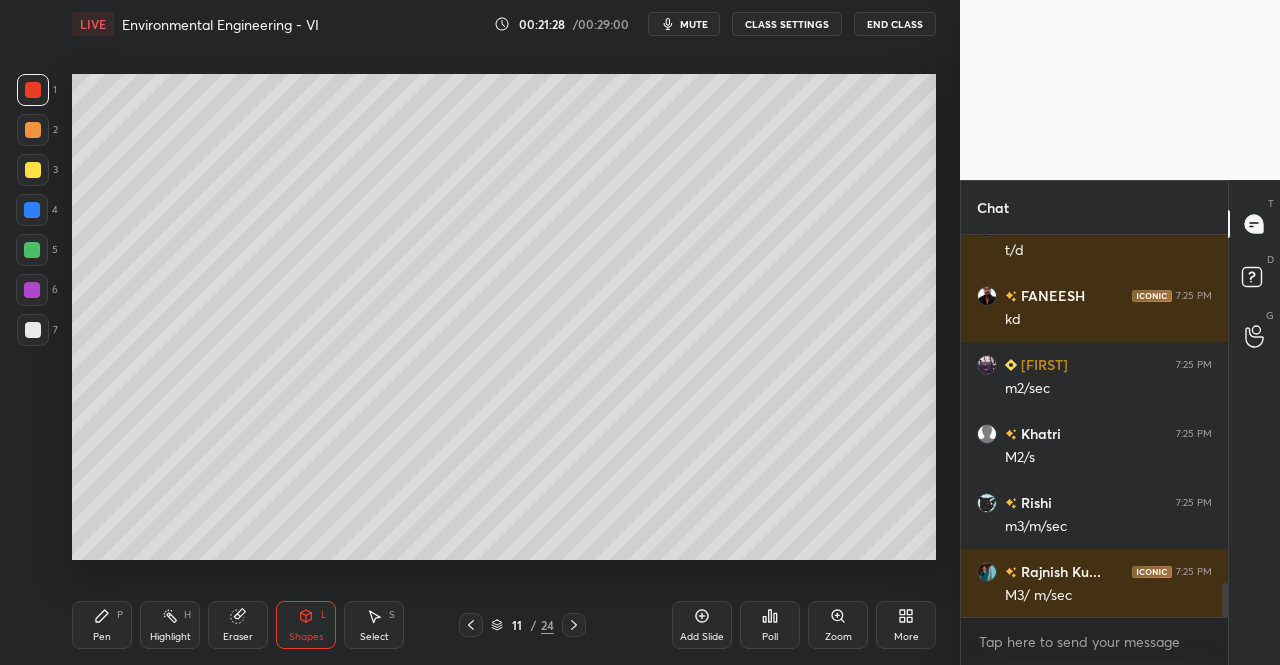 click 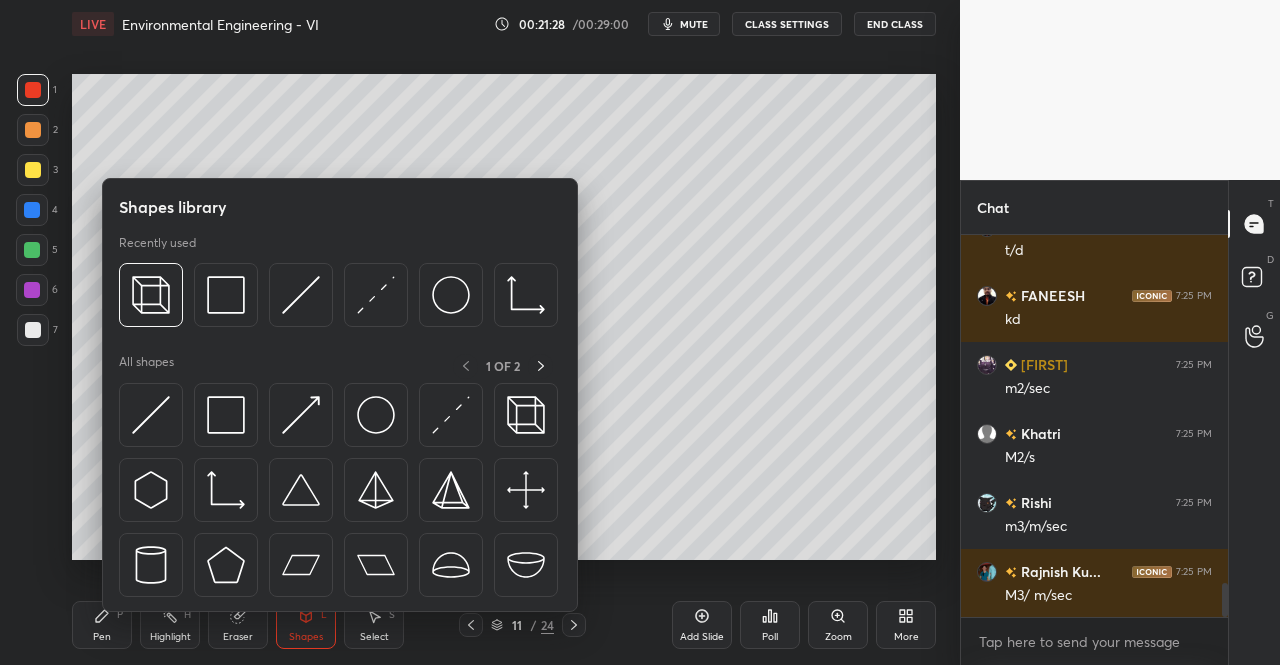 click at bounding box center (151, 415) 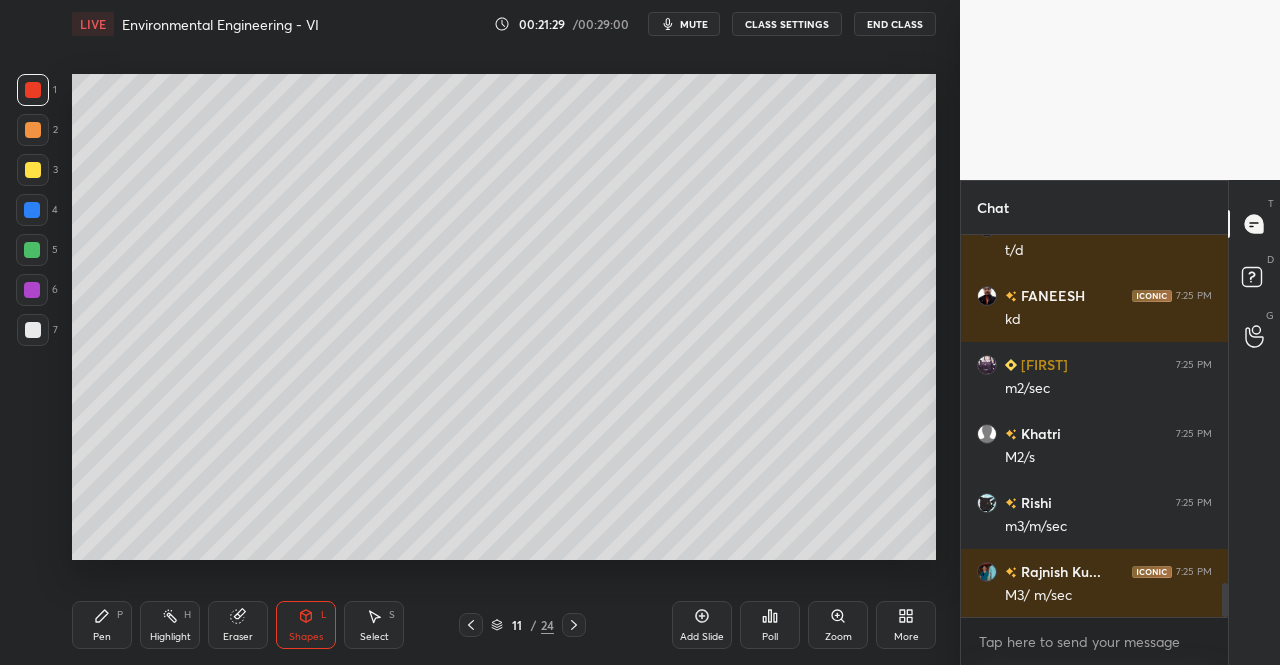 click at bounding box center (33, 170) 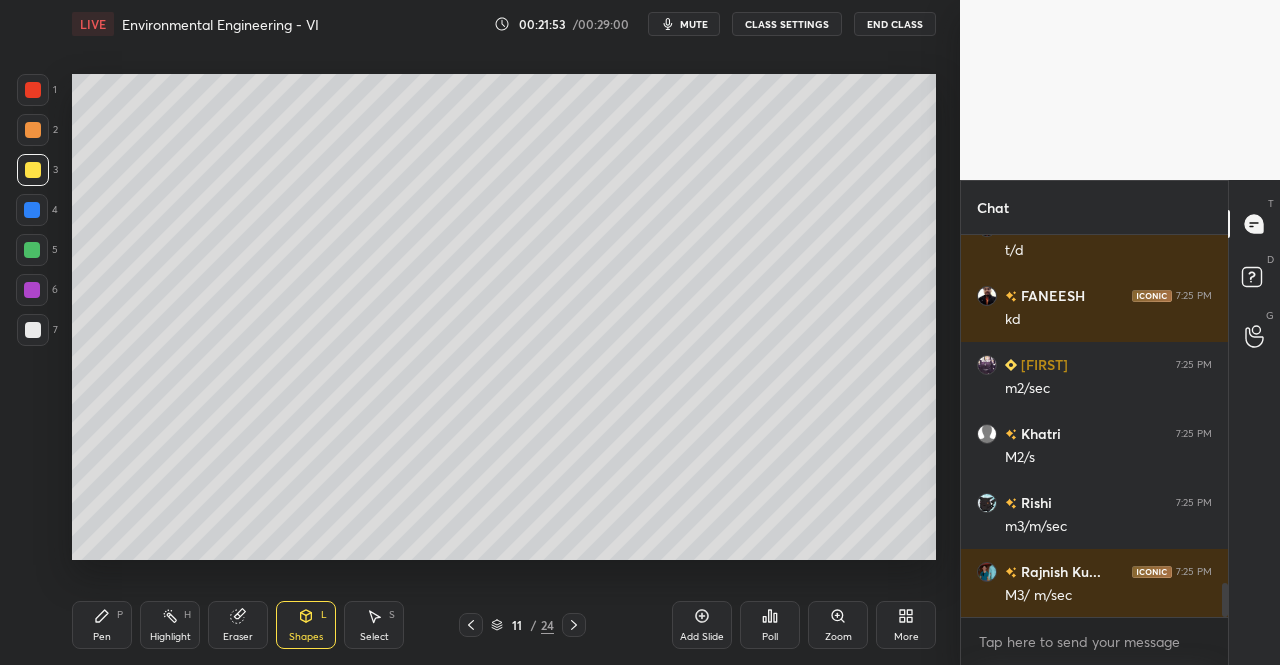 click 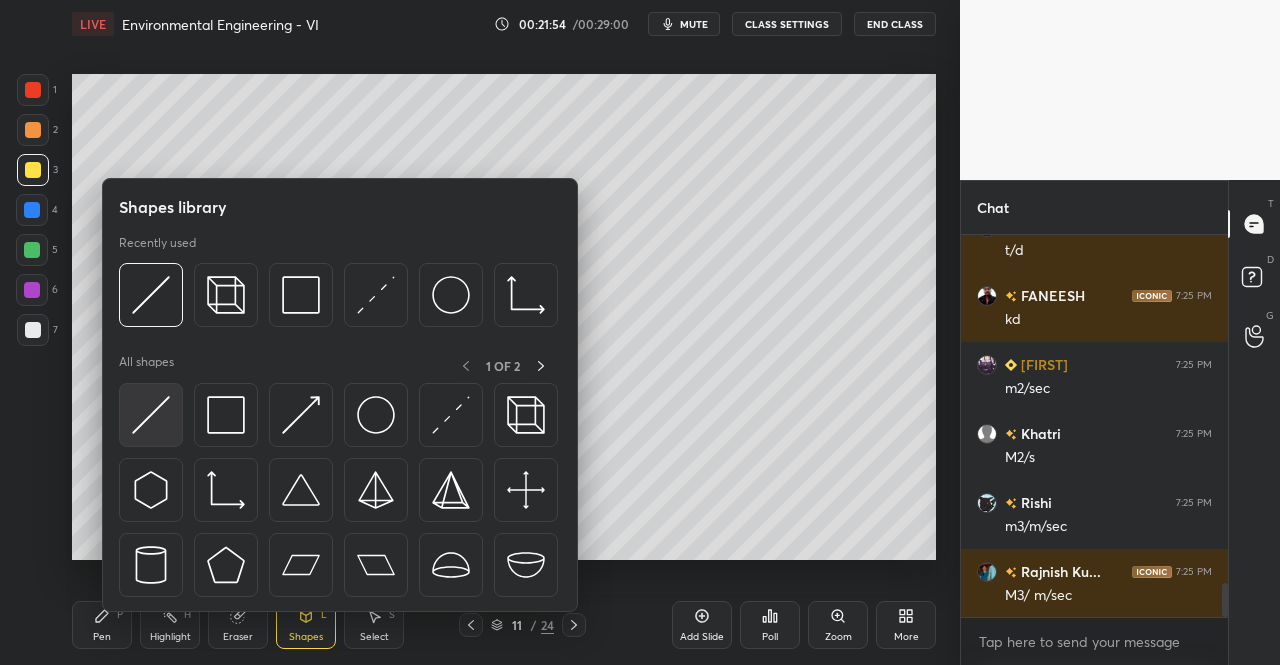 click at bounding box center [151, 415] 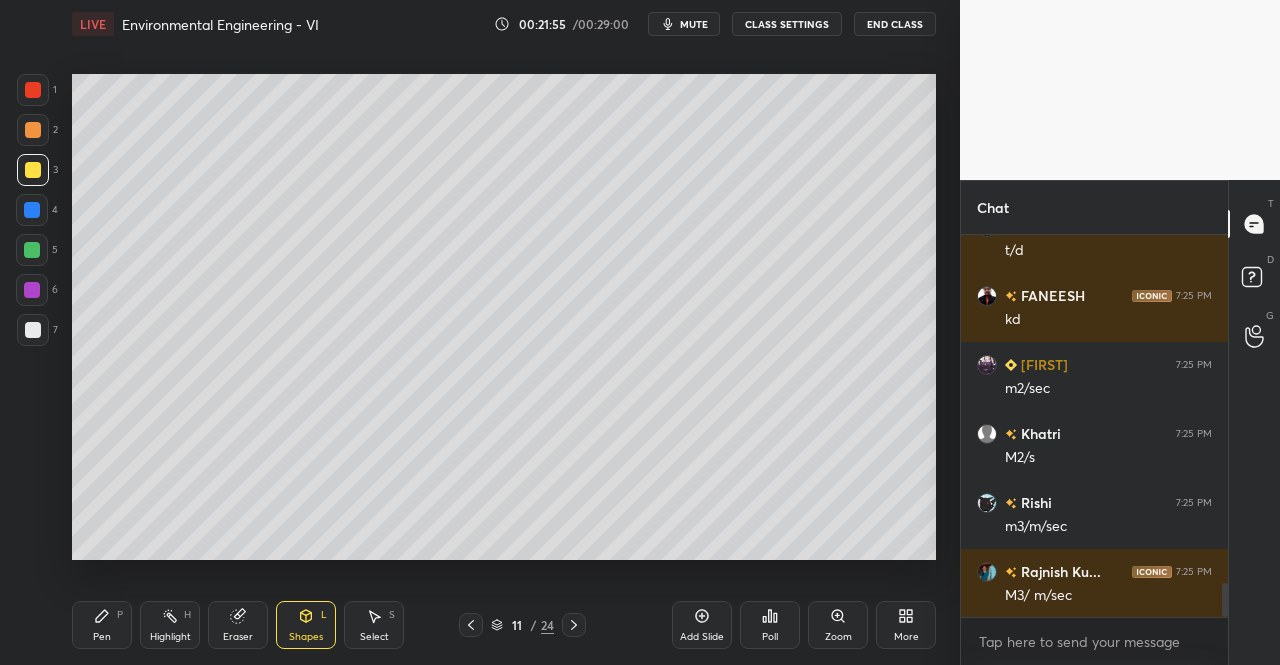 click at bounding box center (32, 210) 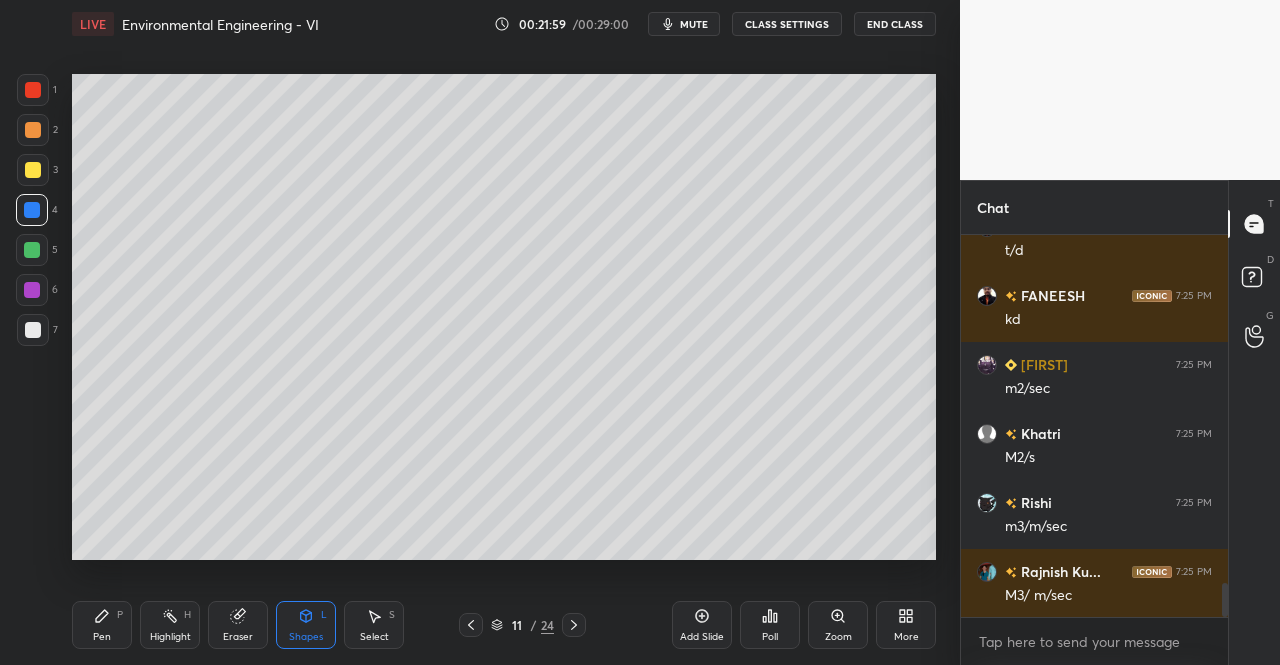 click on "Pen P" at bounding box center (102, 625) 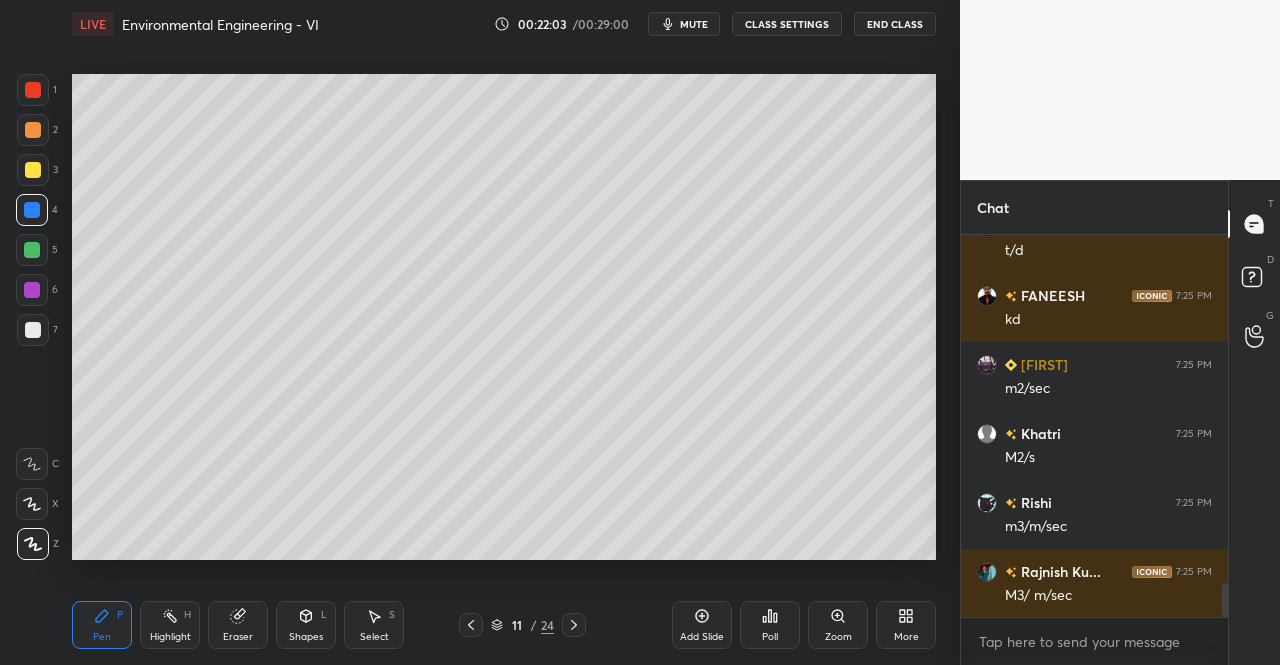 click on "Shapes L" at bounding box center (306, 625) 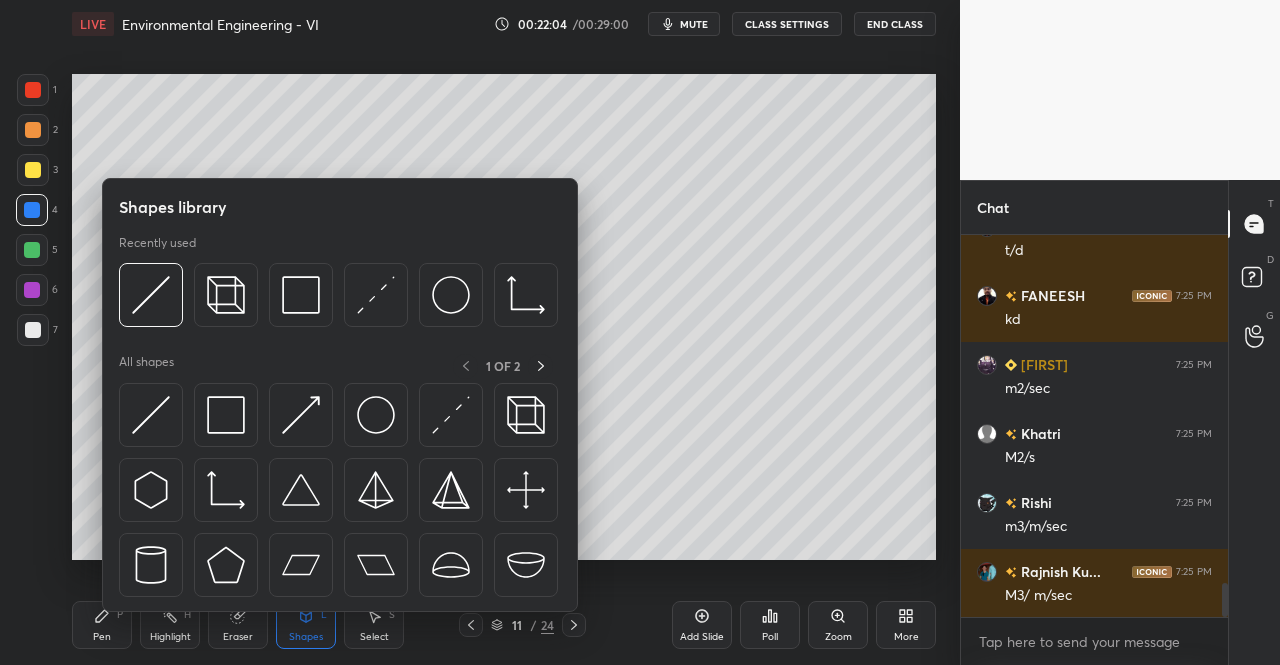 click at bounding box center [451, 415] 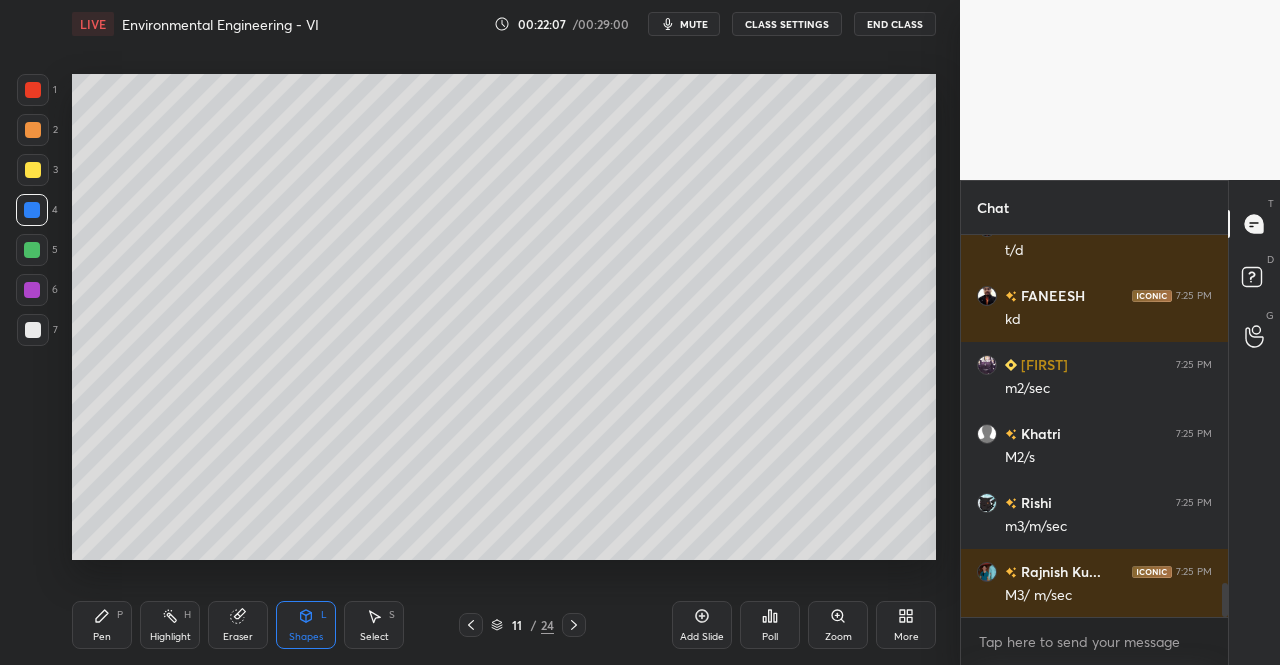 click on "Shapes L" at bounding box center [306, 625] 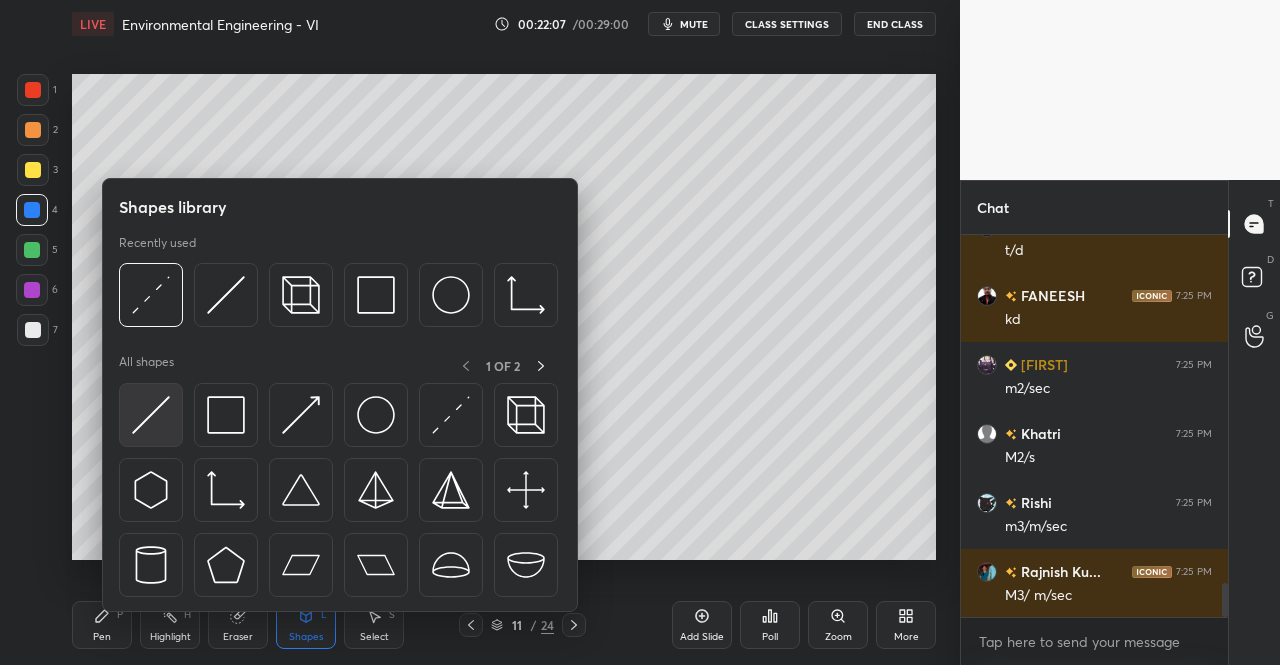 click at bounding box center (151, 415) 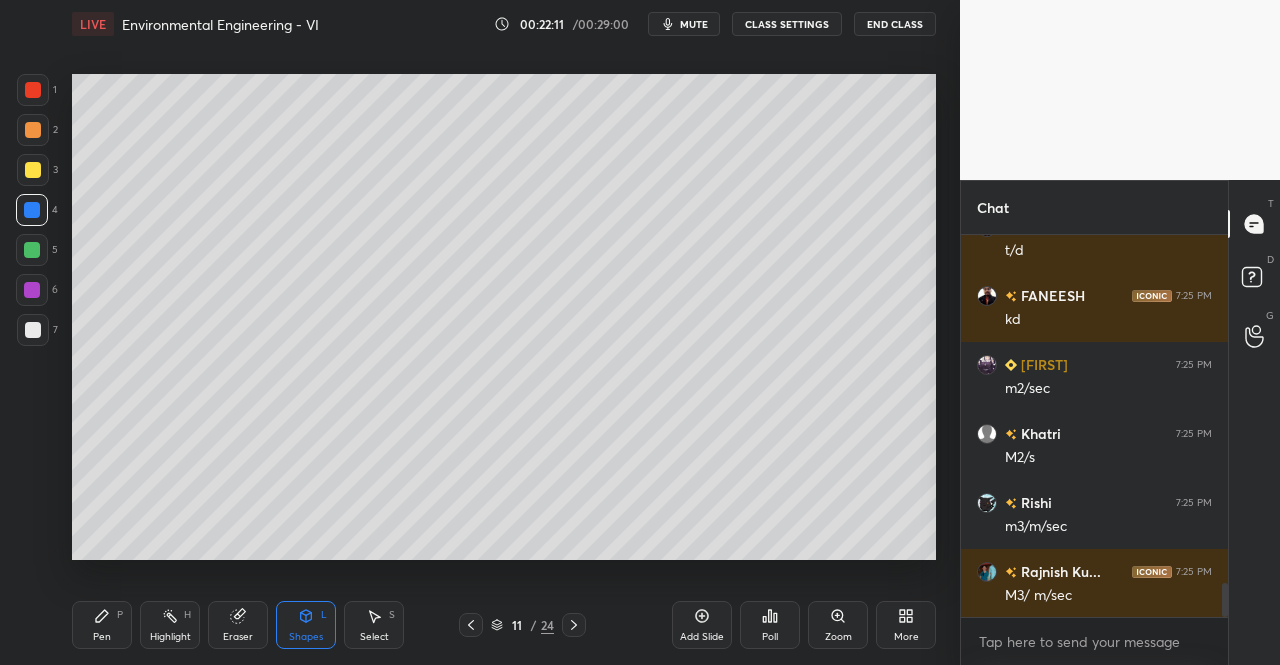 click on "Pen P" at bounding box center (102, 625) 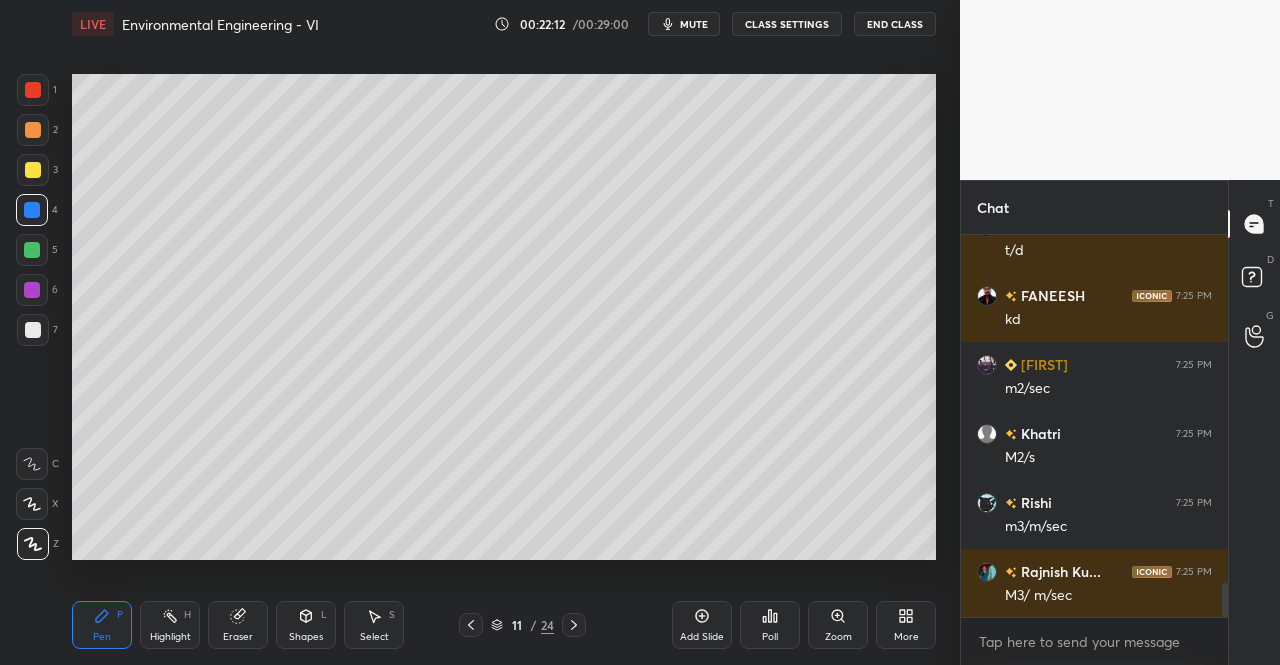 click at bounding box center [33, 170] 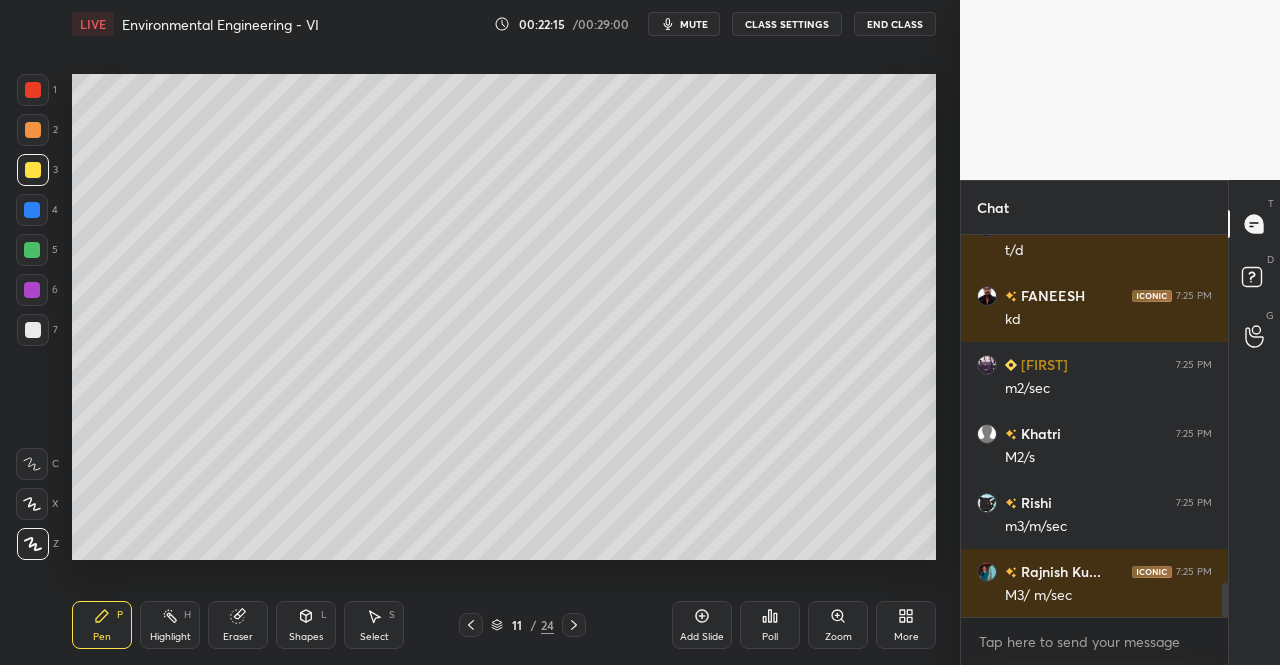 click on "Shapes L" at bounding box center [306, 625] 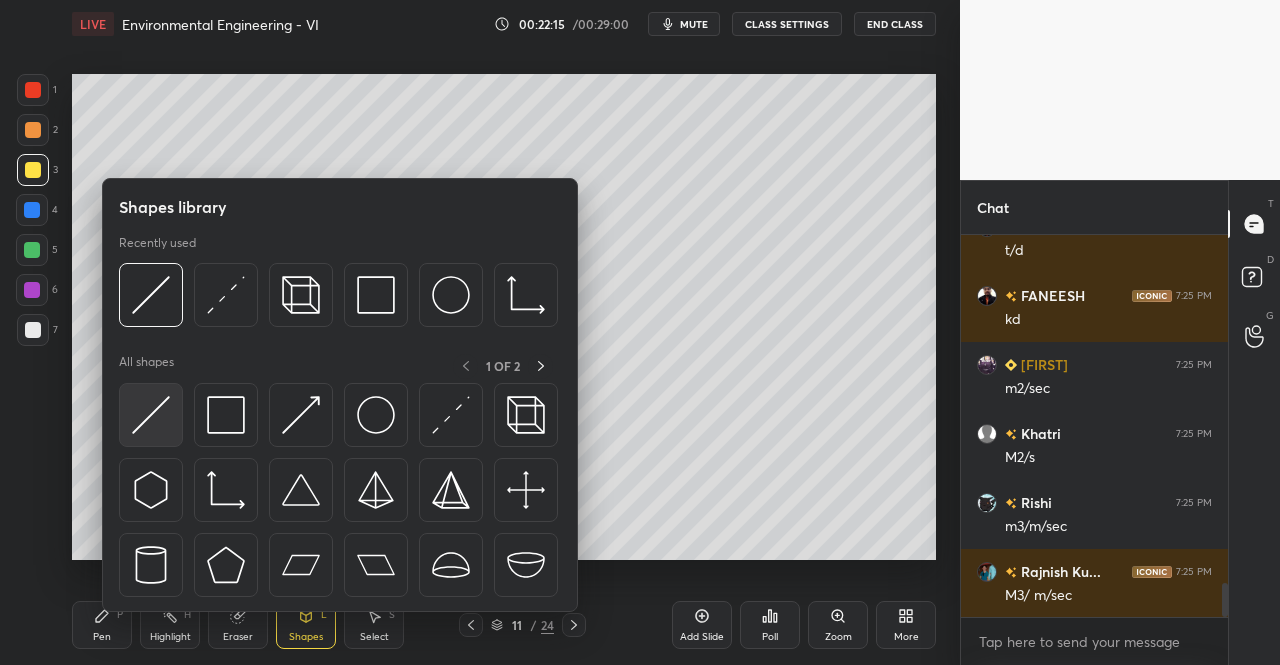 click at bounding box center (151, 415) 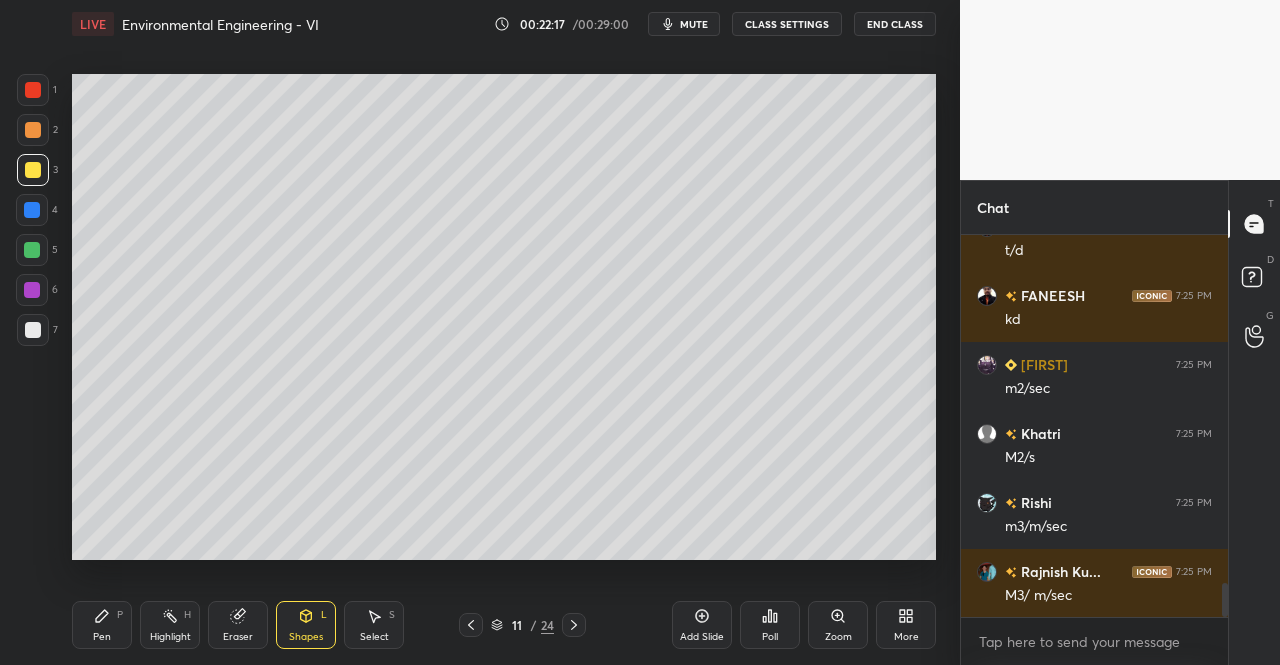 scroll, scrollTop: 3974, scrollLeft: 0, axis: vertical 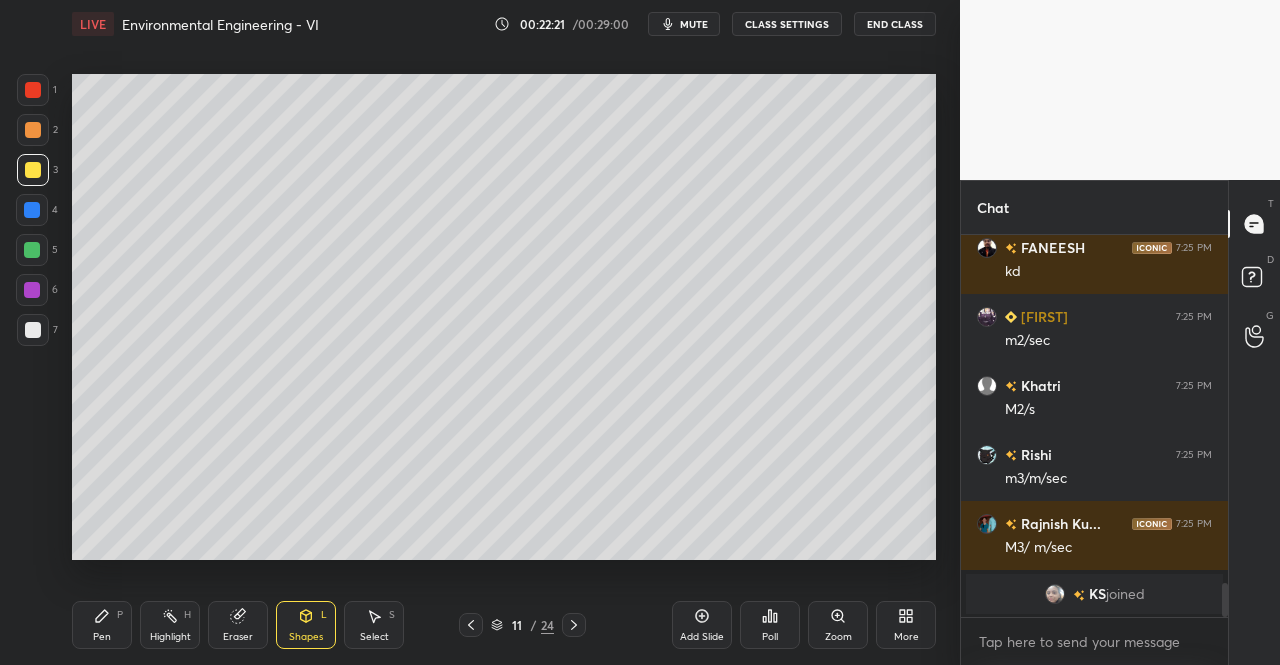 click on "Pen P" at bounding box center [102, 625] 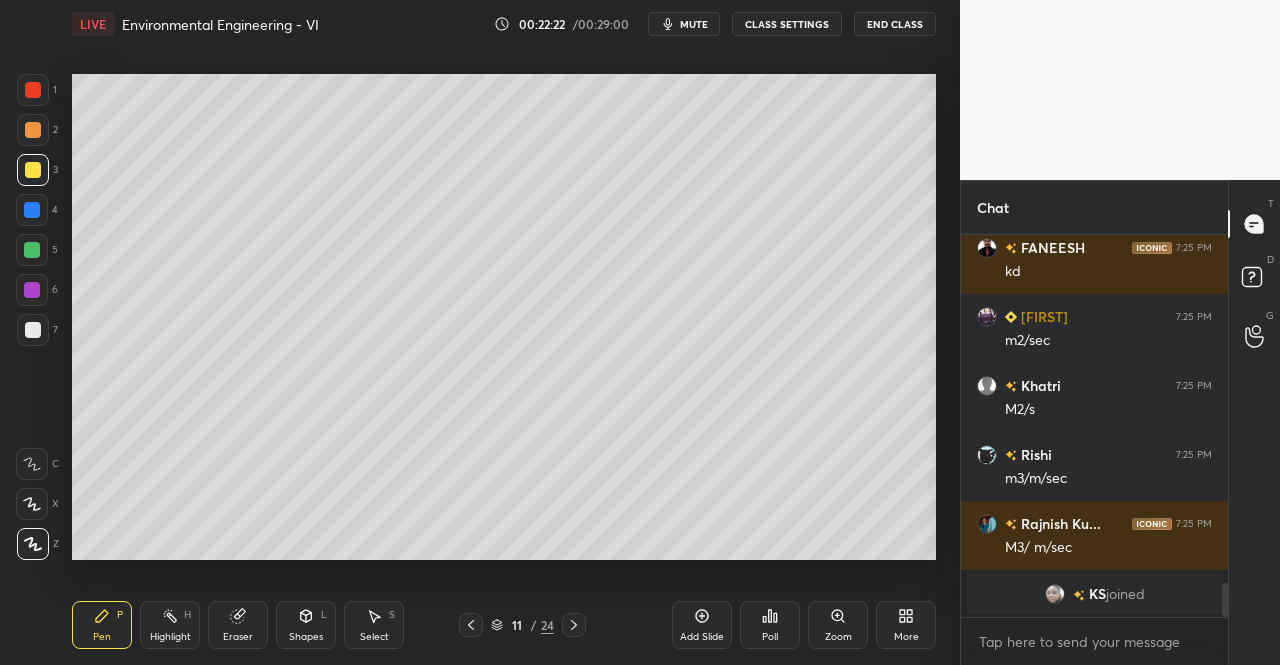 click on "Pen P" at bounding box center (102, 625) 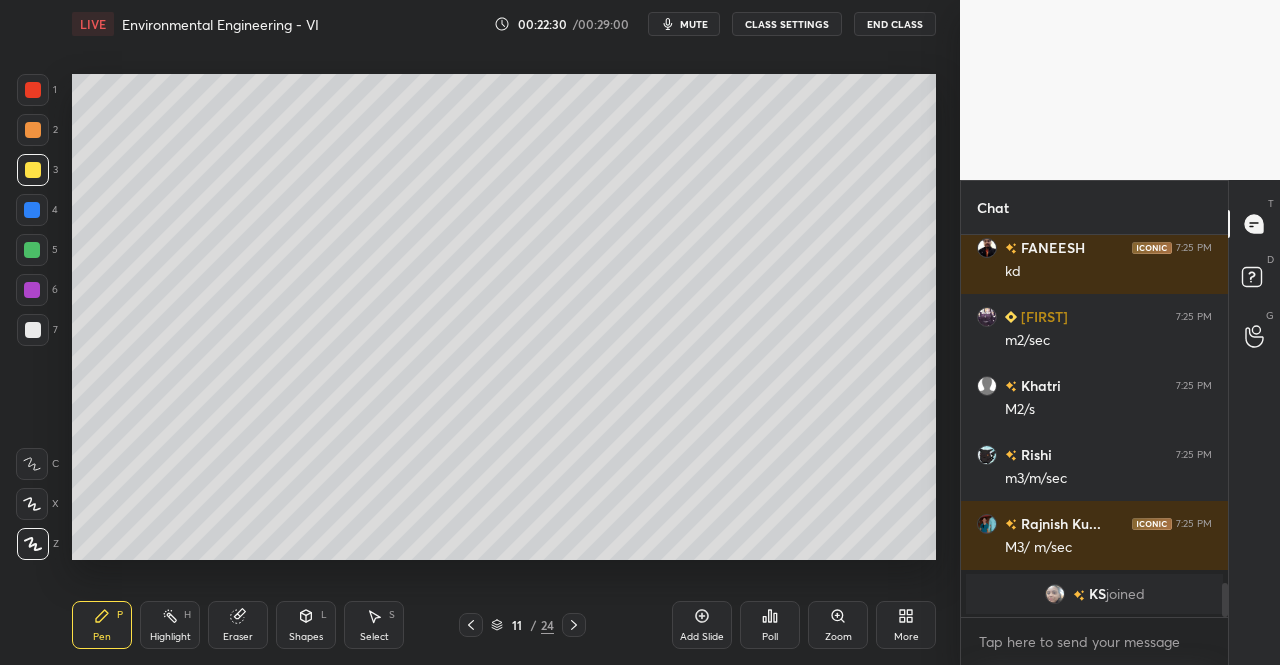click on "Pen P Highlight H Eraser Shapes L Select S 11 / 24 Add Slide Poll Zoom More" at bounding box center [504, 625] 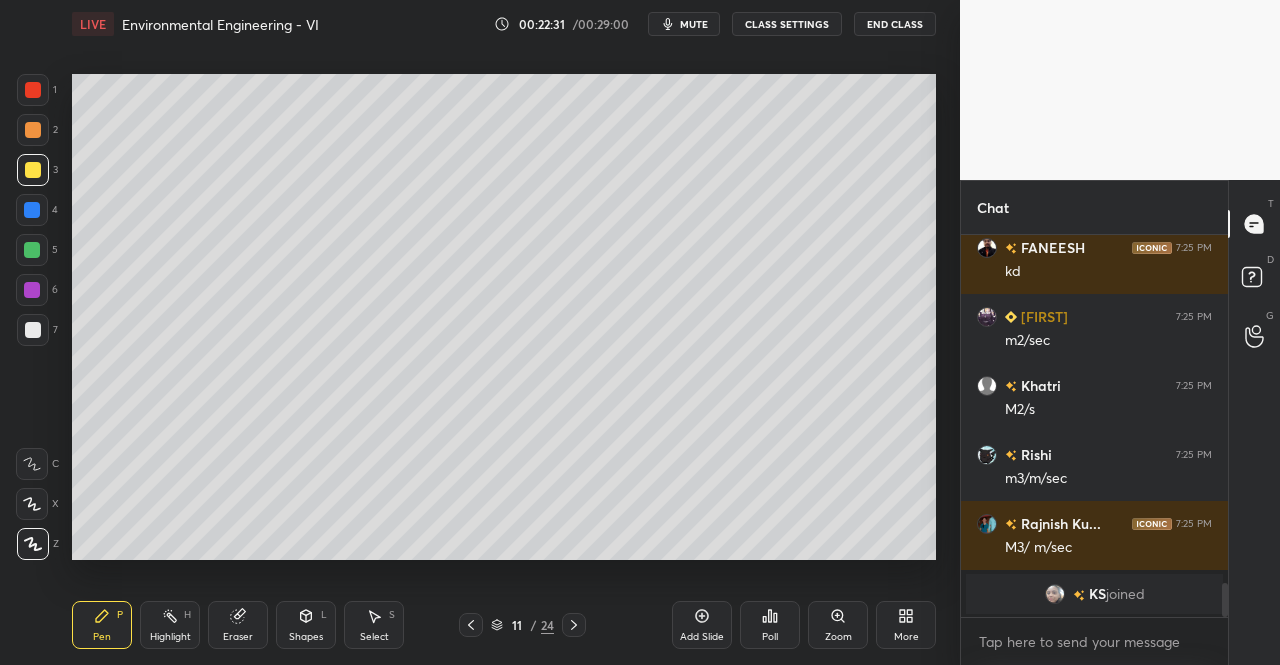 click on "Shapes L" at bounding box center [306, 625] 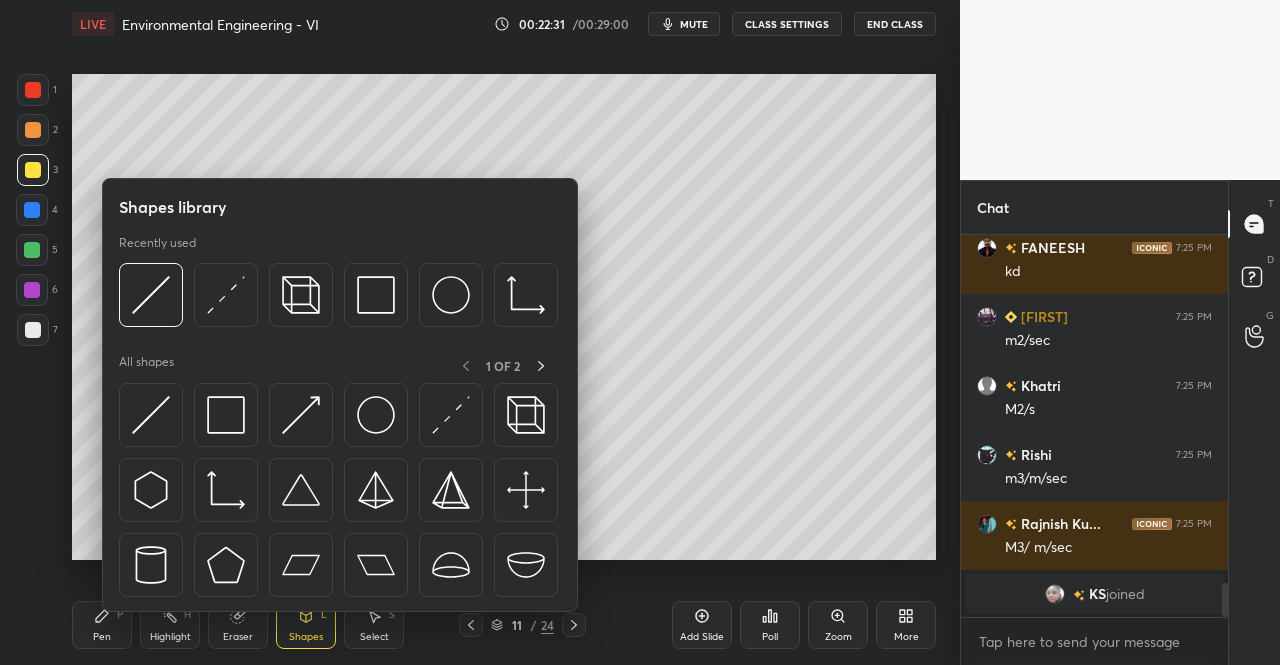 click at bounding box center (151, 415) 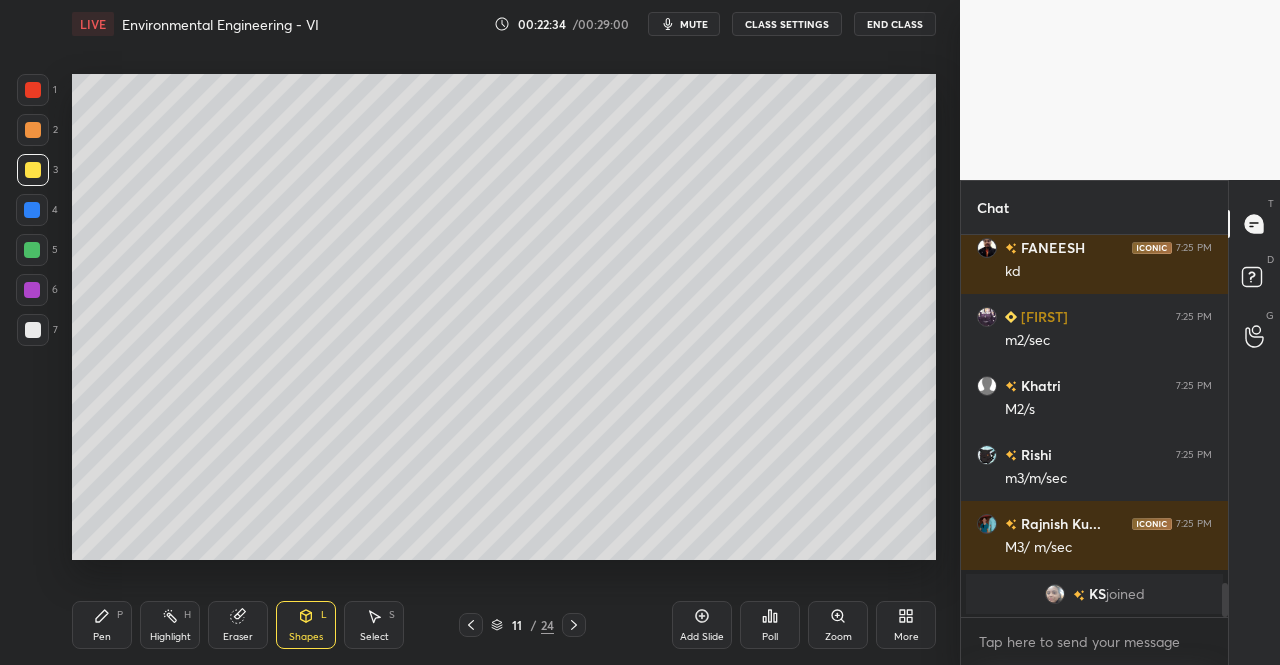 click 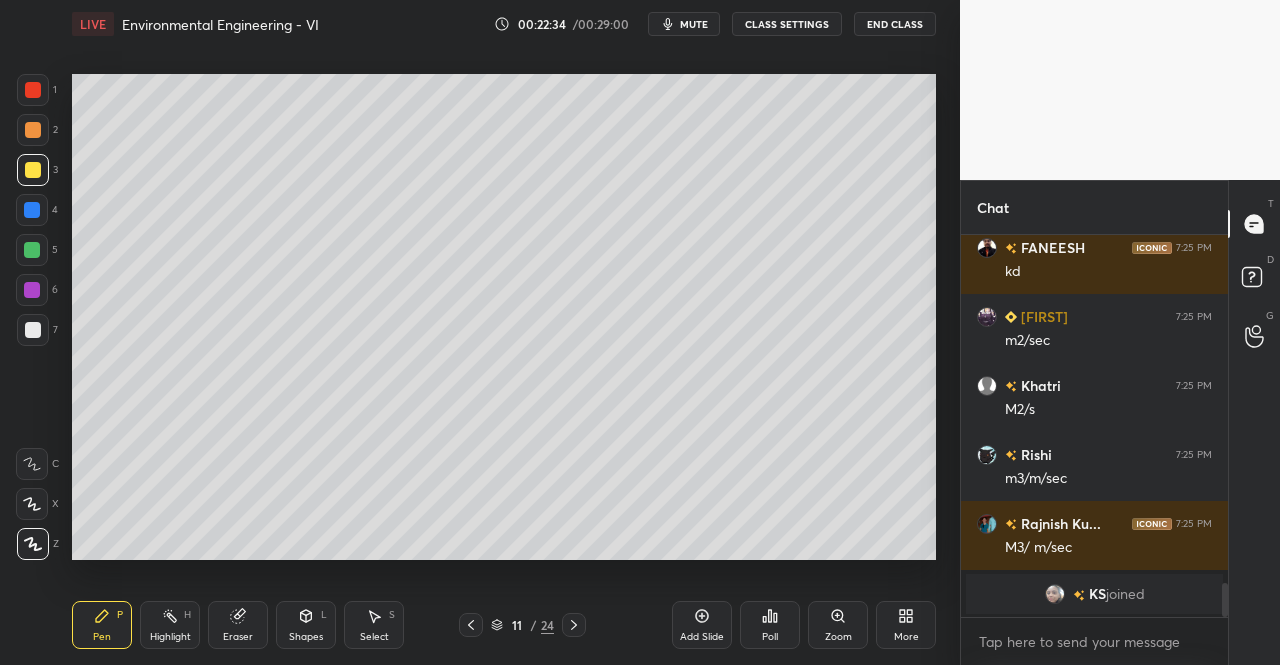 click on "Pen P" at bounding box center [102, 625] 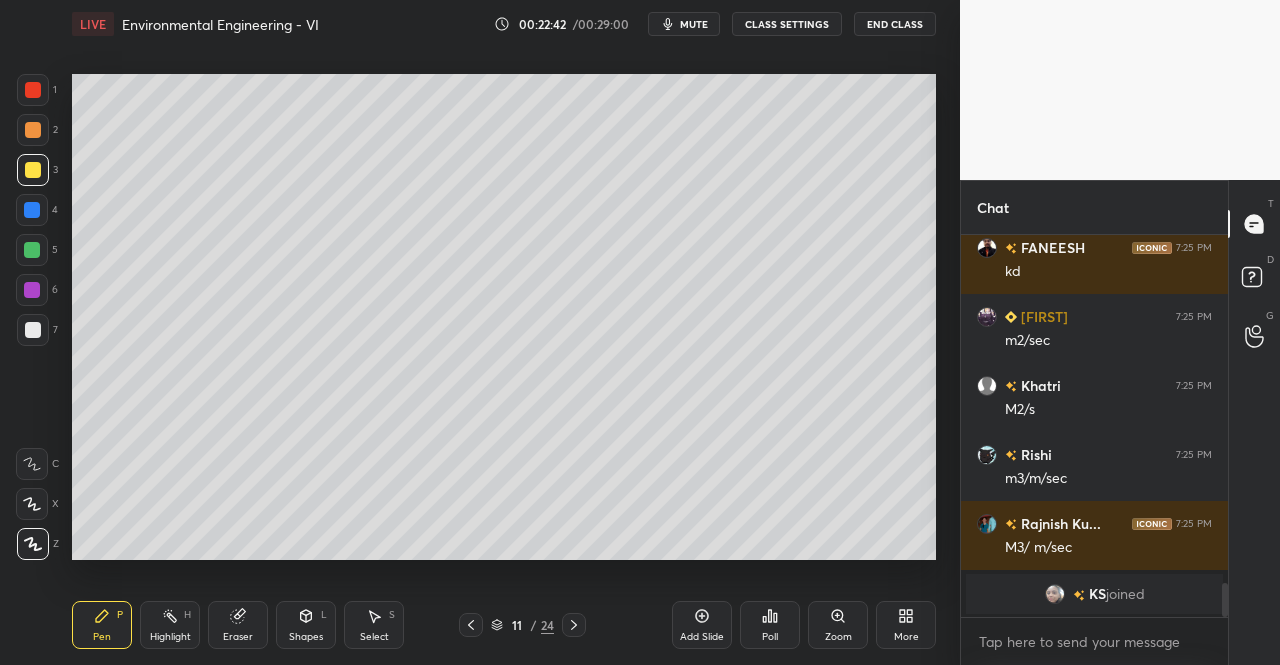 click on "Eraser" at bounding box center (238, 625) 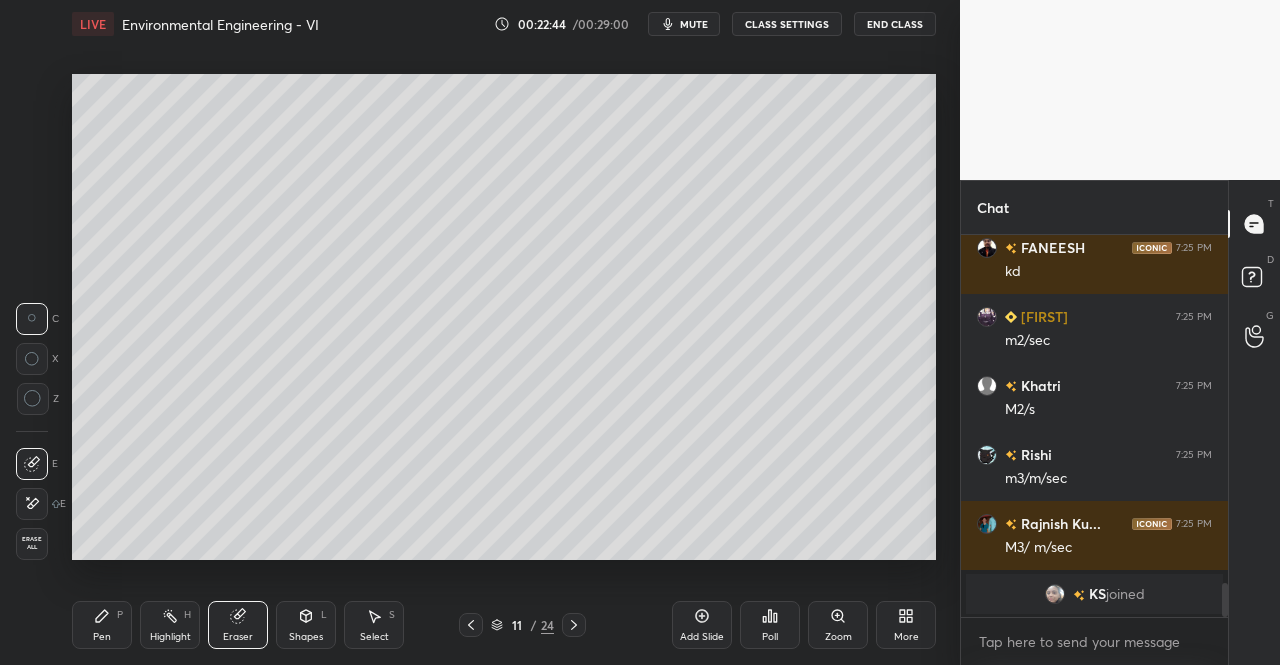 click on "Pen P" at bounding box center [102, 625] 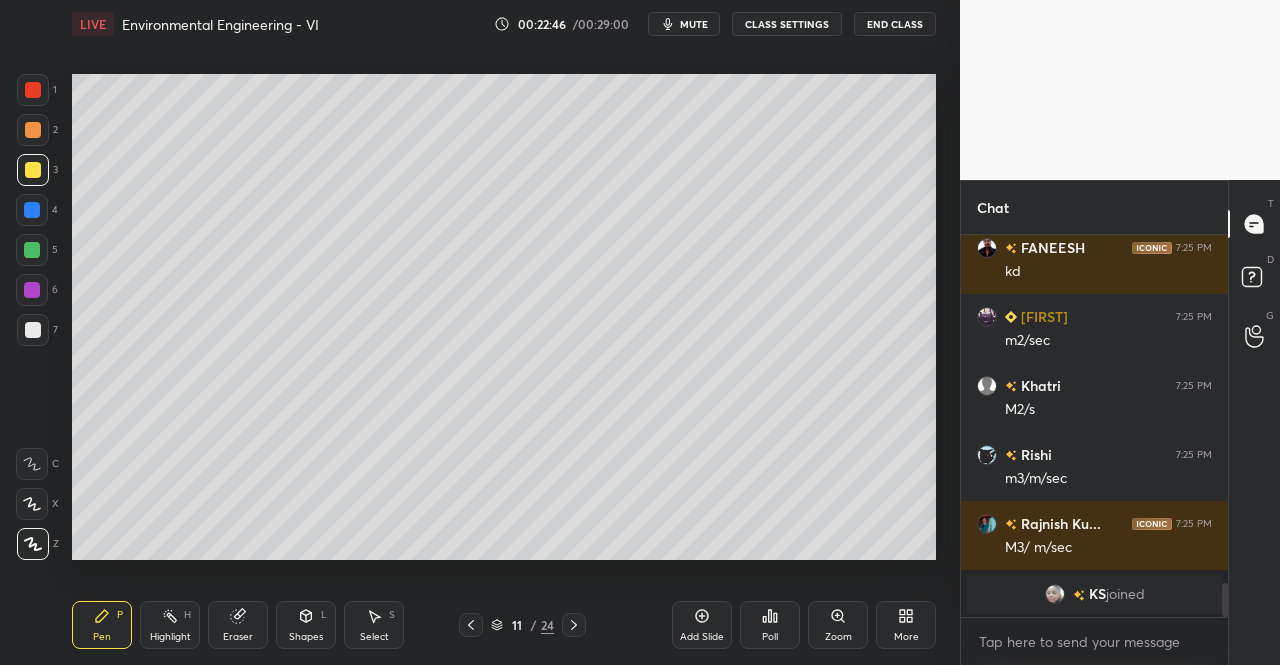 click on "Eraser" at bounding box center [238, 625] 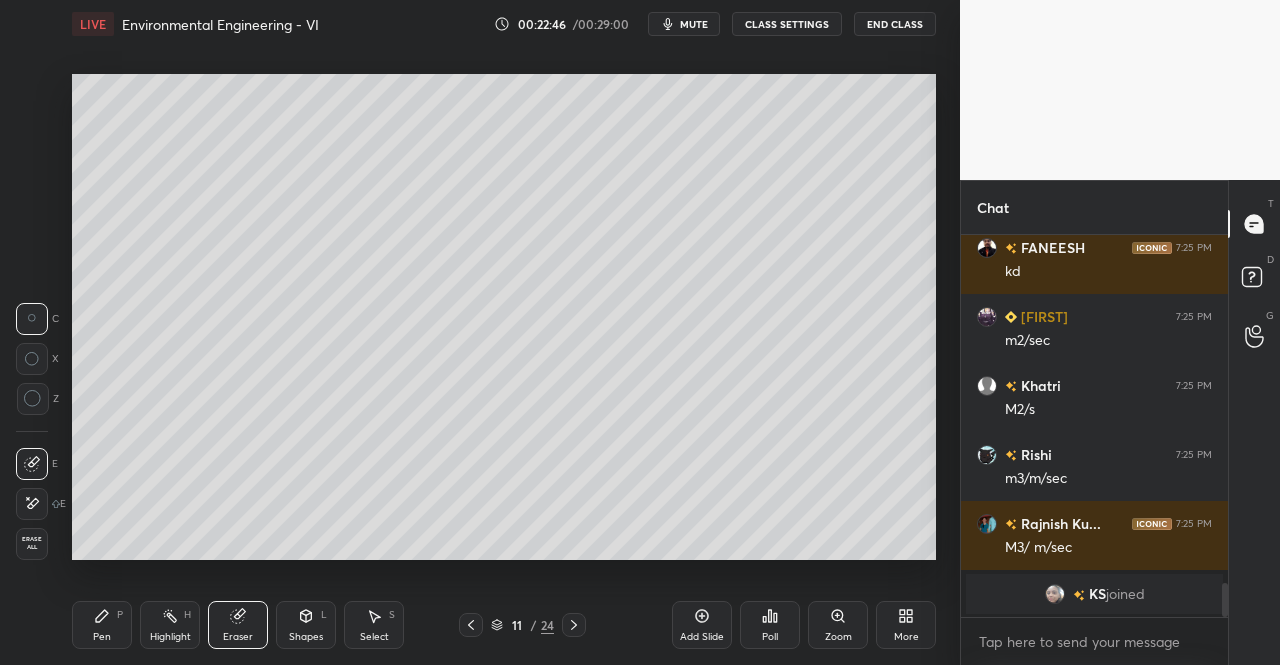 click on "Eraser" at bounding box center [238, 625] 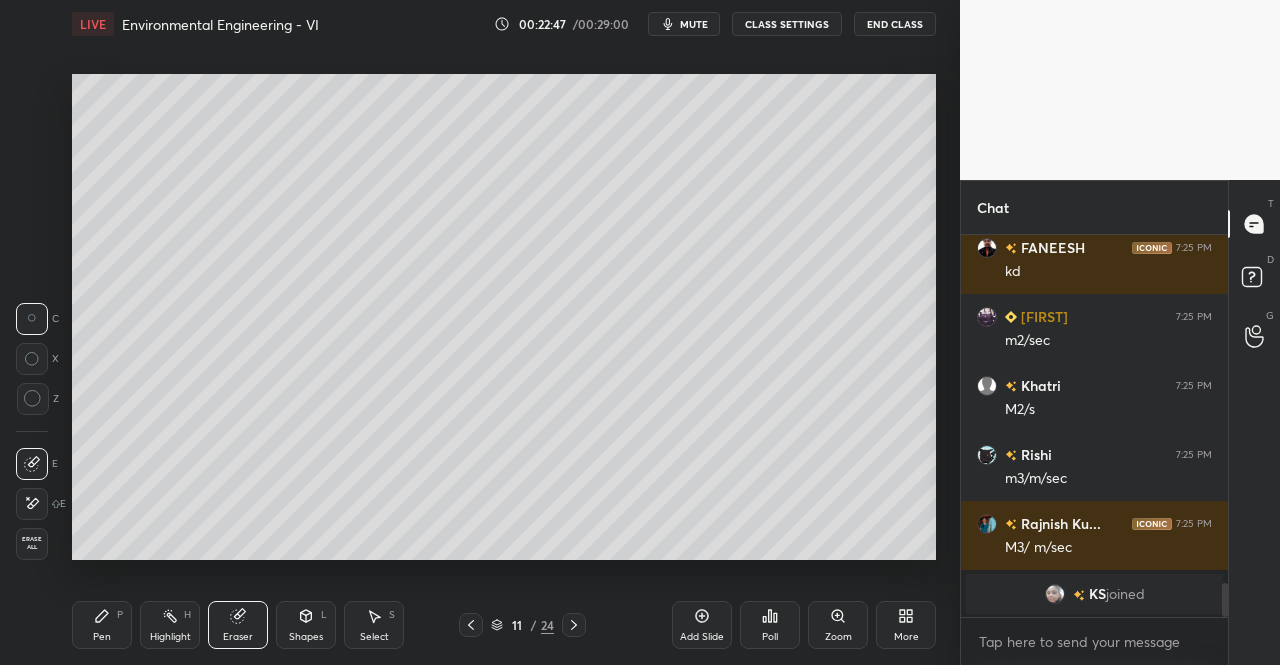 click 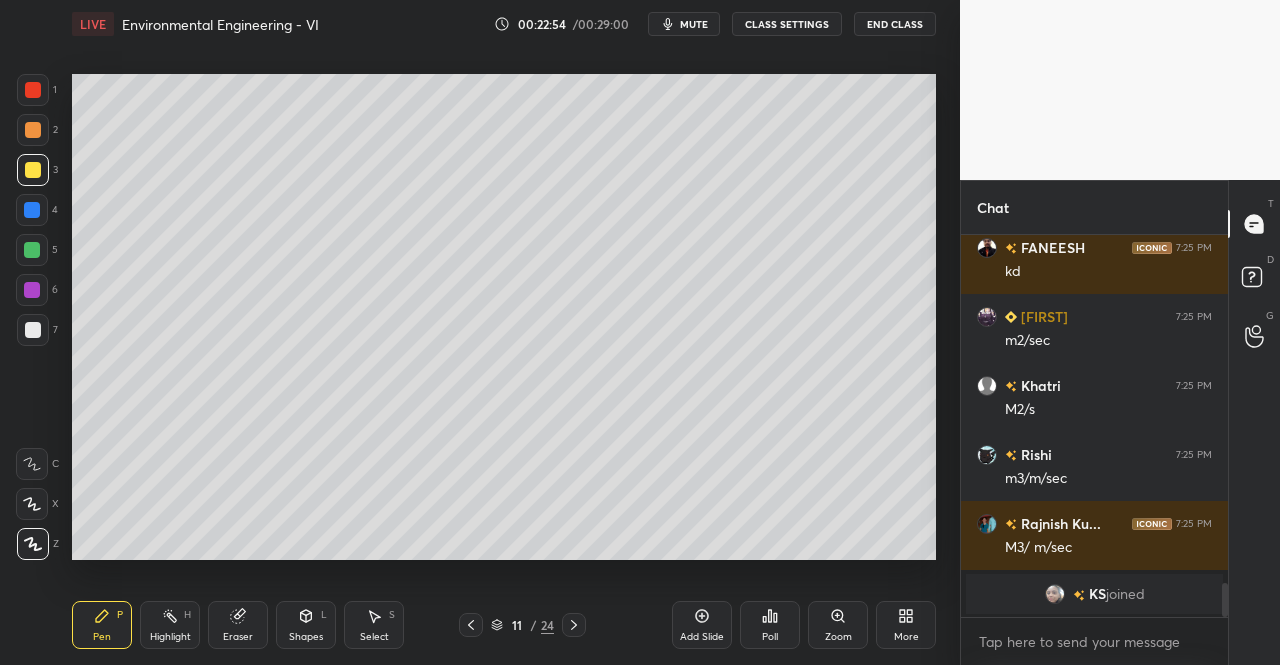 click on "Pen P Highlight H Eraser Shapes L Select S" at bounding box center [222, 625] 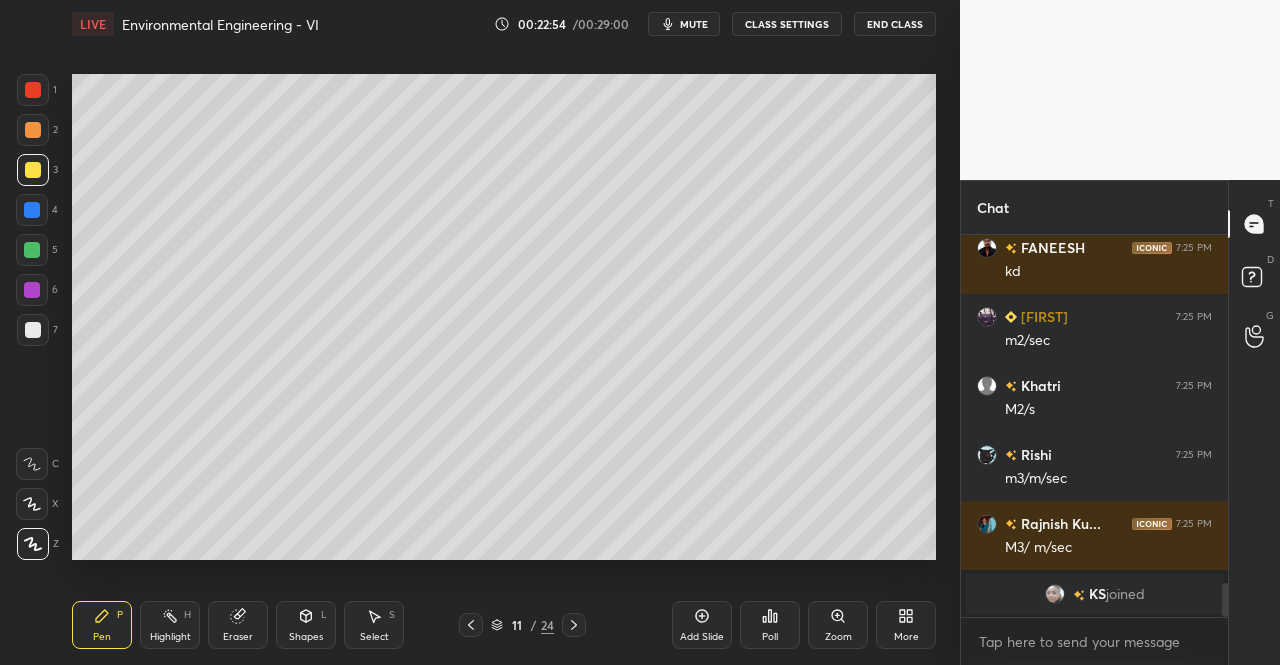 click on "Shapes" at bounding box center (306, 637) 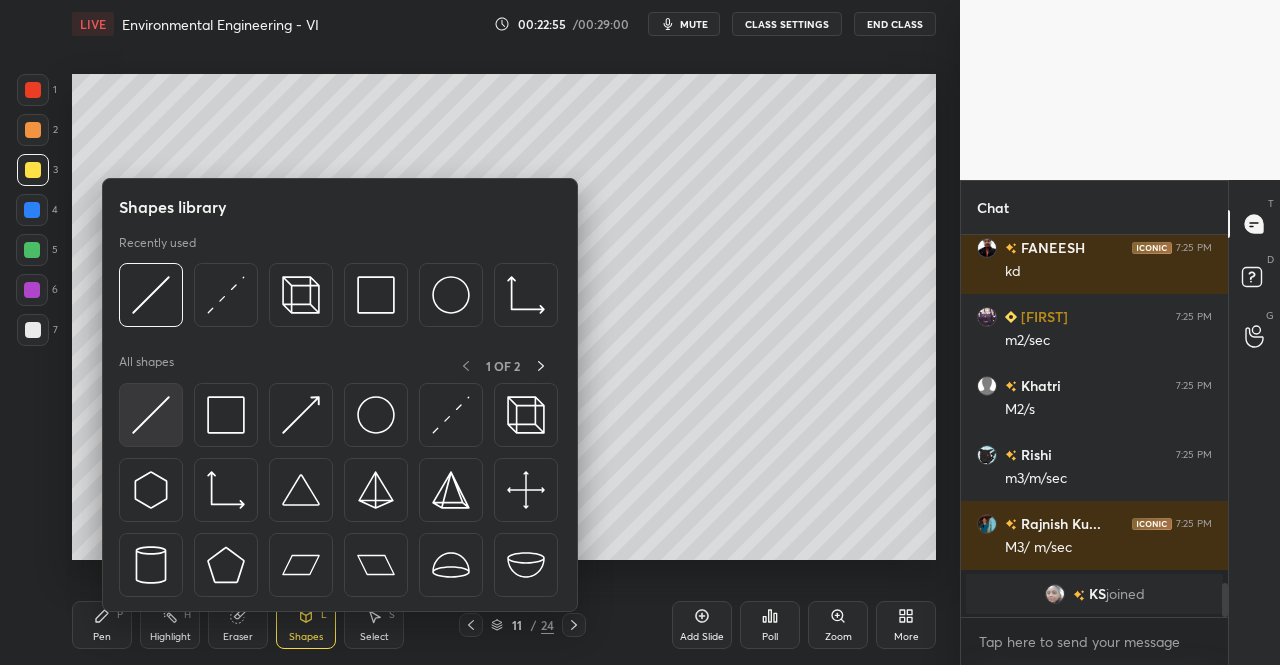 click at bounding box center [151, 415] 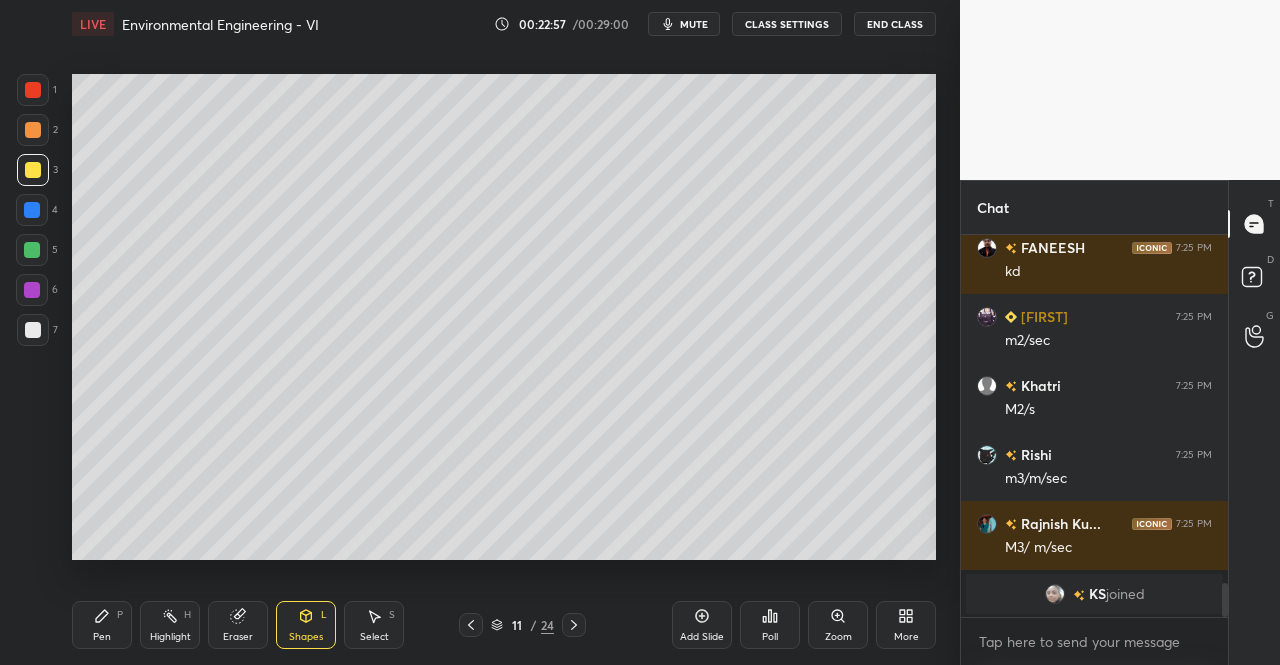 click on "Shapes L" at bounding box center (306, 625) 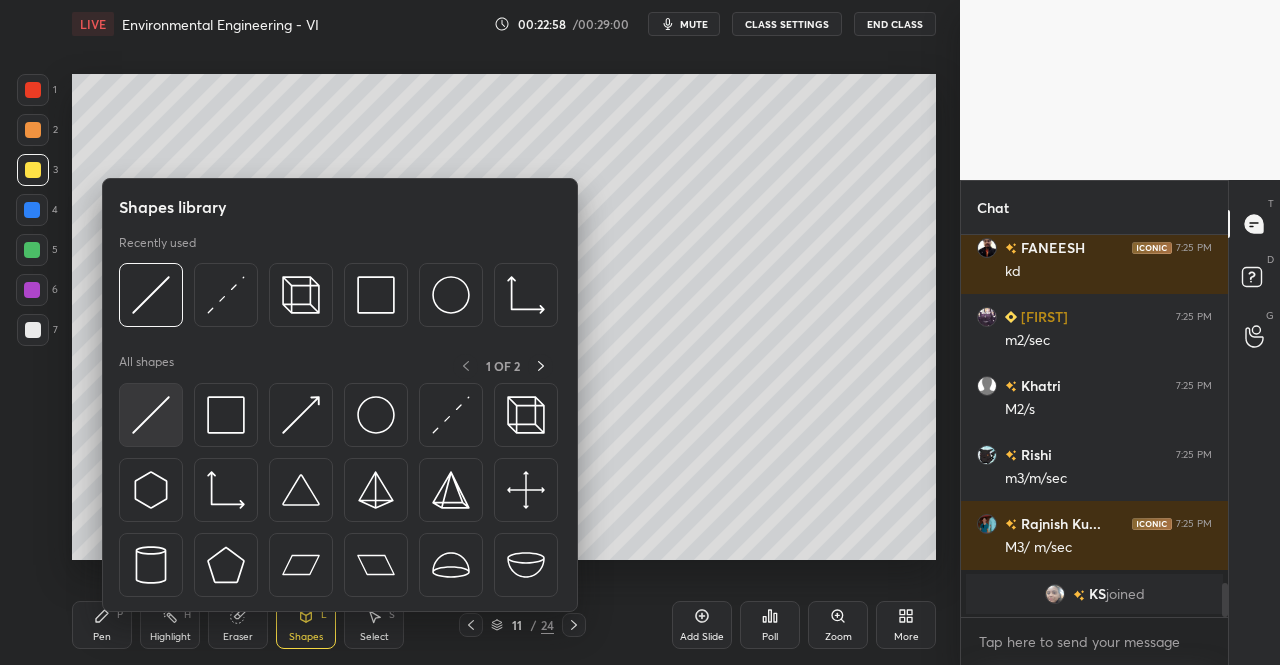click at bounding box center (151, 415) 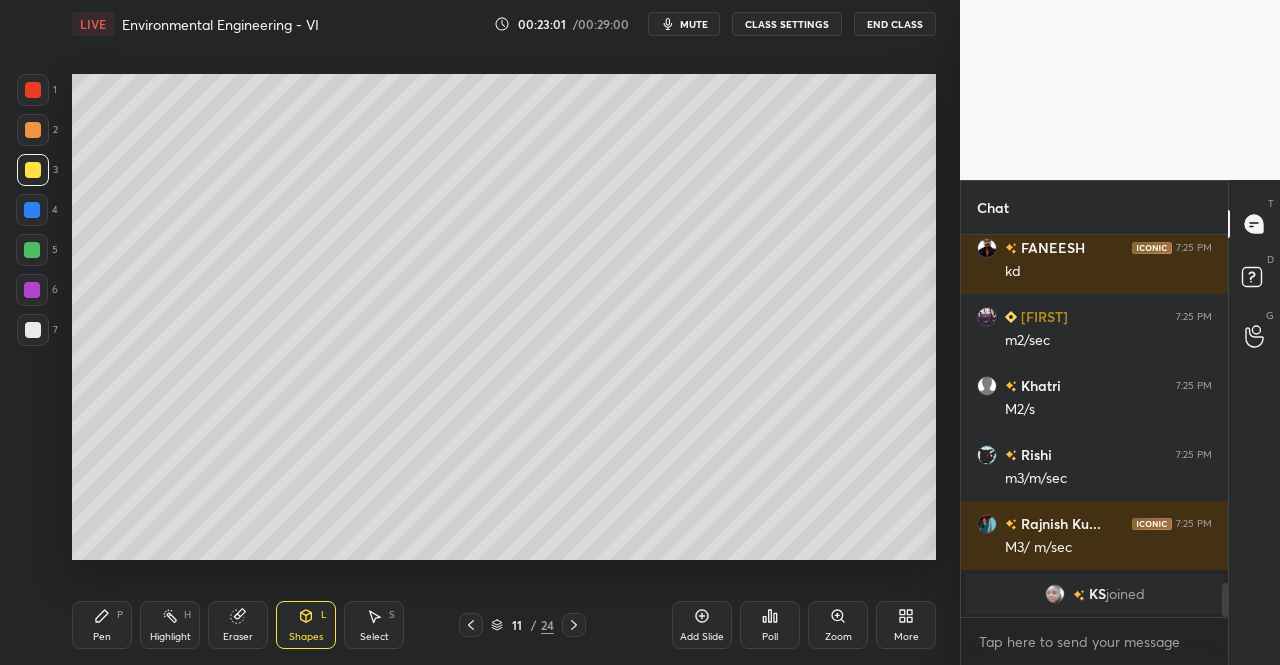 click on "Pen P" at bounding box center [102, 625] 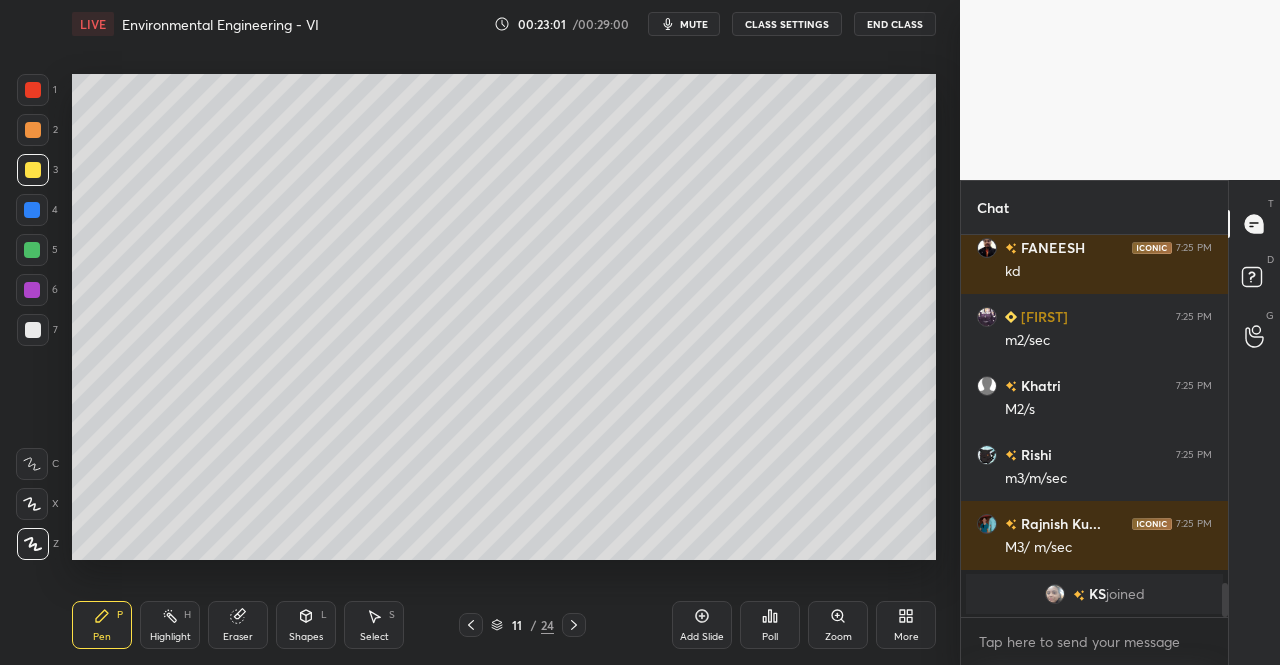 scroll, scrollTop: 3720, scrollLeft: 0, axis: vertical 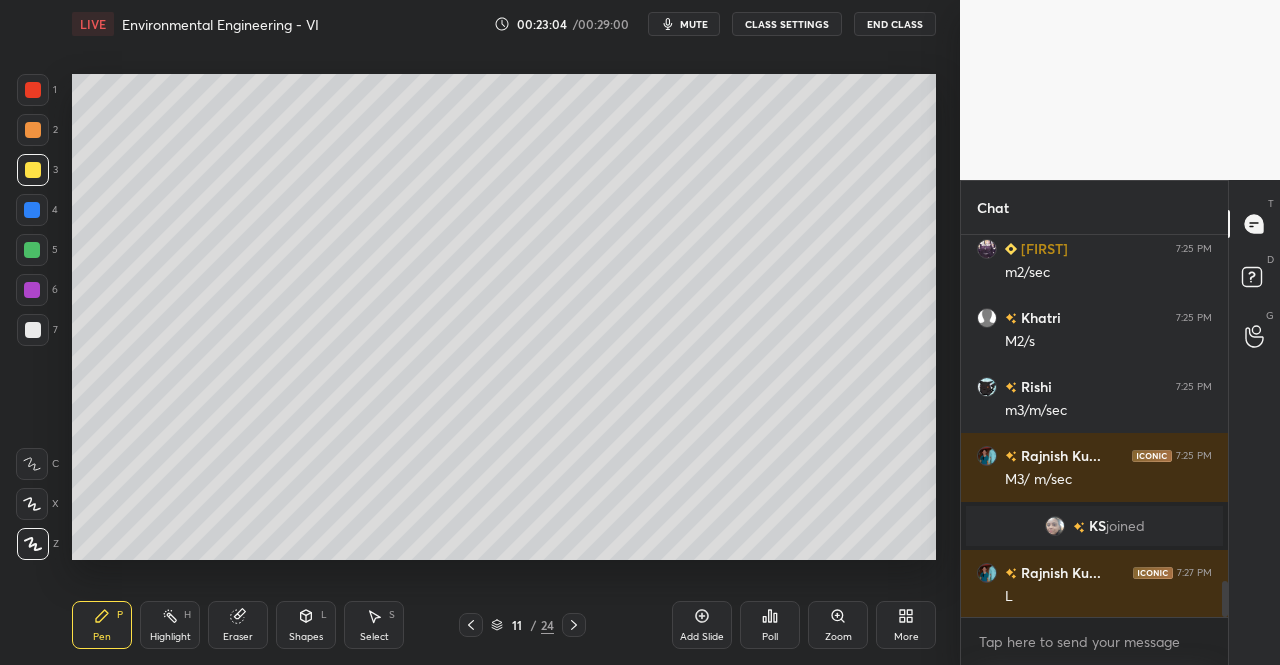 click on "Eraser" at bounding box center (238, 625) 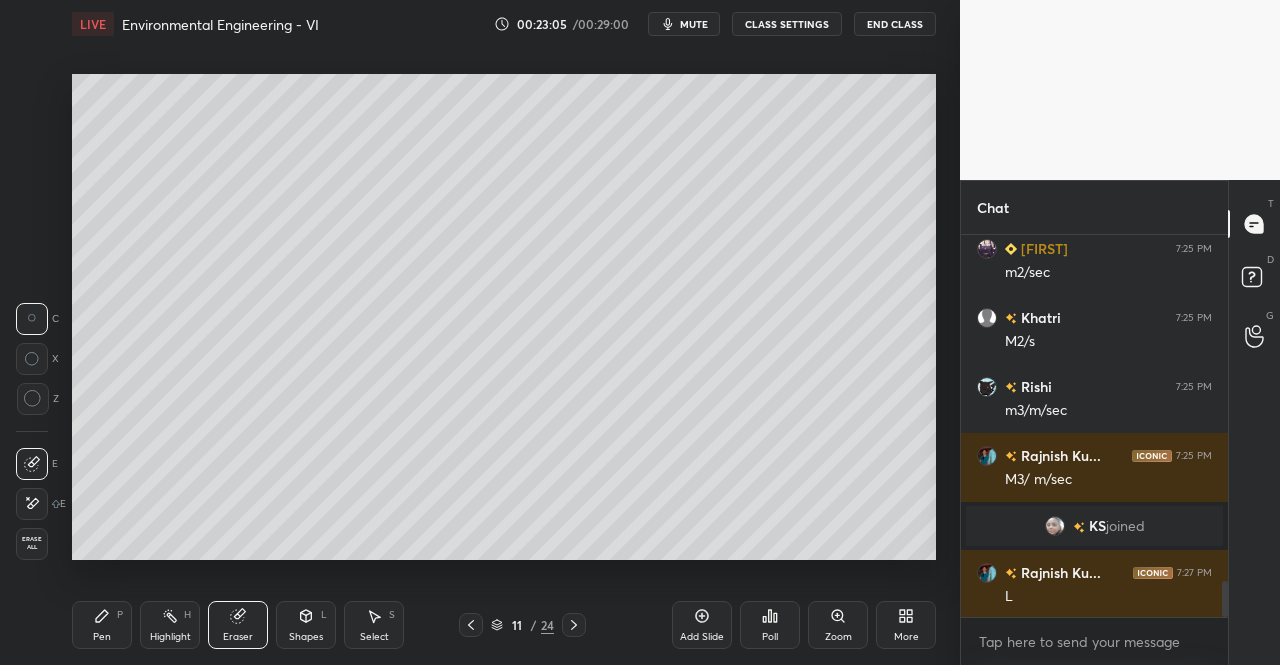 scroll, scrollTop: 3790, scrollLeft: 0, axis: vertical 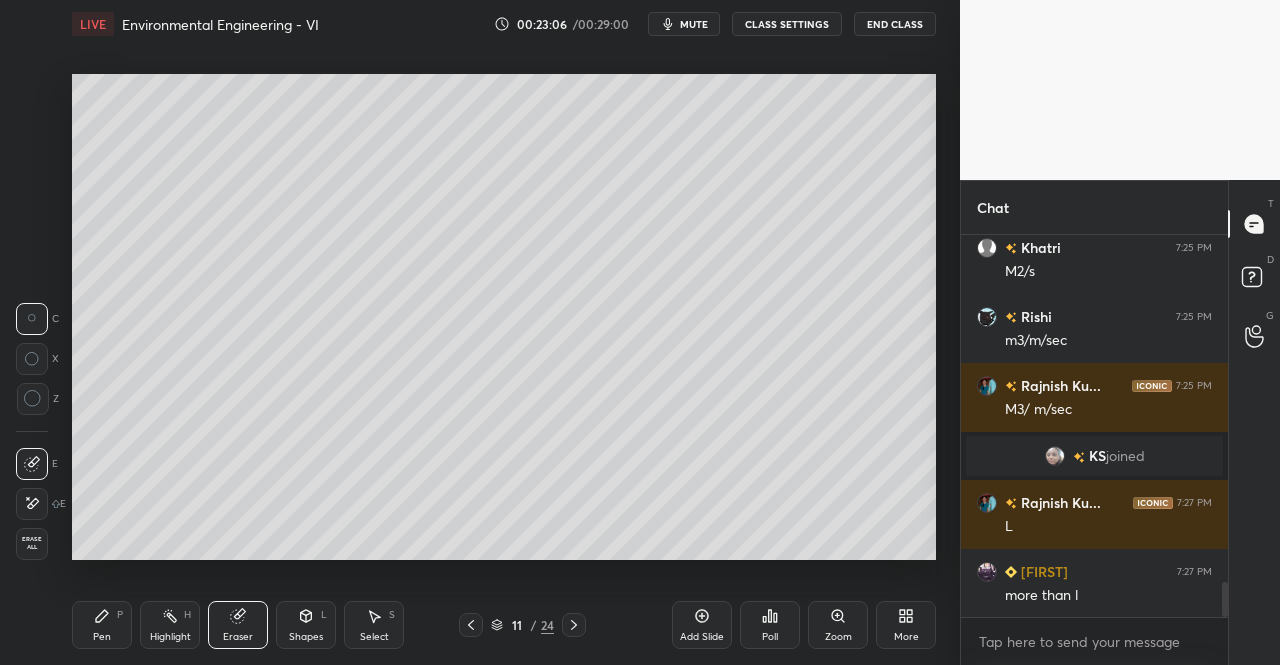 click on "Pen" at bounding box center [102, 637] 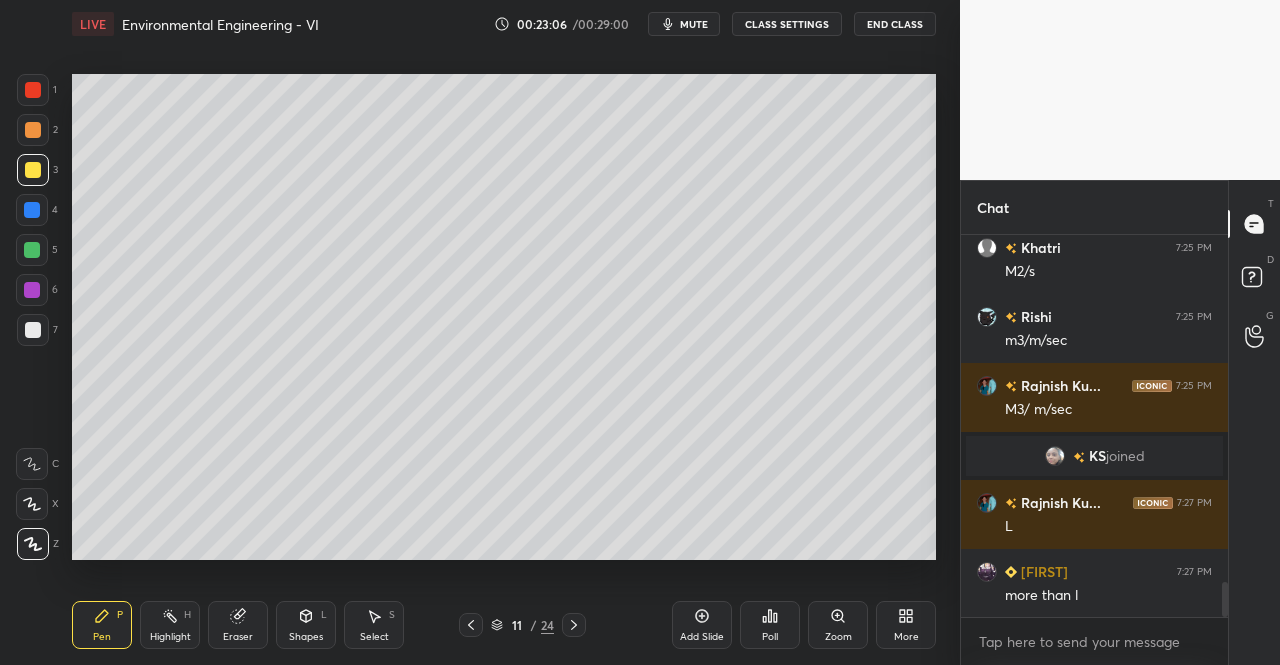 click 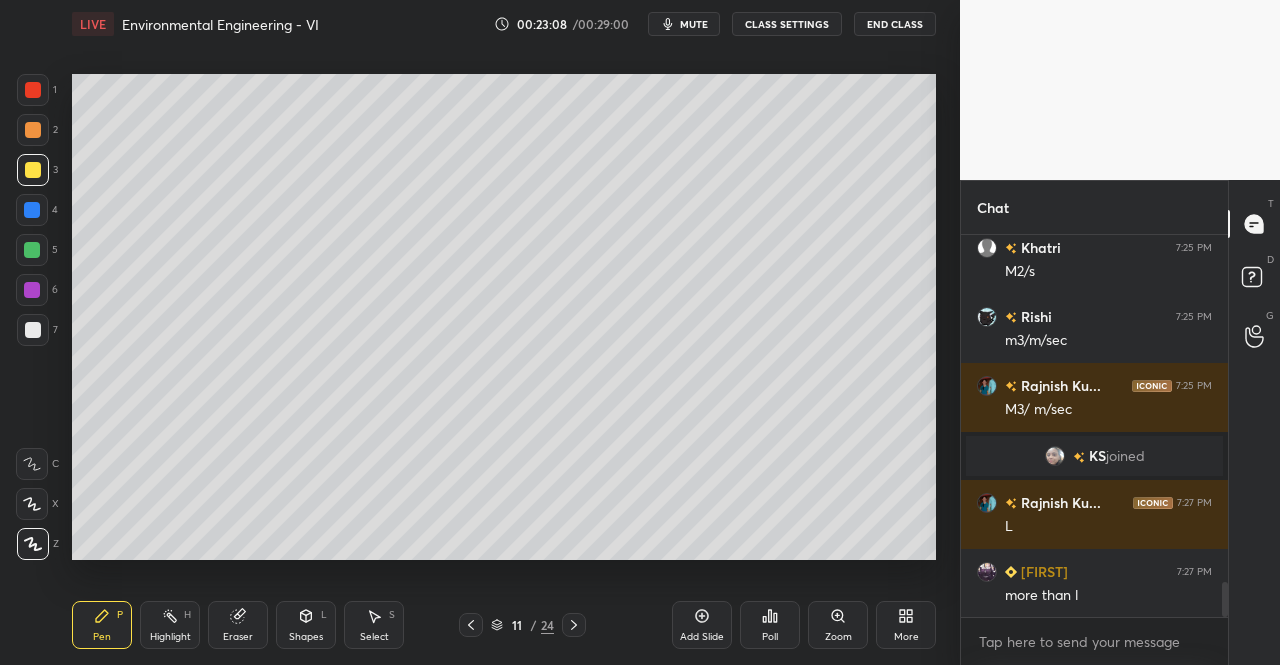 click at bounding box center [32, 210] 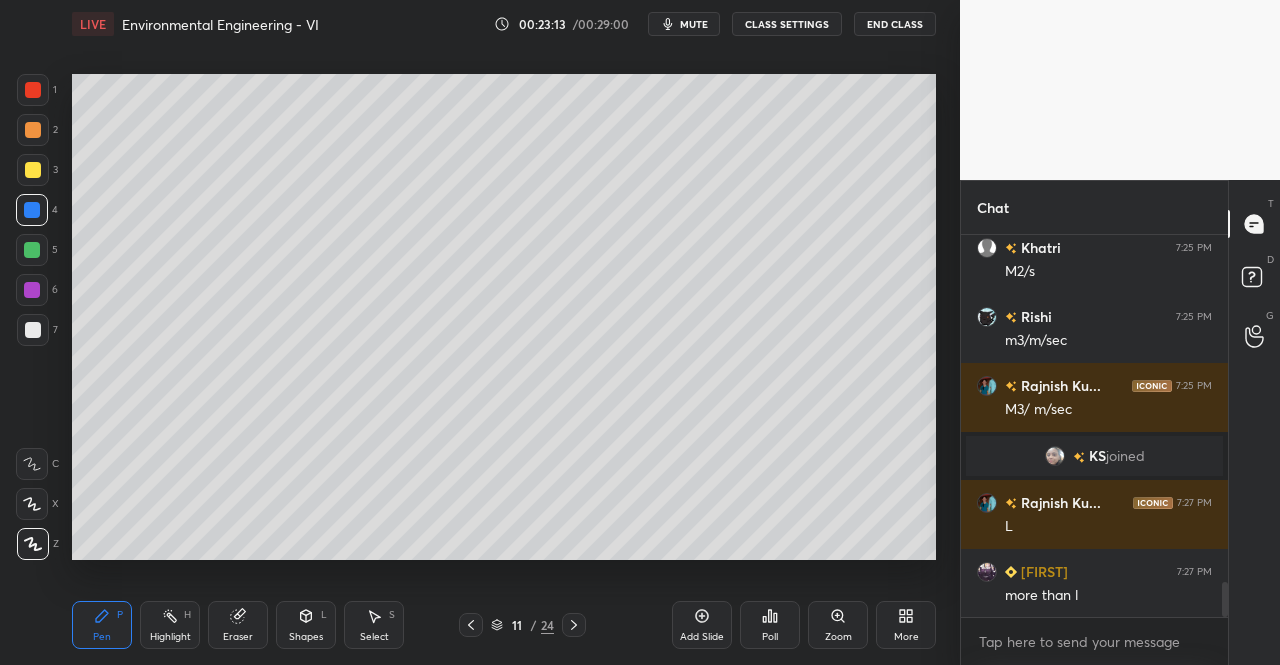 click at bounding box center [33, 170] 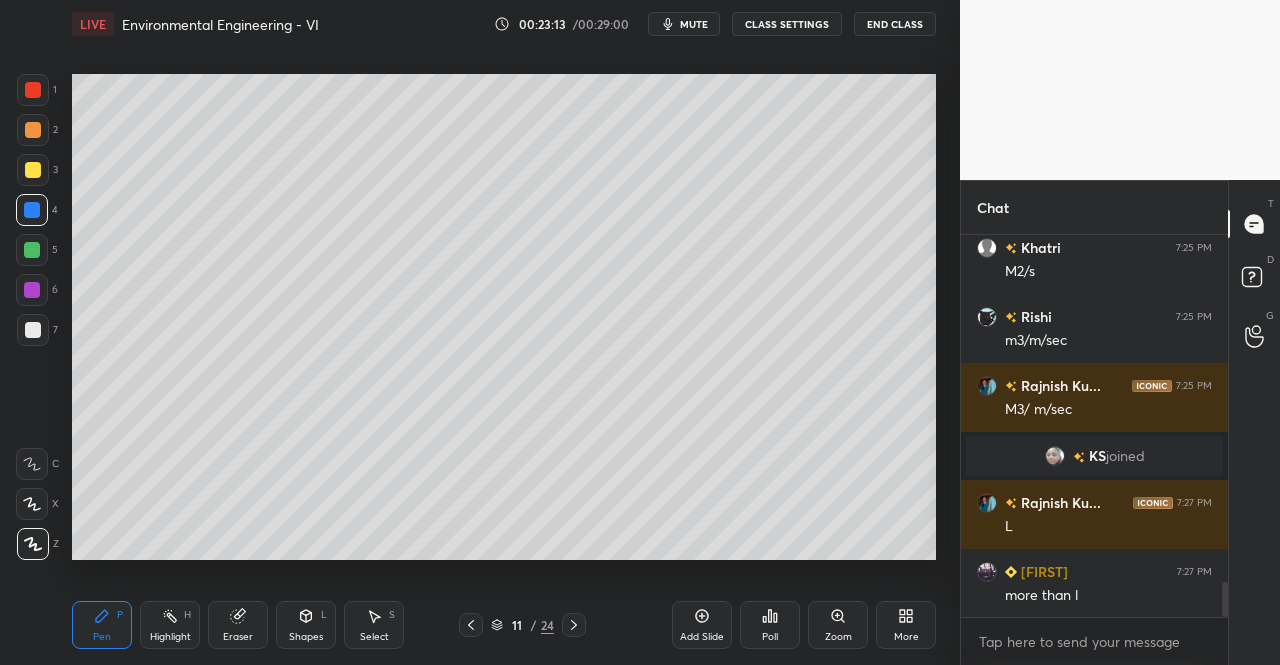 click on "3" at bounding box center [37, 174] 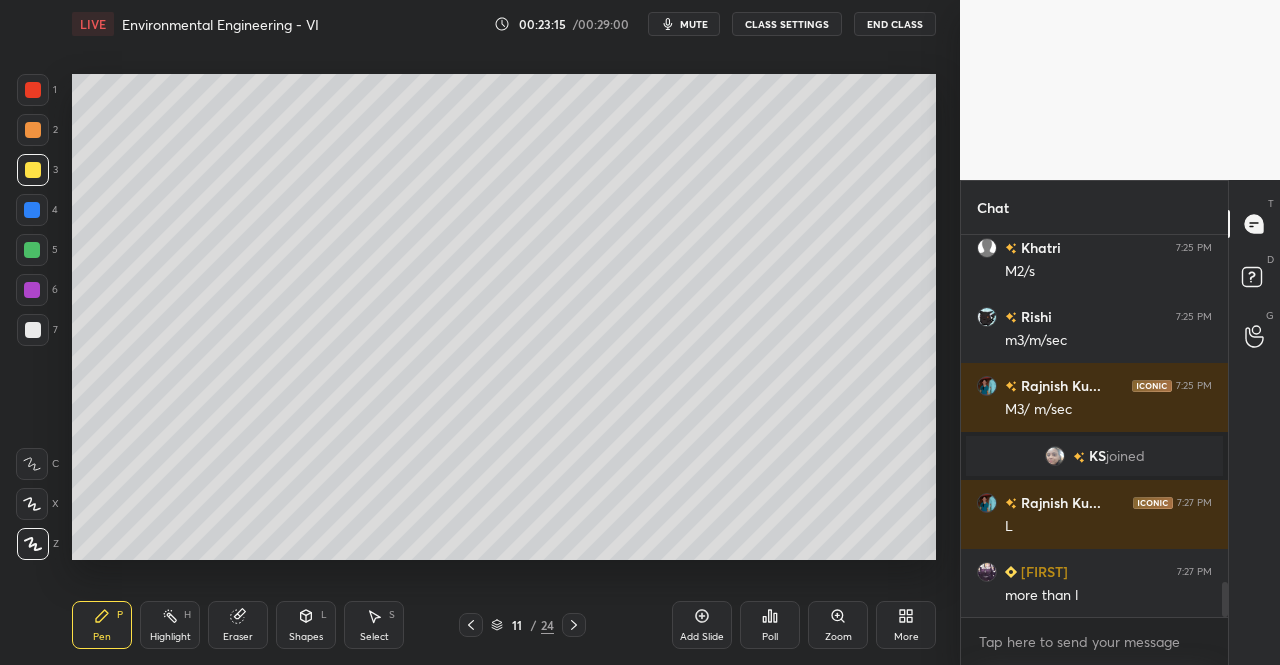 scroll, scrollTop: 3858, scrollLeft: 0, axis: vertical 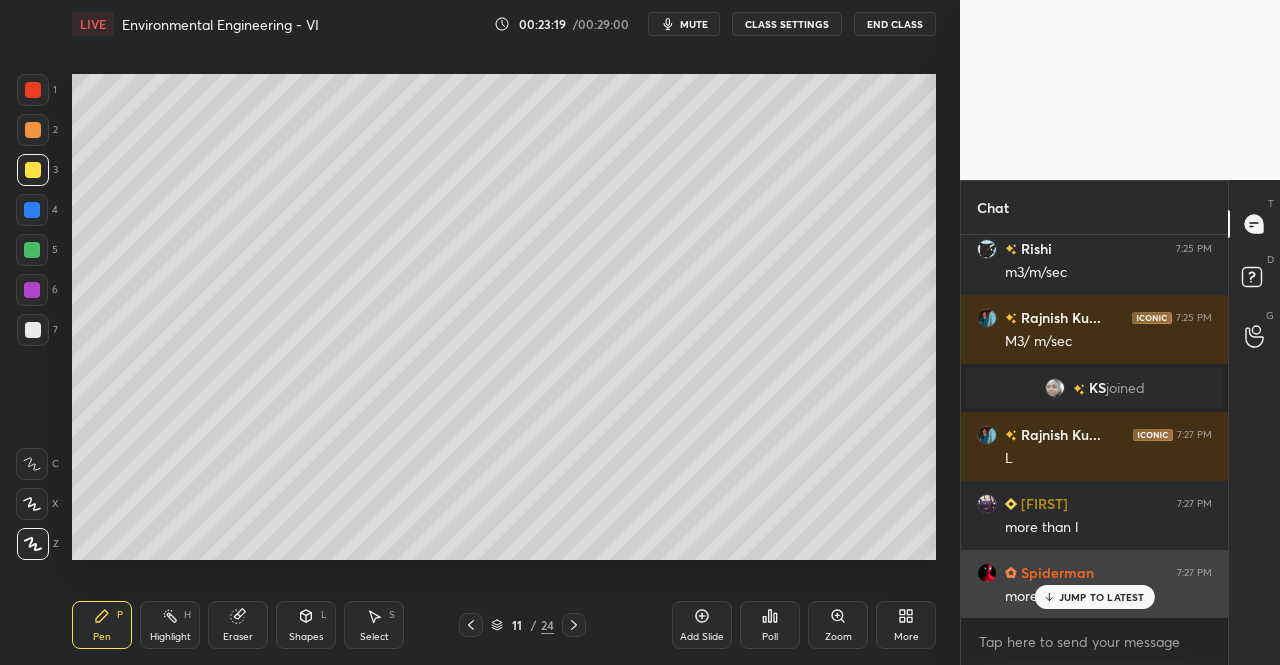 click on "JUMP TO LATEST" at bounding box center [1102, 597] 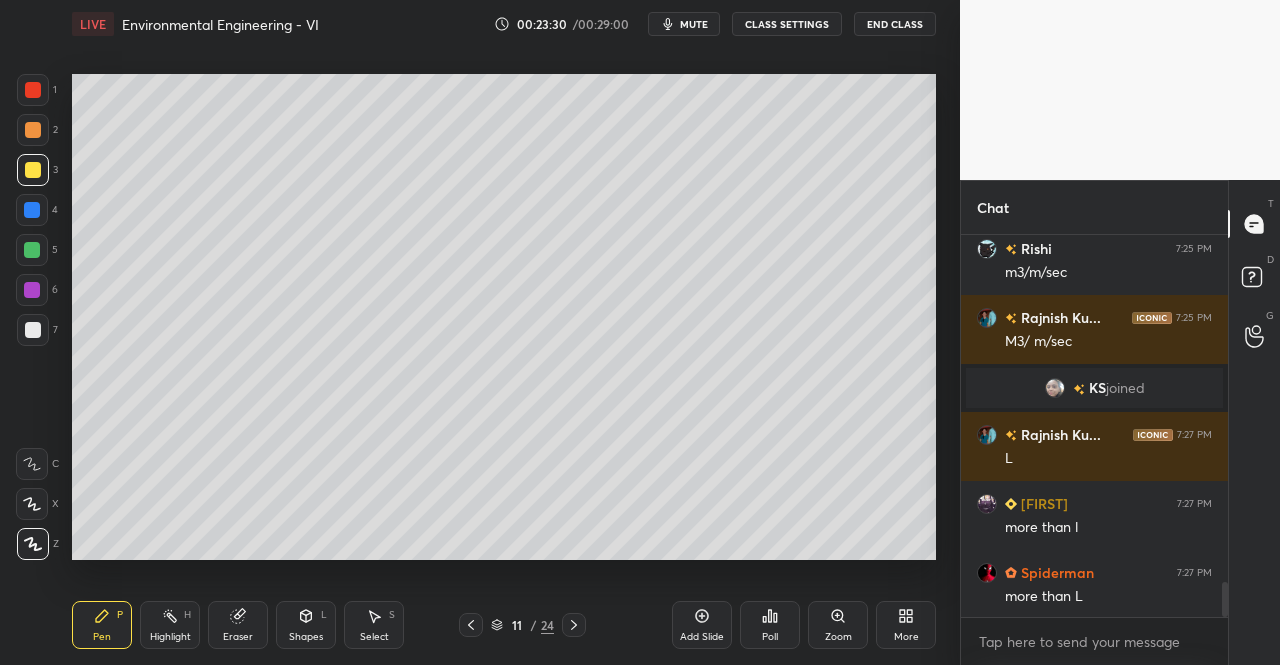 click on "Shapes L" at bounding box center [306, 625] 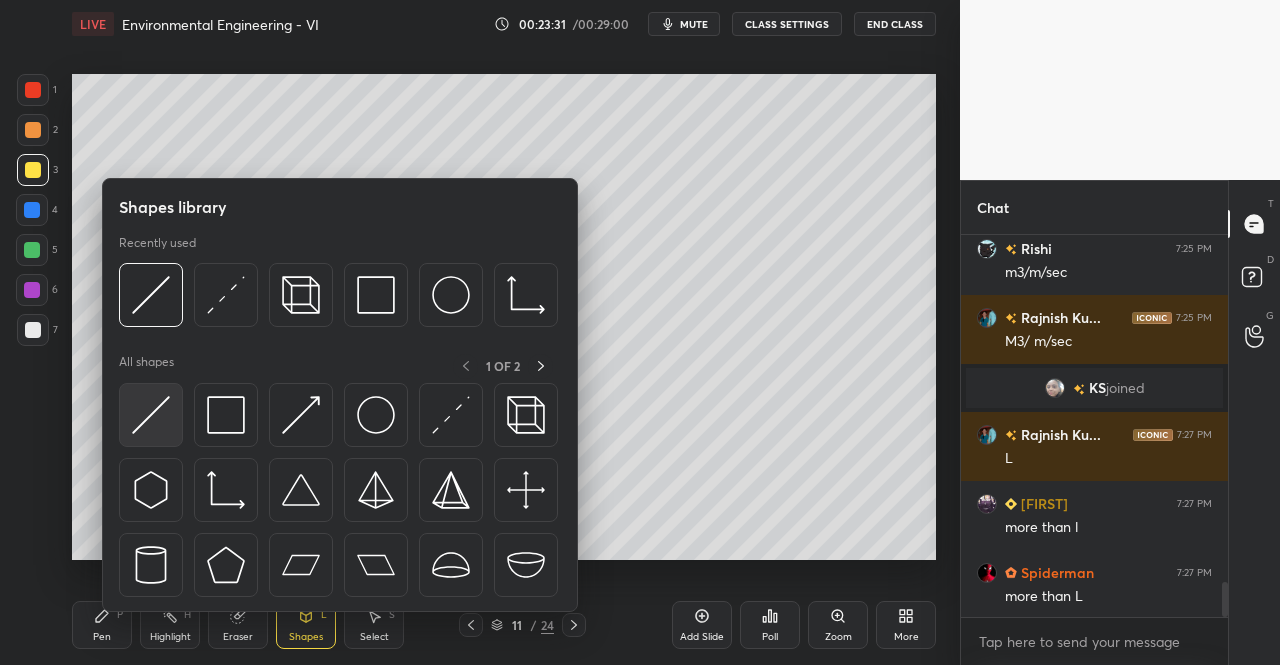 click at bounding box center (151, 415) 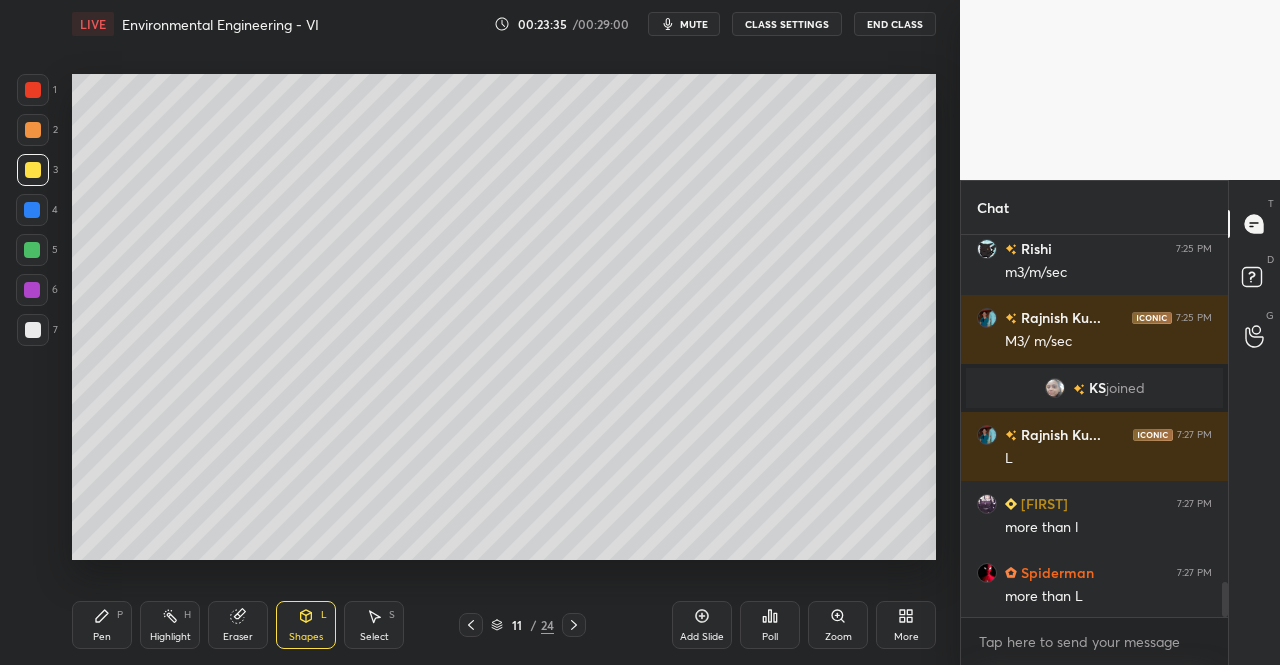click at bounding box center [32, 210] 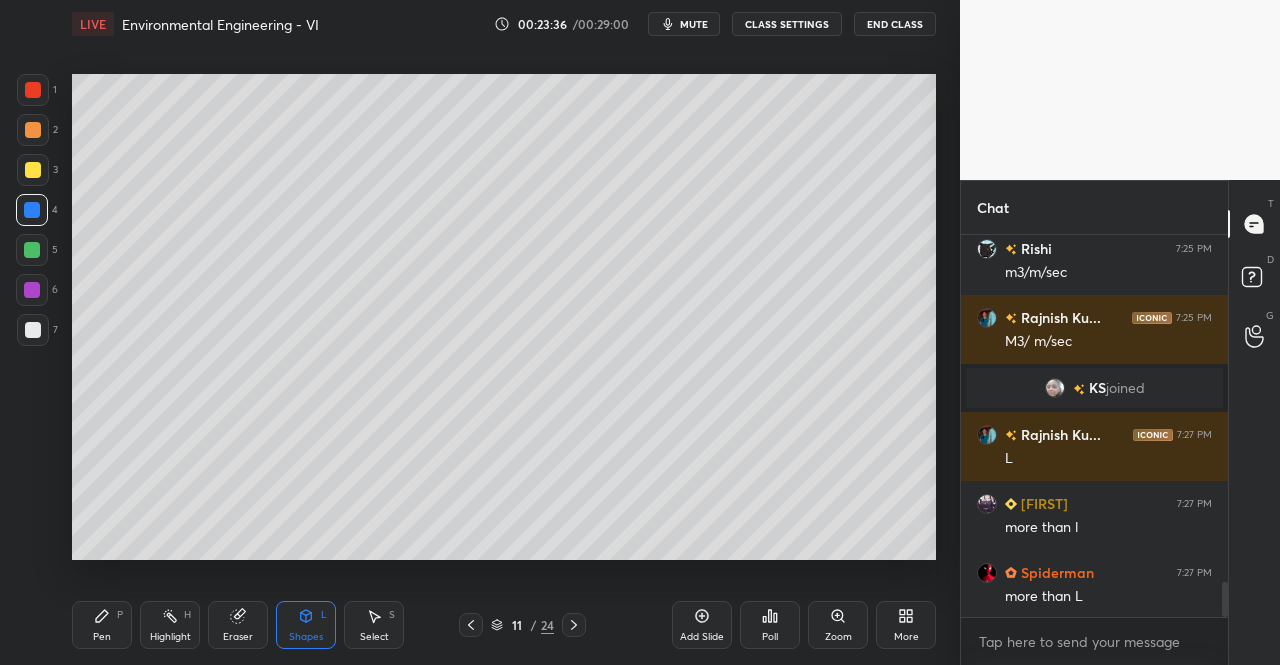 click on "Shapes L" at bounding box center [306, 625] 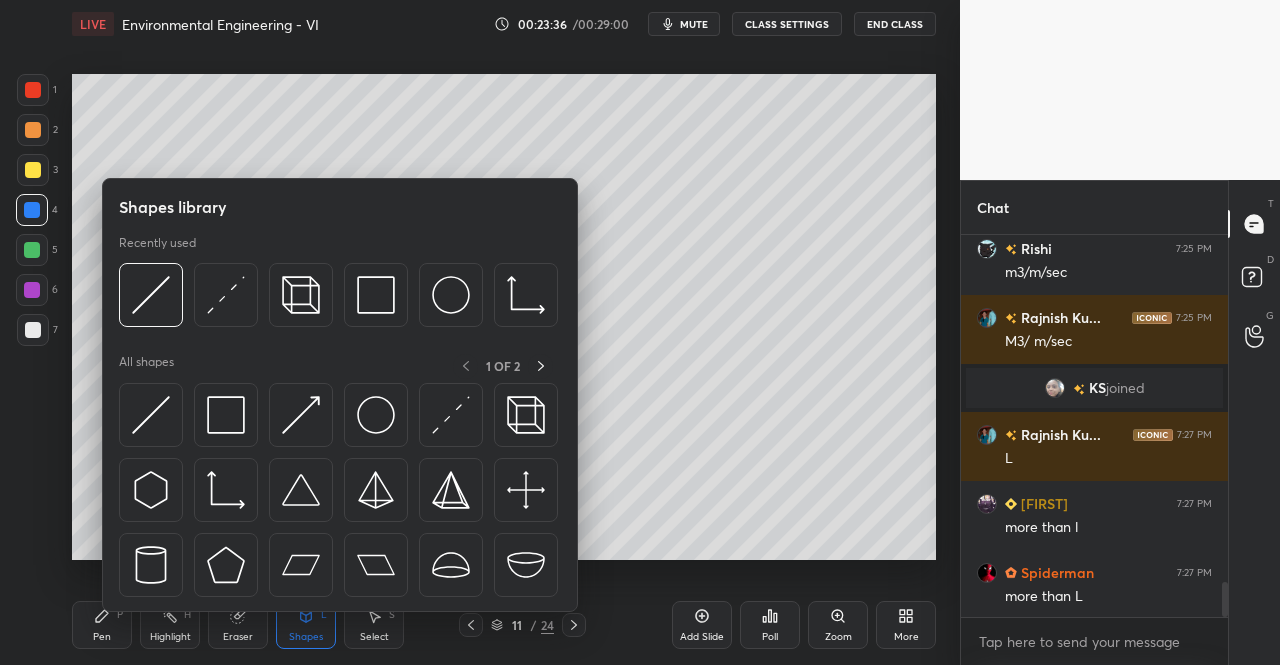 click at bounding box center [226, 295] 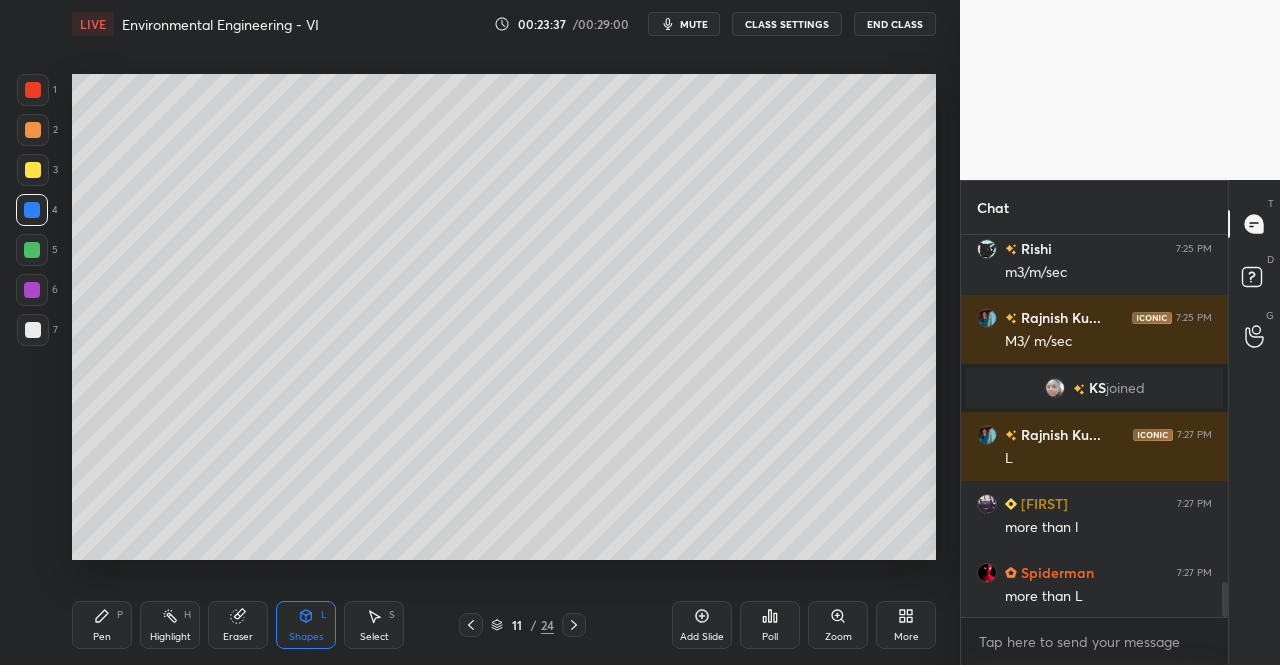 click on "Shapes L" at bounding box center (306, 625) 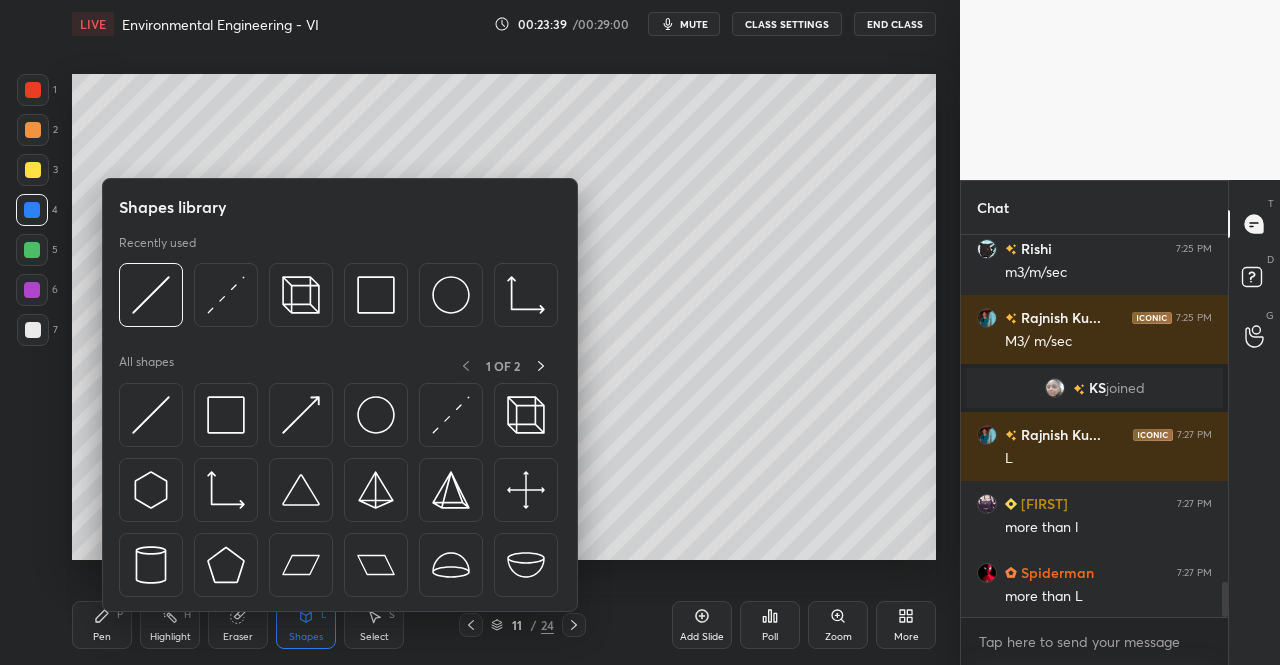 click at bounding box center [151, 415] 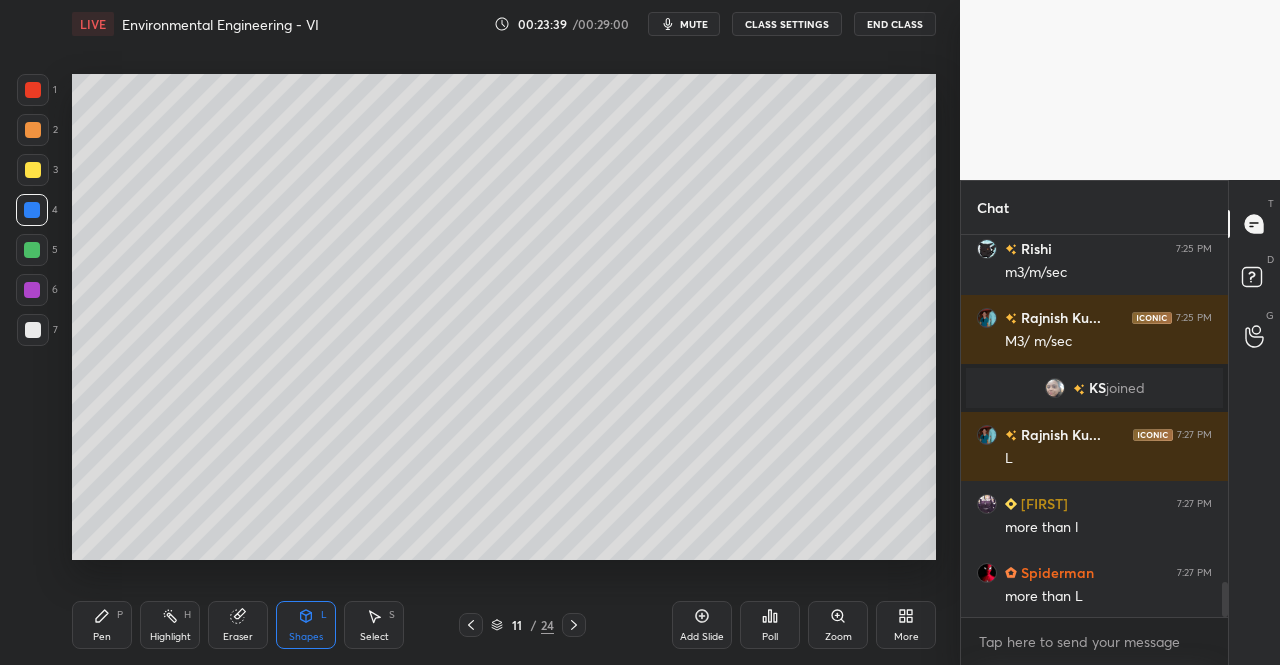 click at bounding box center [32, 250] 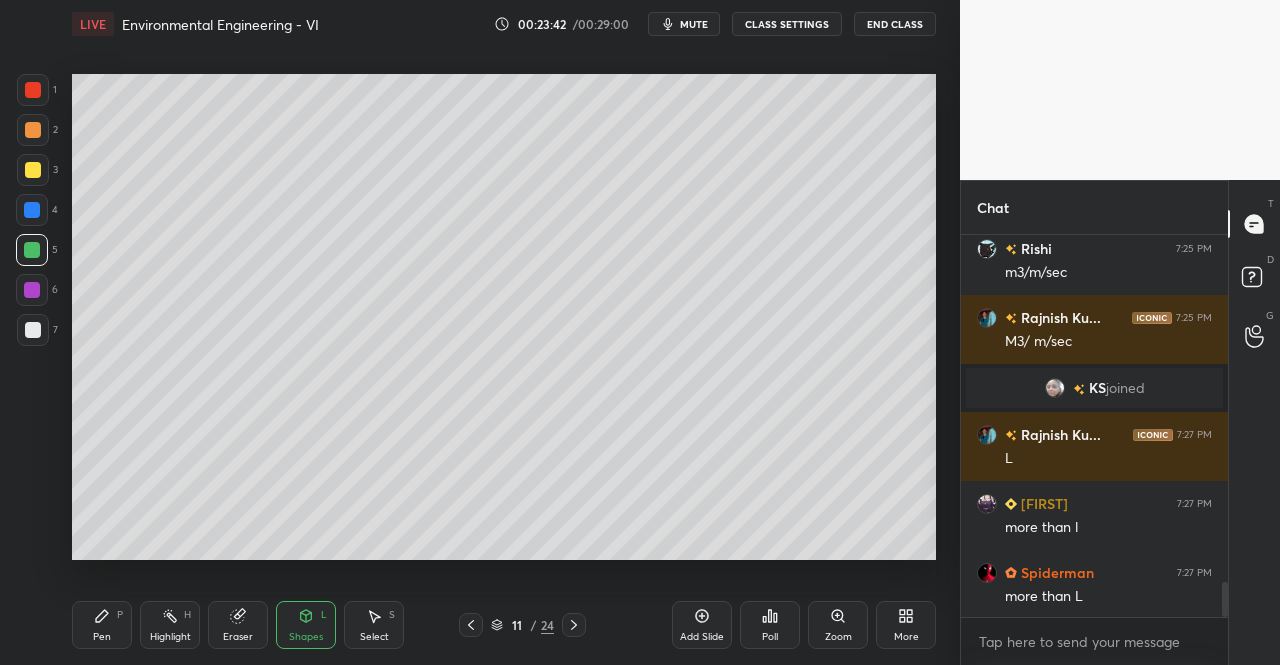 scroll, scrollTop: 3928, scrollLeft: 0, axis: vertical 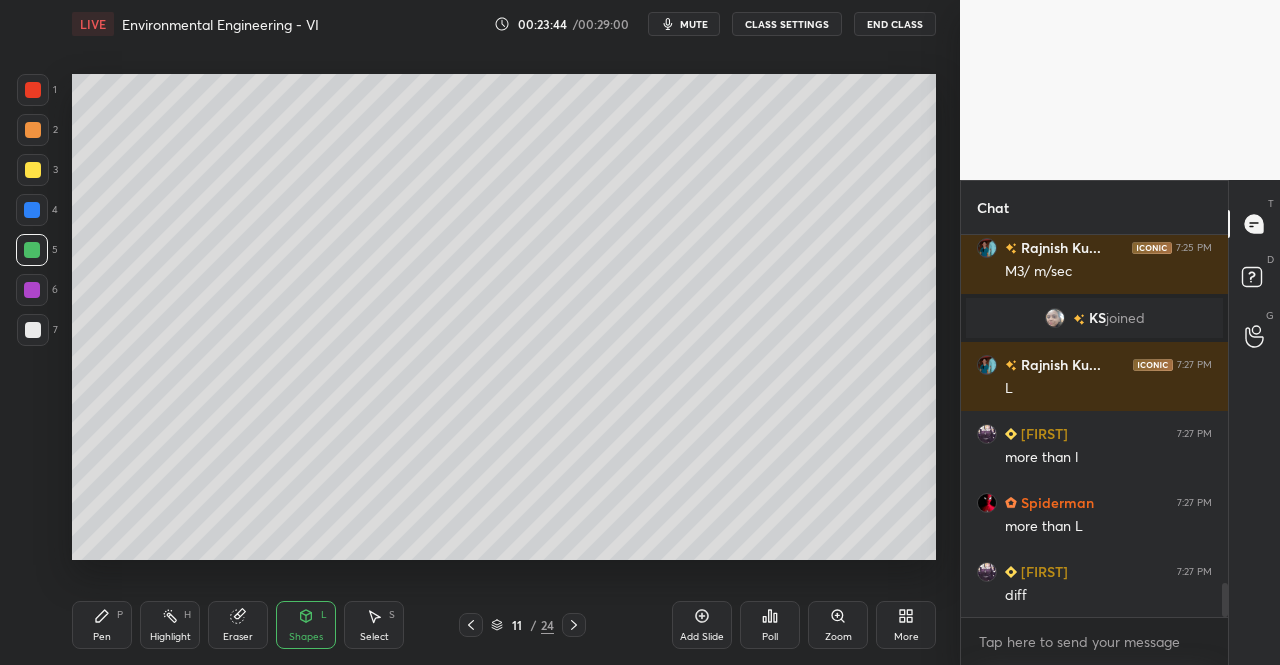 click on "Shapes" at bounding box center (306, 637) 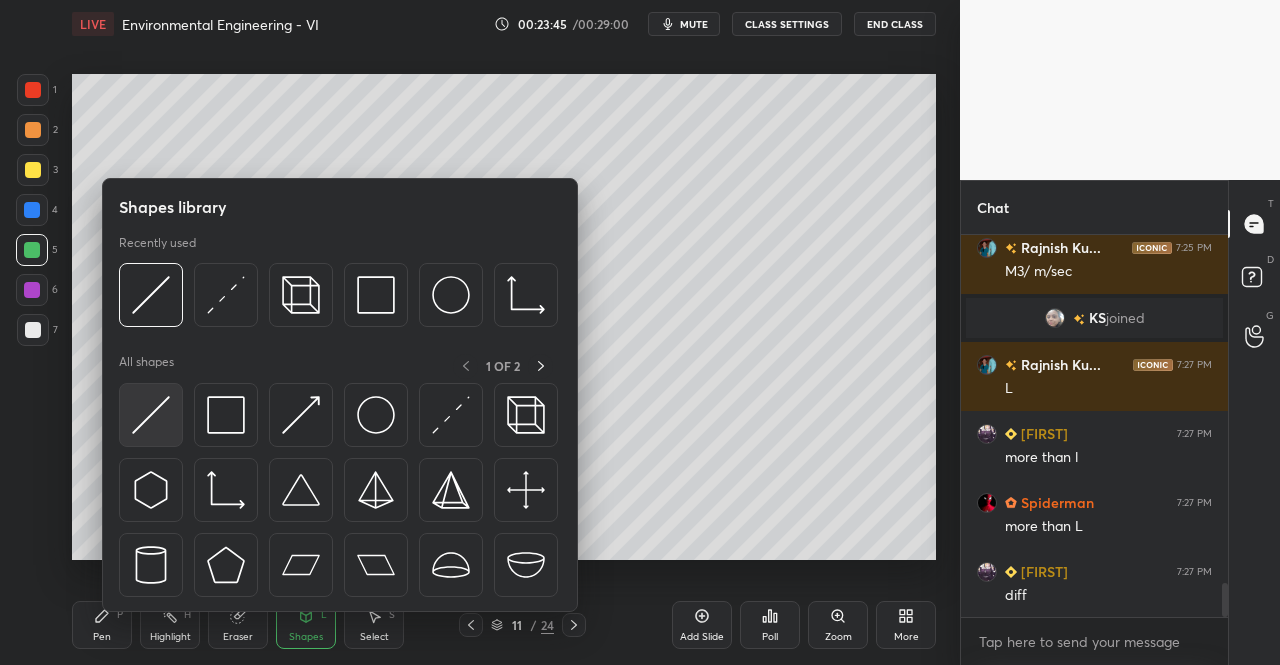 click at bounding box center (151, 415) 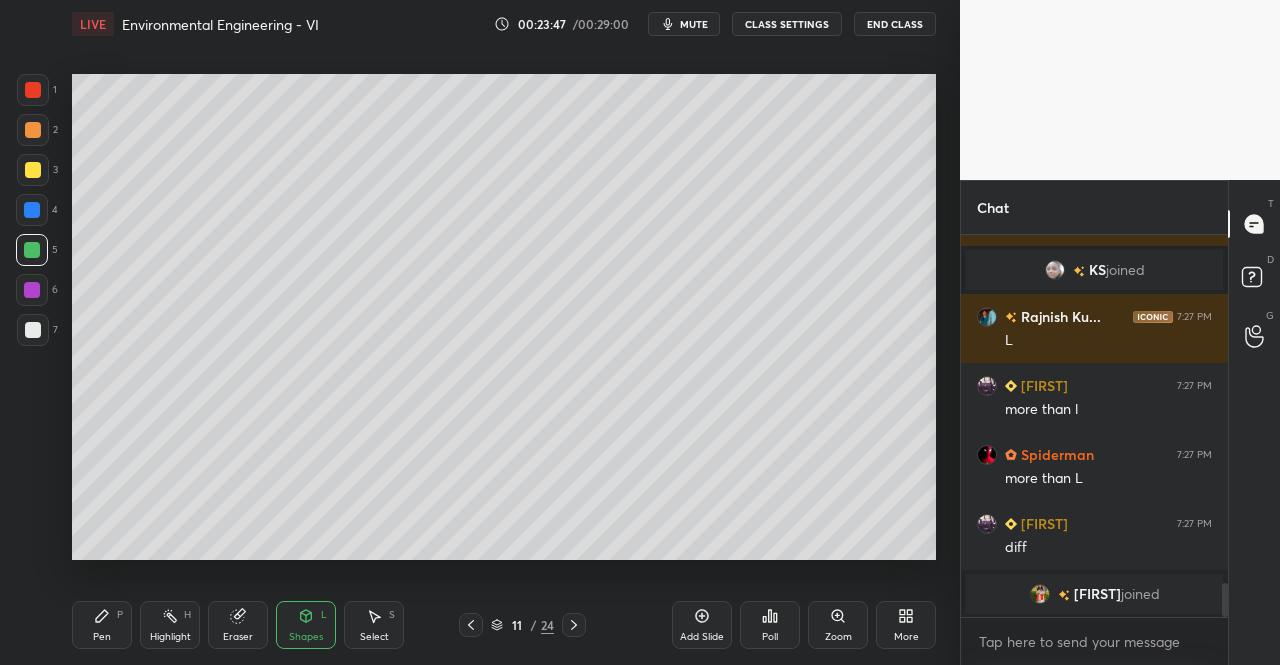 scroll, scrollTop: 3914, scrollLeft: 0, axis: vertical 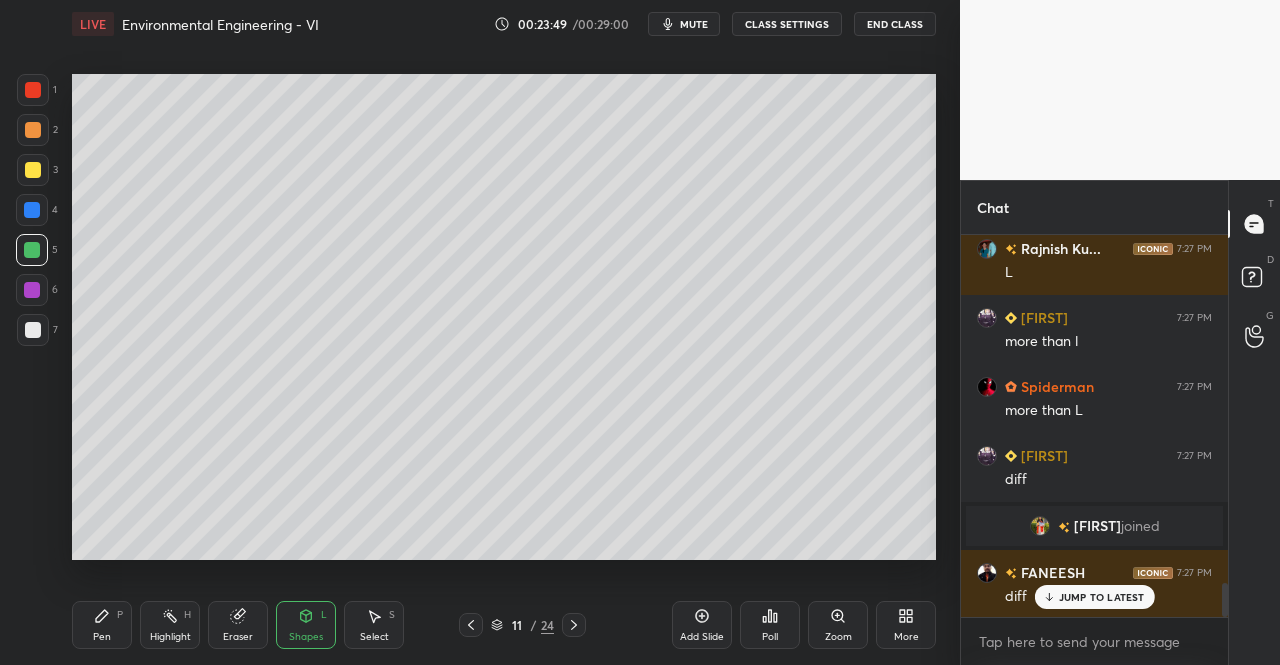 click on "Pen P" at bounding box center [102, 625] 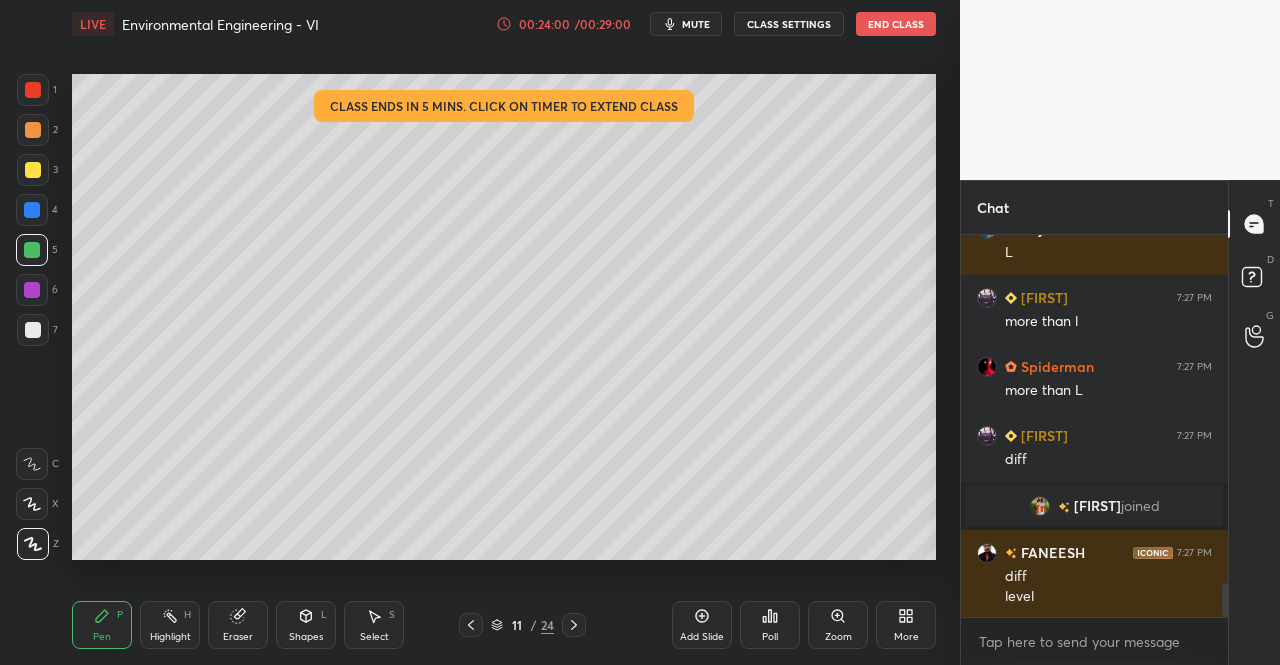 scroll, scrollTop: 4004, scrollLeft: 0, axis: vertical 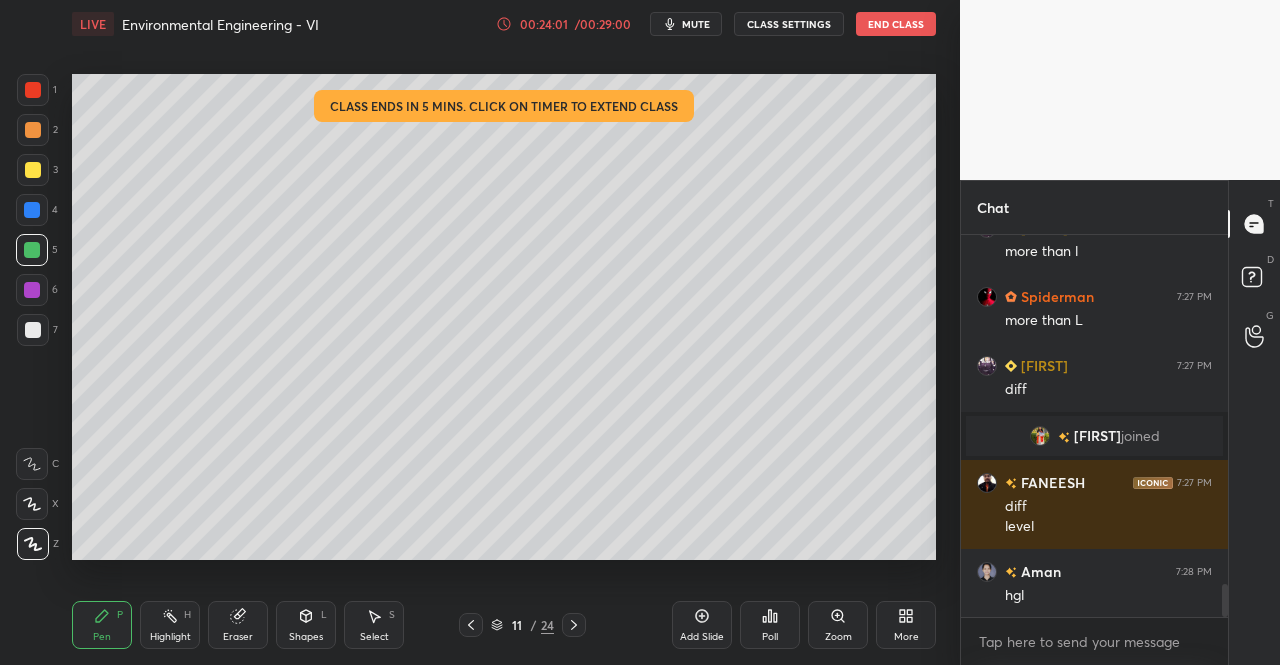 click on "Eraser" at bounding box center (238, 637) 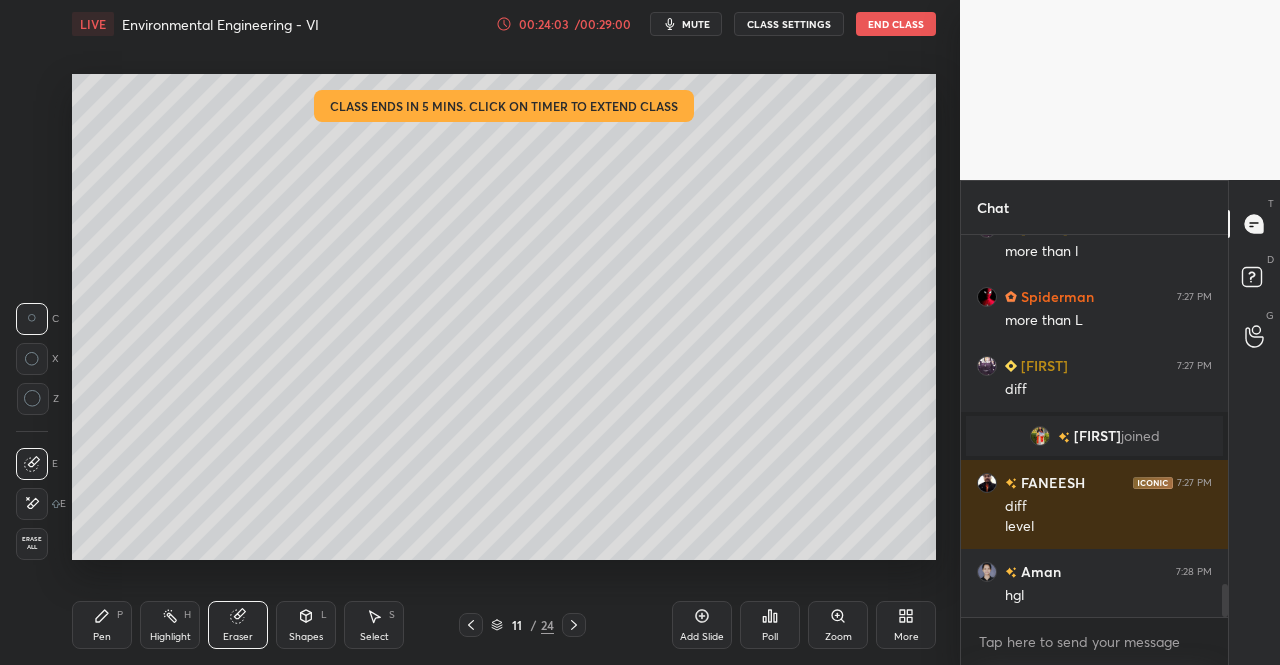 click on "00:24:03" at bounding box center (544, 24) 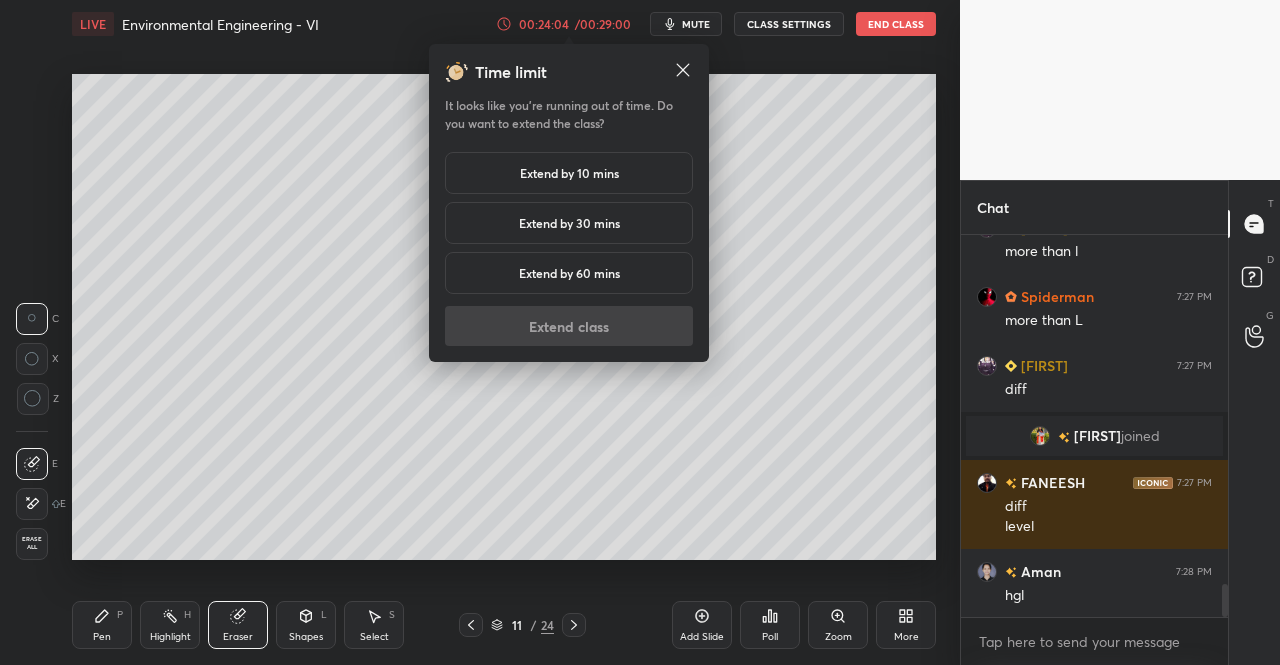click on "Extend by 30 mins" at bounding box center (569, 223) 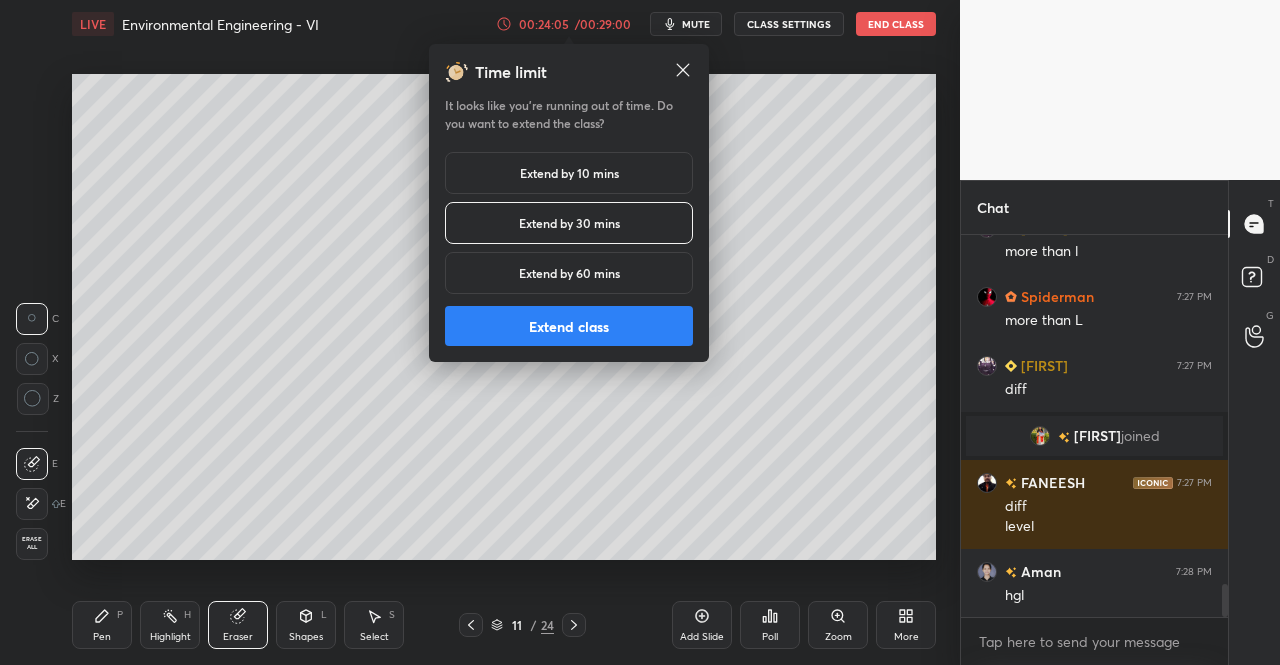 click on "Extend class" at bounding box center (569, 326) 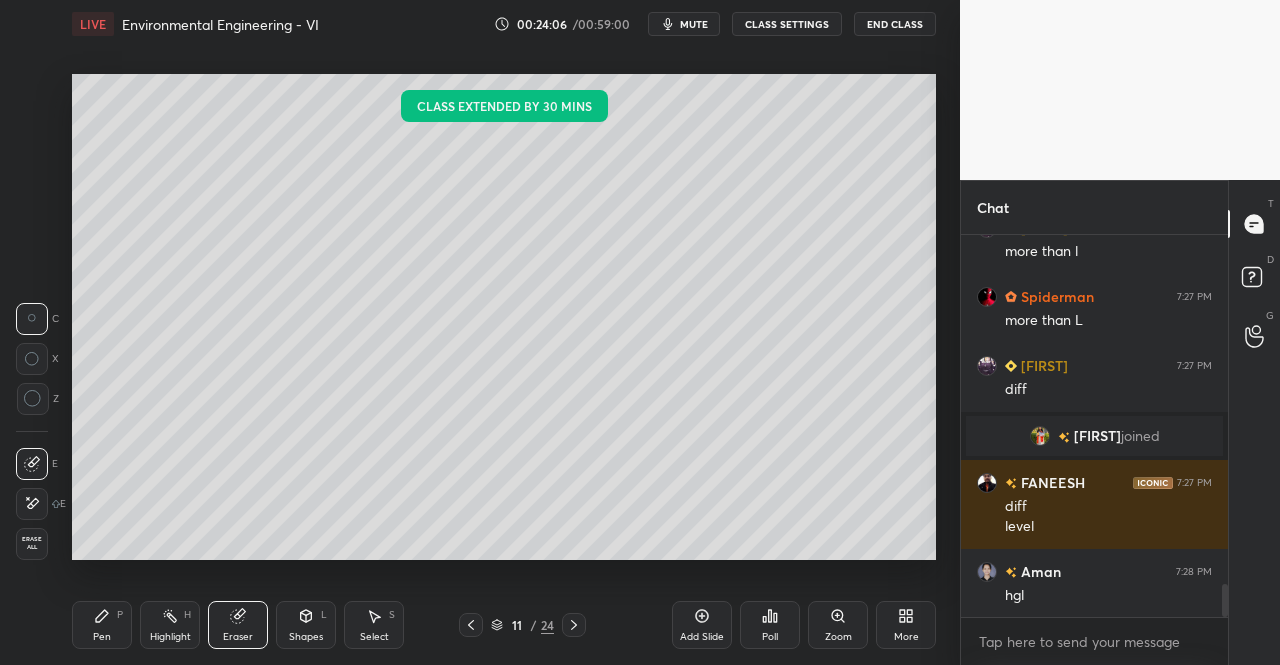 click on "Pen P" at bounding box center [102, 625] 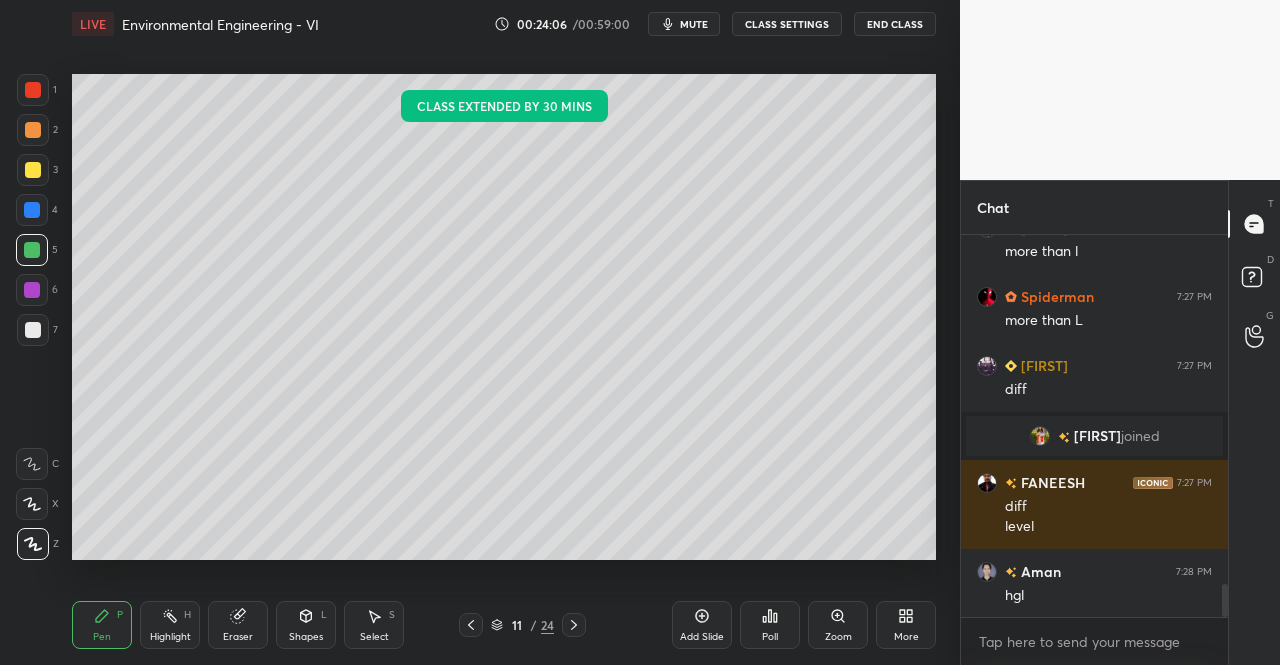 click 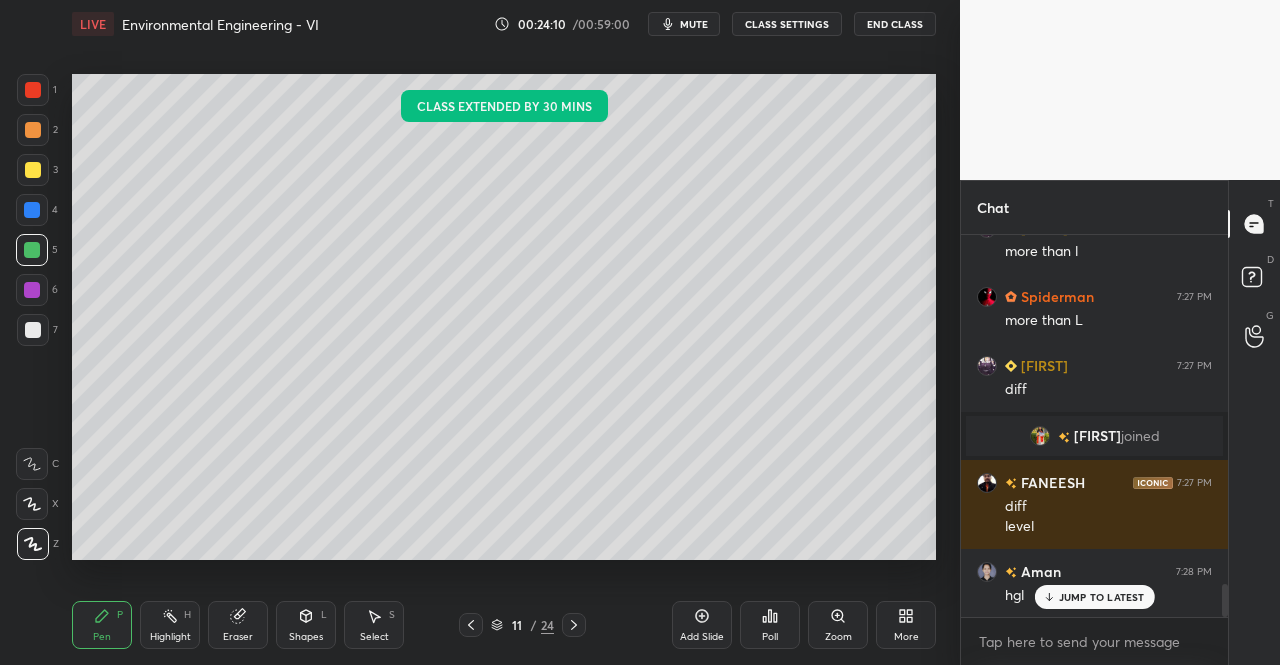 scroll, scrollTop: 4072, scrollLeft: 0, axis: vertical 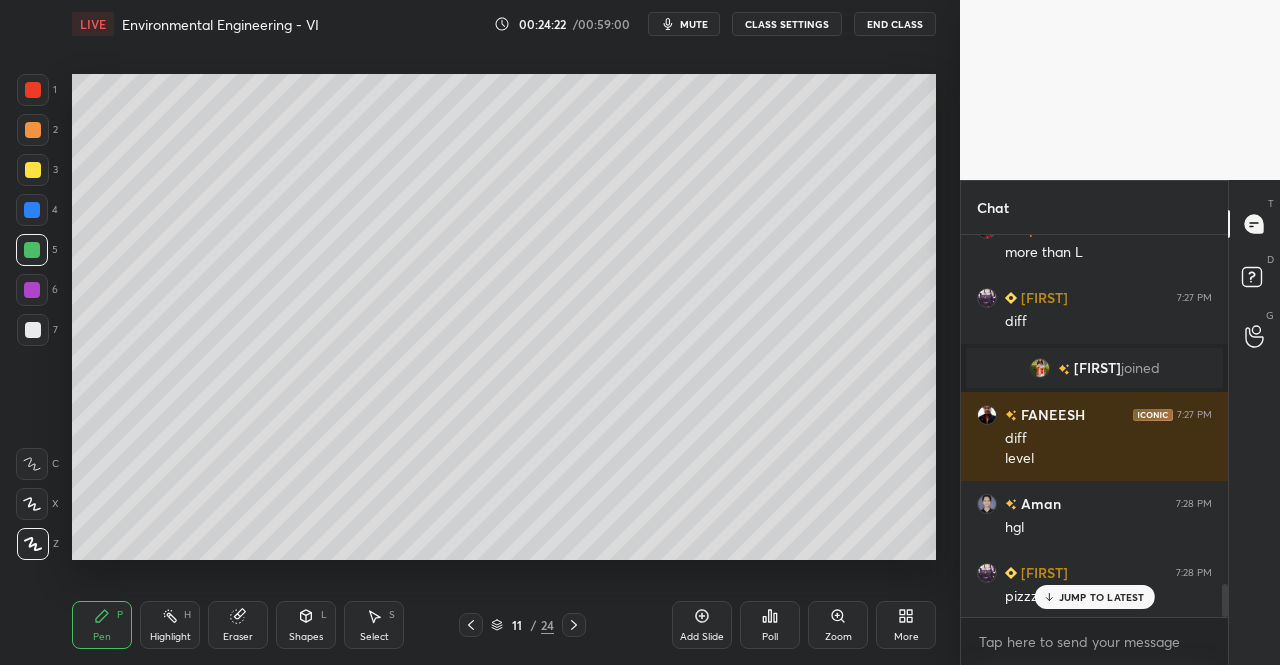 click 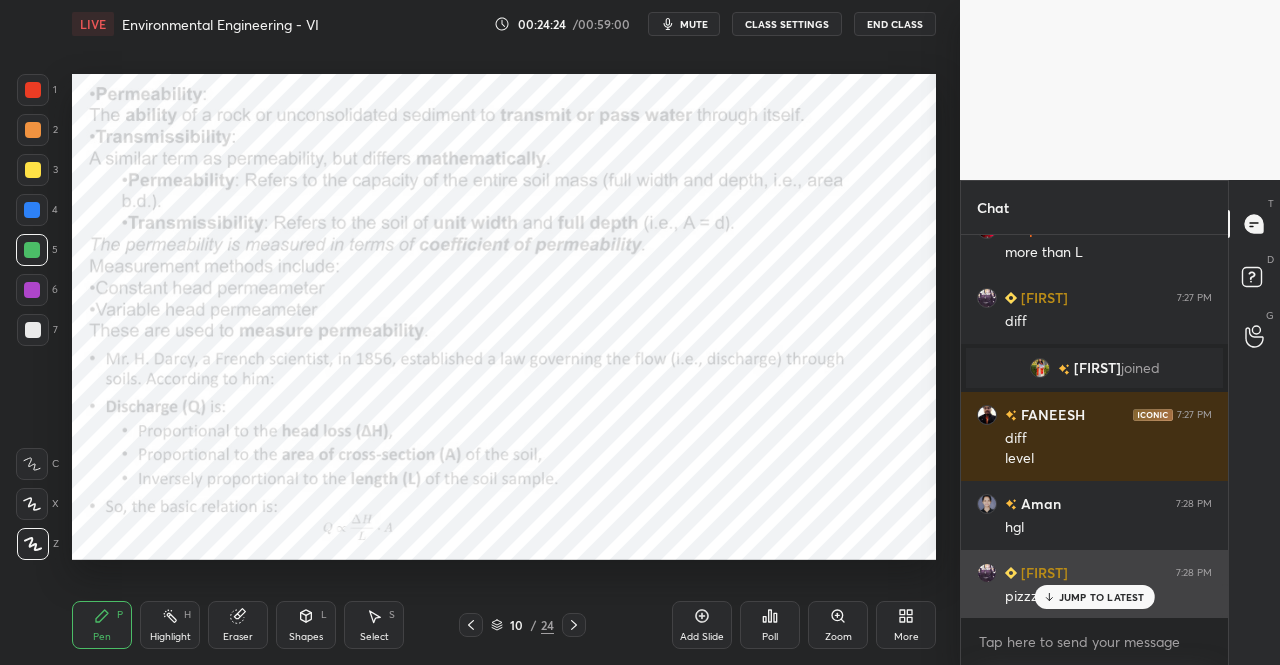 click on "JUMP TO LATEST" at bounding box center (1102, 597) 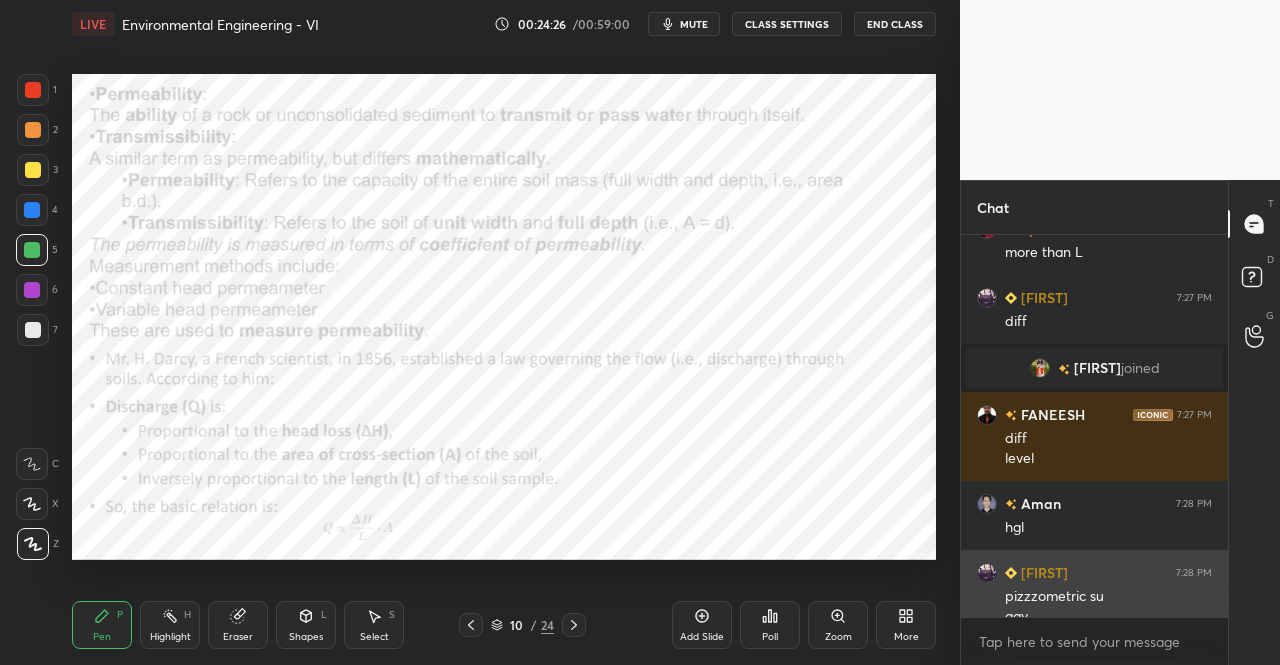 scroll, scrollTop: 4092, scrollLeft: 0, axis: vertical 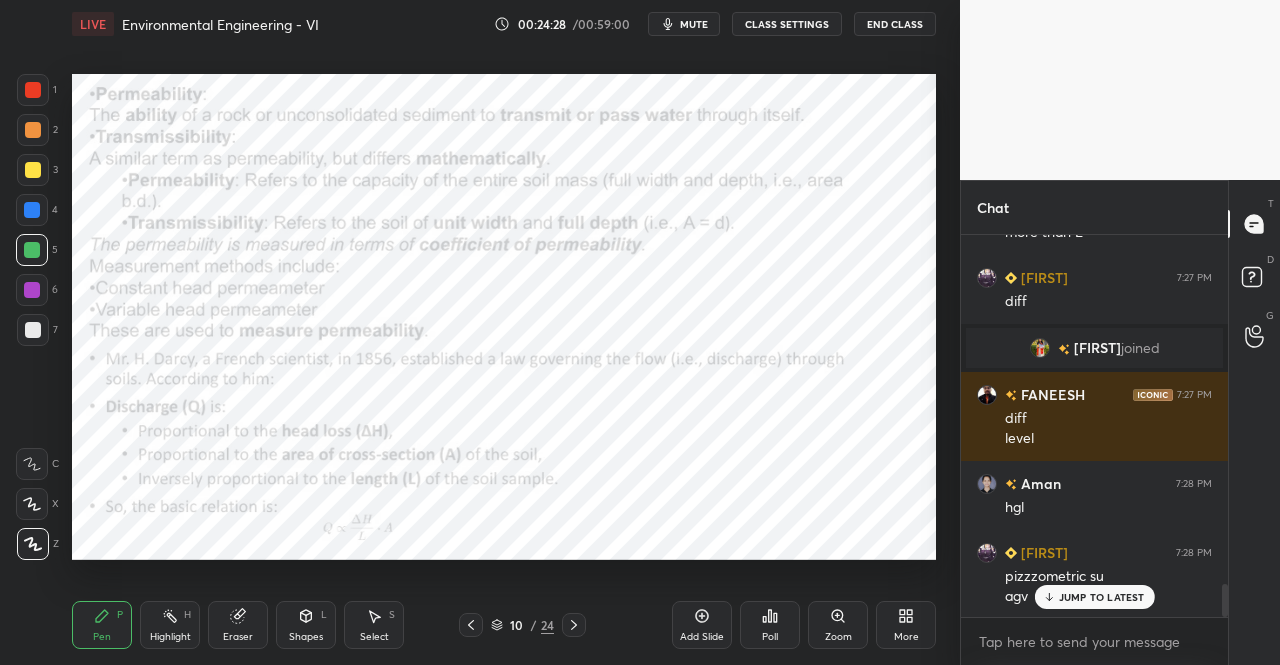 click at bounding box center [574, 625] 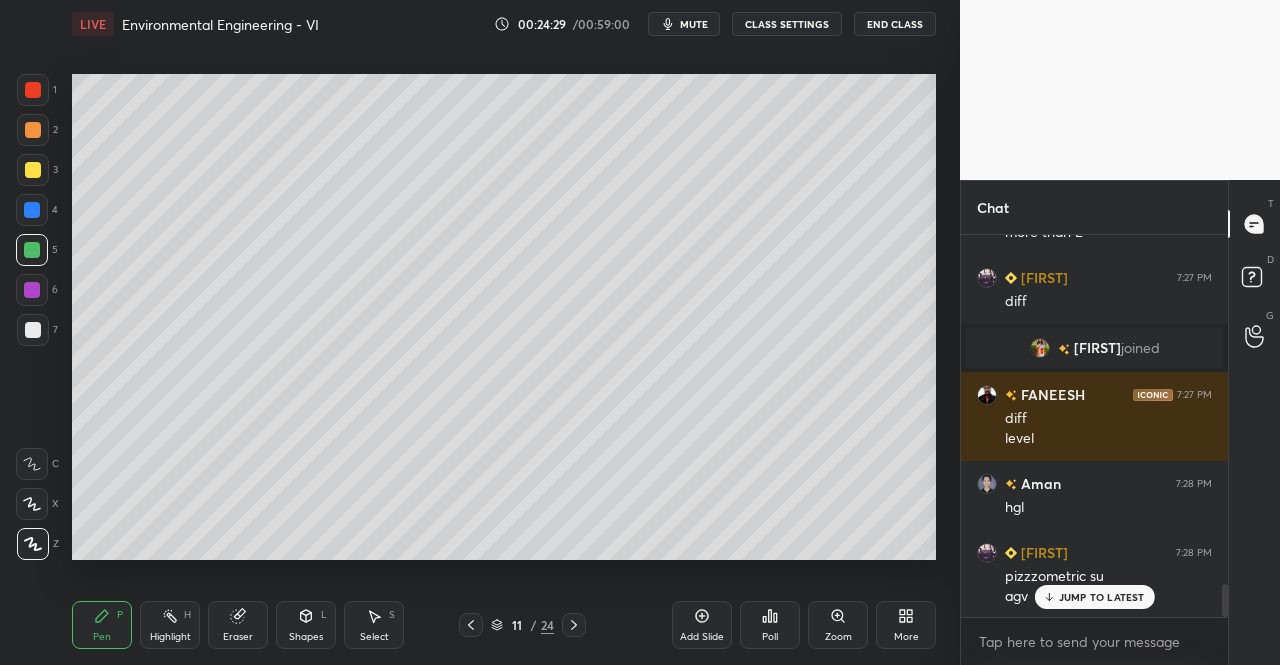 click on "Pen P" at bounding box center (102, 625) 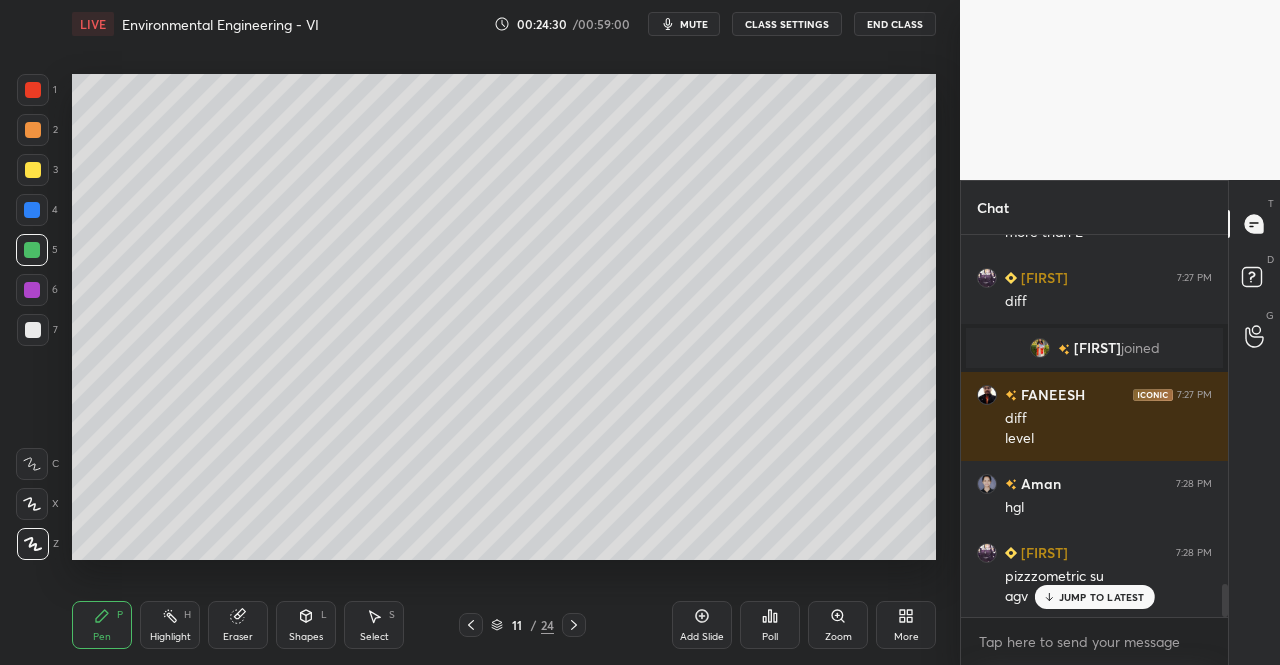 click at bounding box center (33, 90) 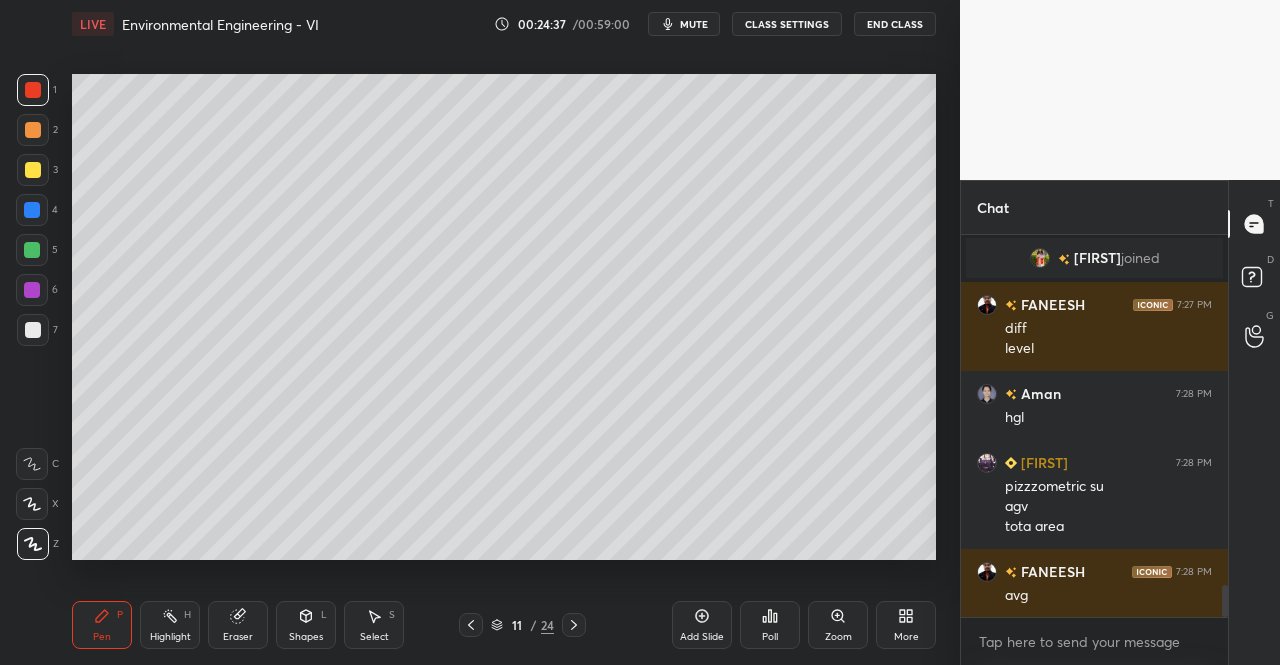 scroll, scrollTop: 4250, scrollLeft: 0, axis: vertical 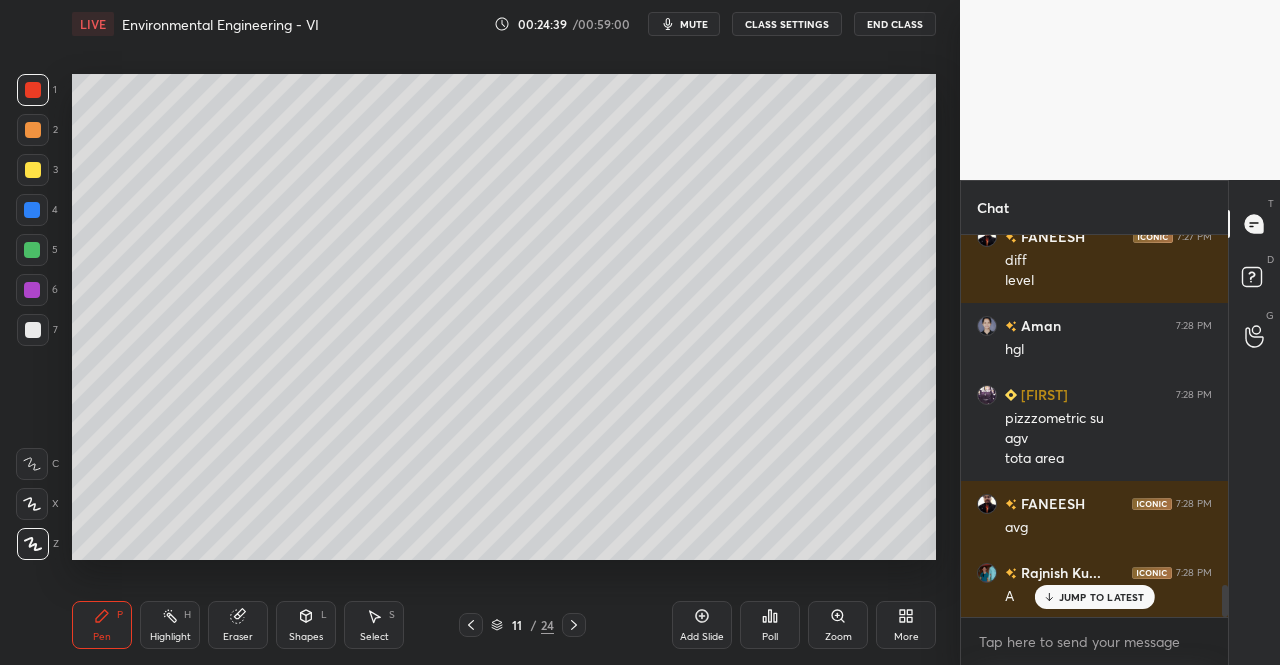 click 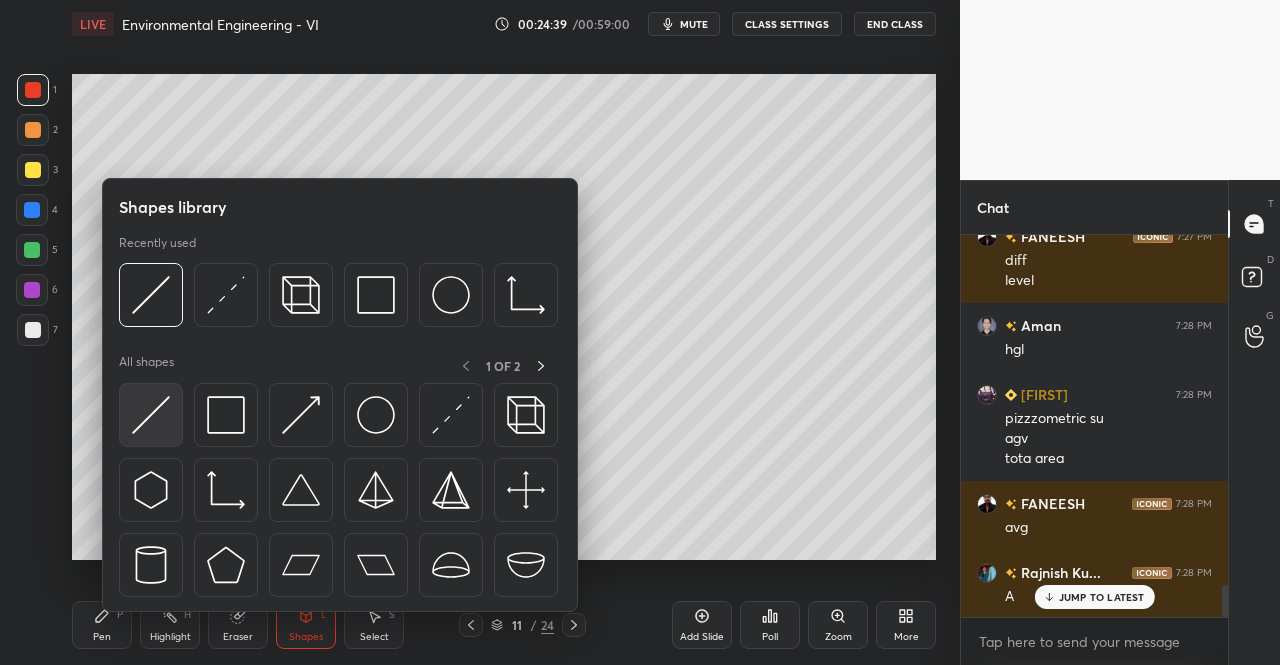 click at bounding box center (151, 415) 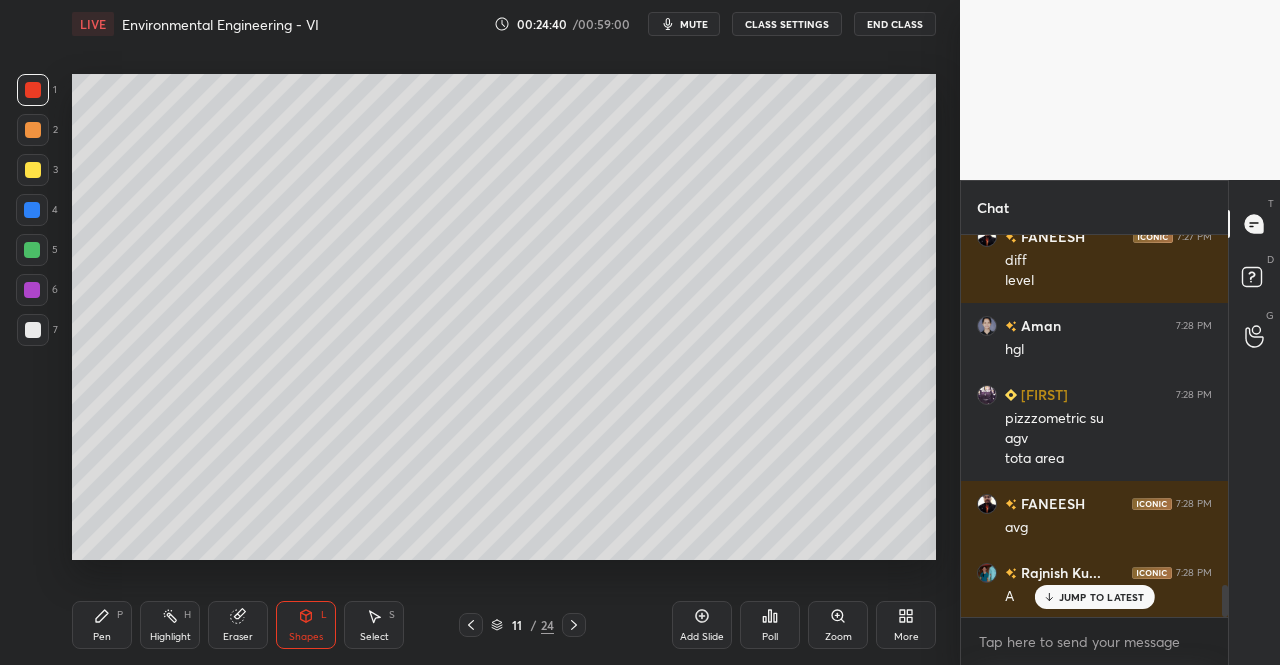 click at bounding box center [33, 330] 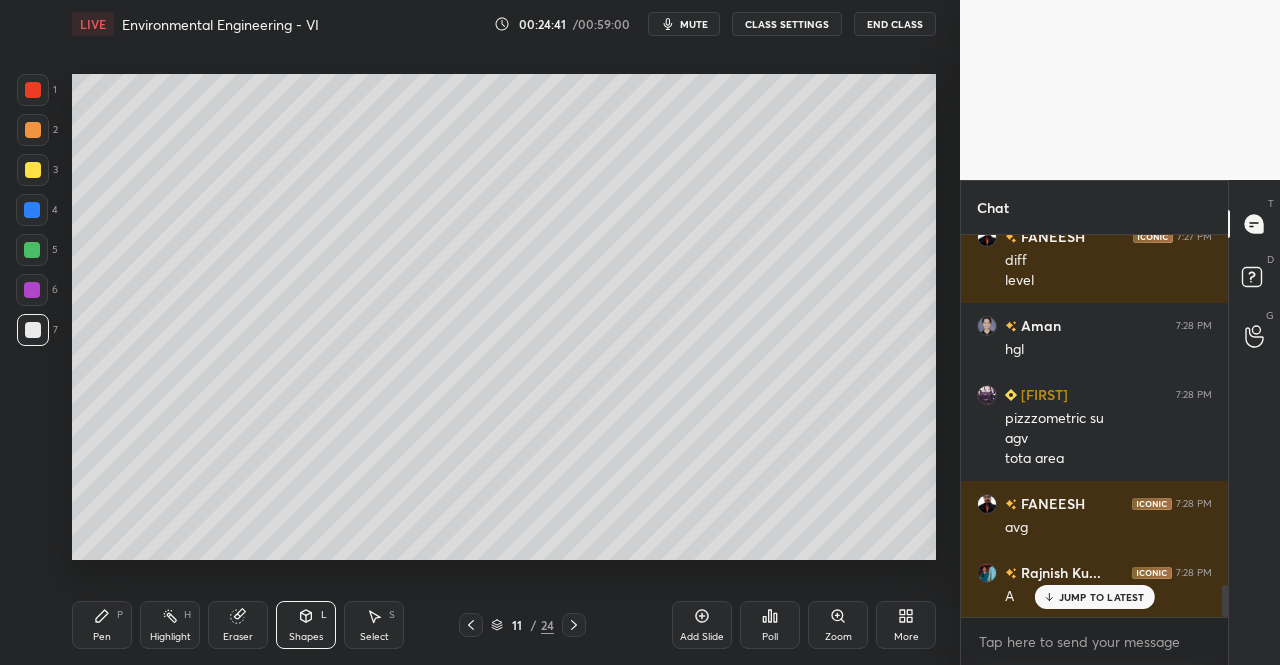 scroll, scrollTop: 4270, scrollLeft: 0, axis: vertical 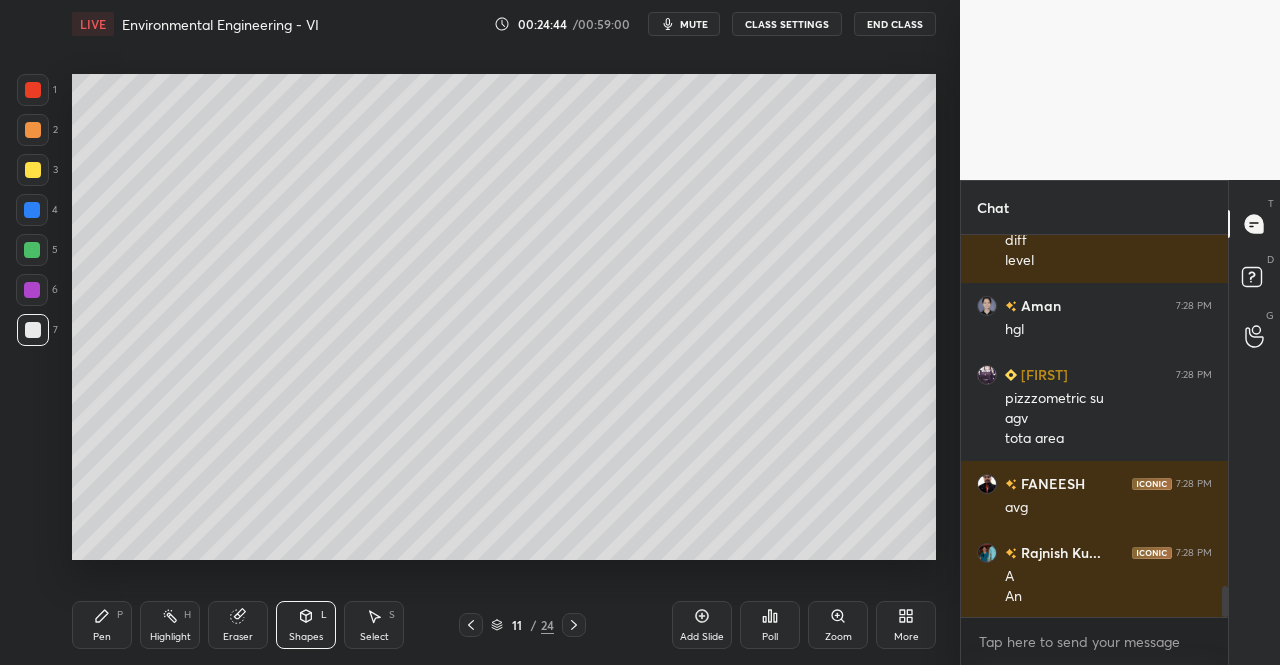 click on "Pen P" at bounding box center [102, 625] 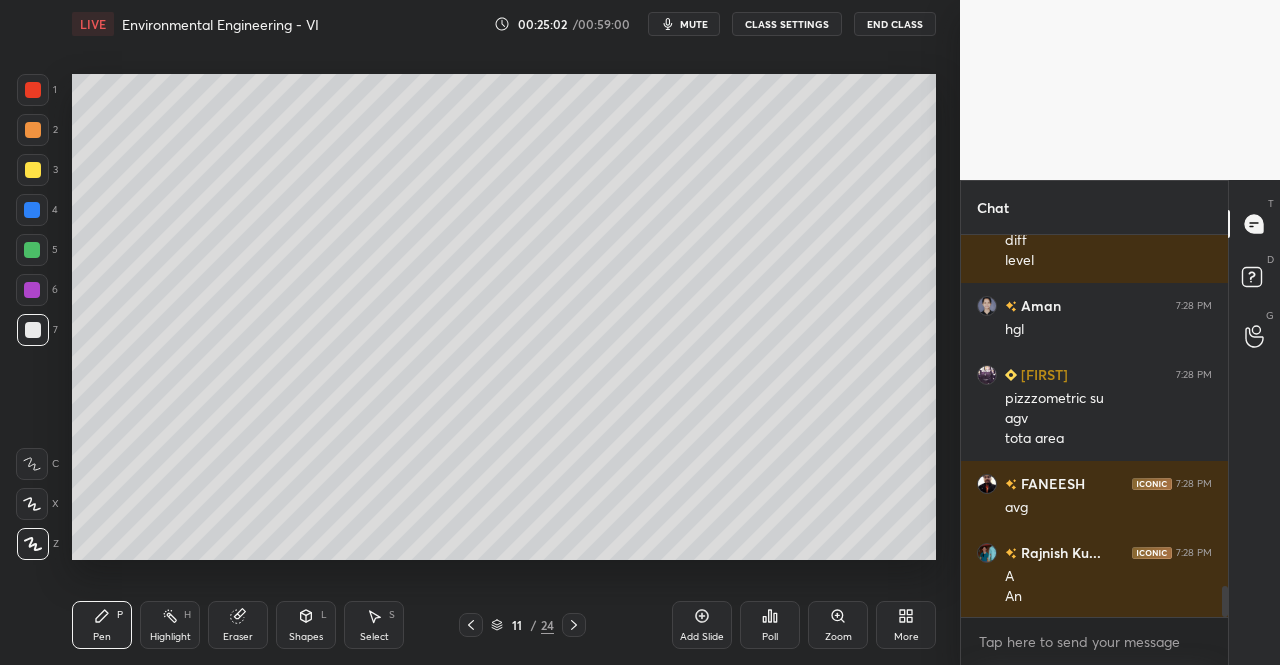 click on "Add Slide" at bounding box center [702, 625] 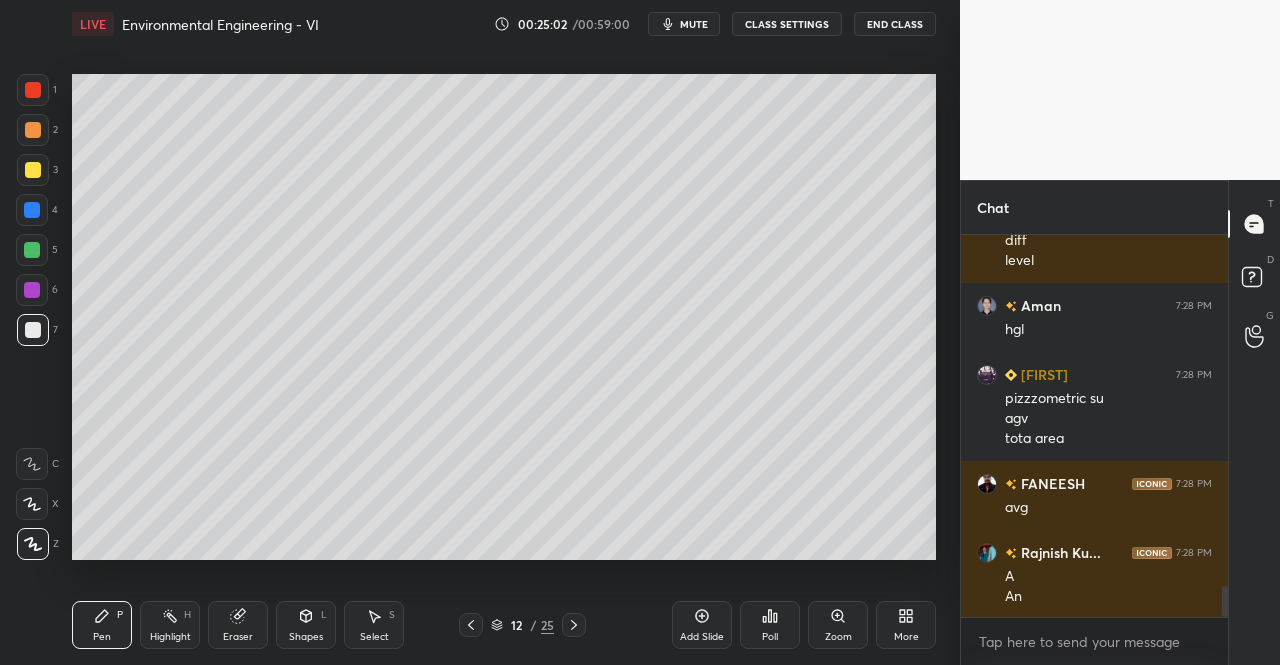 click 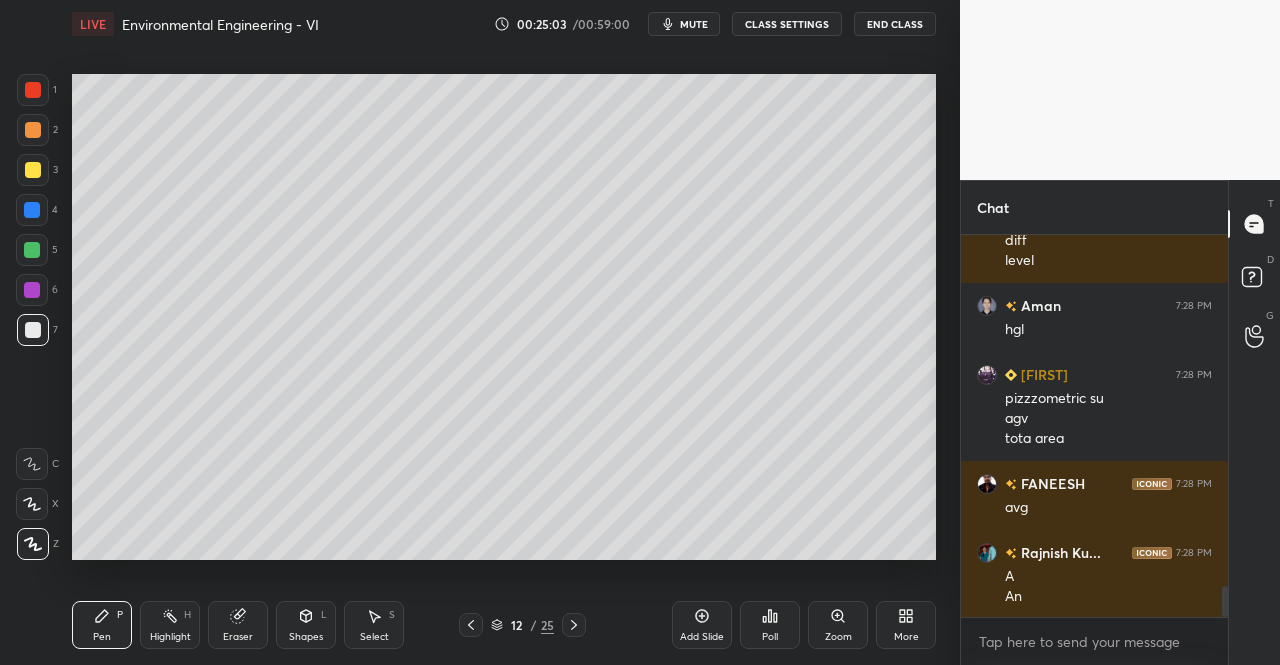 click on "Setting up your live class Poll for   secs No correct answer Start poll" at bounding box center [504, 316] 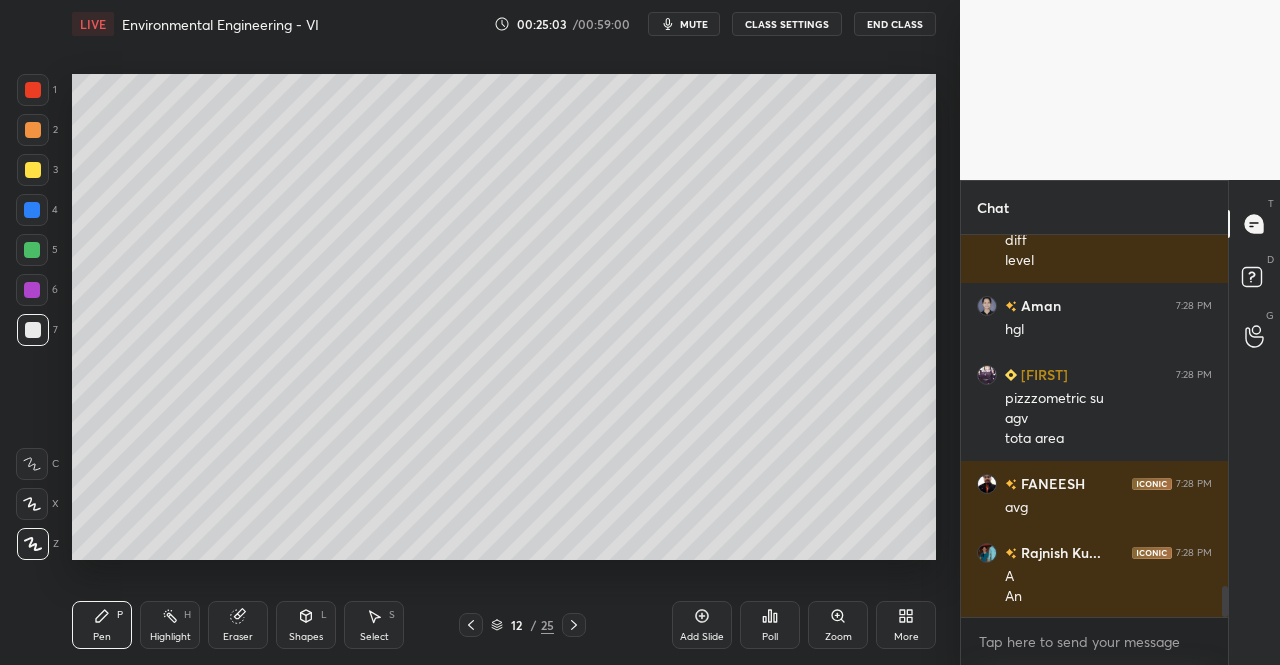 click at bounding box center [33, 170] 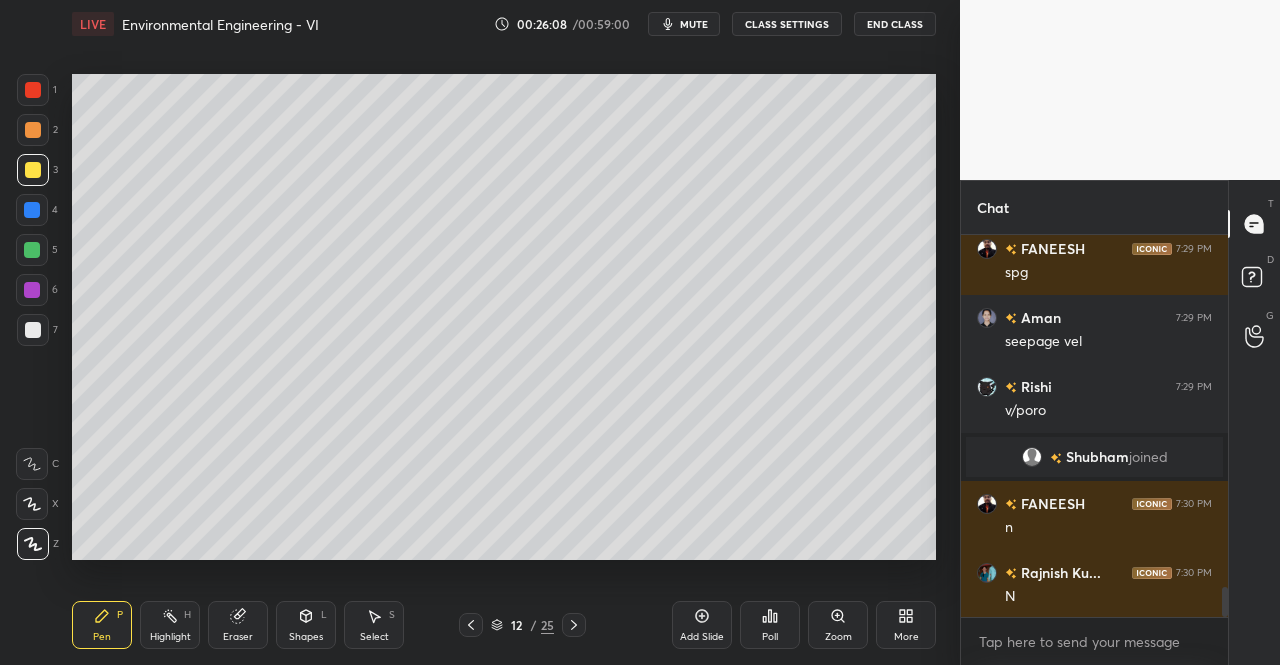 scroll, scrollTop: 4564, scrollLeft: 0, axis: vertical 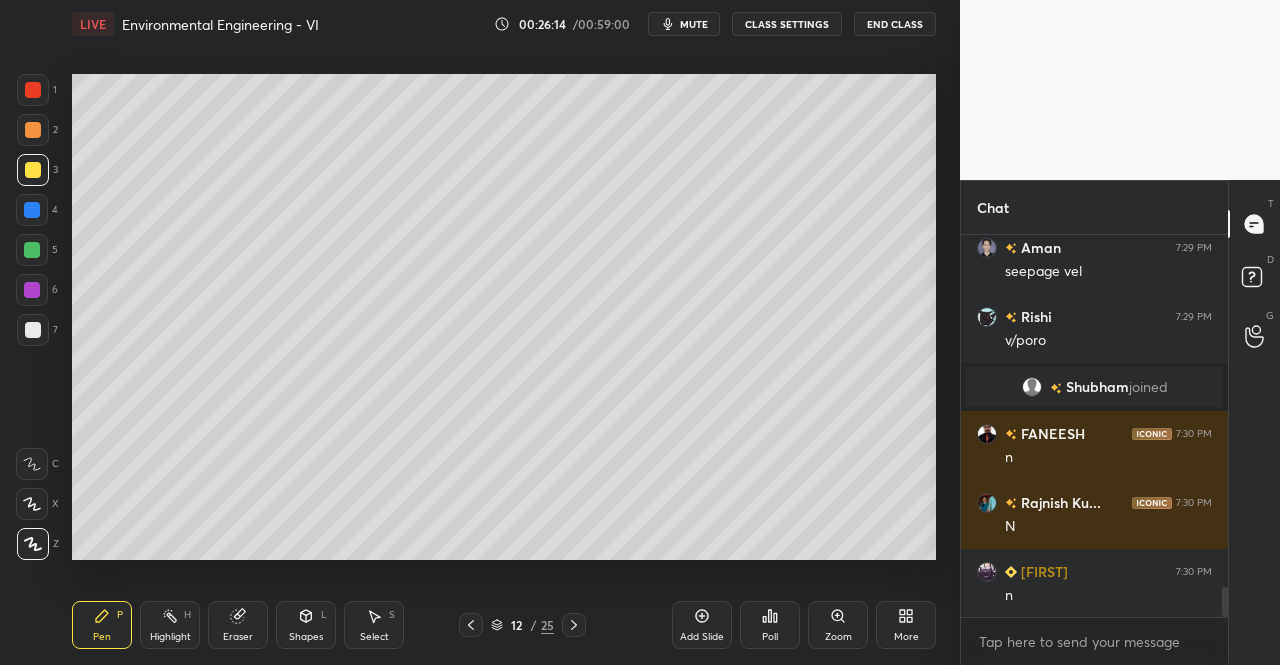 click 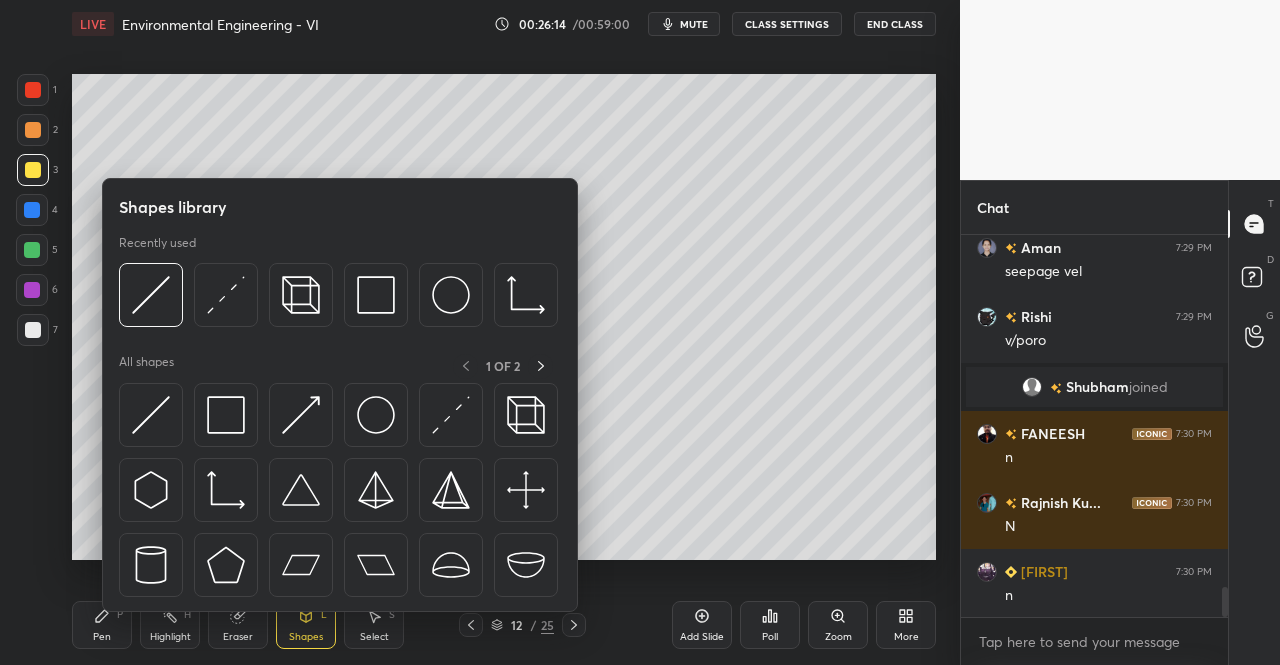 click at bounding box center [226, 415] 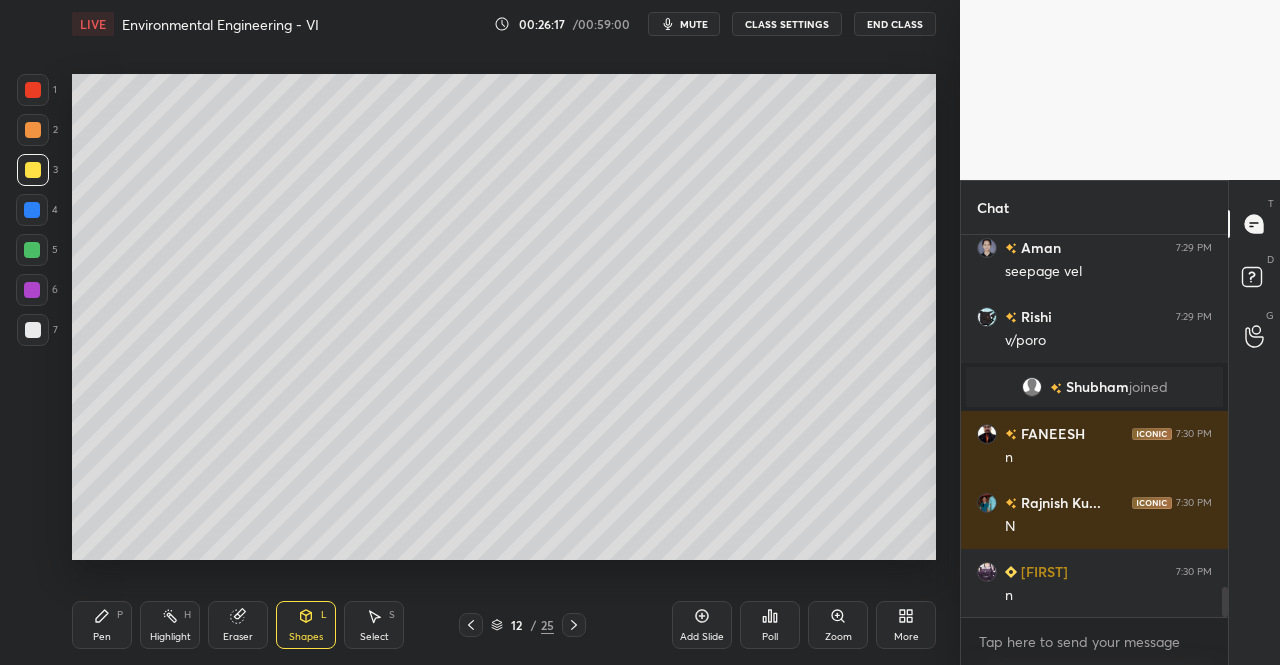 click on "Pen P" at bounding box center [102, 625] 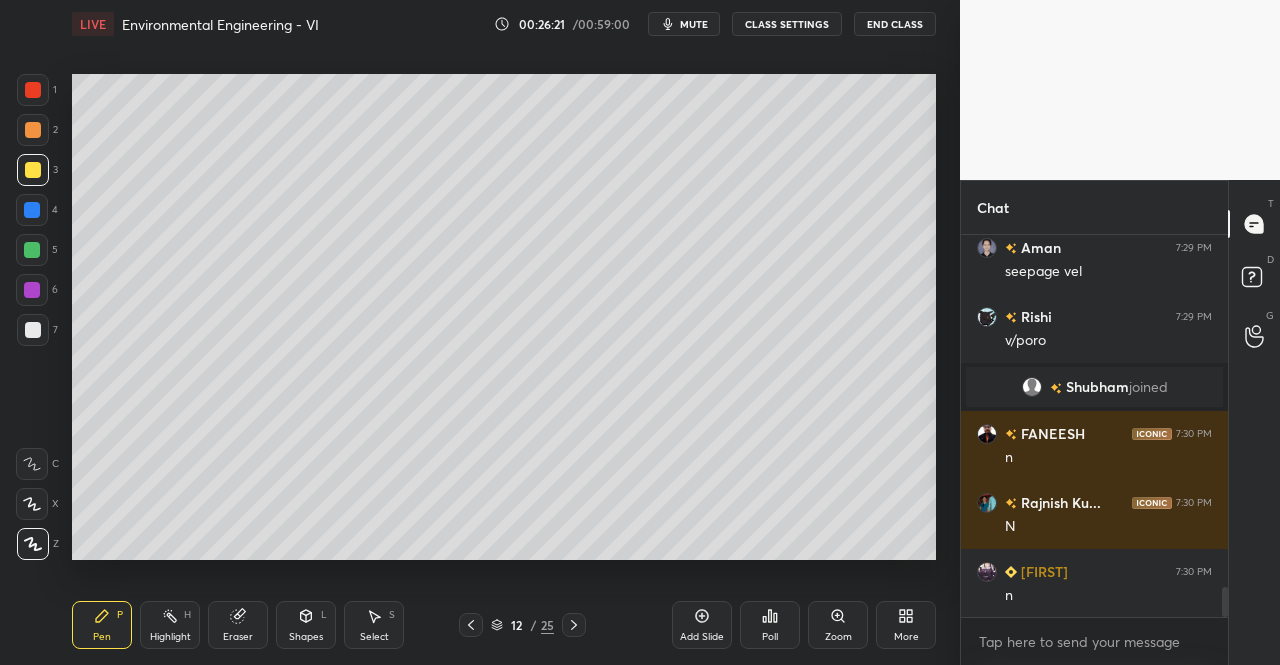 click on "Pen P" at bounding box center [102, 625] 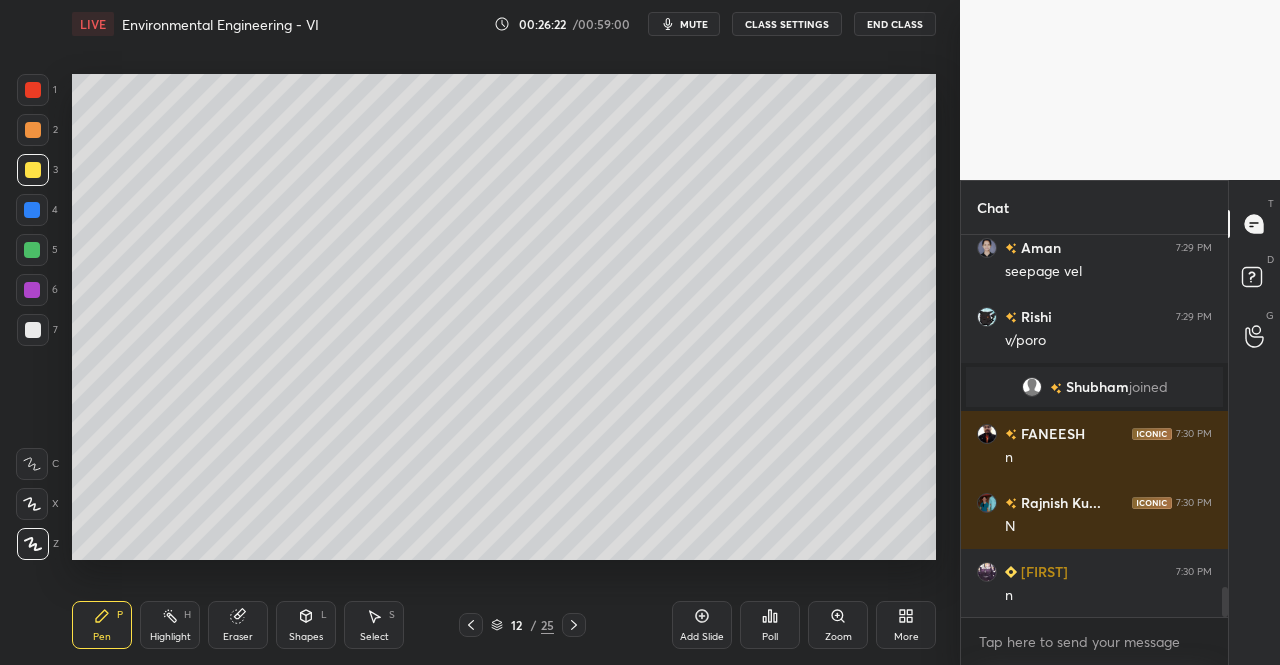 click on "Pen P" at bounding box center (102, 625) 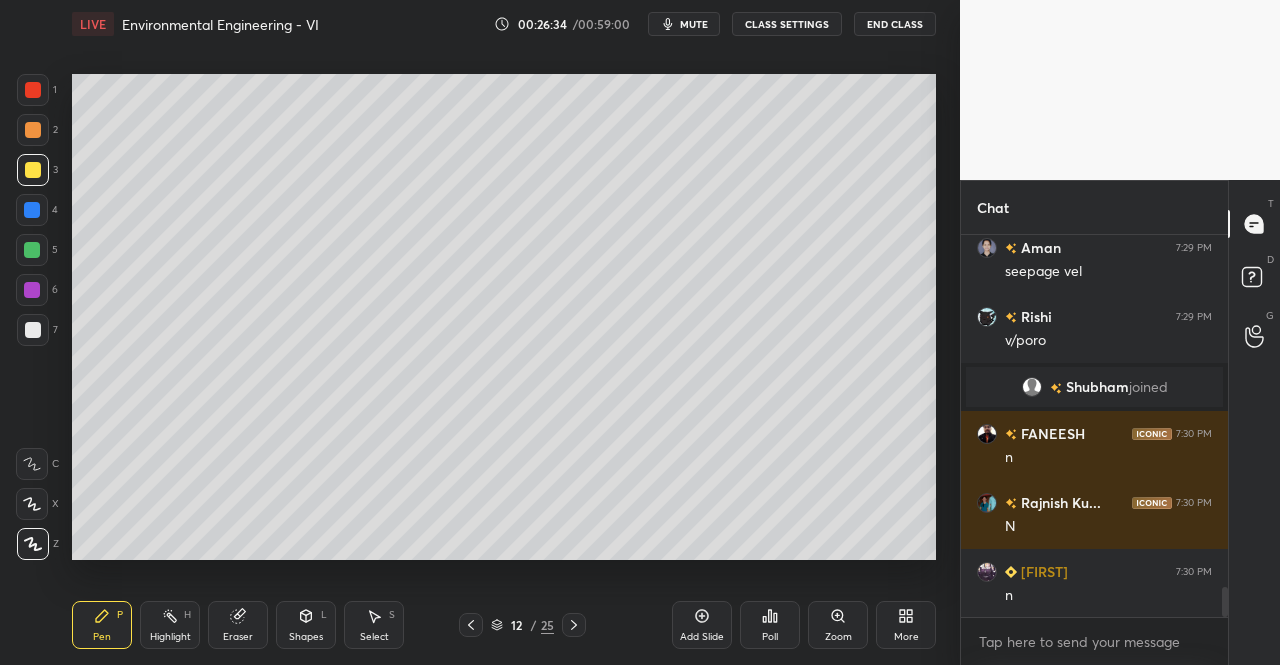 click on "Eraser" at bounding box center (238, 637) 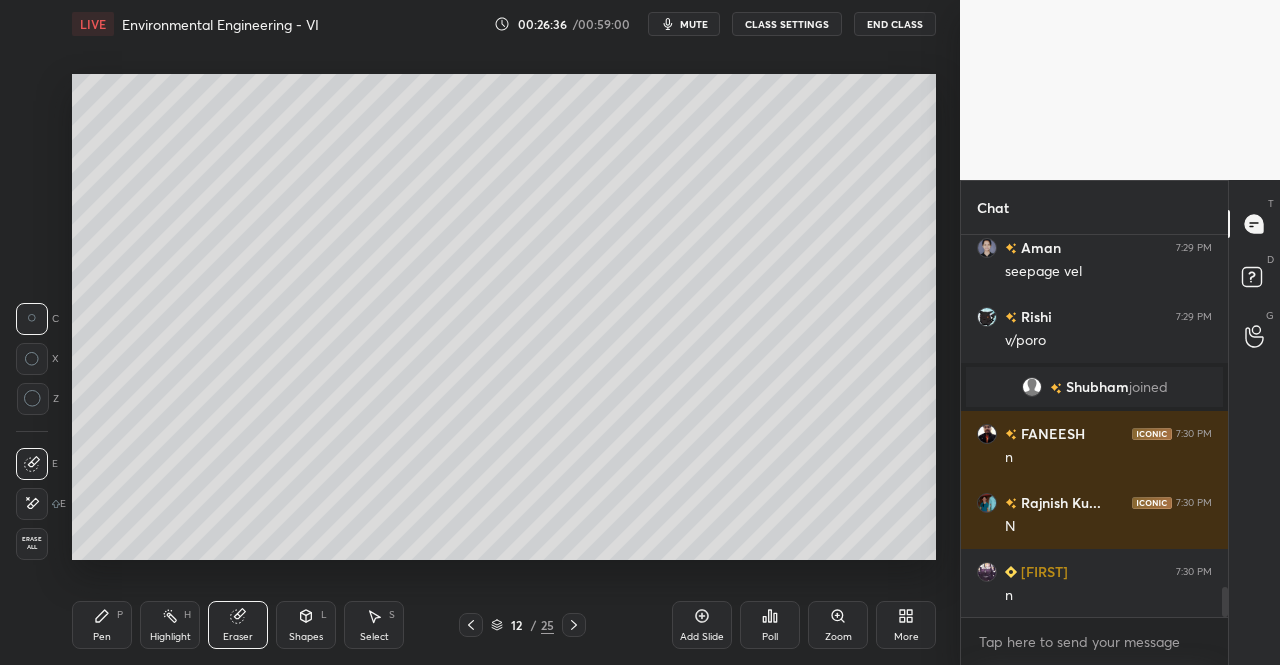 scroll, scrollTop: 4632, scrollLeft: 0, axis: vertical 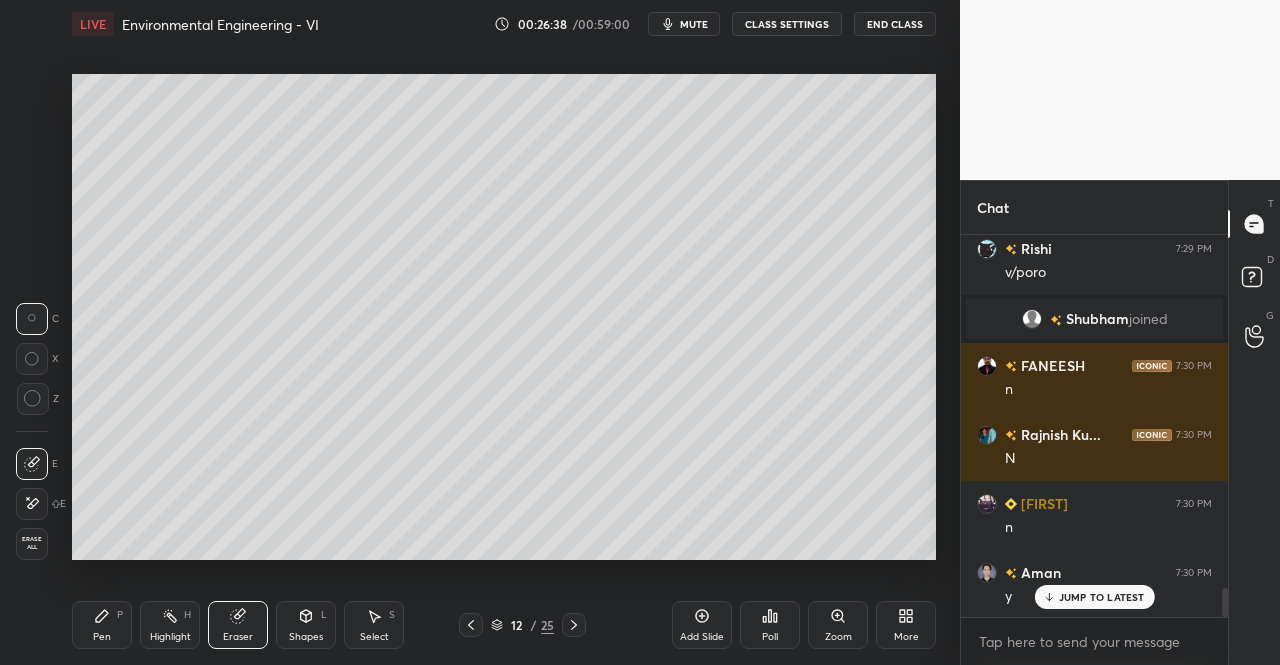 click on "Pen" at bounding box center (102, 637) 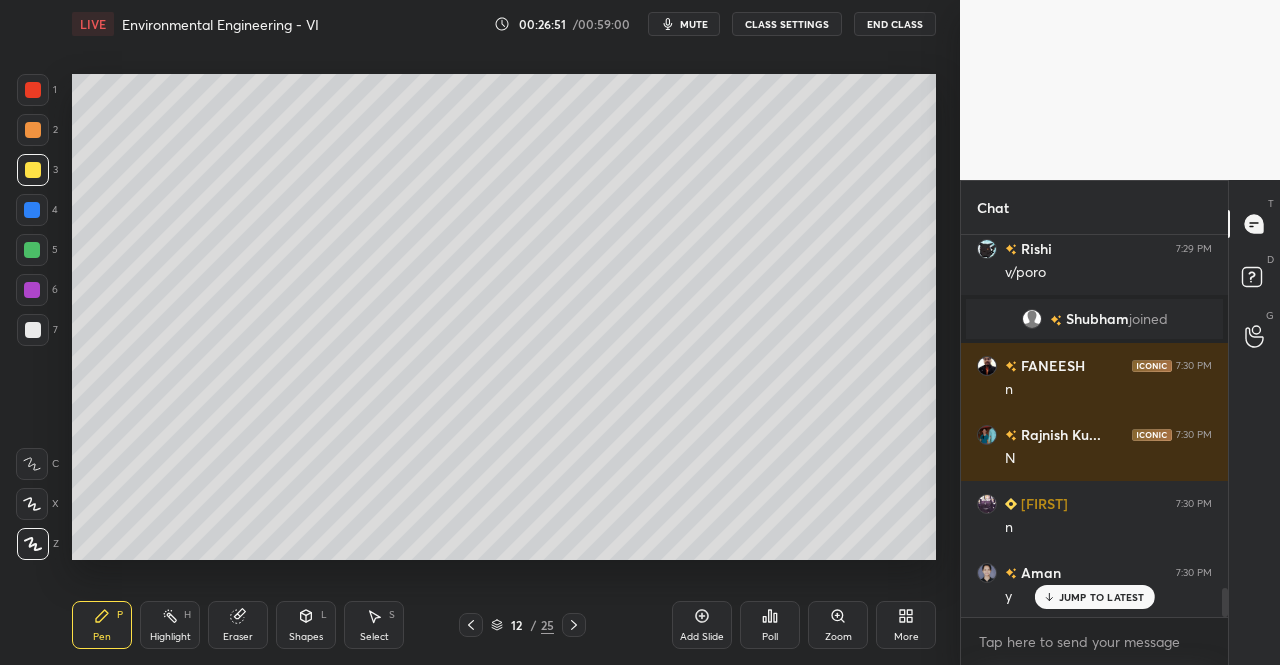 scroll, scrollTop: 335, scrollLeft: 261, axis: both 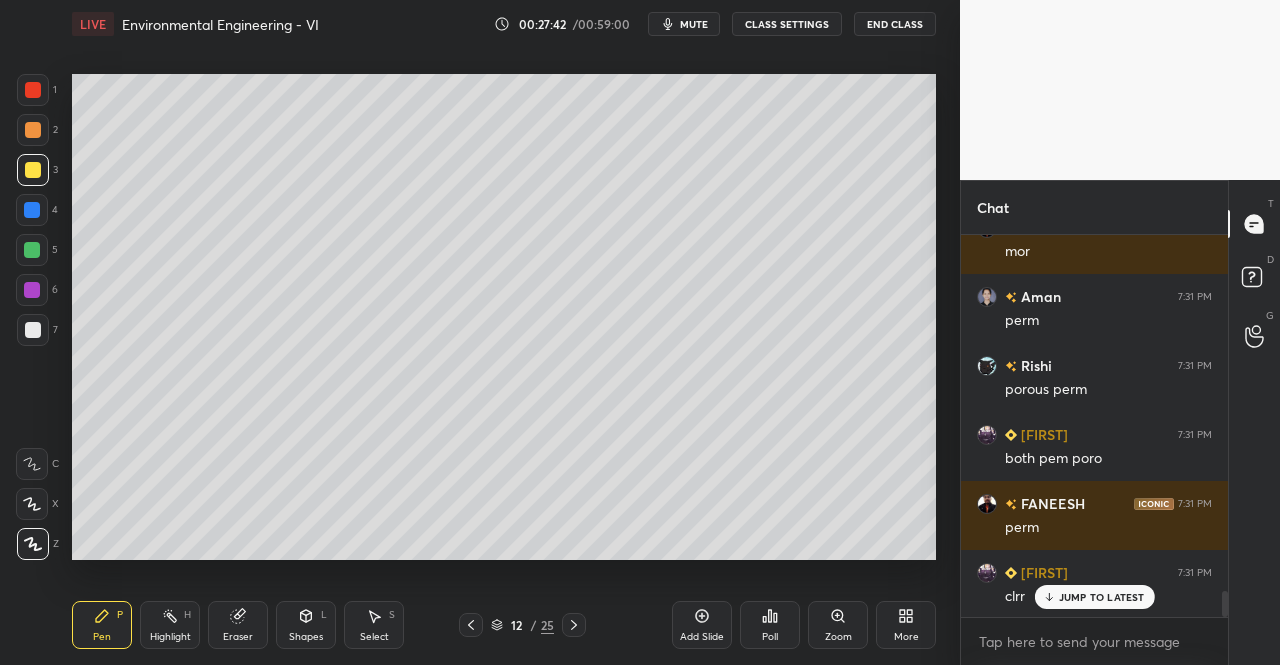 click 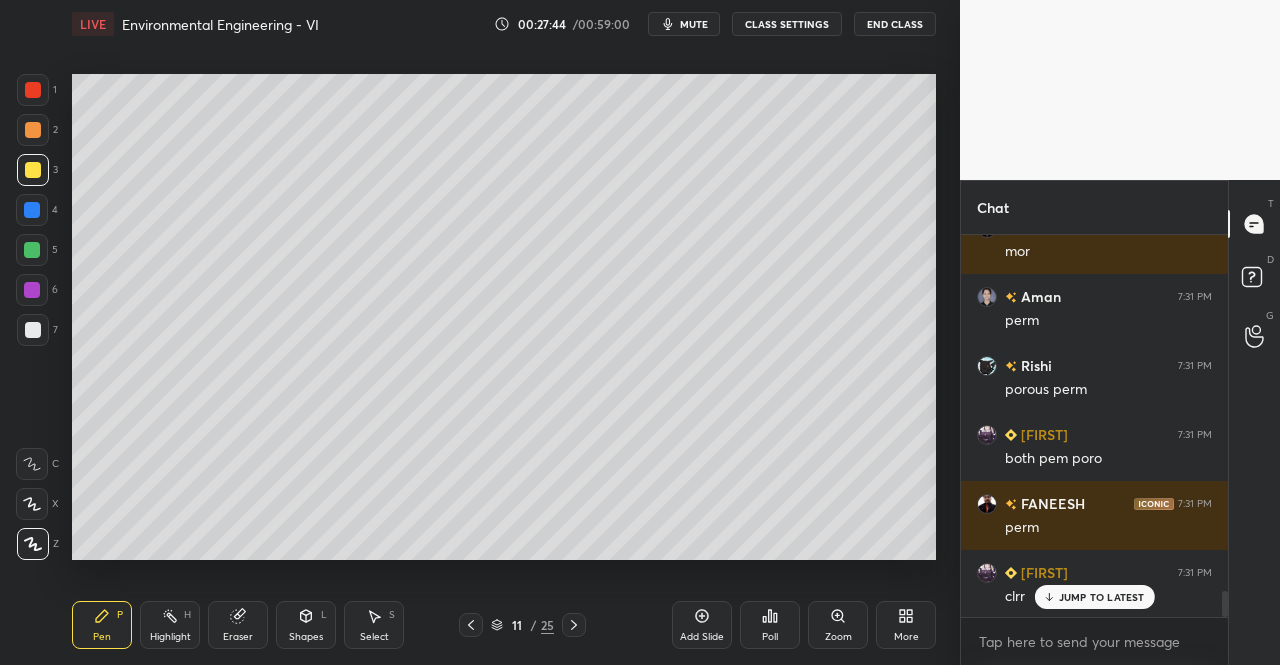 click 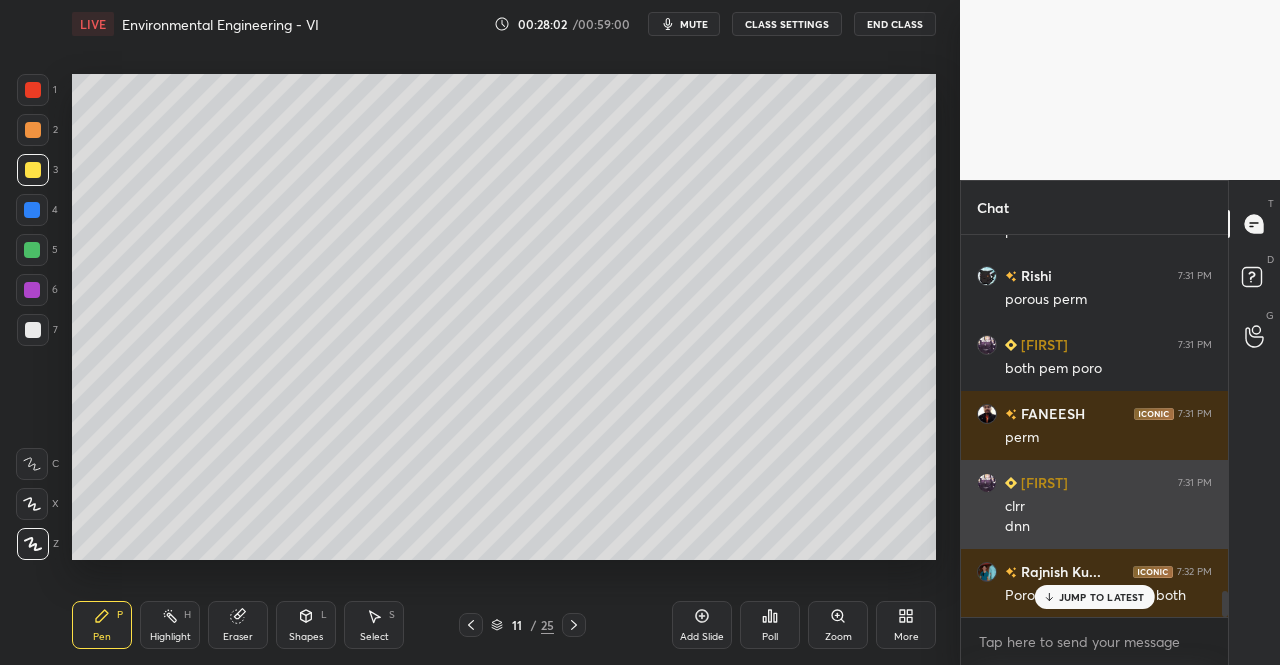 scroll, scrollTop: 5342, scrollLeft: 0, axis: vertical 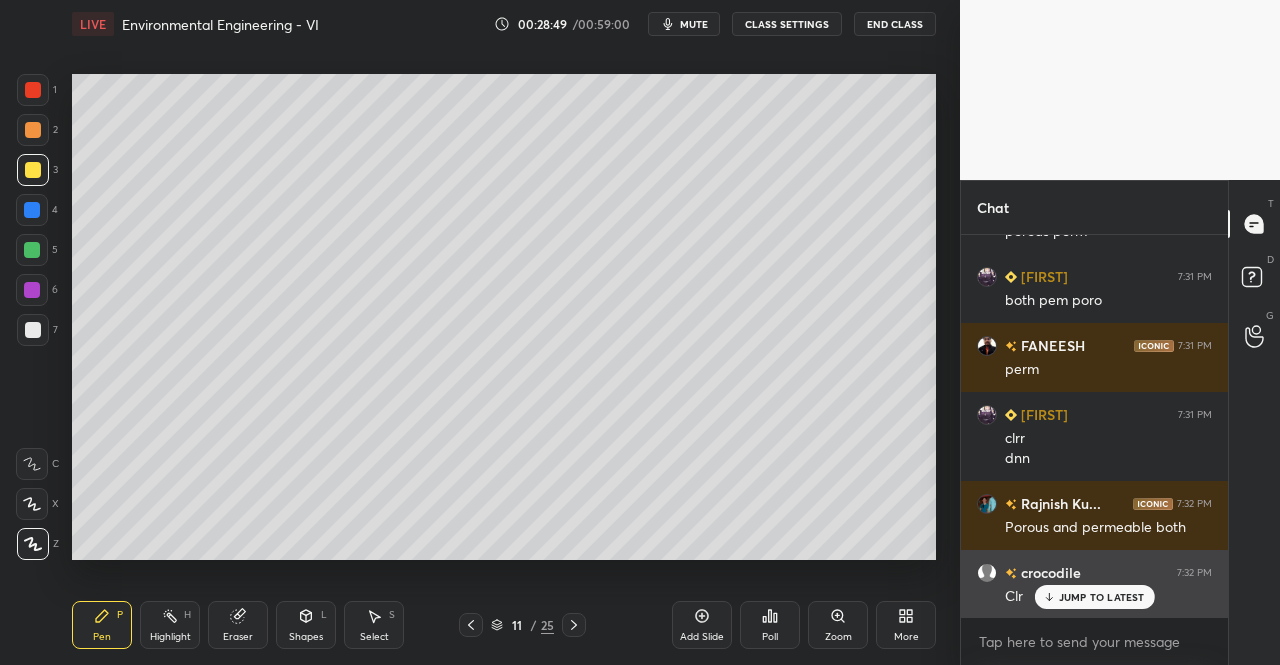 click on "JUMP TO LATEST" at bounding box center [1102, 597] 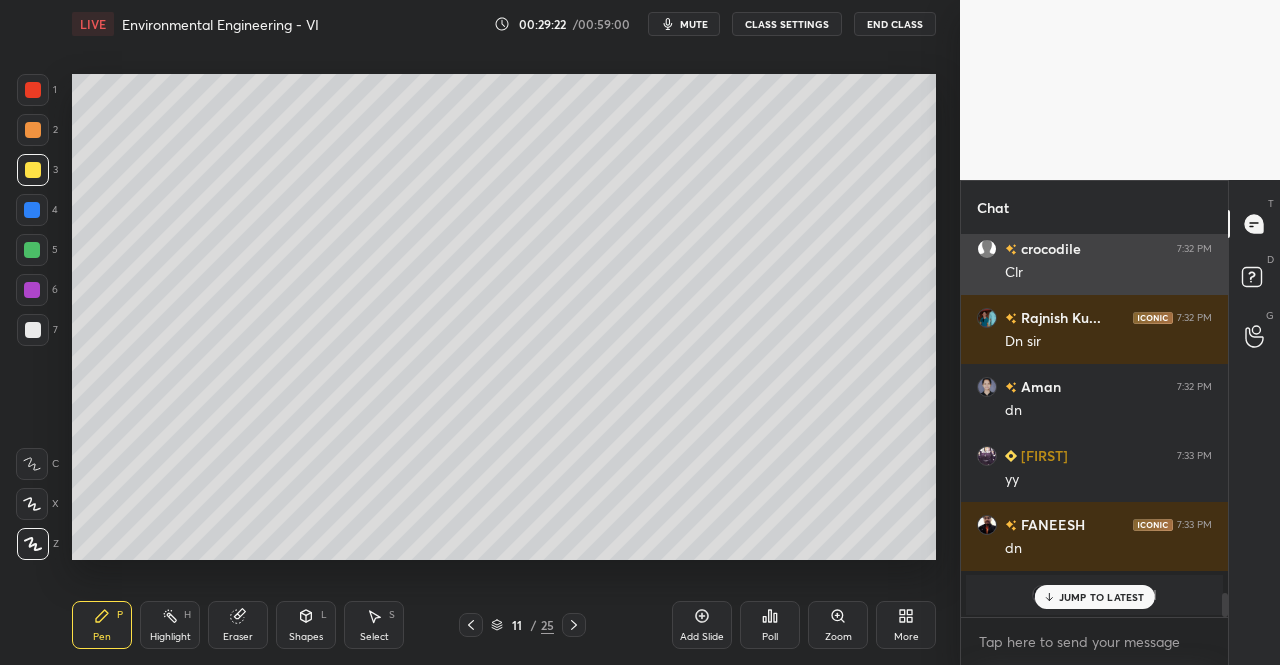 scroll, scrollTop: 5736, scrollLeft: 0, axis: vertical 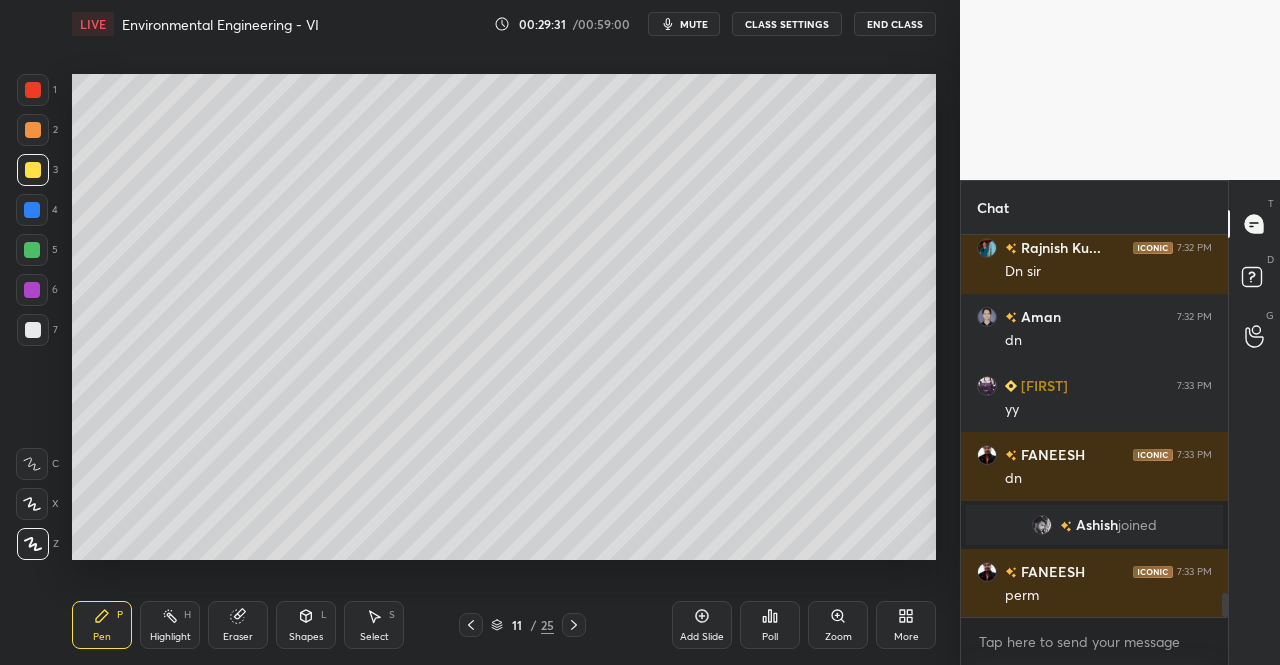 click 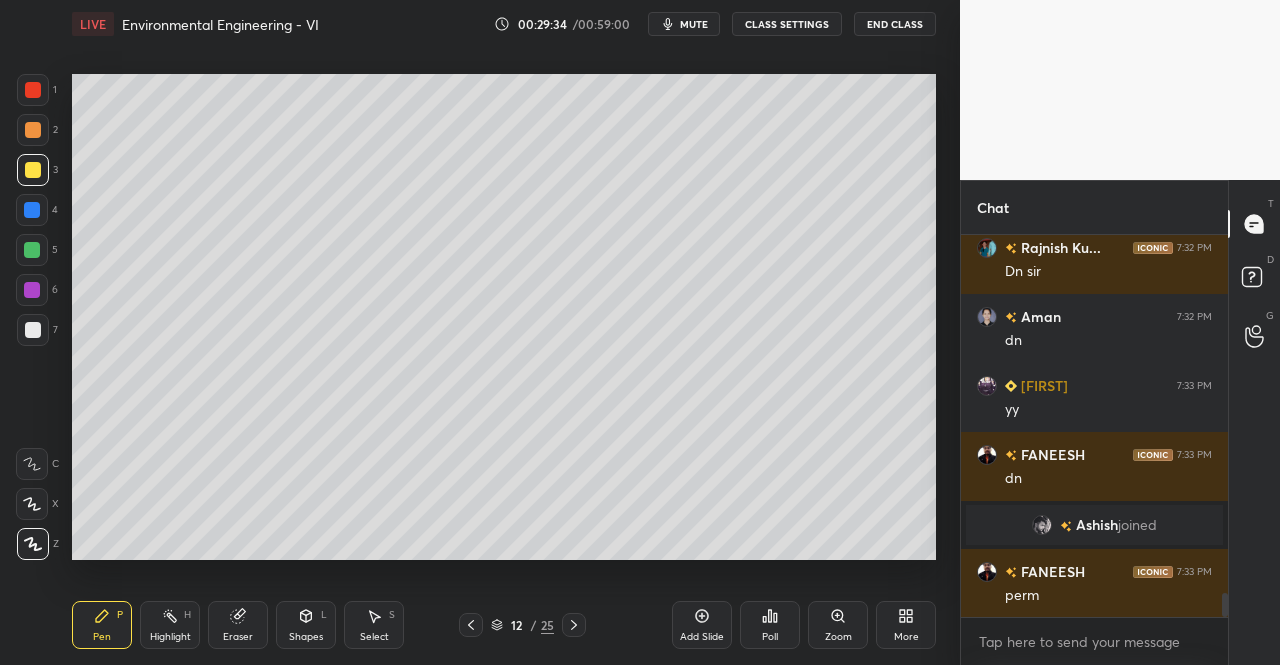 click 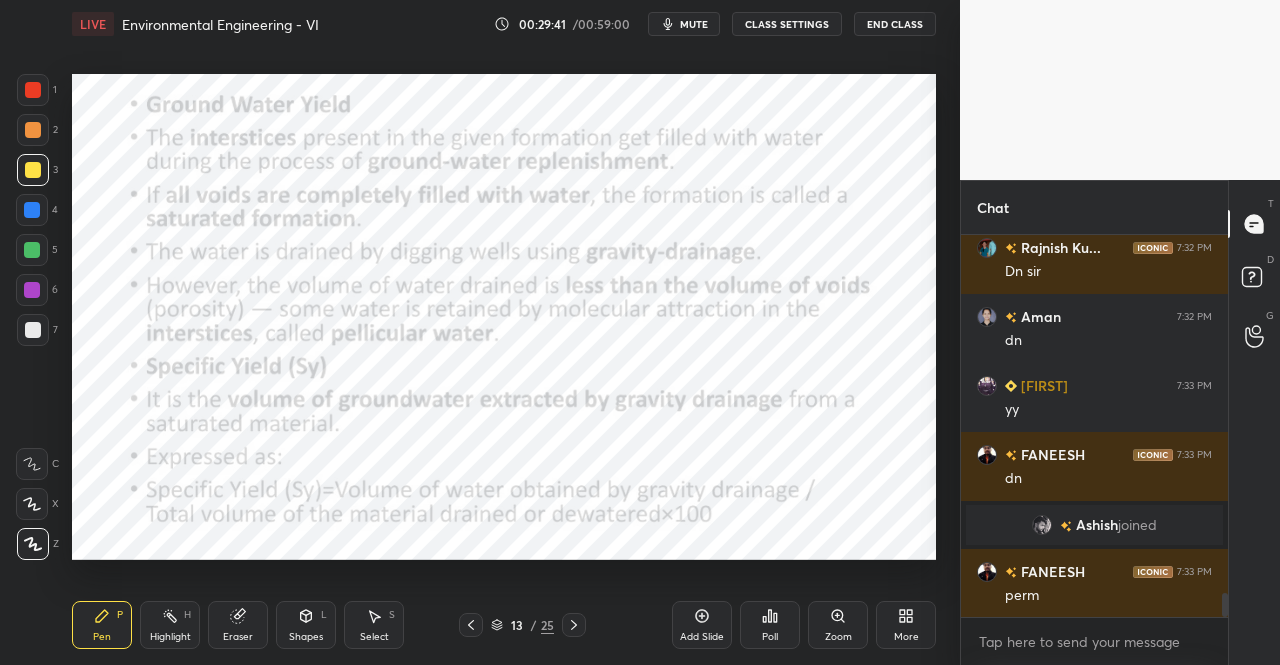 click 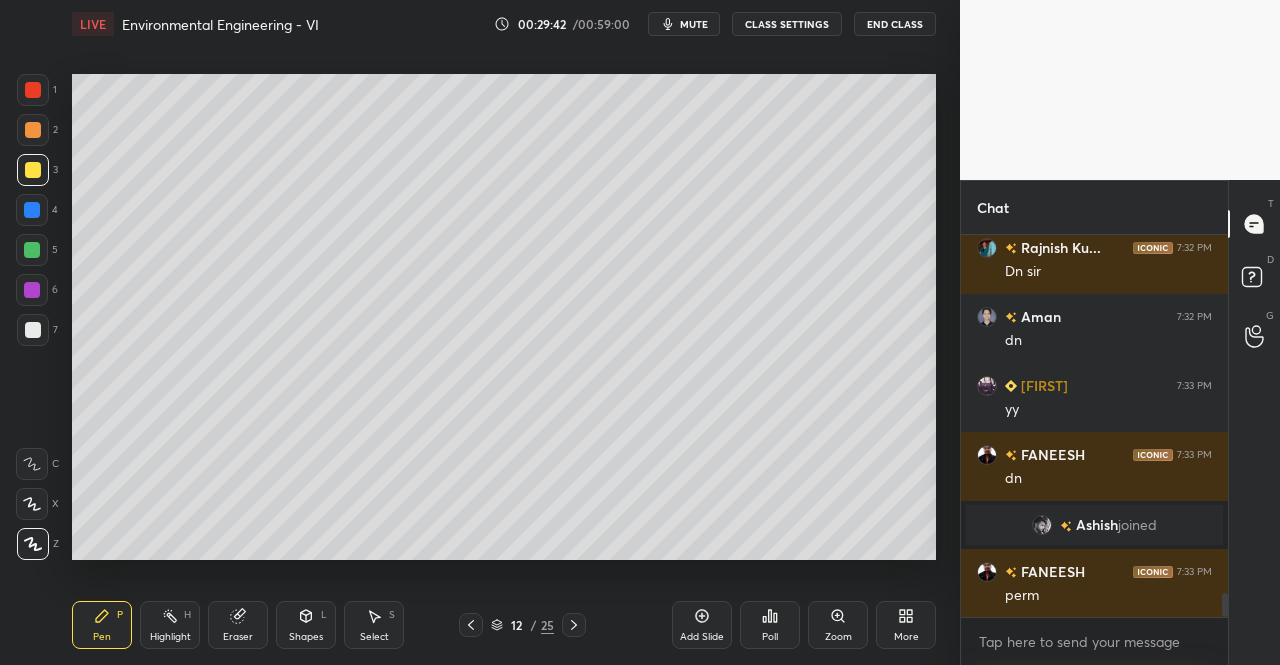 click on "Add Slide" at bounding box center [702, 625] 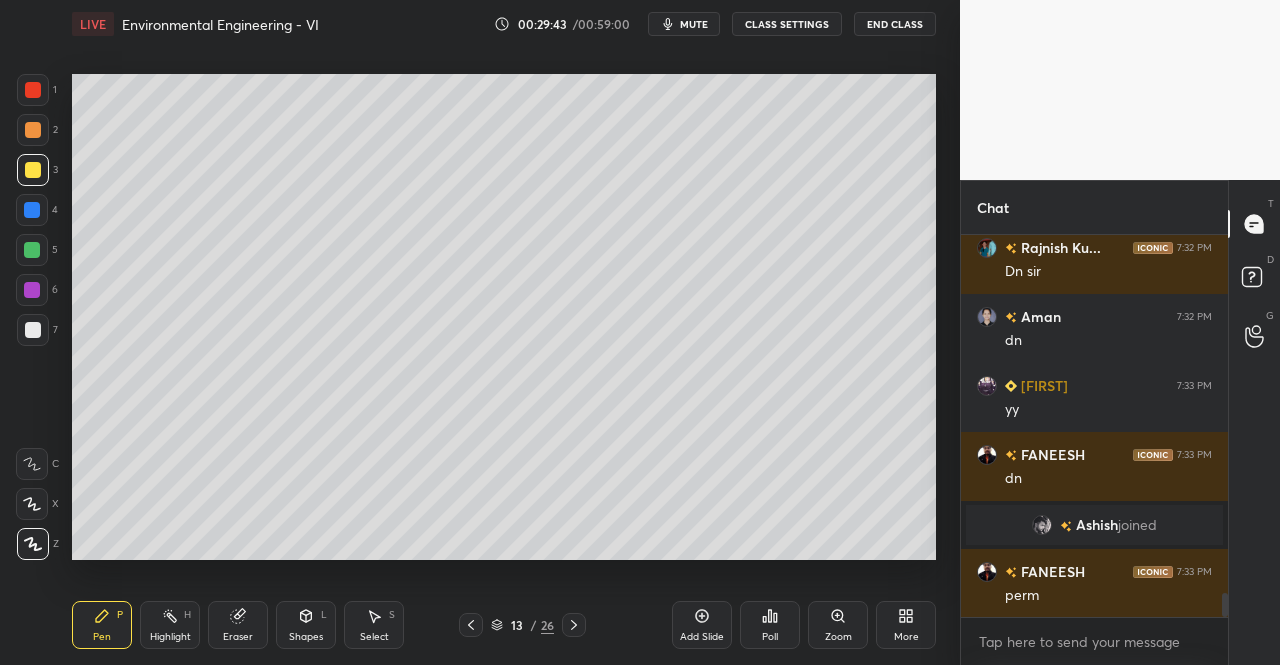 click 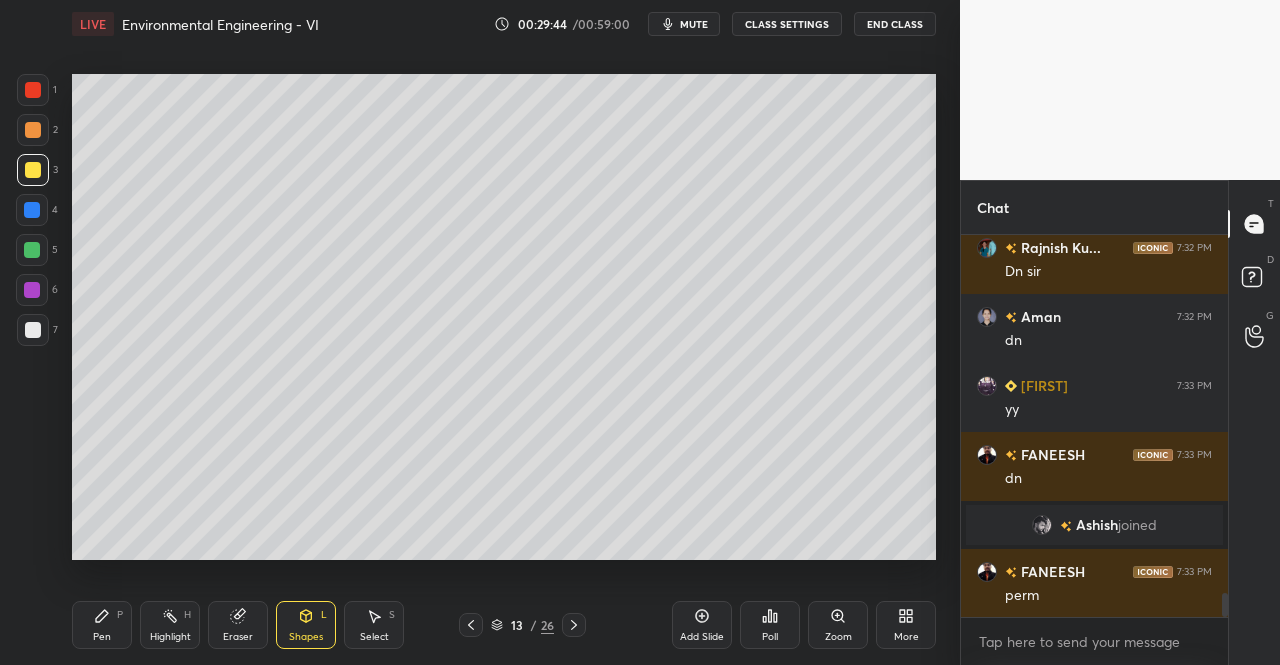 click on "Pen" at bounding box center [102, 637] 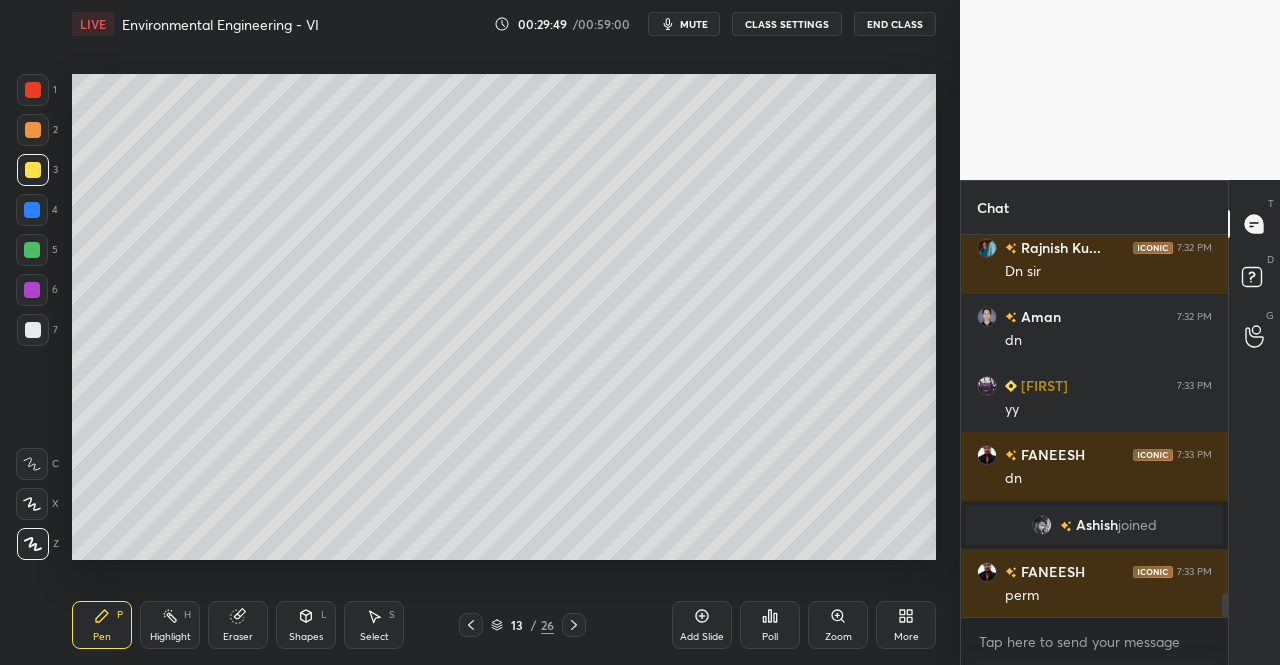 scroll, scrollTop: 5804, scrollLeft: 0, axis: vertical 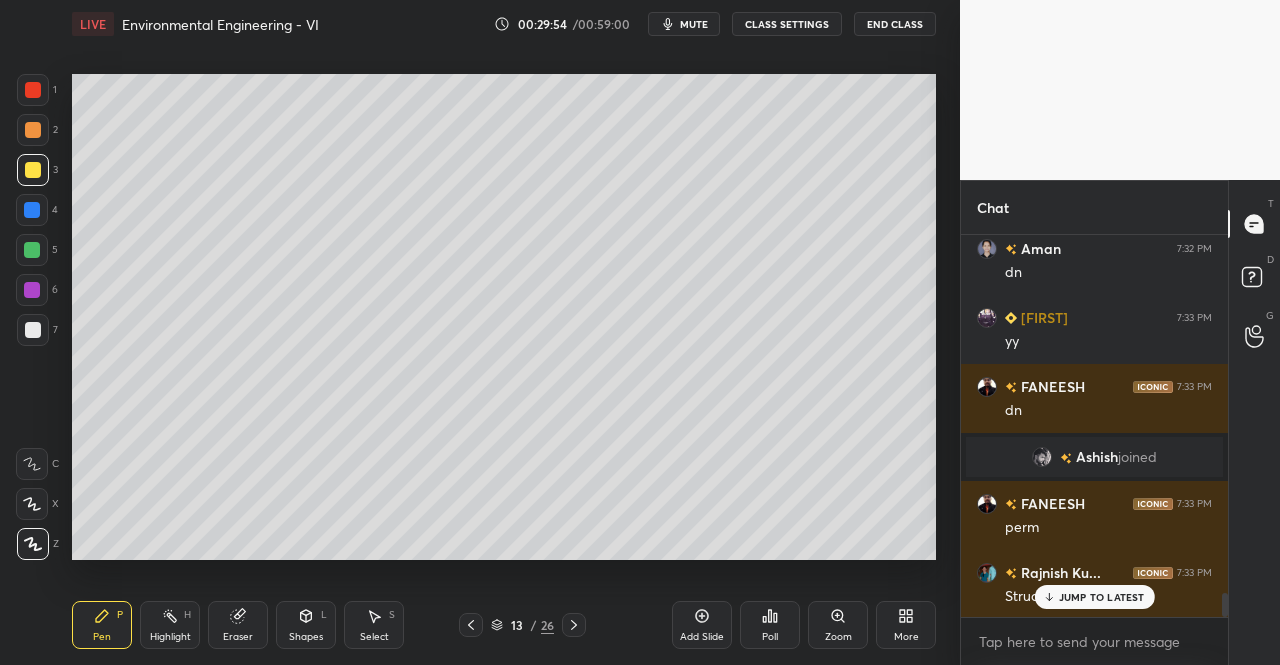 click at bounding box center [33, 330] 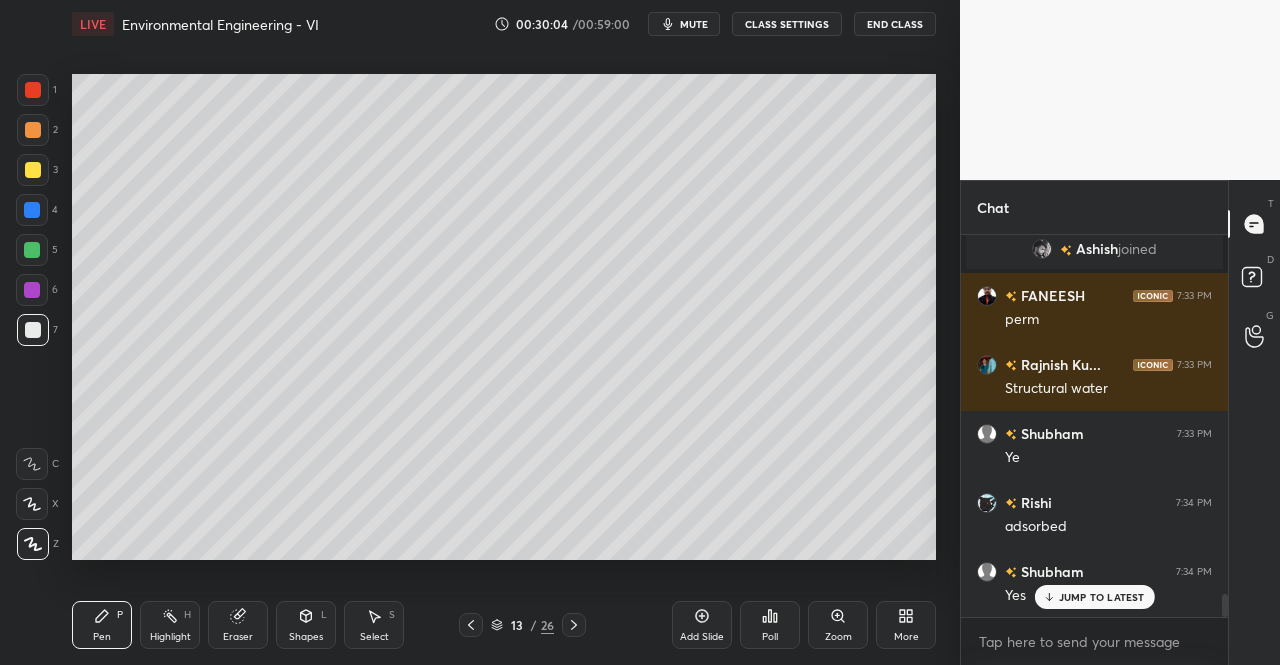 scroll, scrollTop: 6080, scrollLeft: 0, axis: vertical 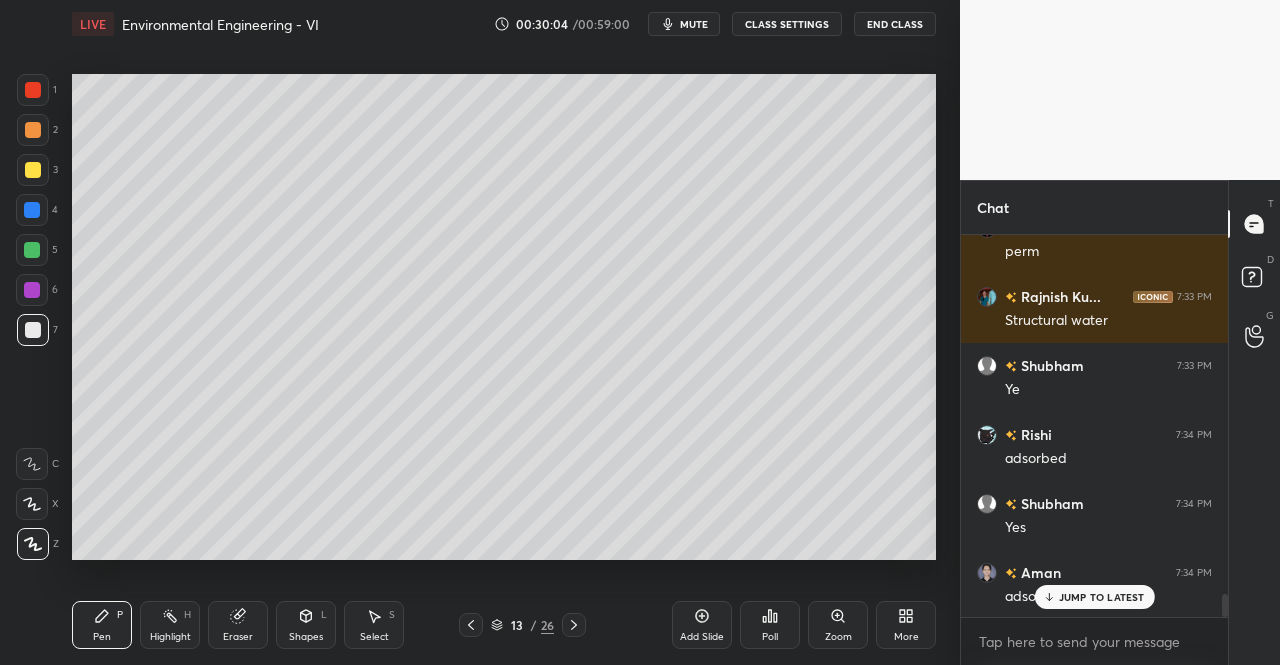 click at bounding box center (32, 210) 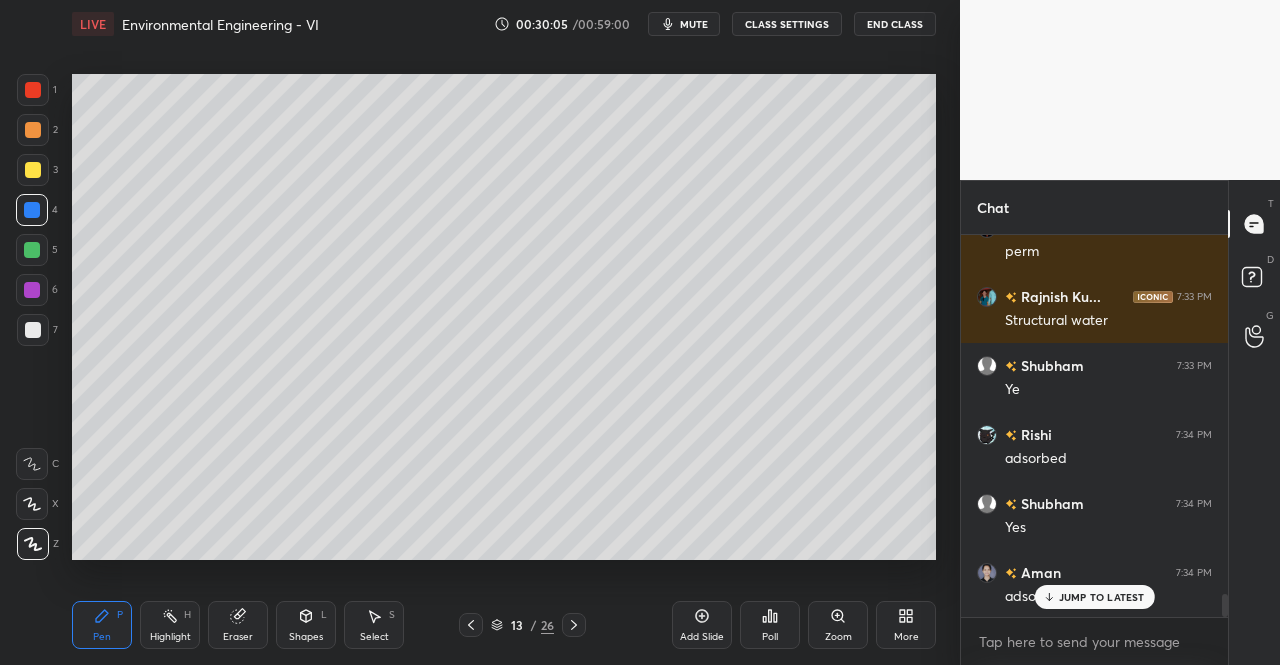click at bounding box center [32, 210] 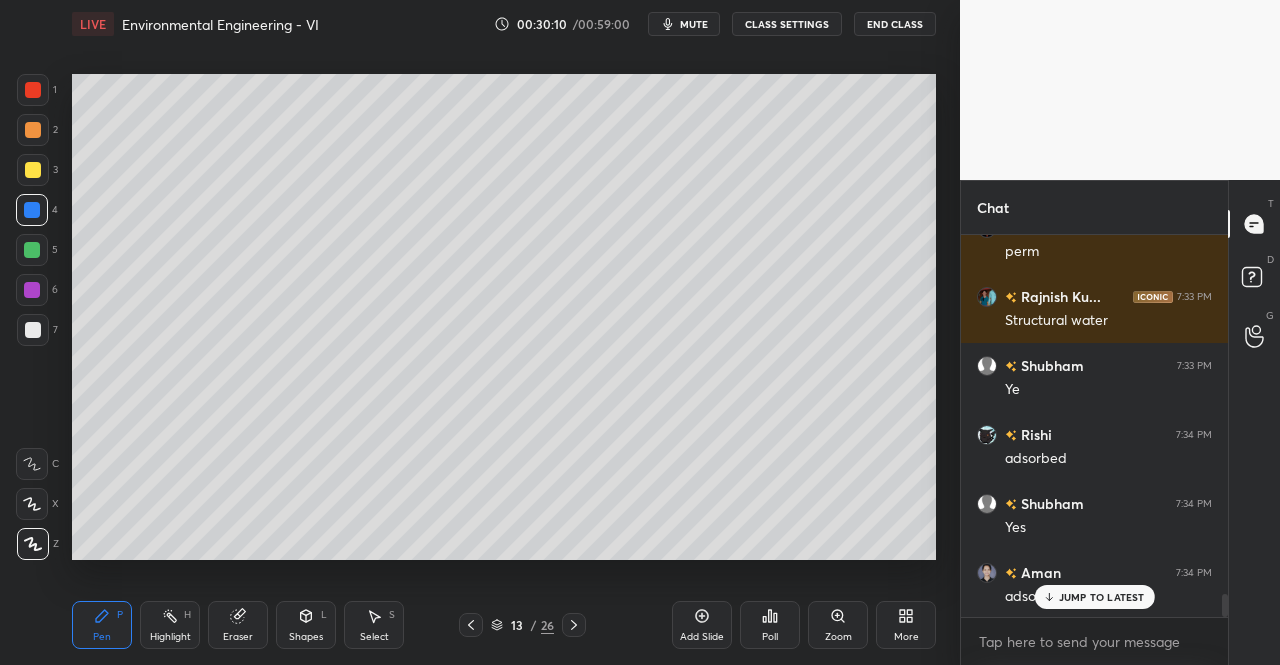 scroll, scrollTop: 6150, scrollLeft: 0, axis: vertical 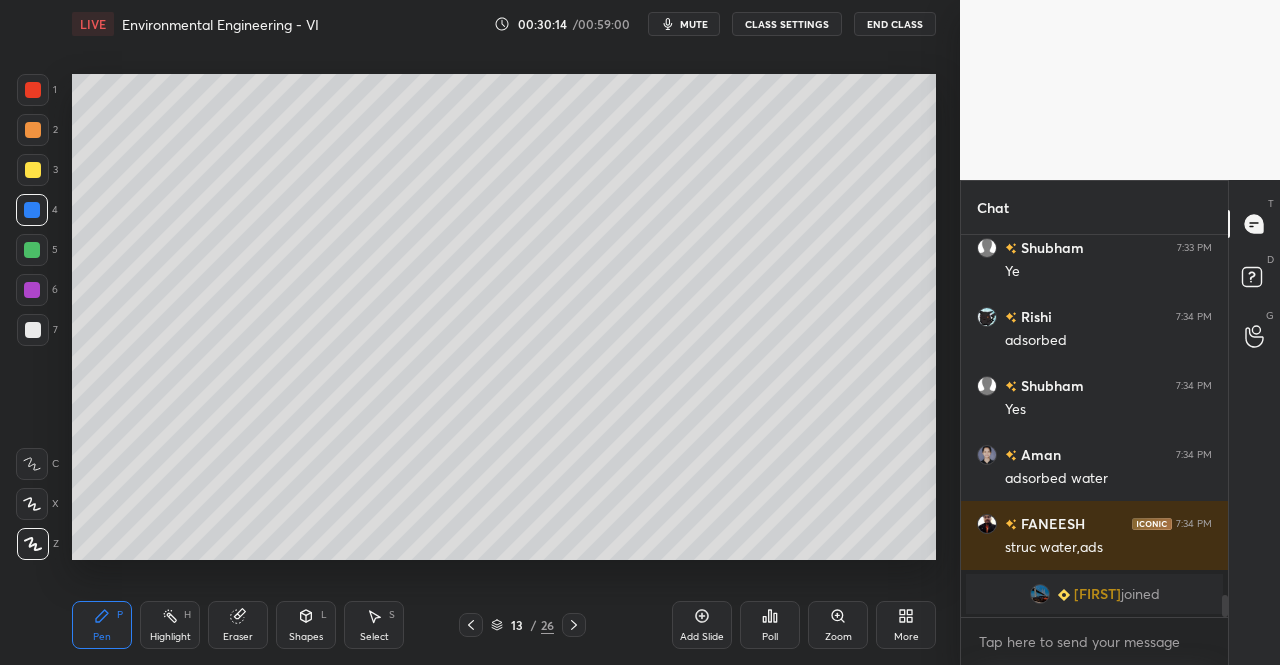 click on "1 2 3 4 5 6 7 C X Z C X Z E E Erase all   H H" at bounding box center (32, 317) 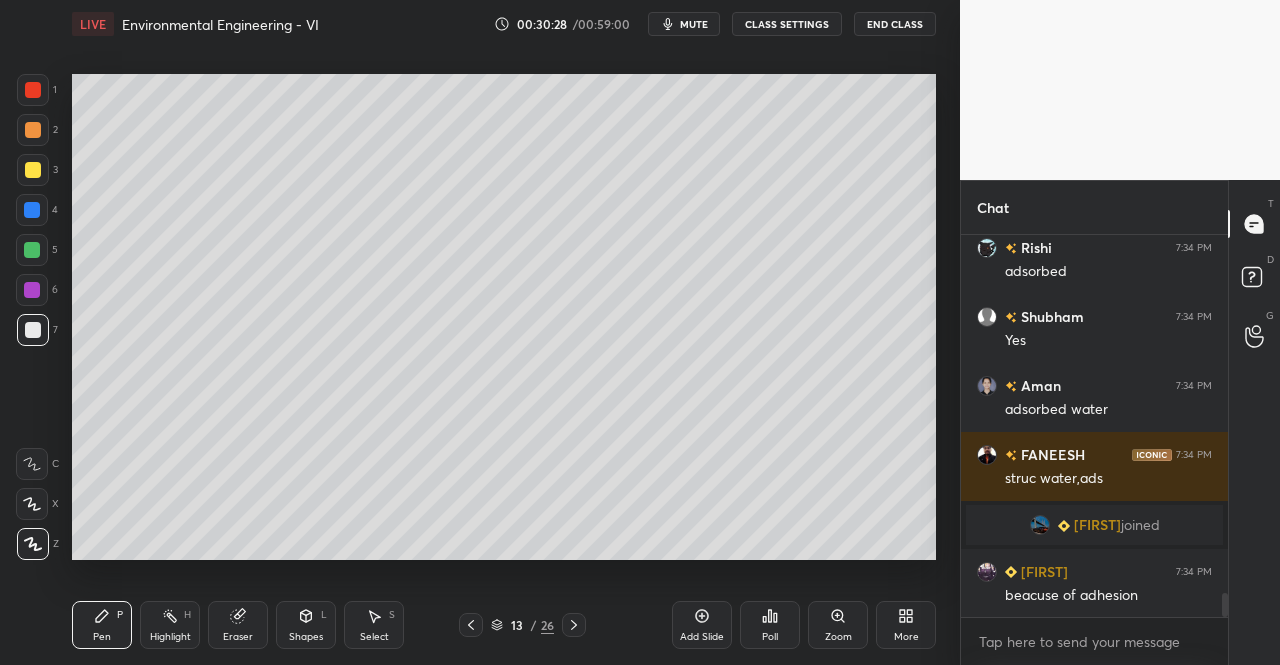 scroll, scrollTop: 5824, scrollLeft: 0, axis: vertical 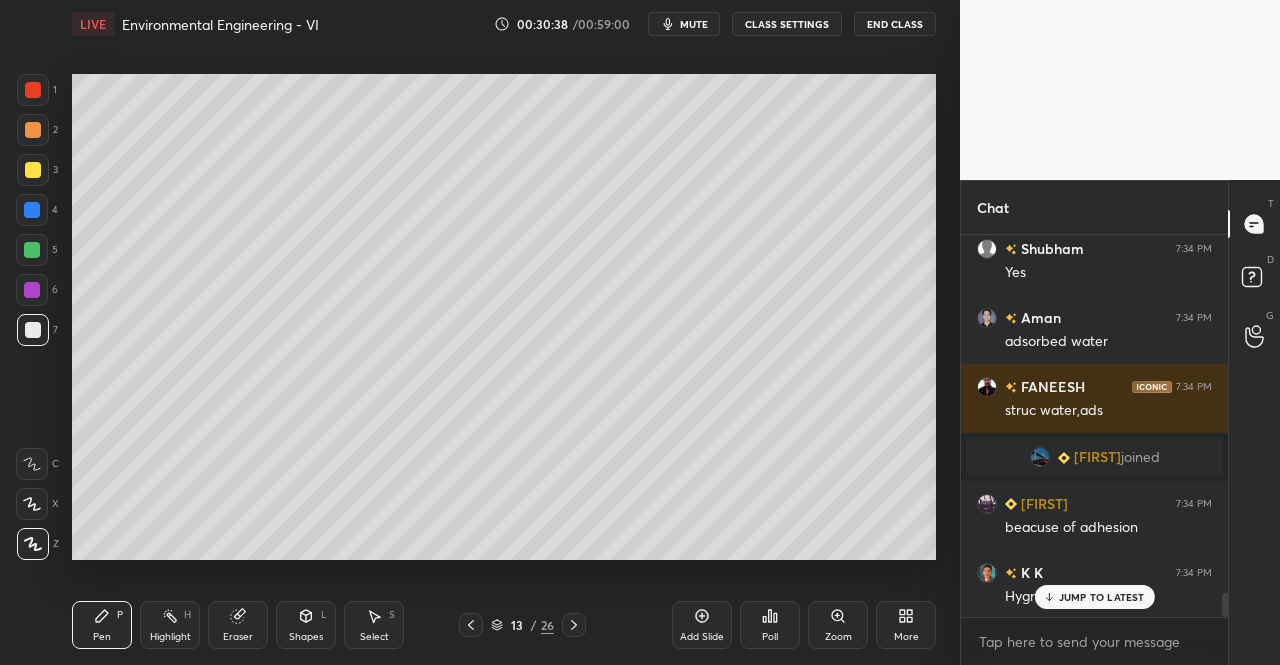 click on "Pen P" at bounding box center [102, 625] 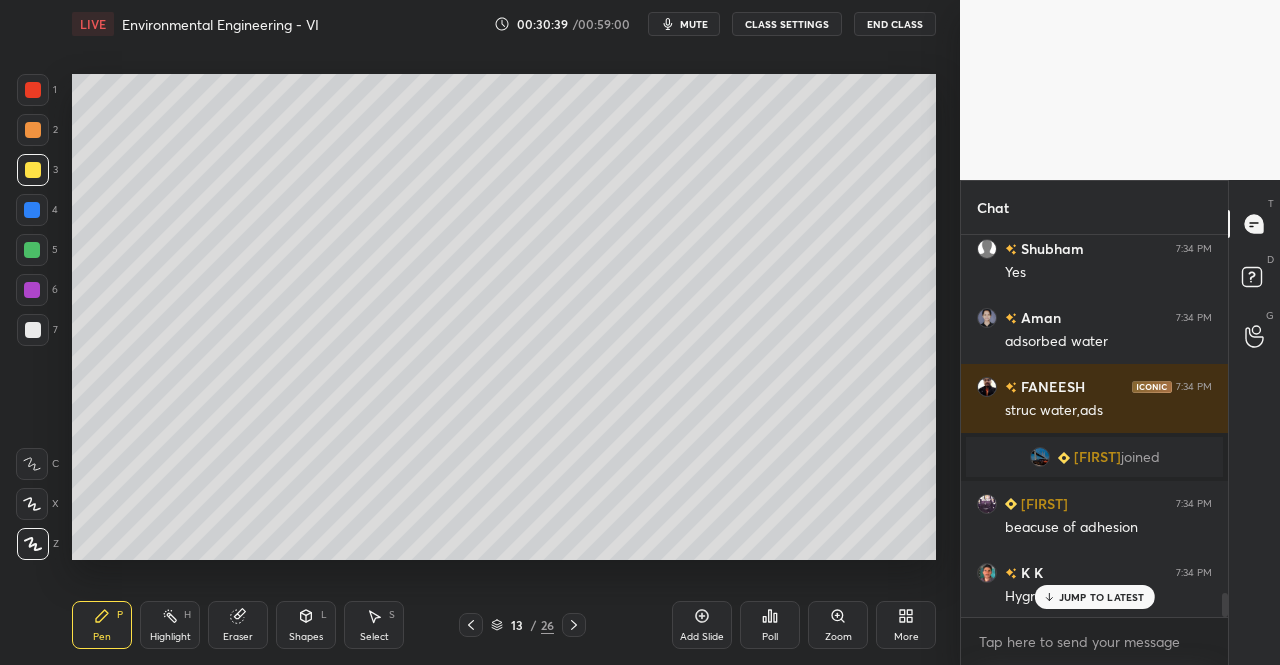 click at bounding box center (33, 170) 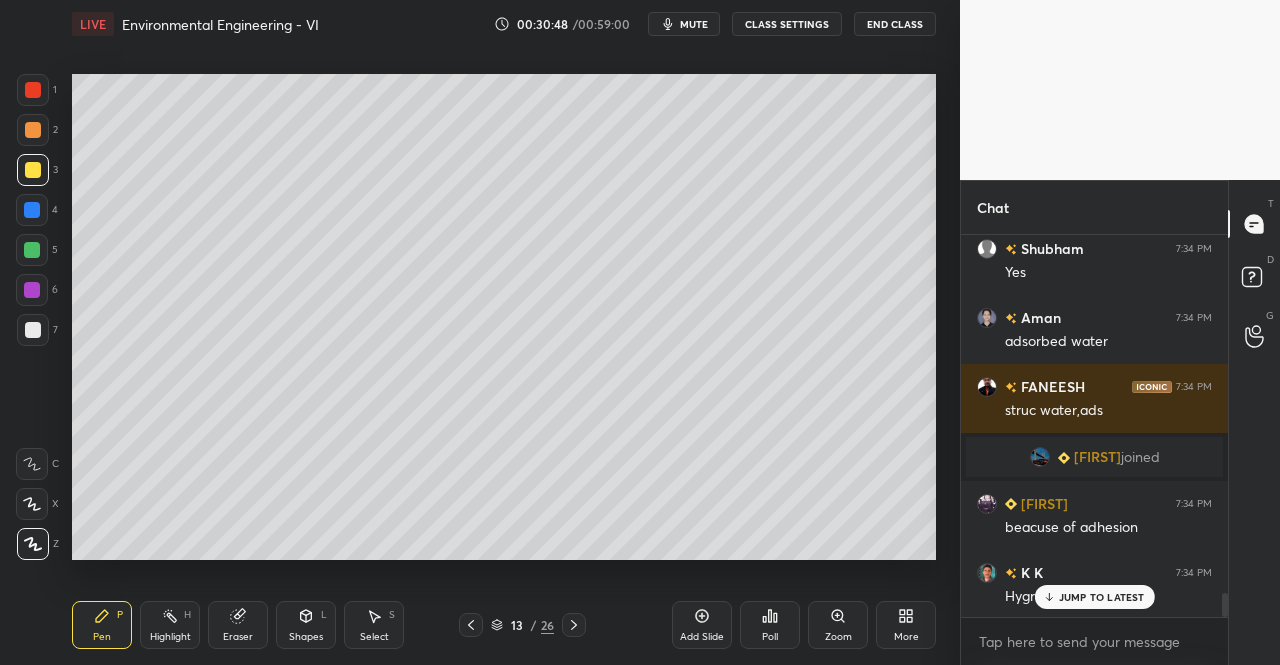 click on "Eraser" at bounding box center (238, 625) 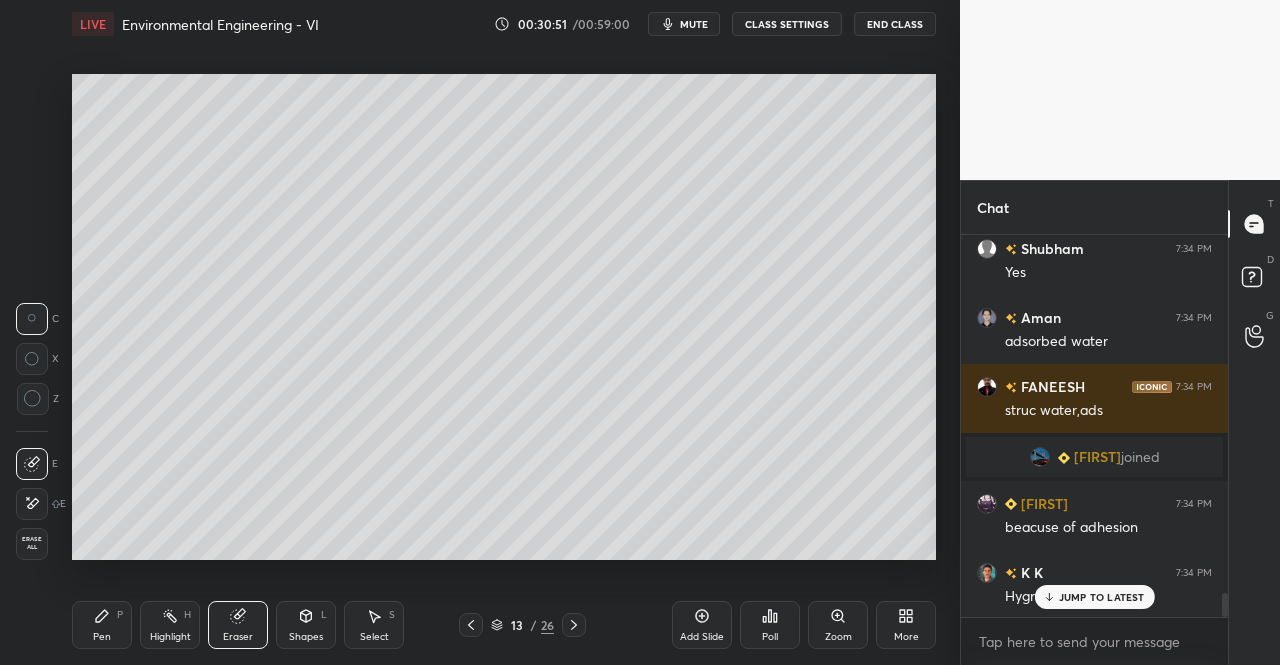 click 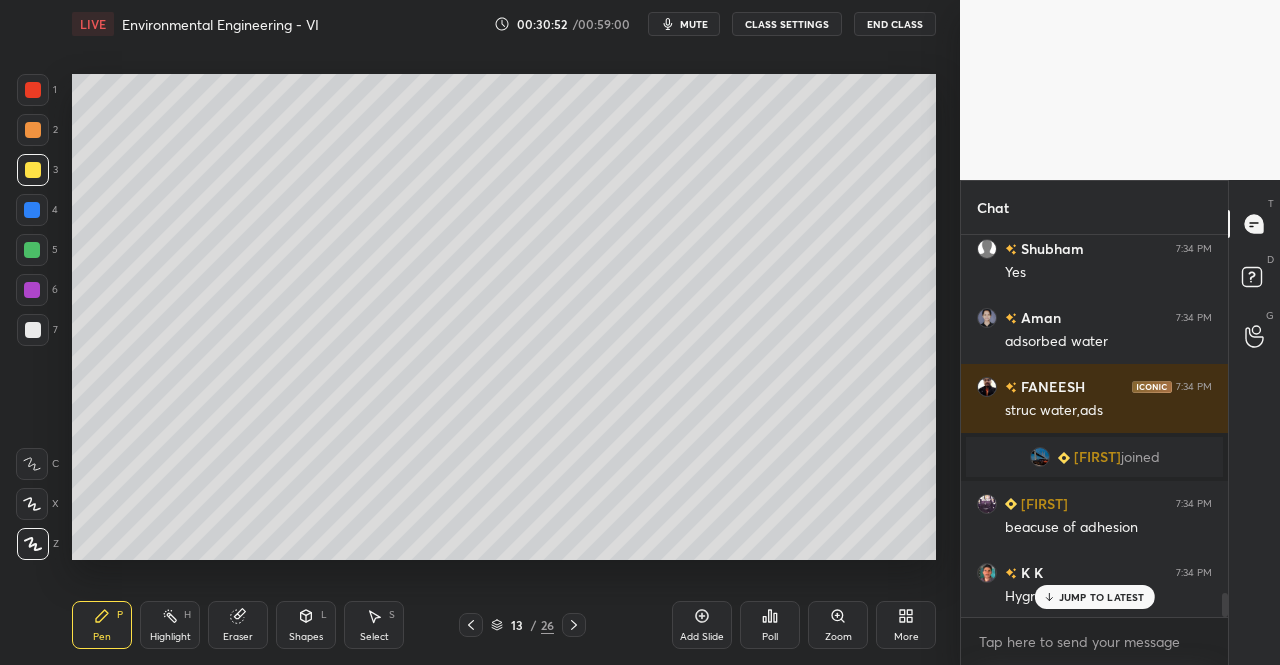 scroll, scrollTop: 5894, scrollLeft: 0, axis: vertical 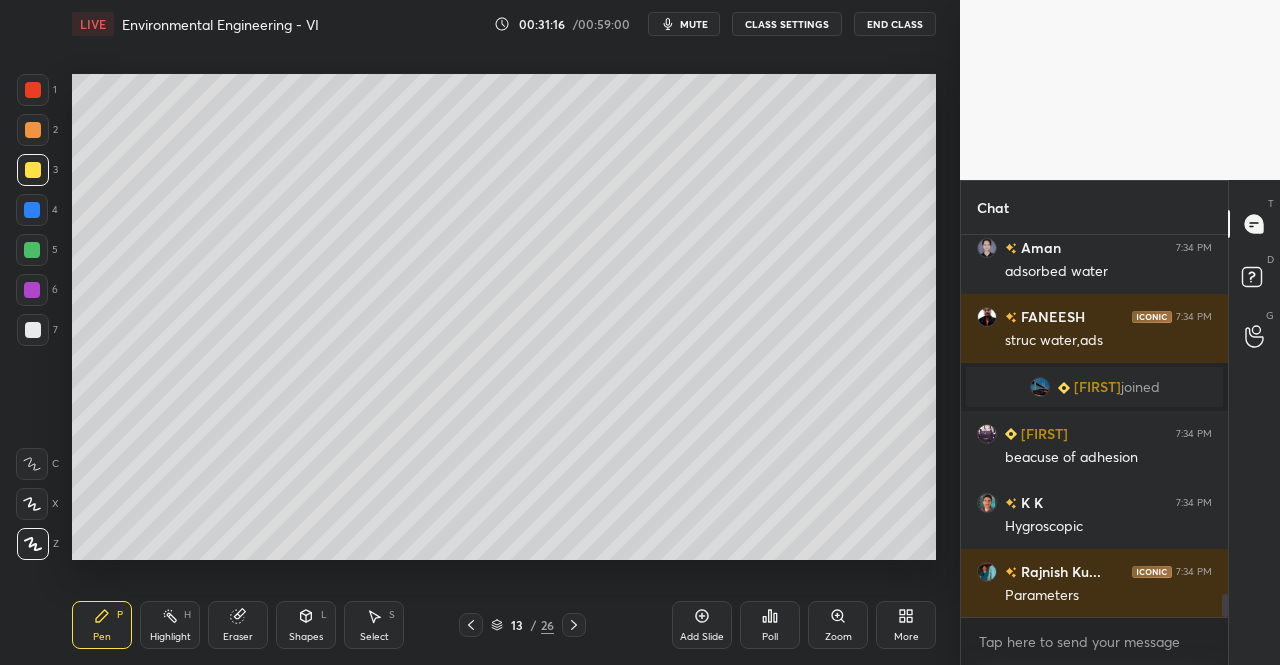 click on "Eraser" at bounding box center (238, 625) 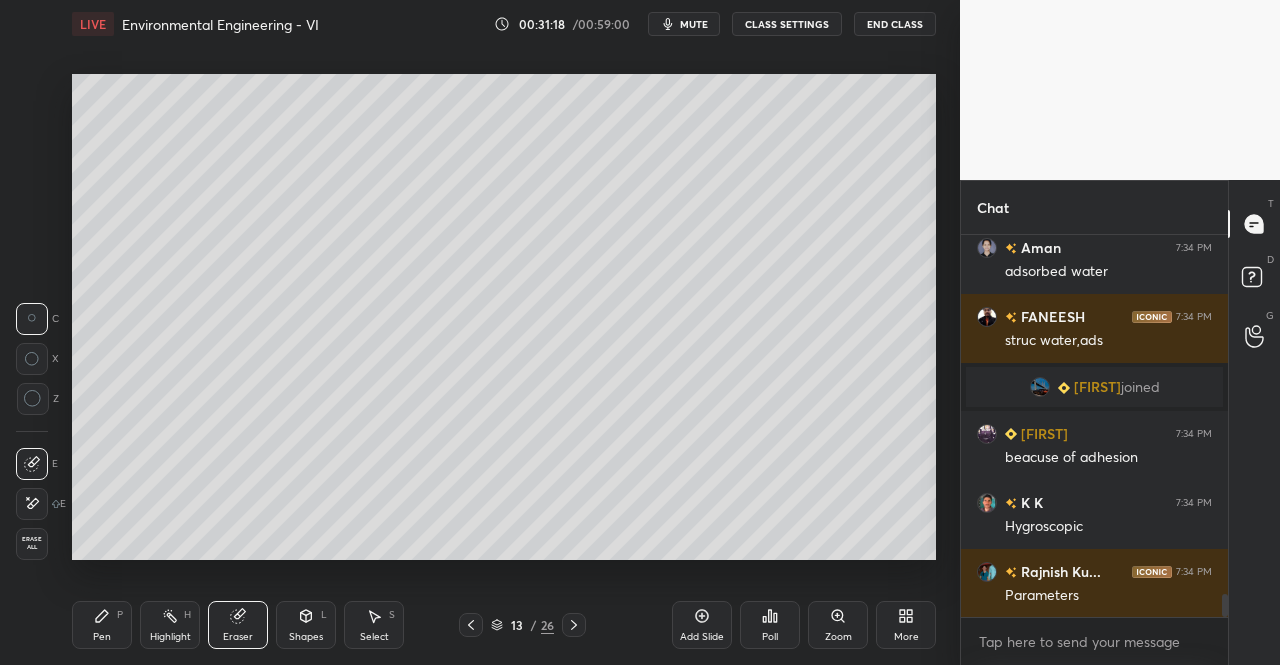 click on "Pen P" at bounding box center [102, 625] 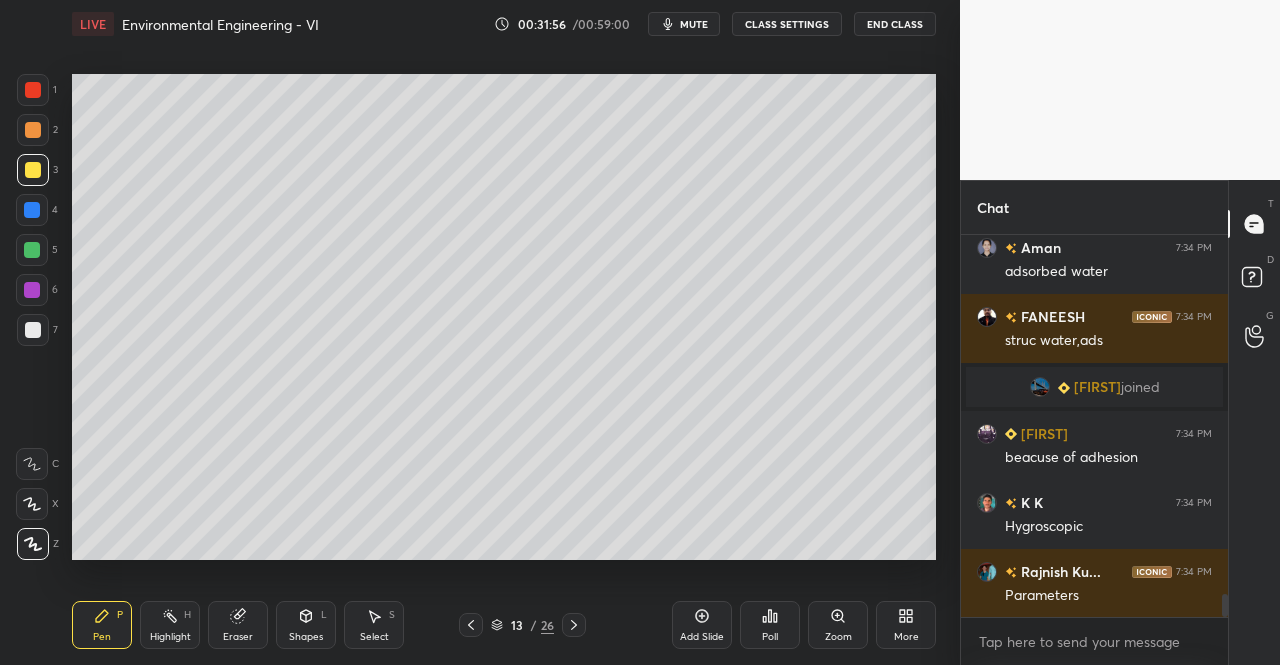 click on "Select S" at bounding box center [374, 625] 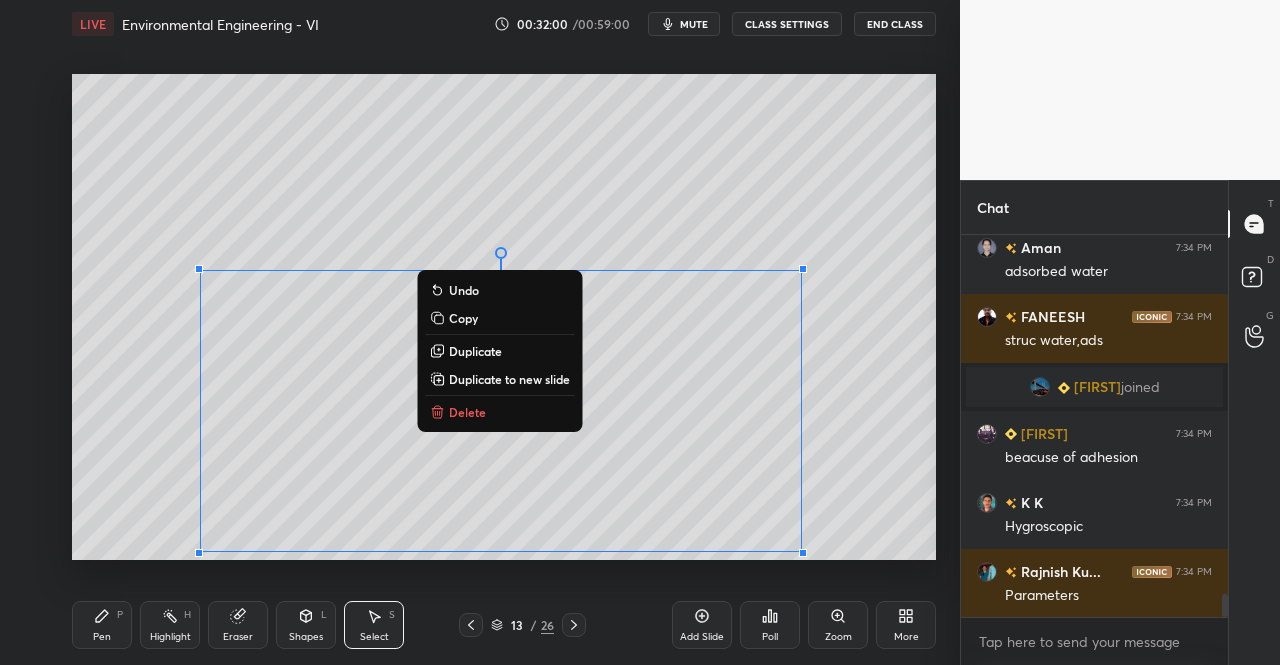 click on "0 ° Undo Copy Duplicate Duplicate to new slide Delete" at bounding box center (504, 317) 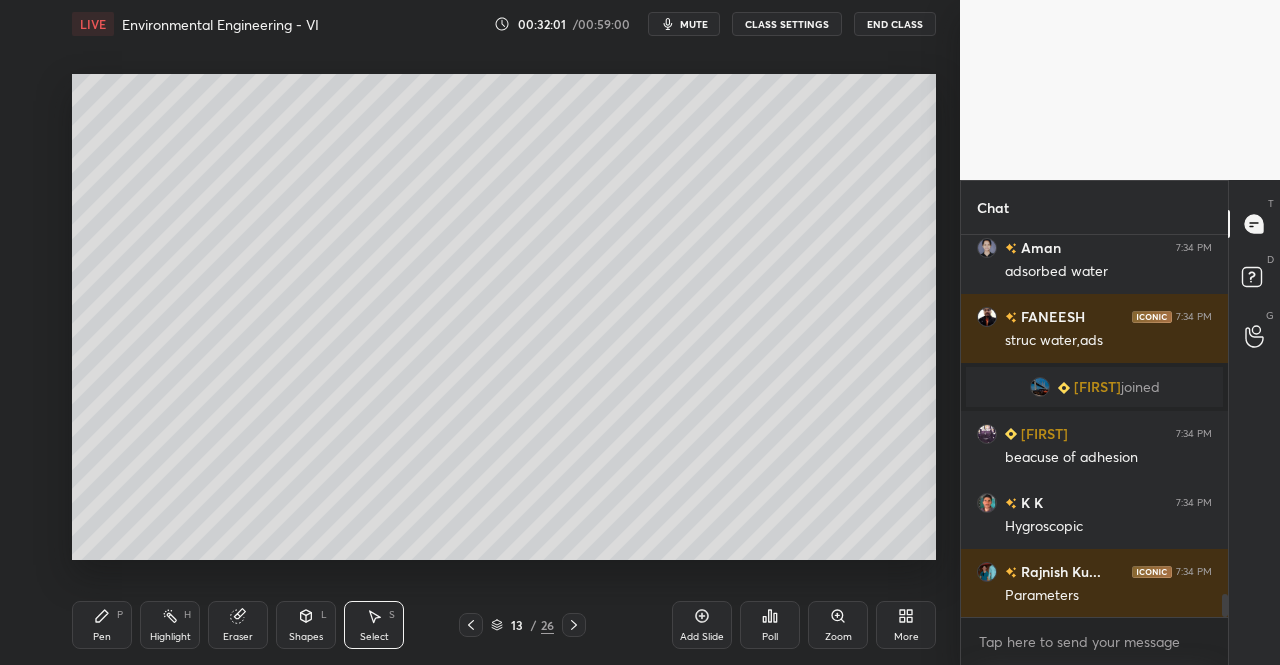 scroll, scrollTop: 5980, scrollLeft: 0, axis: vertical 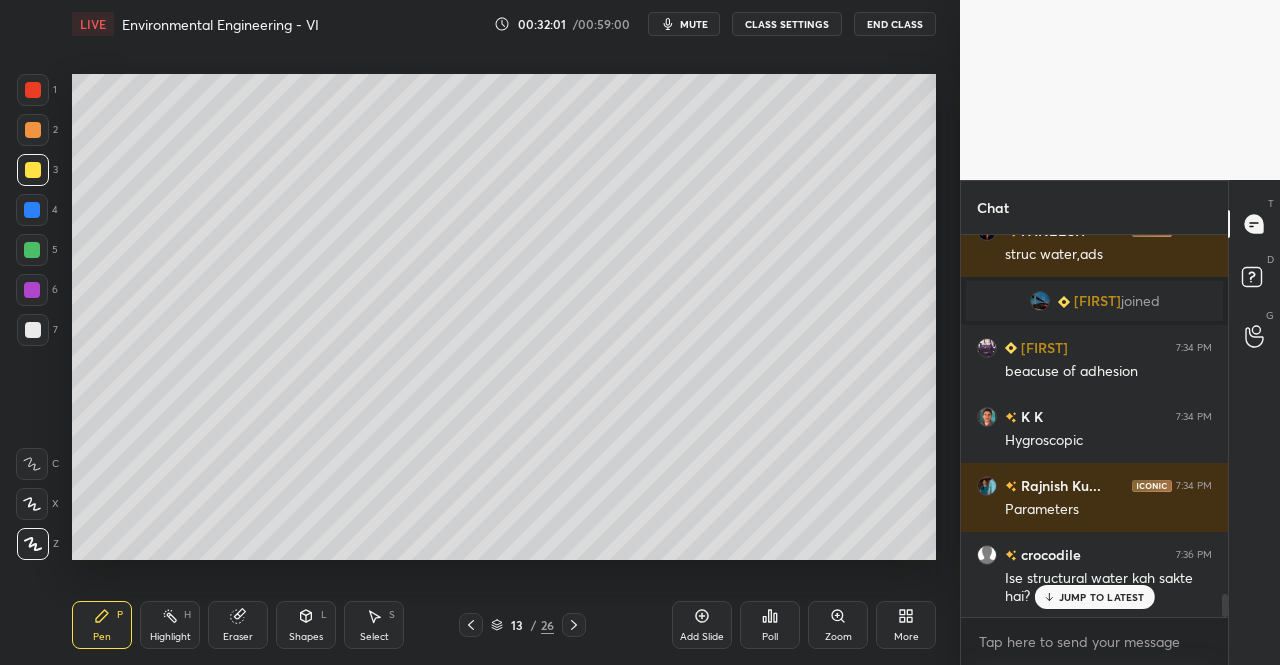 click 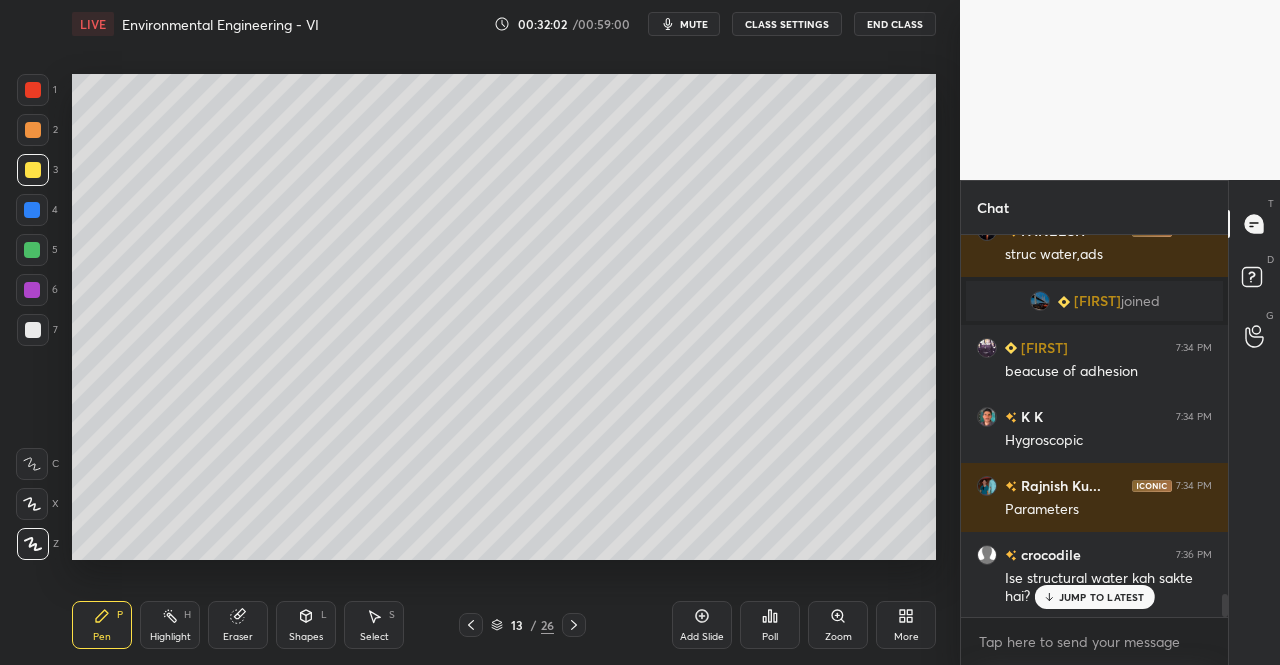 scroll, scrollTop: 6050, scrollLeft: 0, axis: vertical 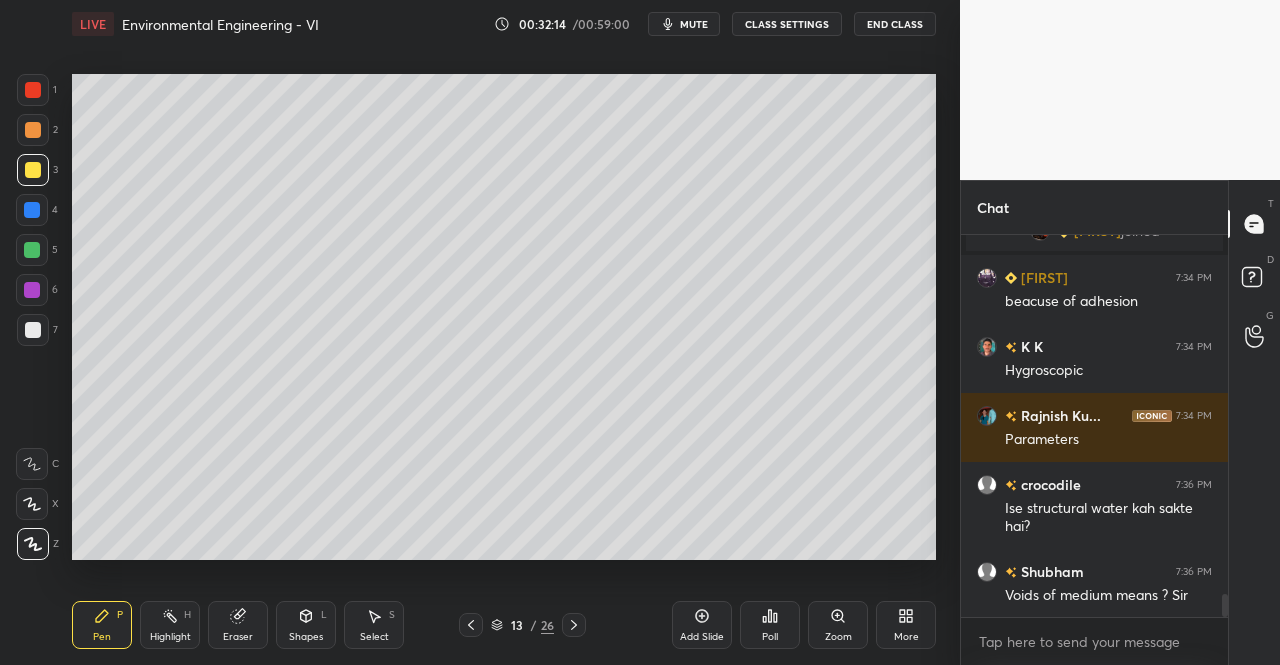 click 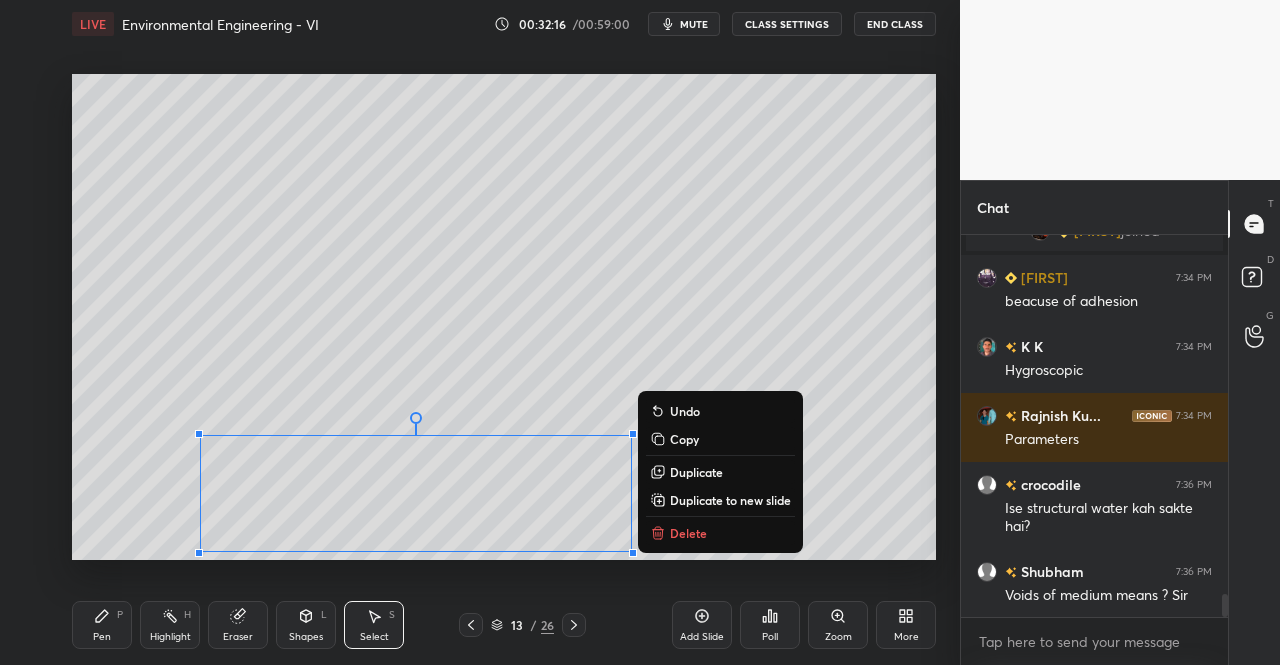 click on "0 ° Undo Copy Duplicate Duplicate to new slide Delete" at bounding box center [504, 317] 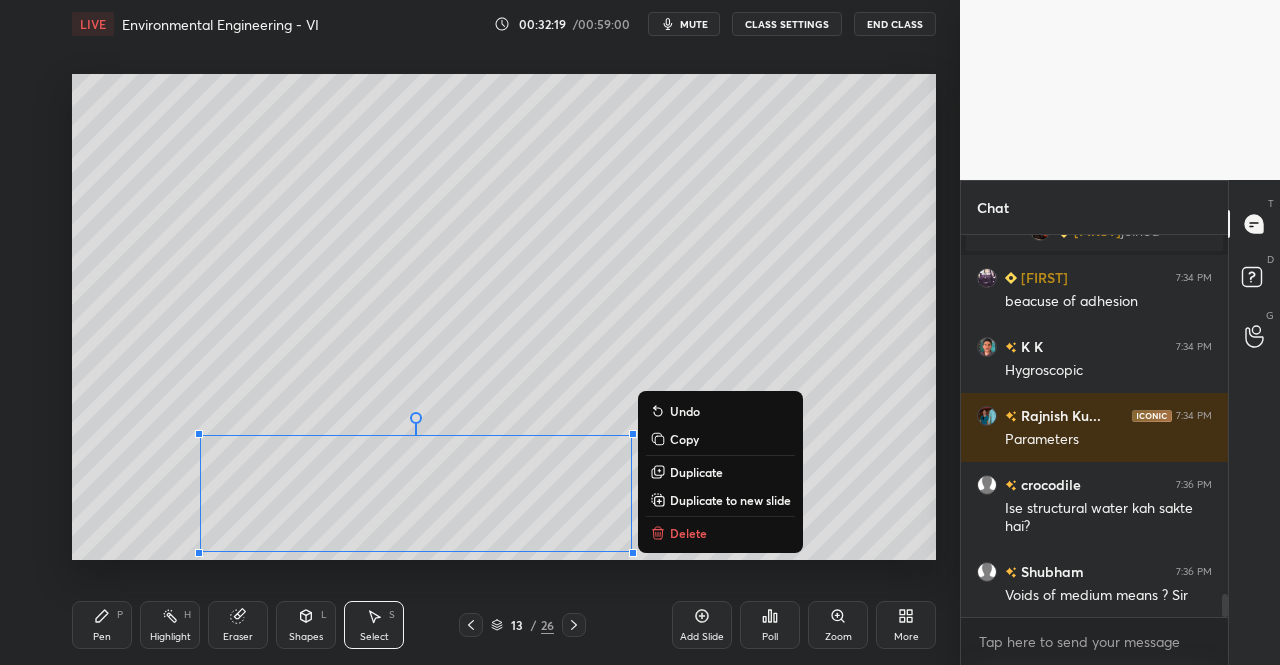 click on "Duplicate" at bounding box center (696, 472) 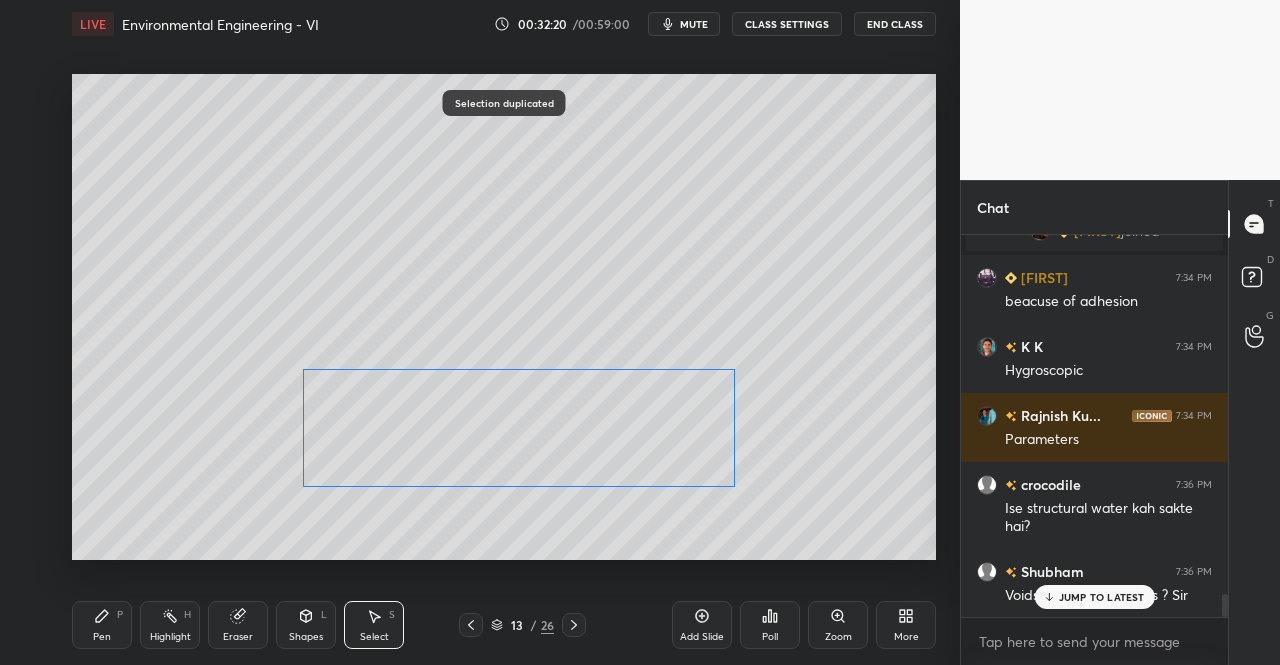 scroll, scrollTop: 6118, scrollLeft: 0, axis: vertical 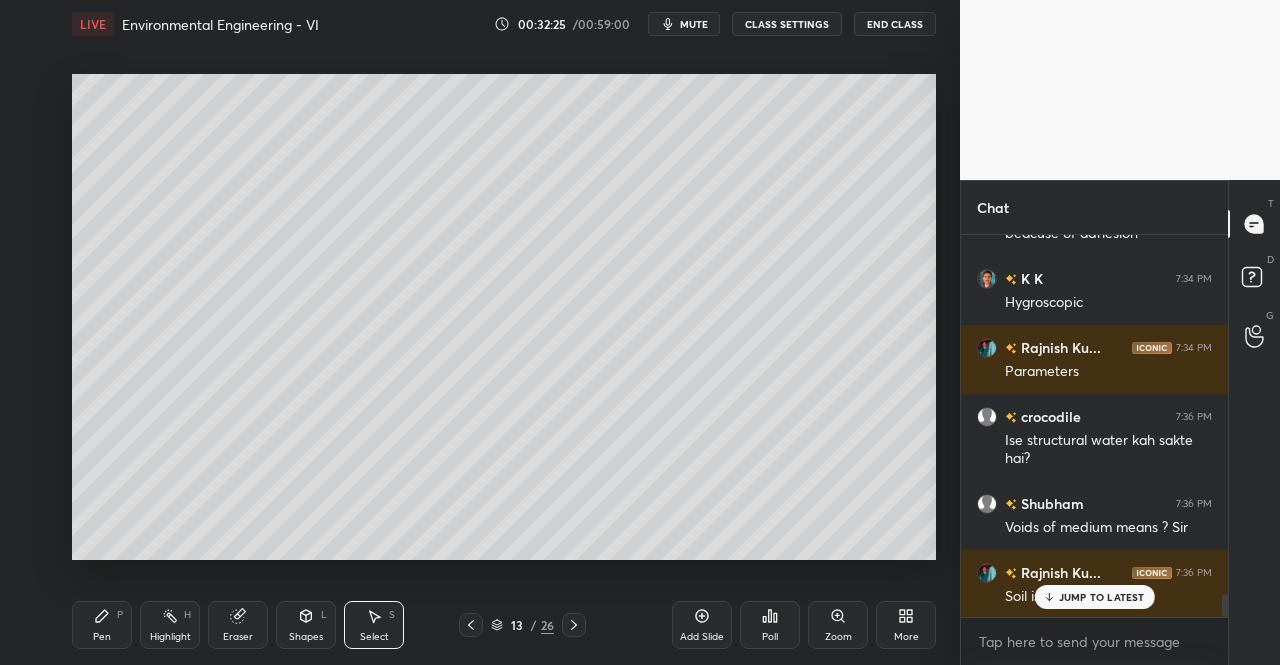 click on "Eraser" at bounding box center [238, 637] 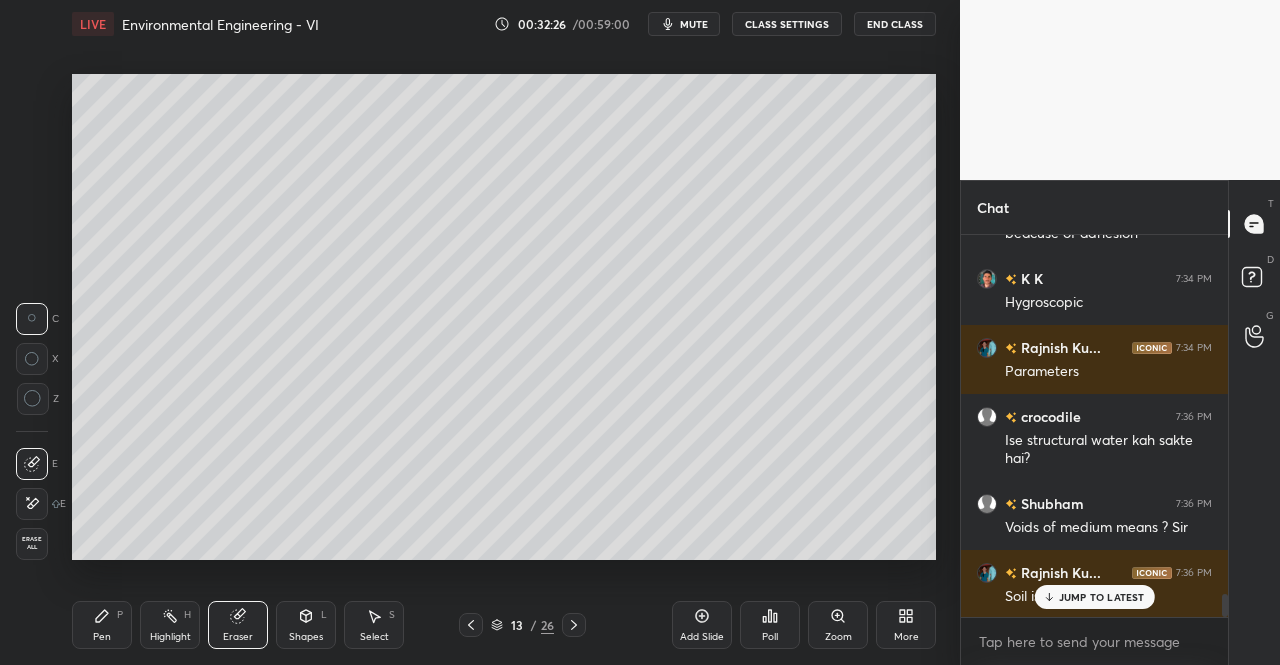 click 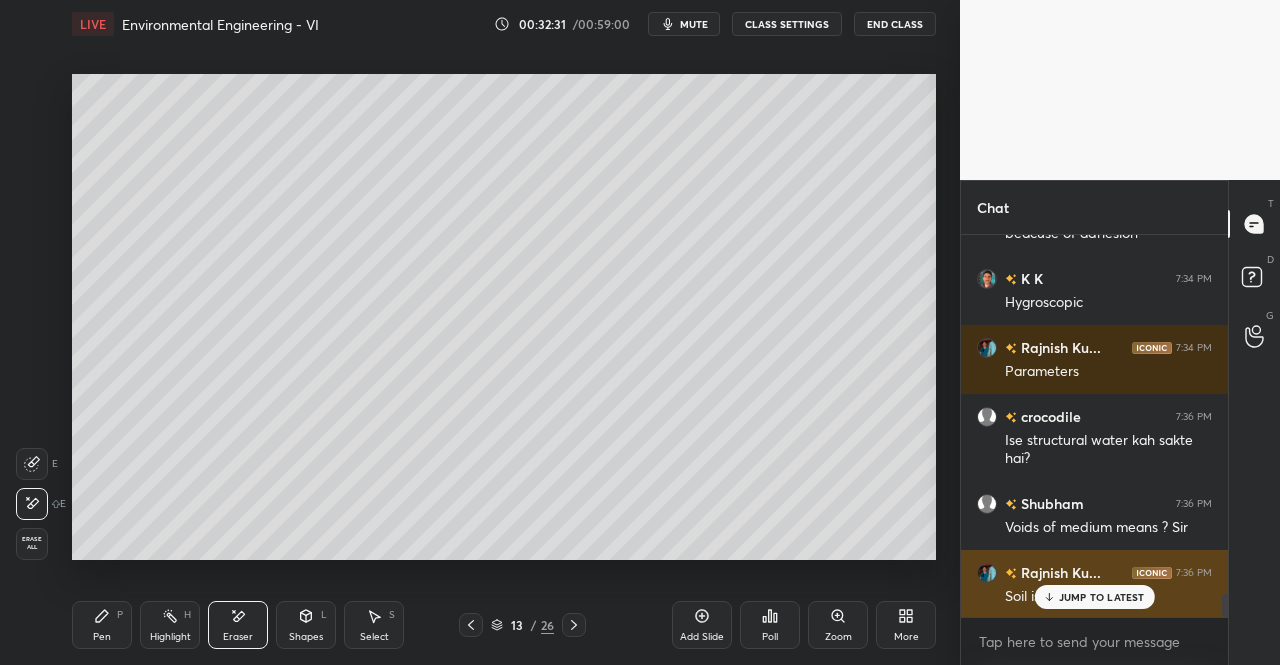 click on "JUMP TO LATEST" at bounding box center (1094, 597) 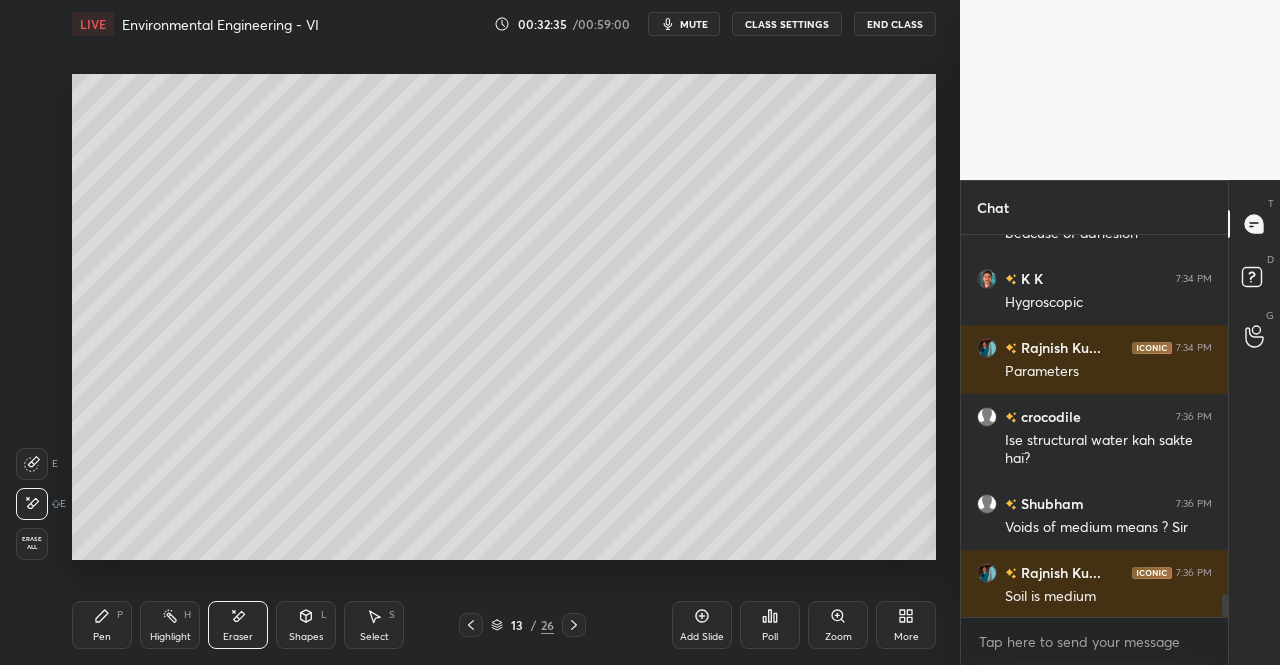 click 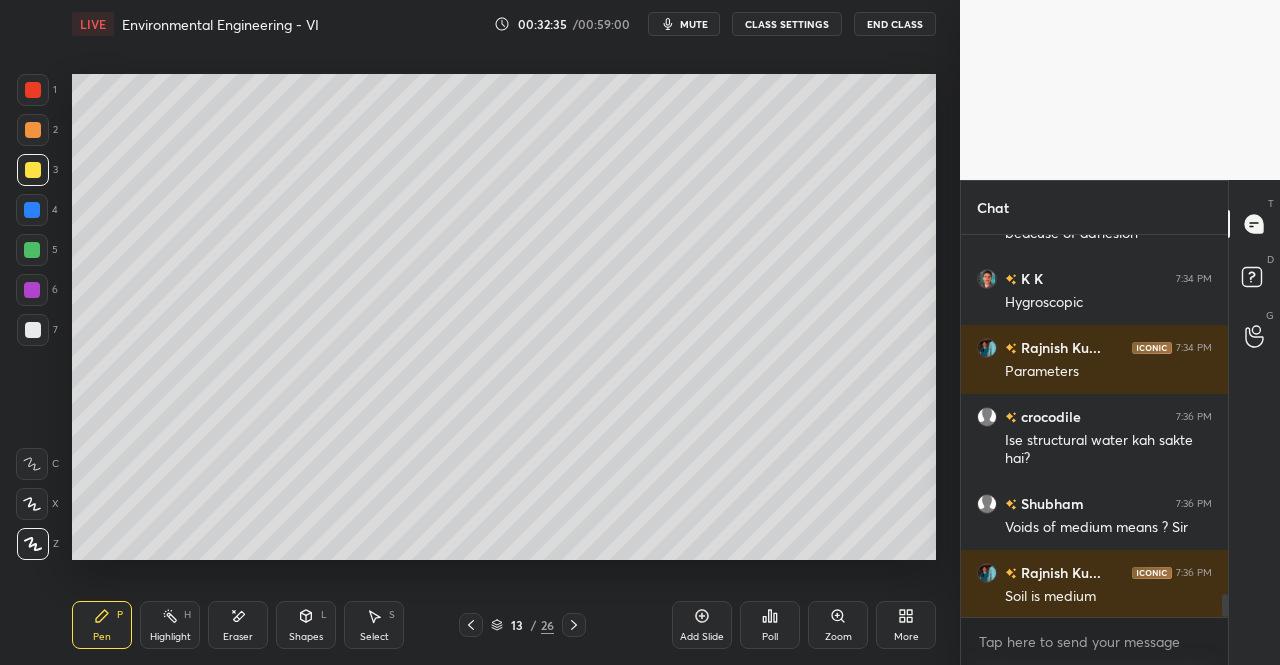 click 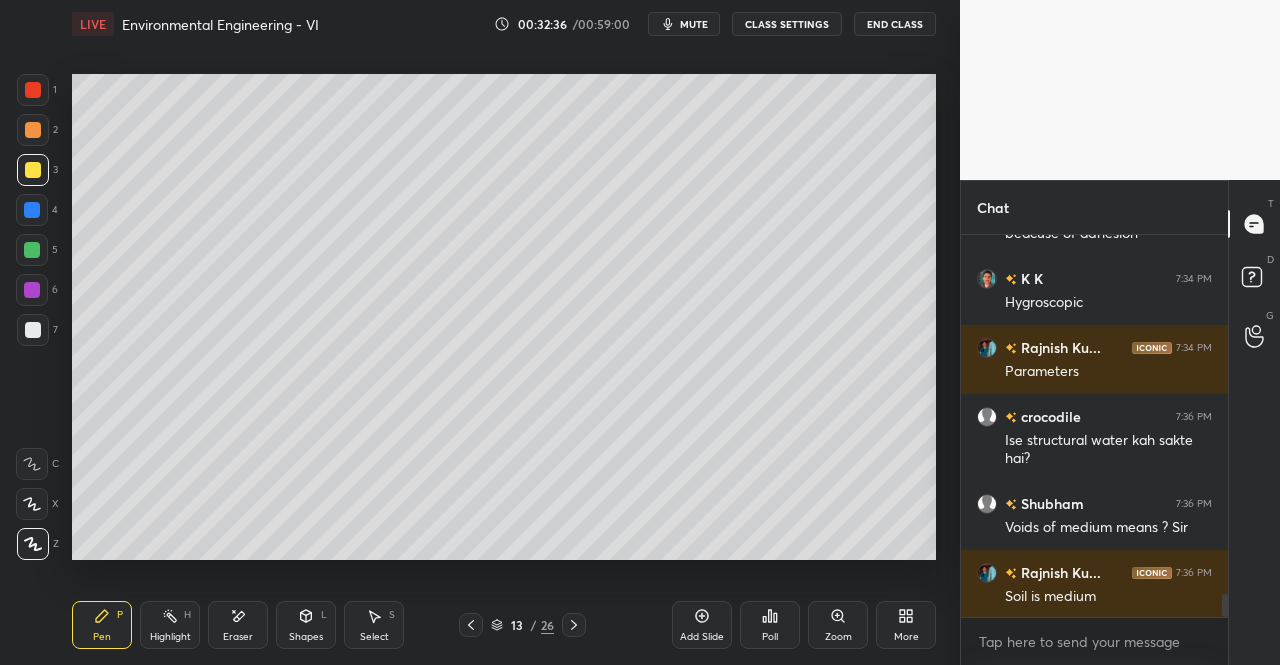 click at bounding box center [33, 170] 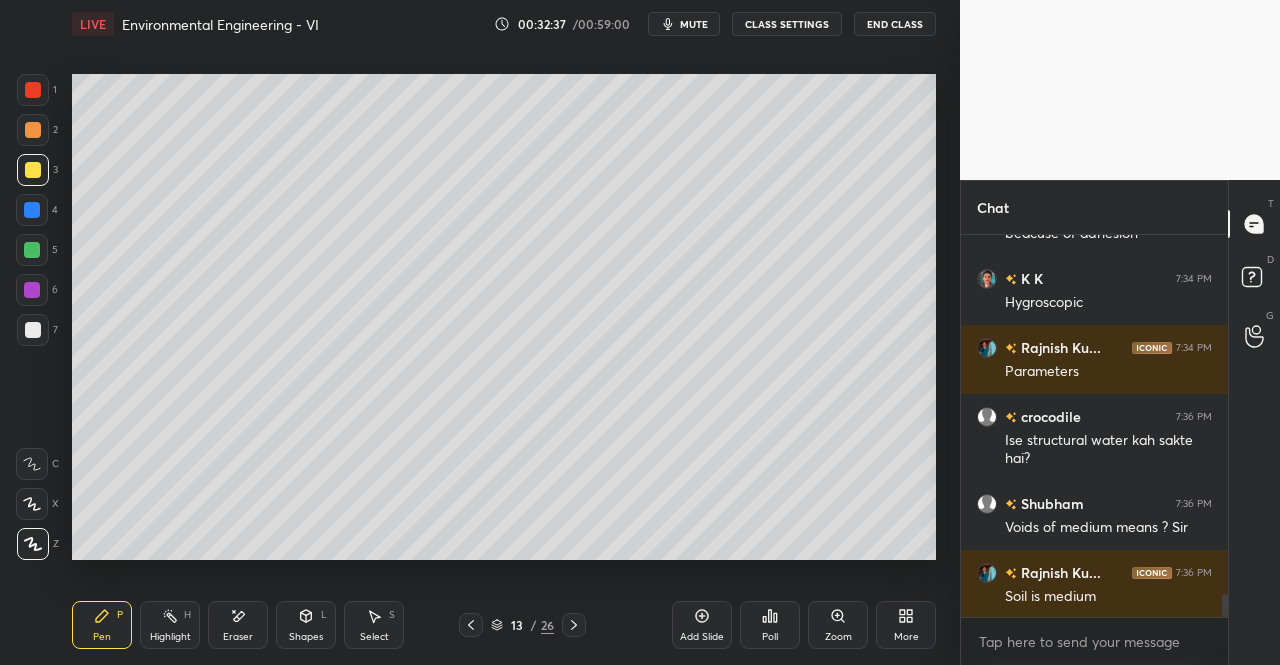 click at bounding box center [33, 170] 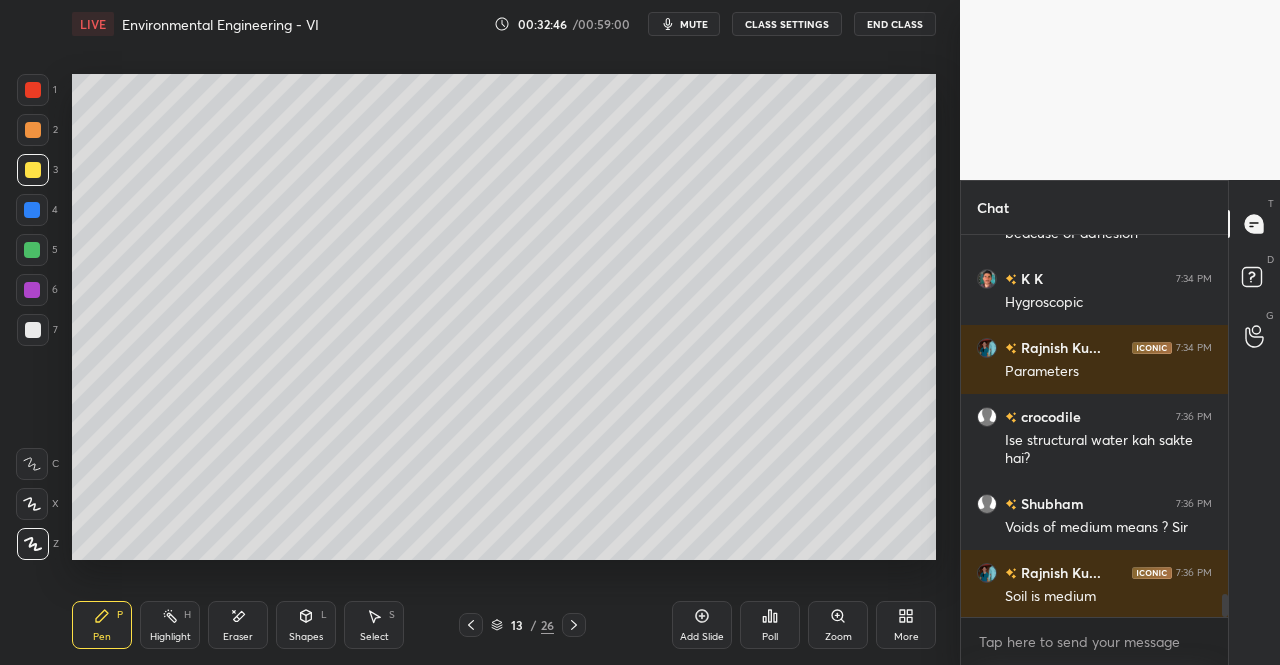 click on "Eraser" at bounding box center (238, 625) 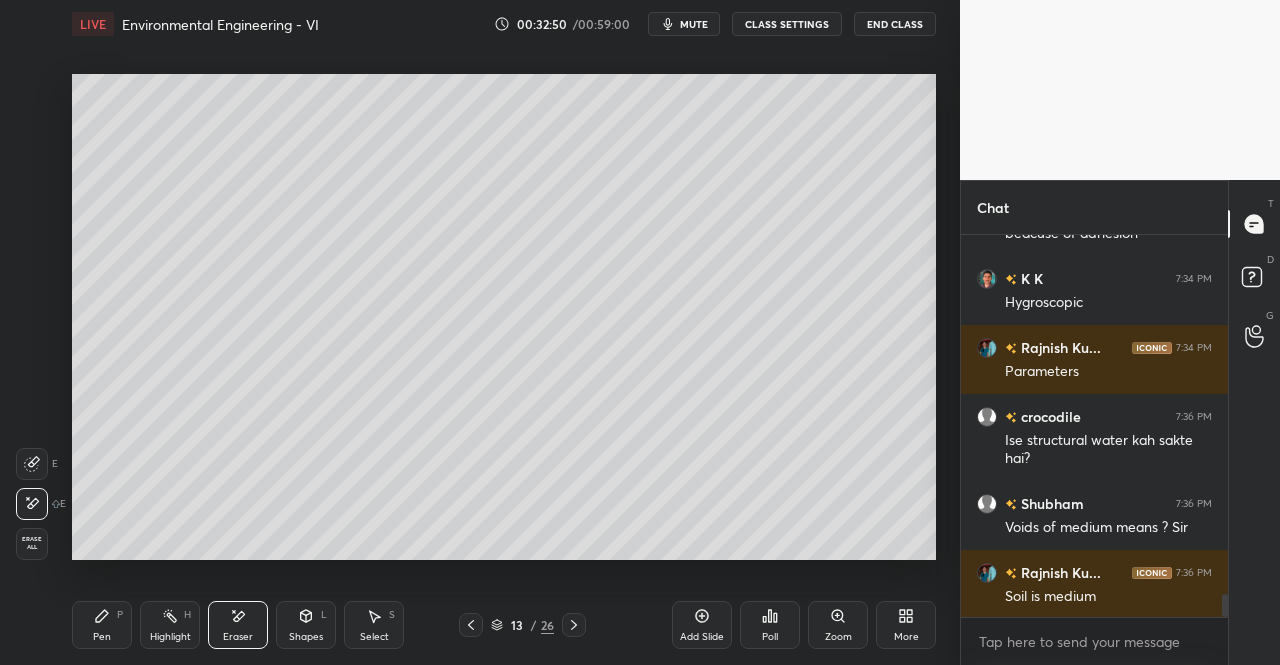 scroll, scrollTop: 6166, scrollLeft: 0, axis: vertical 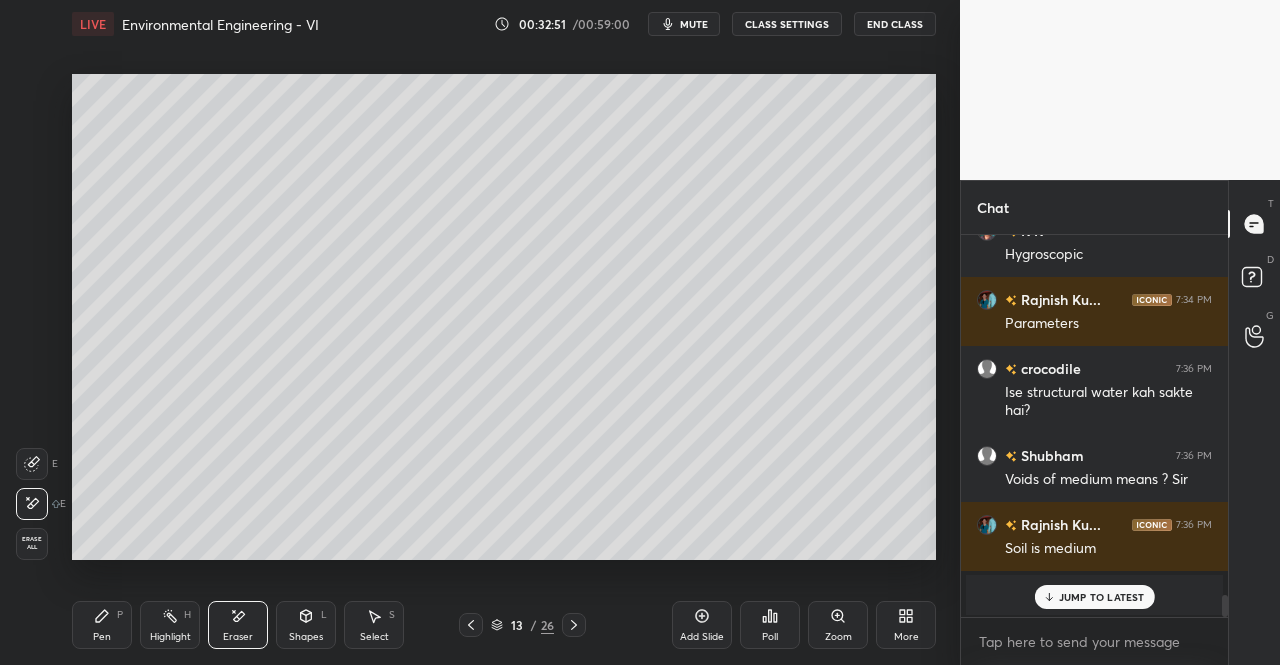 click on "Pen P" at bounding box center [102, 625] 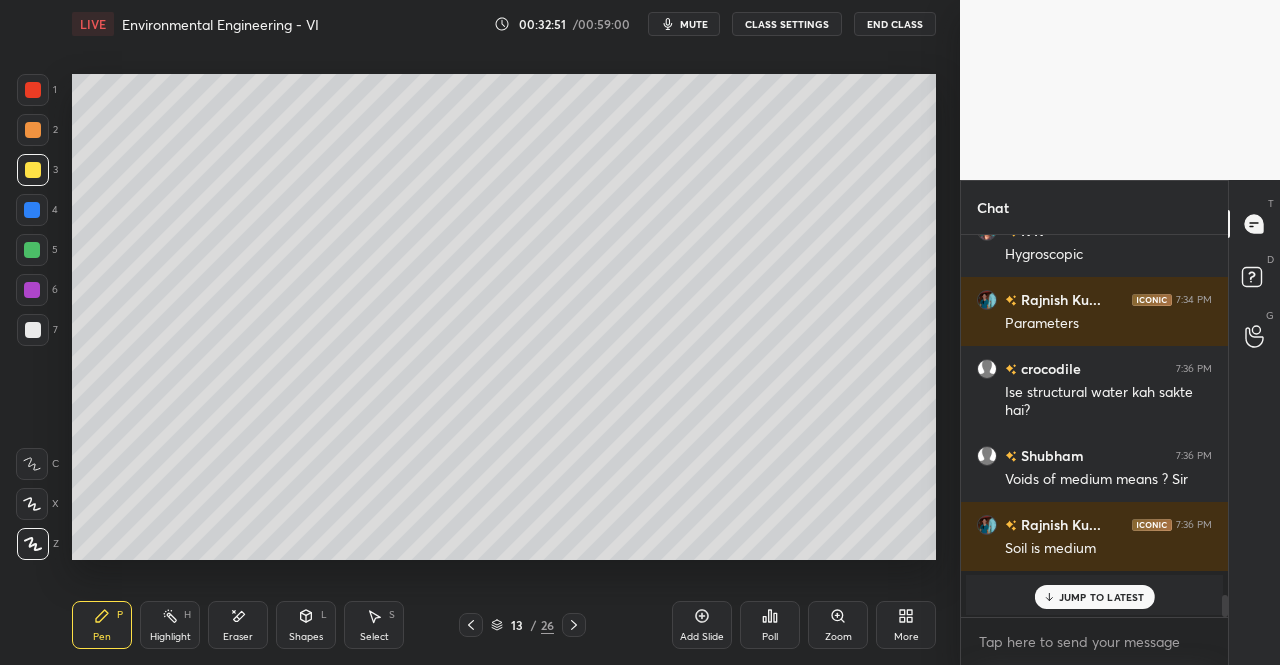 click 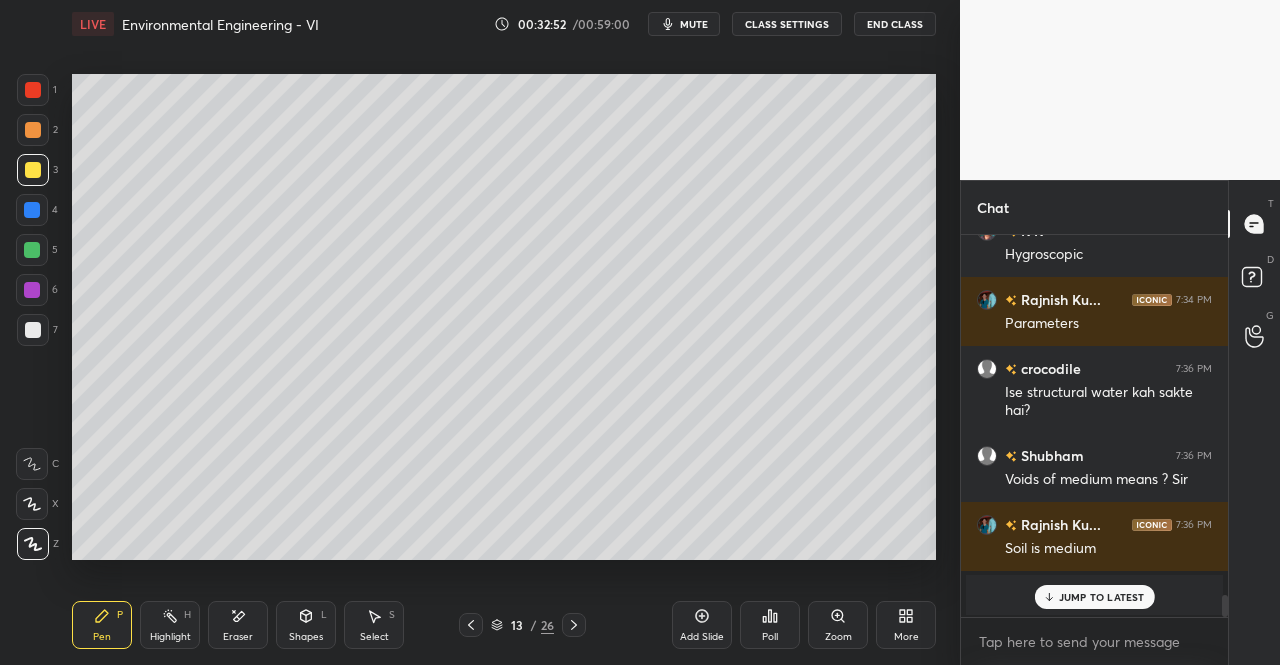 click at bounding box center (33, 330) 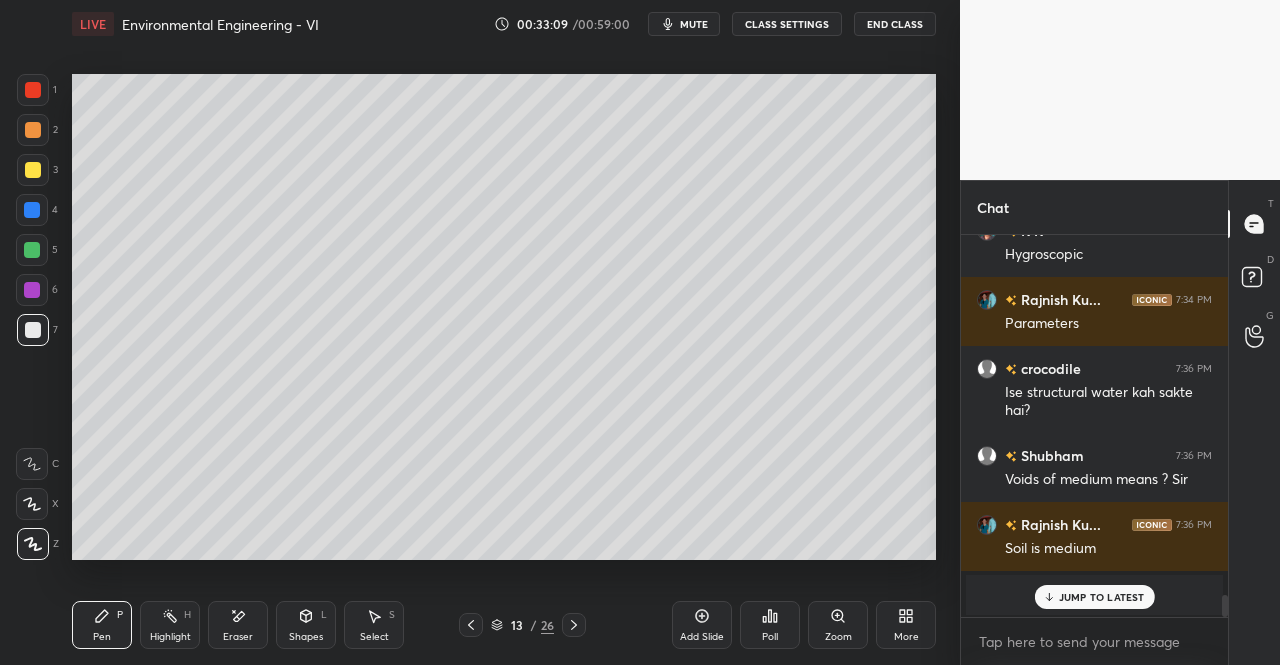 click on "Select S" at bounding box center (374, 625) 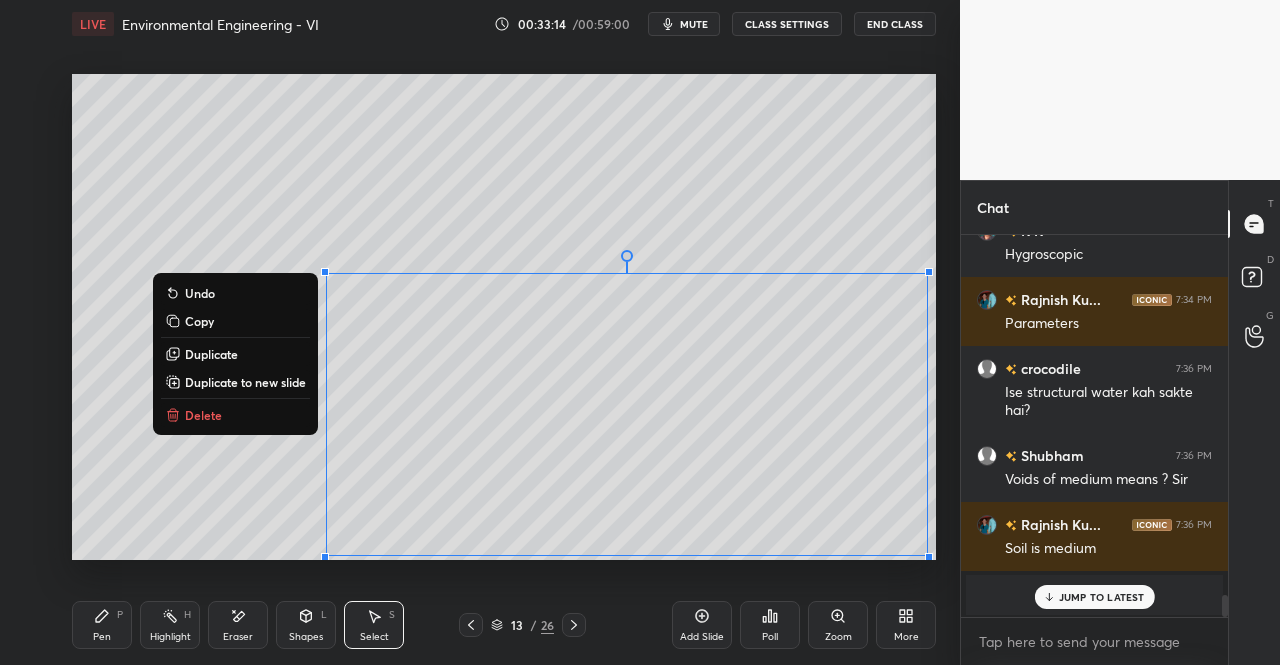 scroll, scrollTop: 6062, scrollLeft: 0, axis: vertical 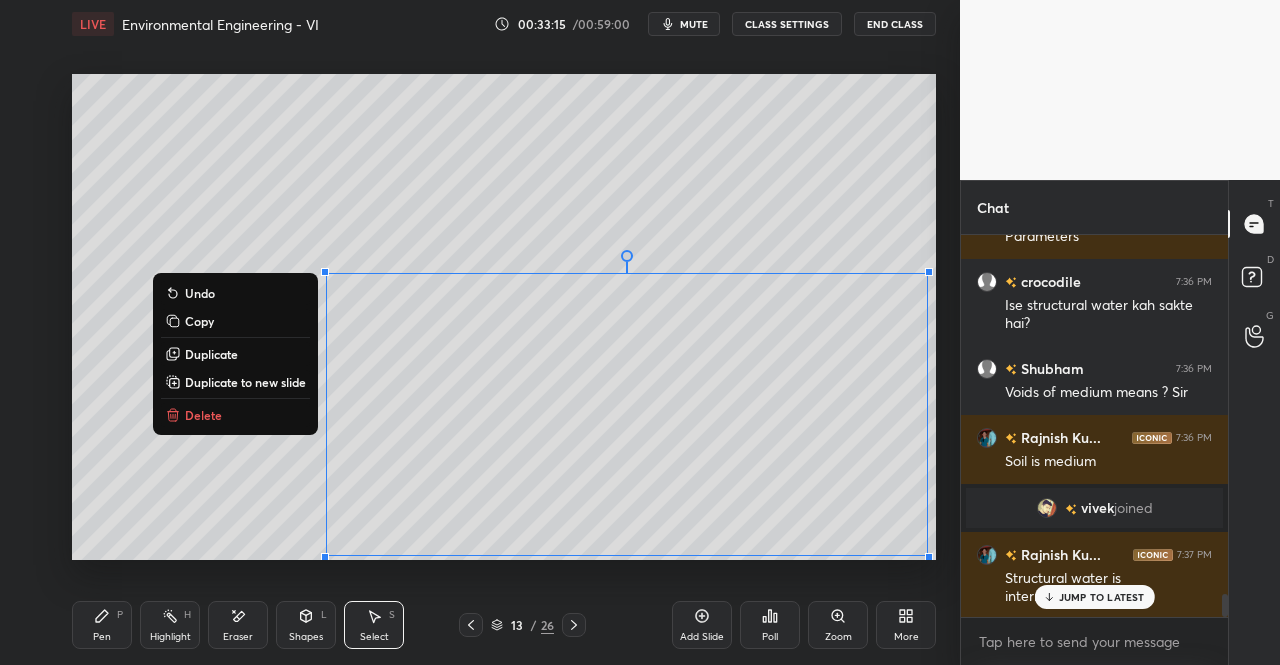 click on "0 ° Undo Copy Duplicate Duplicate to new slide Delete" at bounding box center (504, 317) 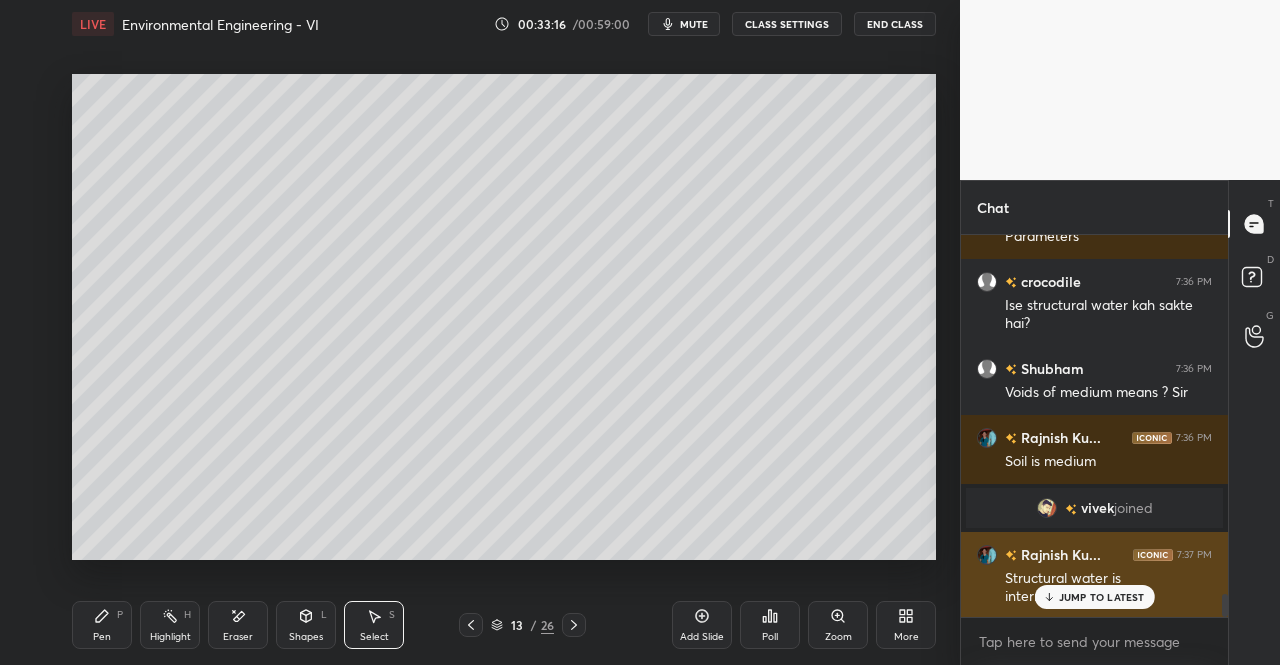 click on "JUMP TO LATEST" at bounding box center (1102, 597) 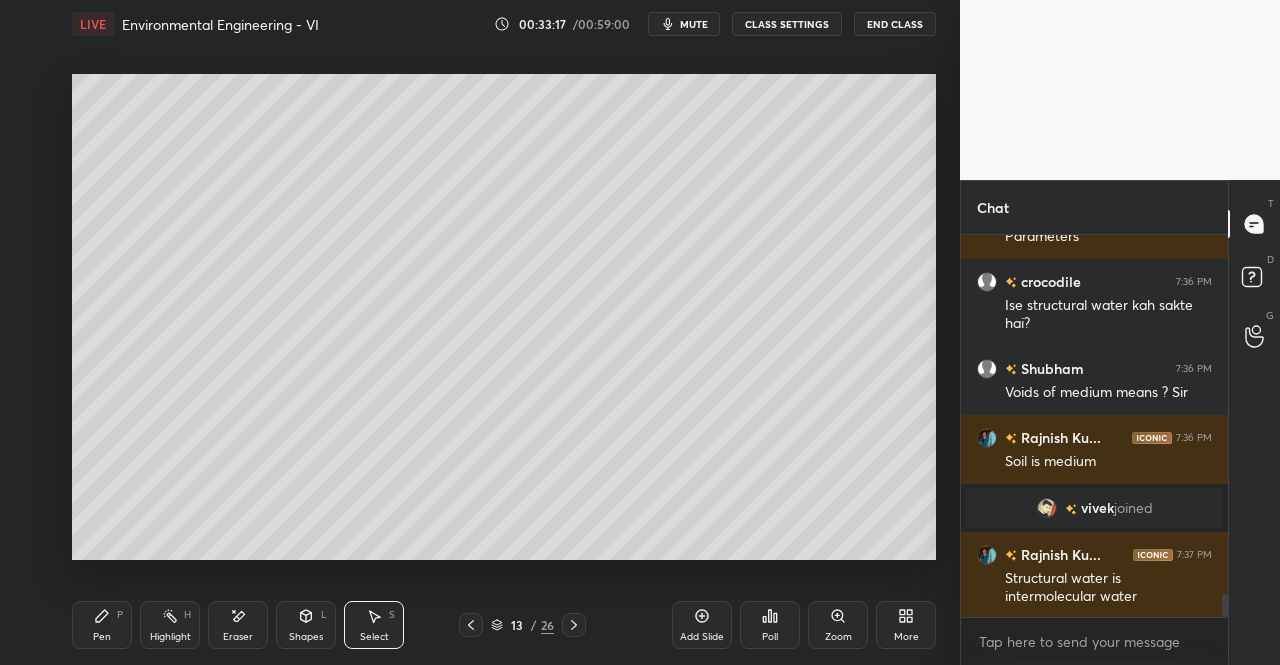 click on "LIVE Environmental Engineering - VI 00:33:17 /  00:59:00 mute CLASS SETTINGS End Class 0 ° Undo Copy Duplicate Duplicate to new slide Delete Setting up your live class Poll for   secs No correct answer Start poll Back Environmental Engineering - VI • L6 of Complete Course on Environmental Engineering Dr. Jaspal Singh Pen P Highlight H Eraser Shapes L Select S 13 / 26 Add Slide Poll Zoom More" at bounding box center (504, 332) 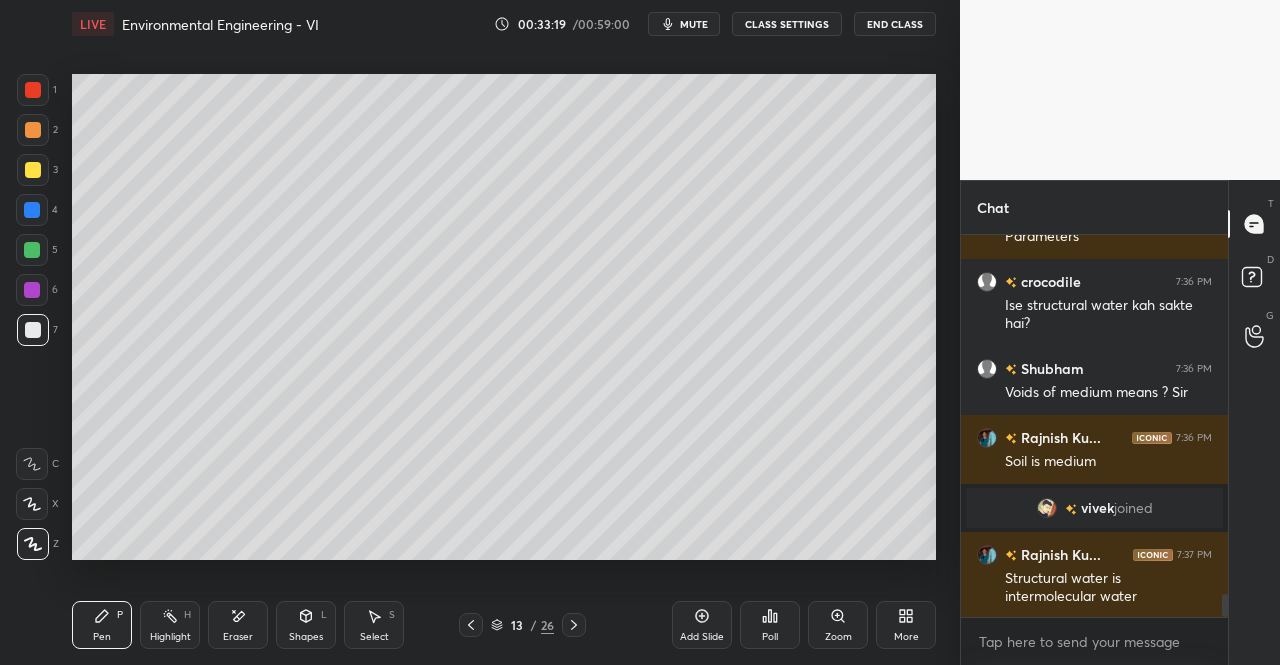 click at bounding box center (33, 170) 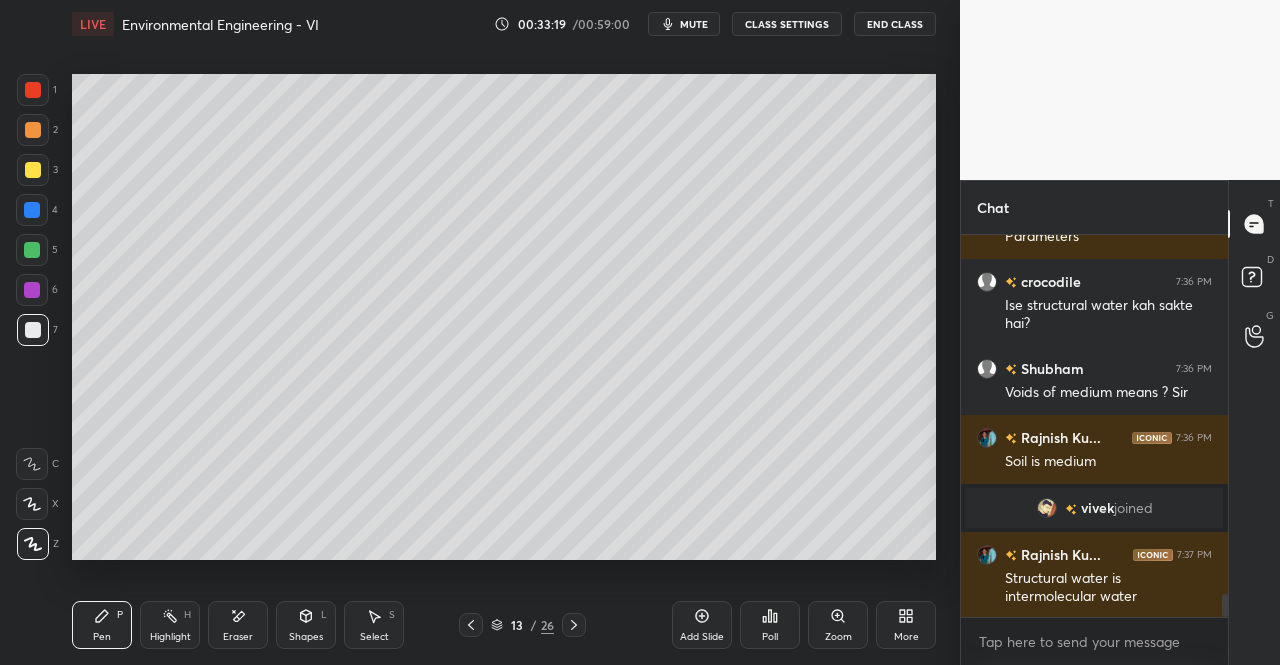 click at bounding box center [33, 170] 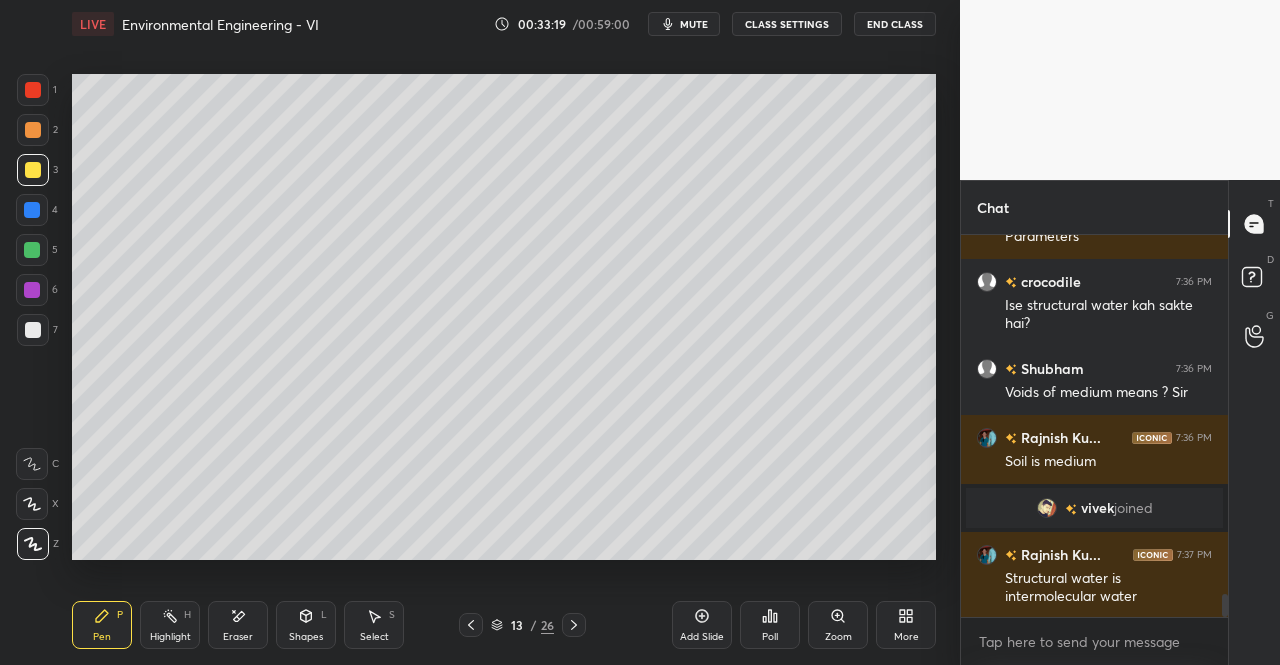 click at bounding box center (33, 170) 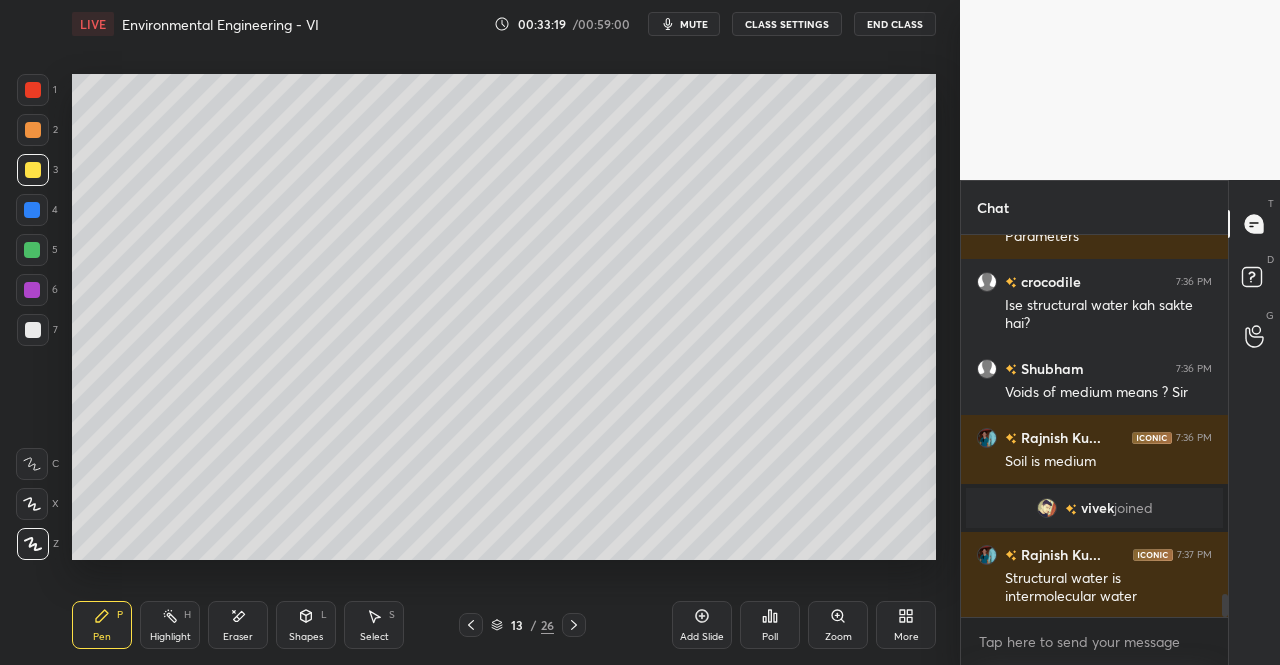 click on "Pen P" at bounding box center [102, 625] 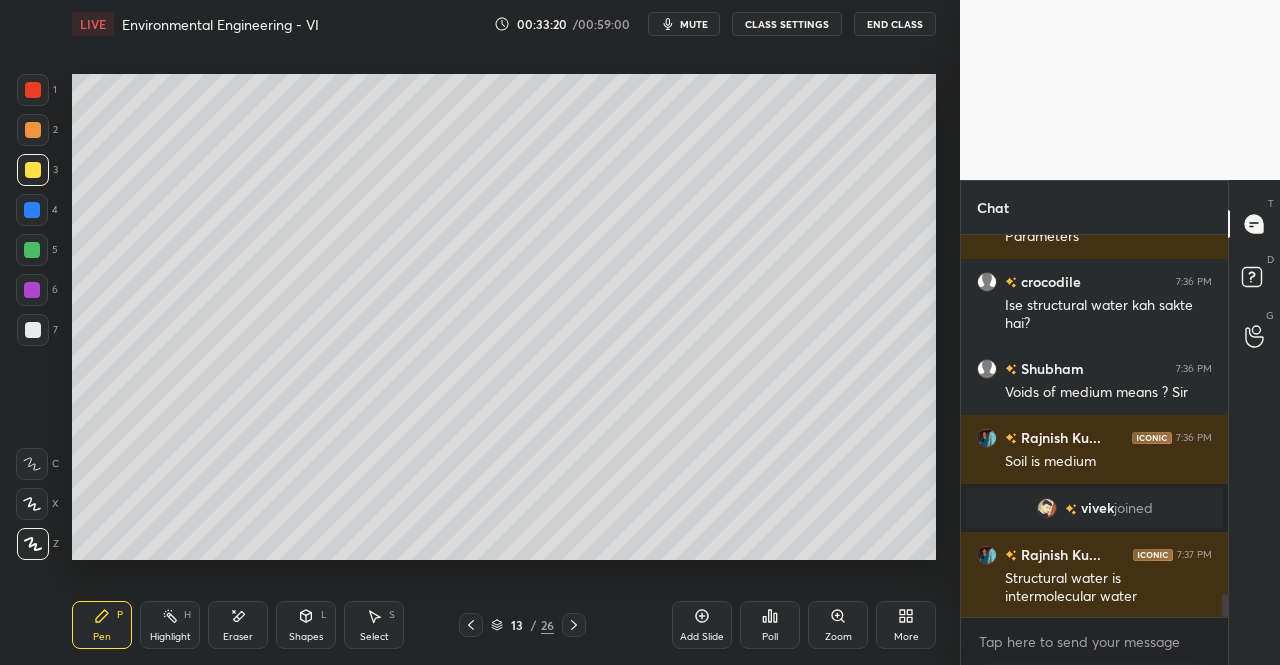 click on "Pen P" at bounding box center (102, 625) 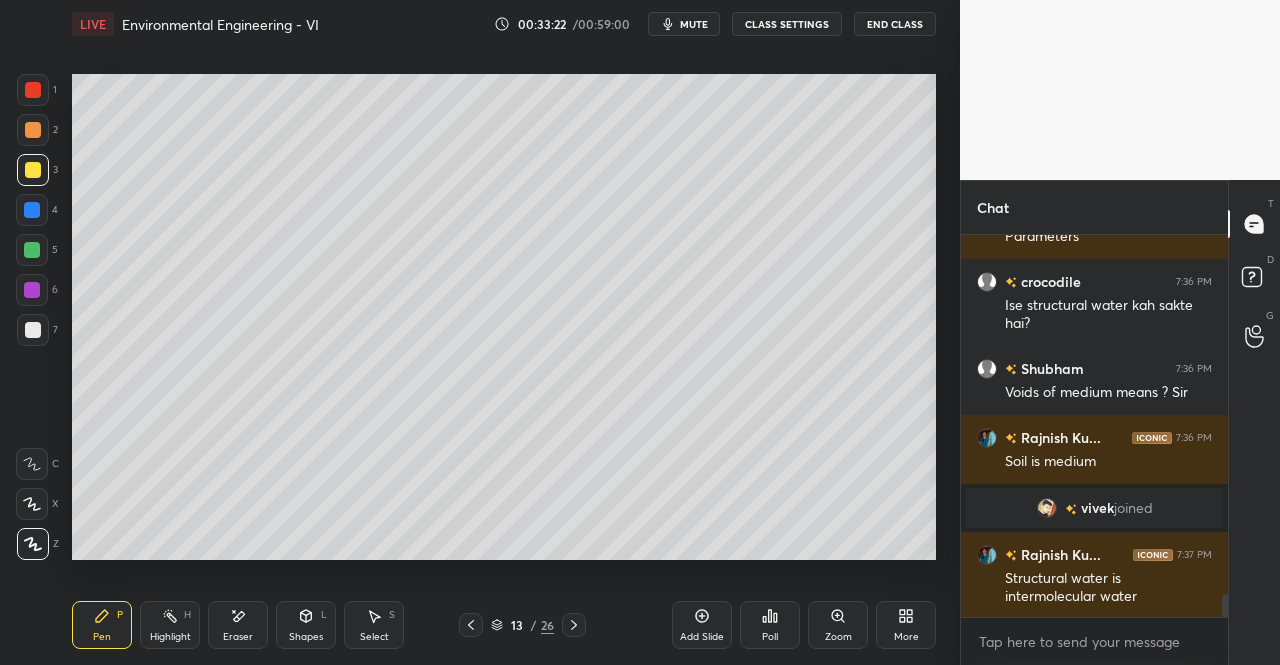 click on "Pen P" at bounding box center [102, 625] 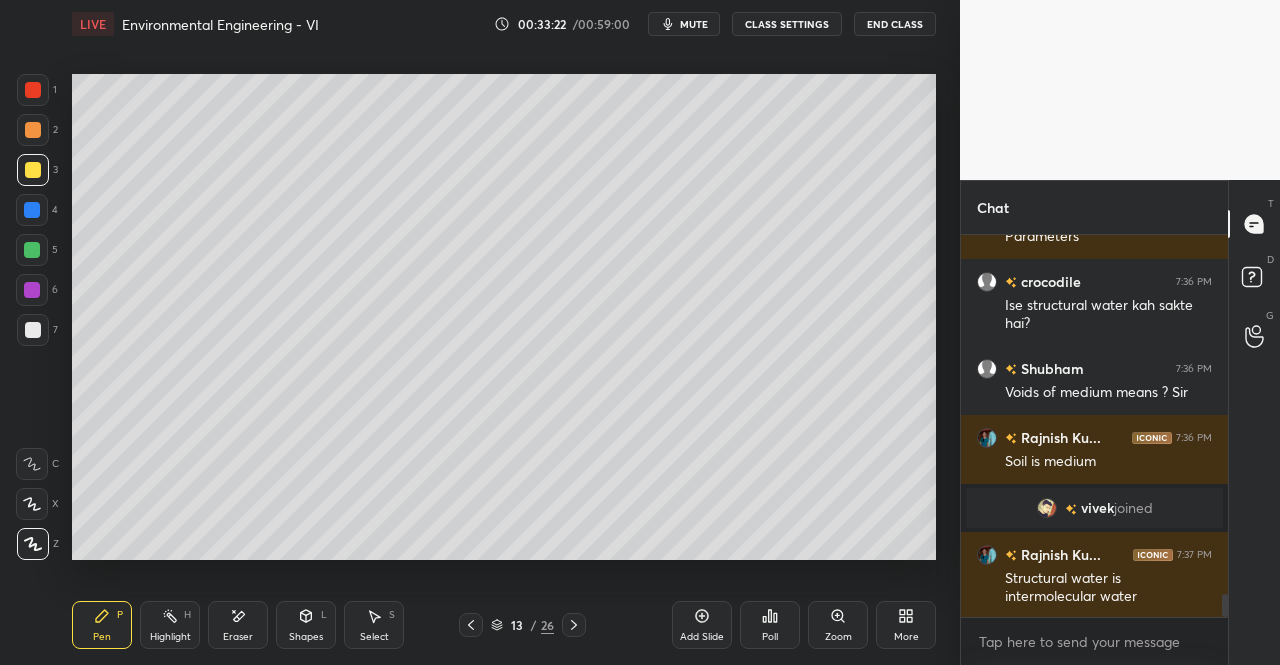 click on "Pen P Highlight H Eraser Shapes L Select S 13 / 26 Add Slide Poll Zoom More" at bounding box center (504, 625) 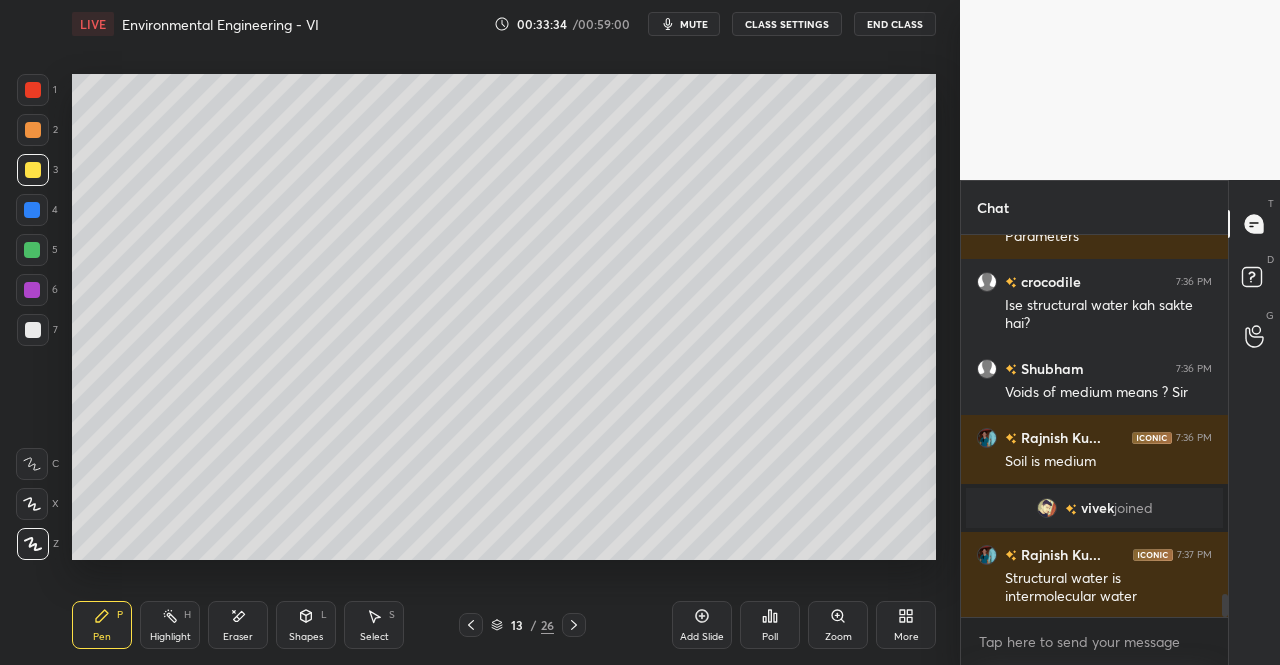 click on "Eraser" at bounding box center (238, 637) 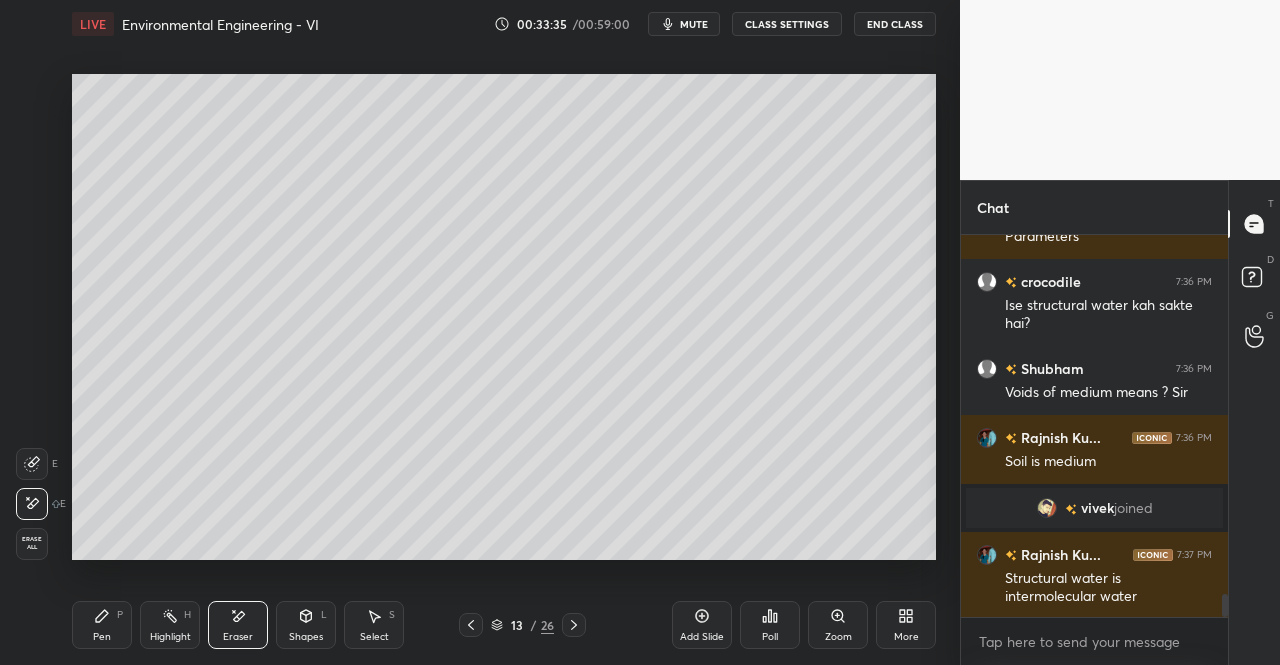 click 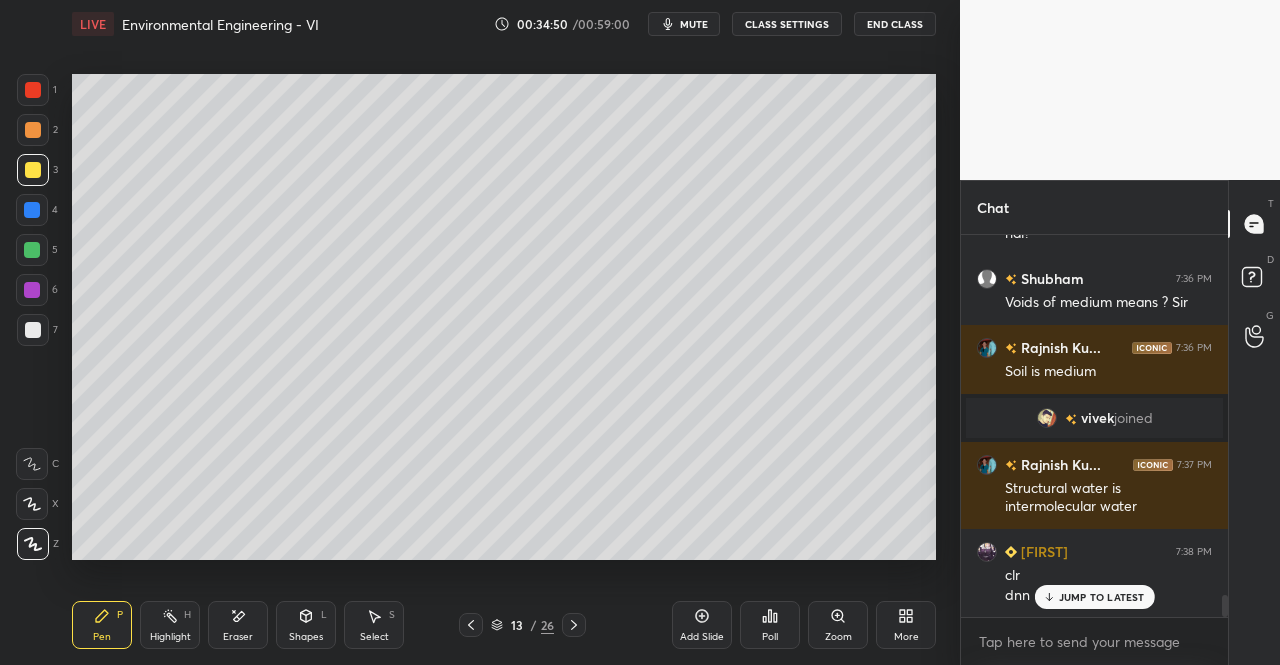scroll, scrollTop: 6220, scrollLeft: 0, axis: vertical 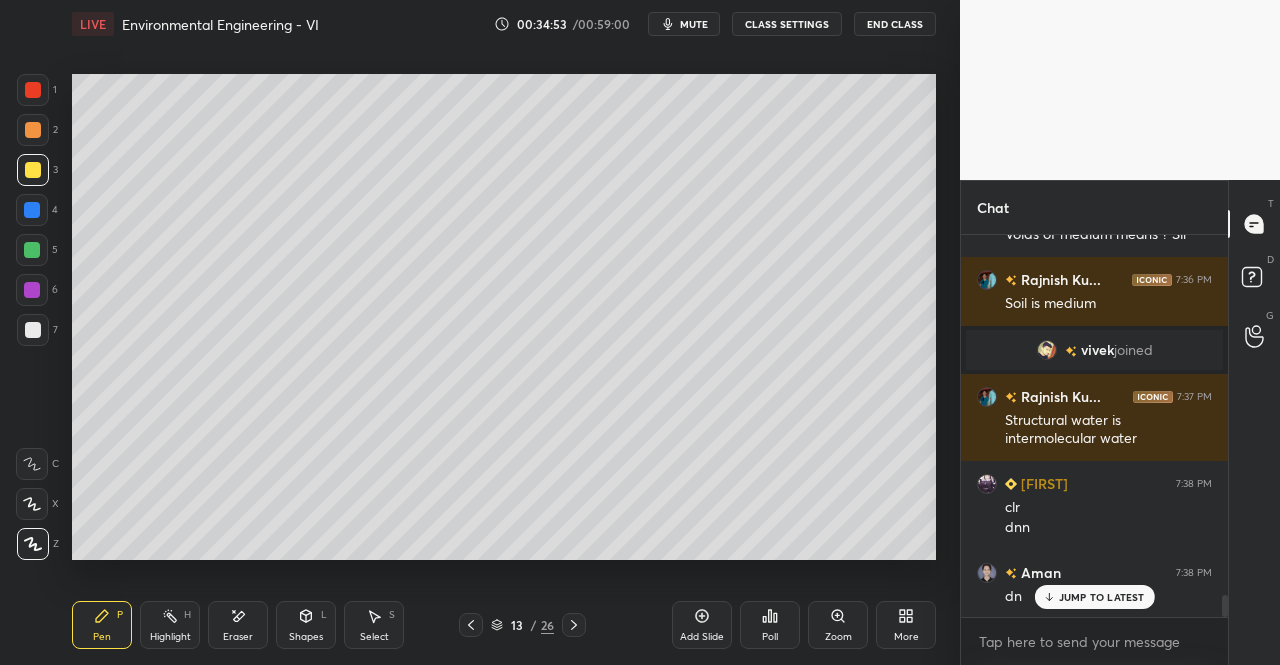 click on "JUMP TO LATEST" at bounding box center (1102, 597) 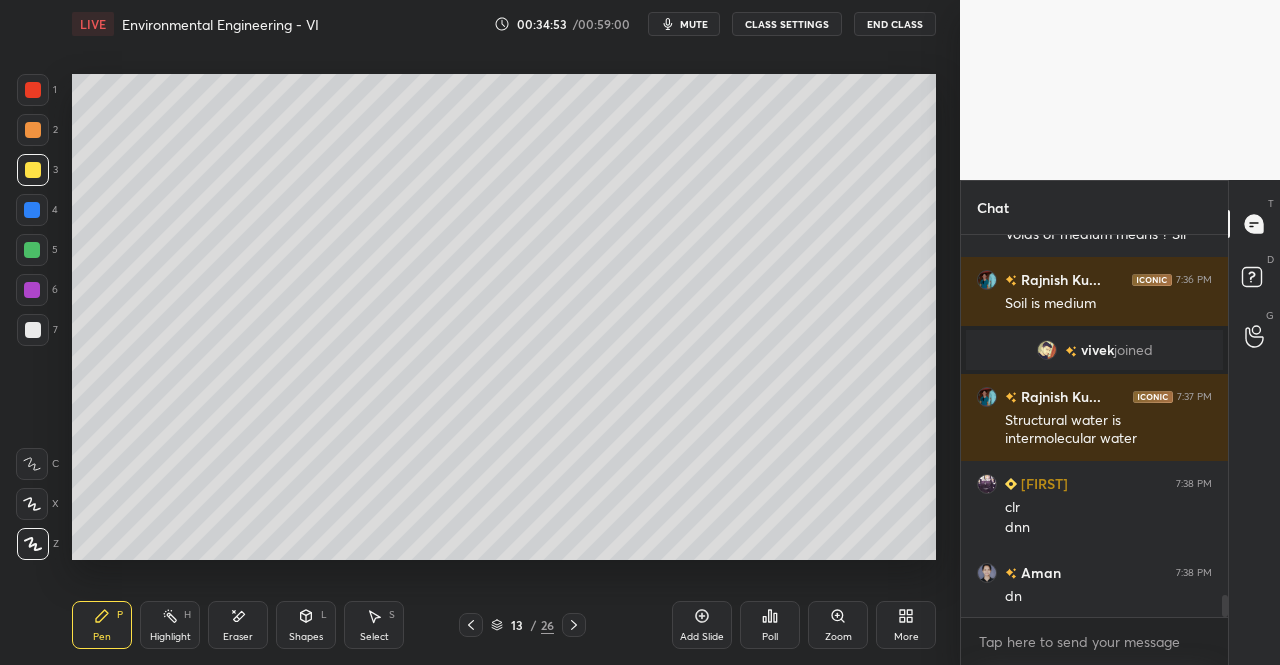 scroll, scrollTop: 6290, scrollLeft: 0, axis: vertical 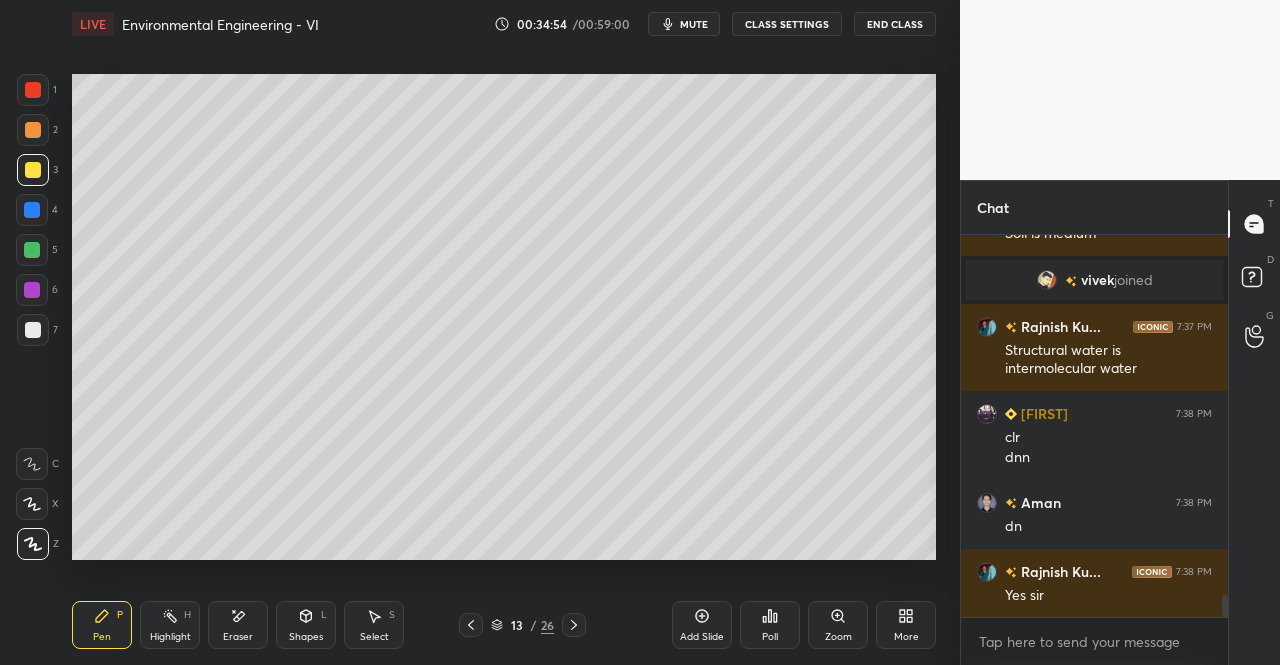 click 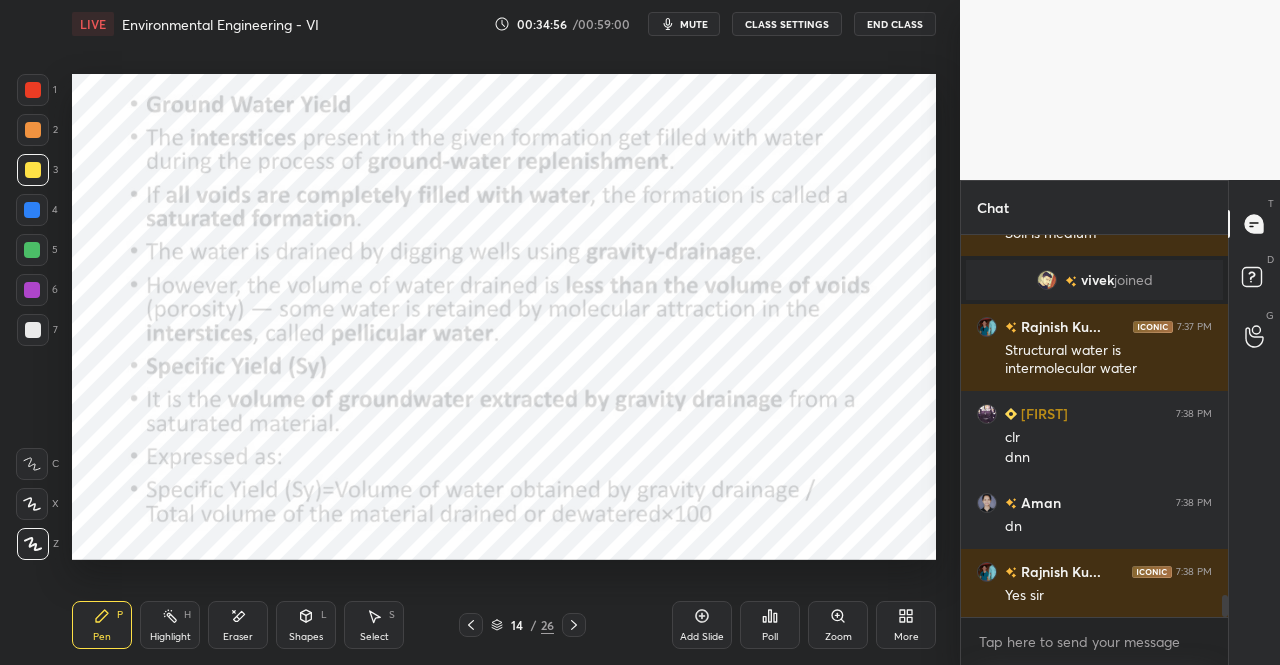 click on "Pen P" at bounding box center [102, 625] 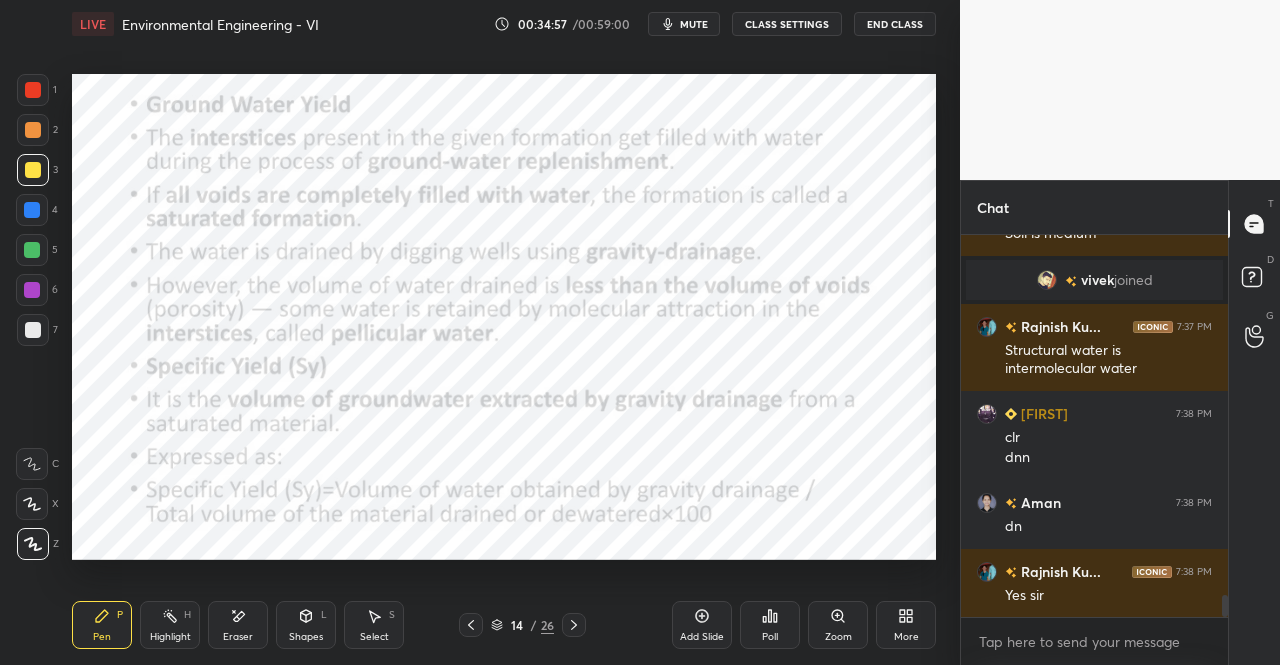 click 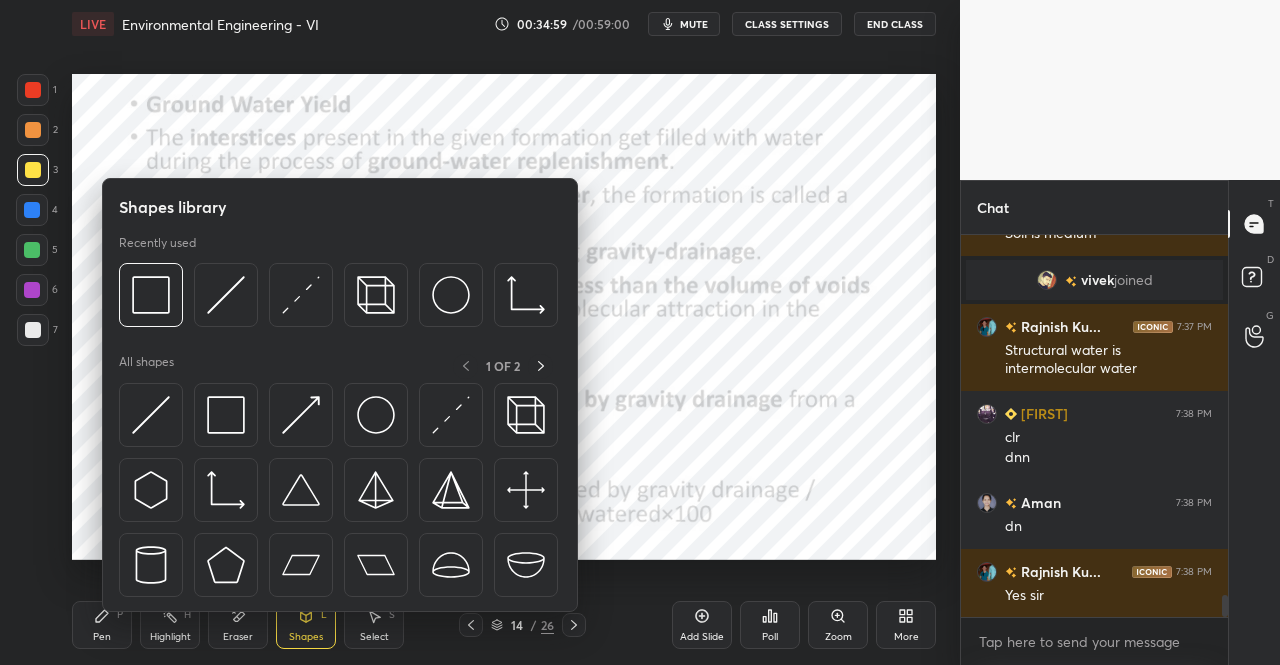 click at bounding box center (226, 415) 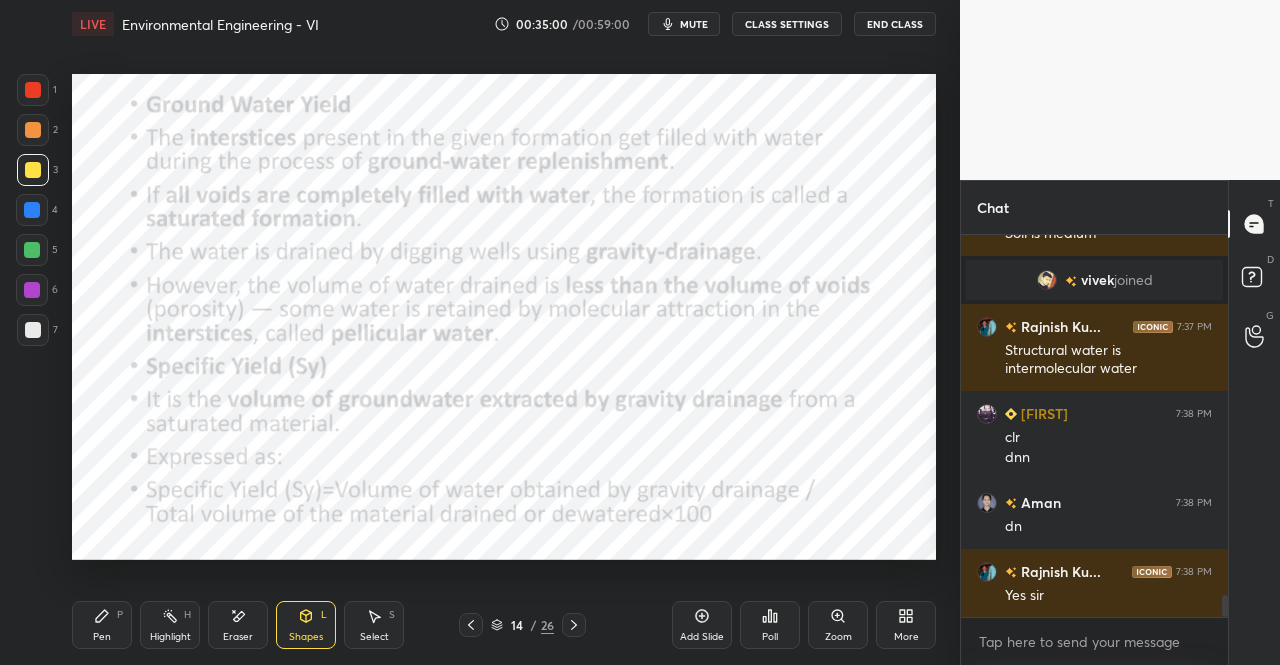 click at bounding box center (33, 90) 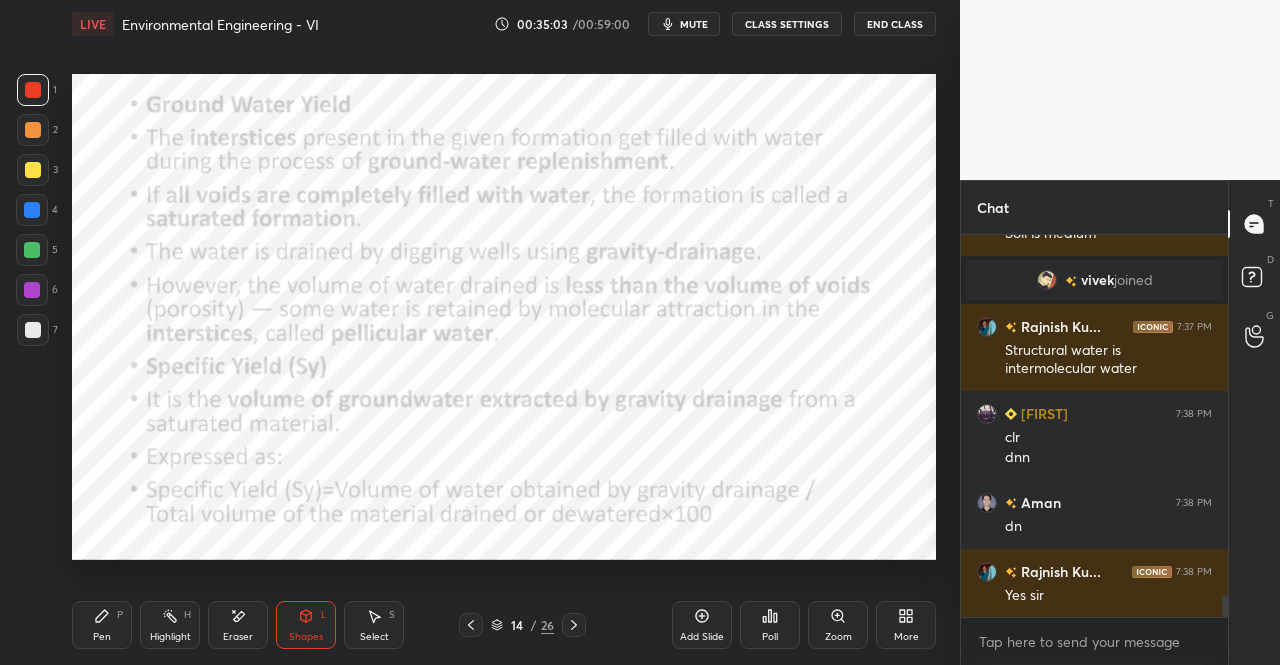 click on "Shapes L" at bounding box center [306, 625] 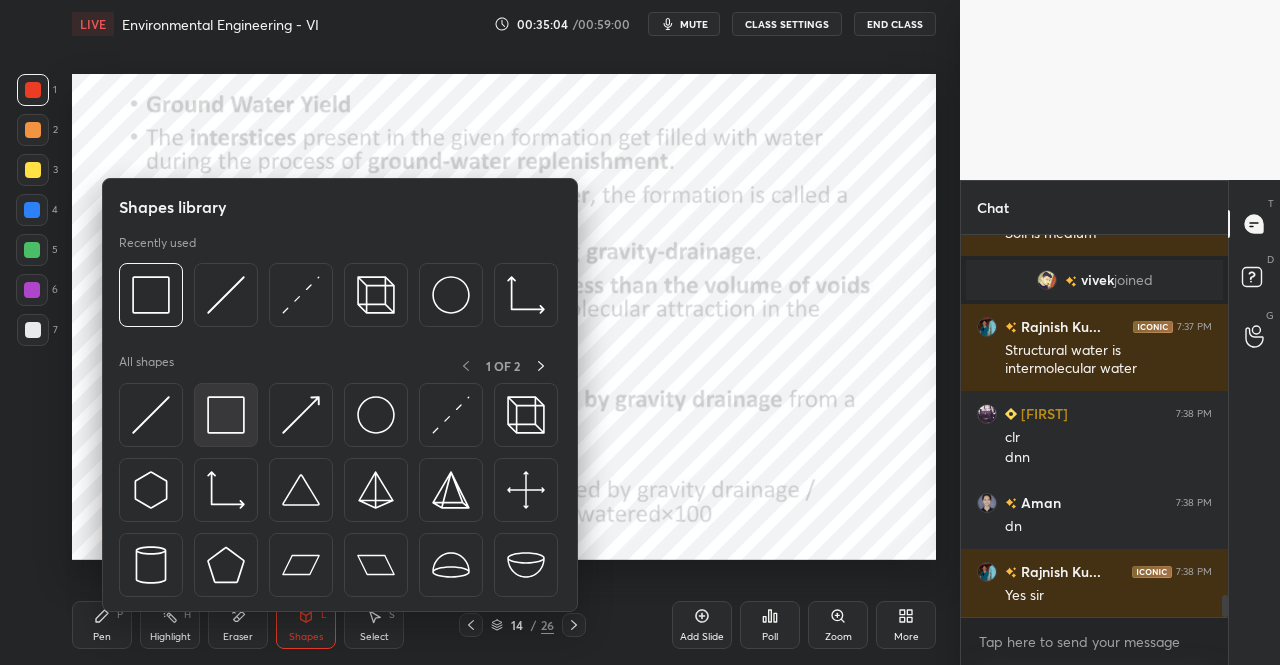 click at bounding box center [226, 415] 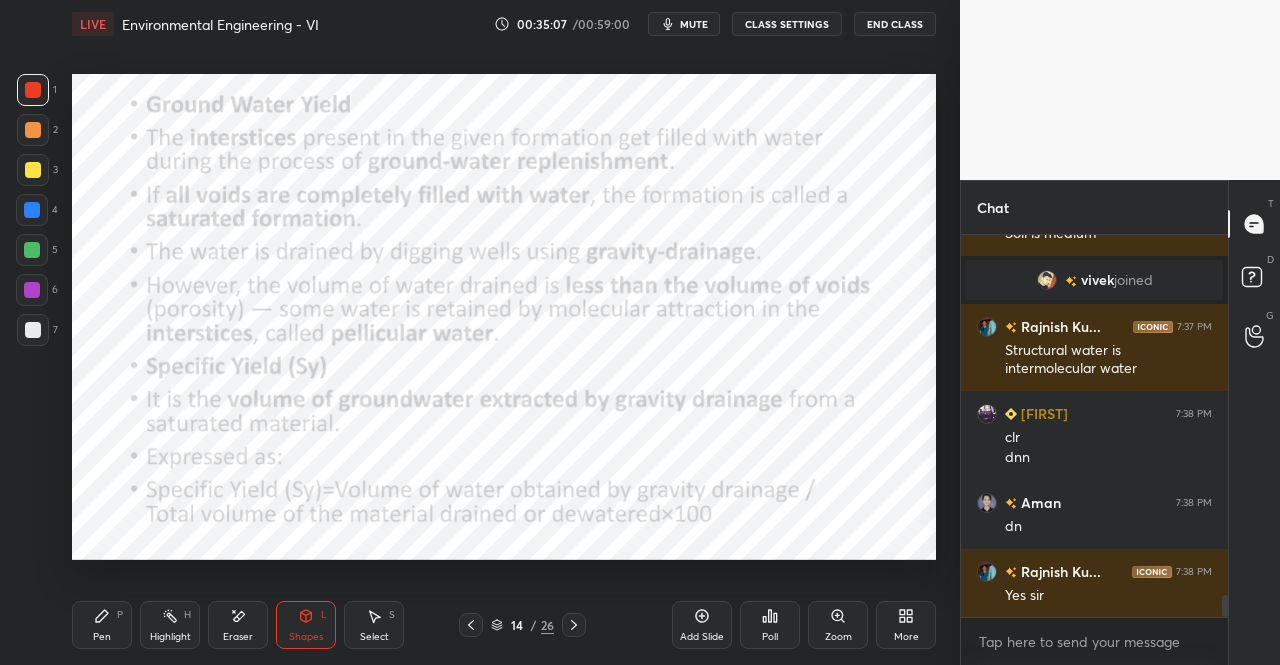 click 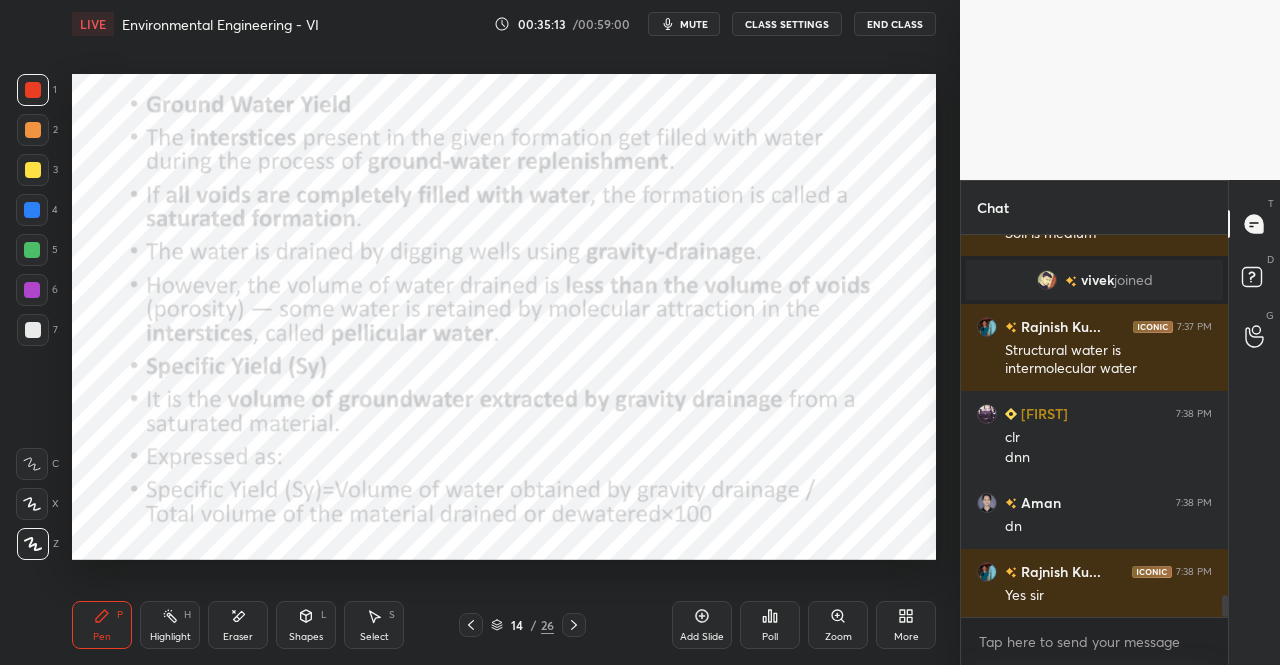 click 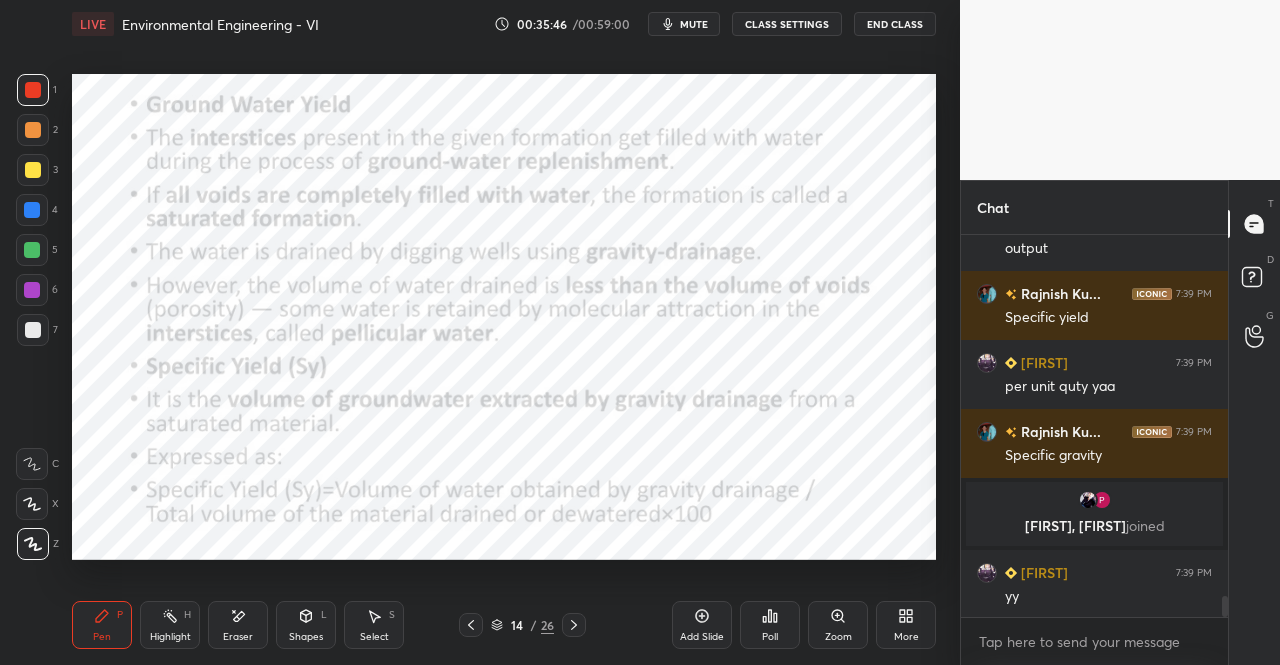 scroll, scrollTop: 6664, scrollLeft: 0, axis: vertical 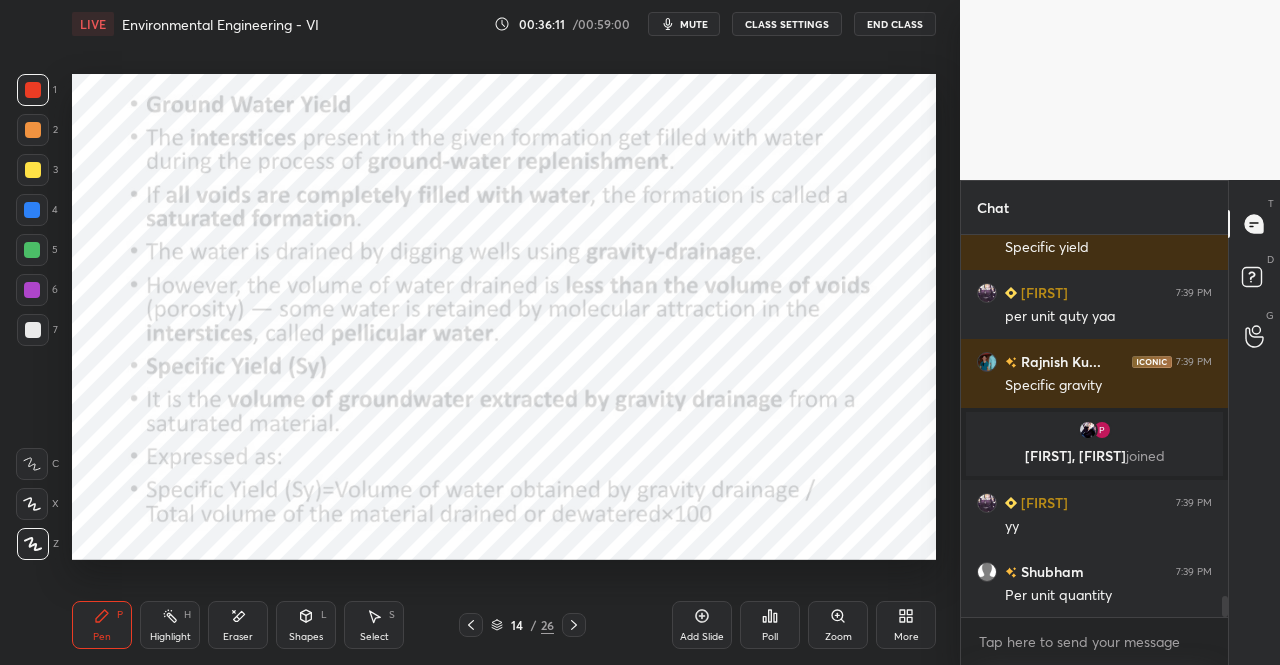 click on "Pen P" at bounding box center (102, 625) 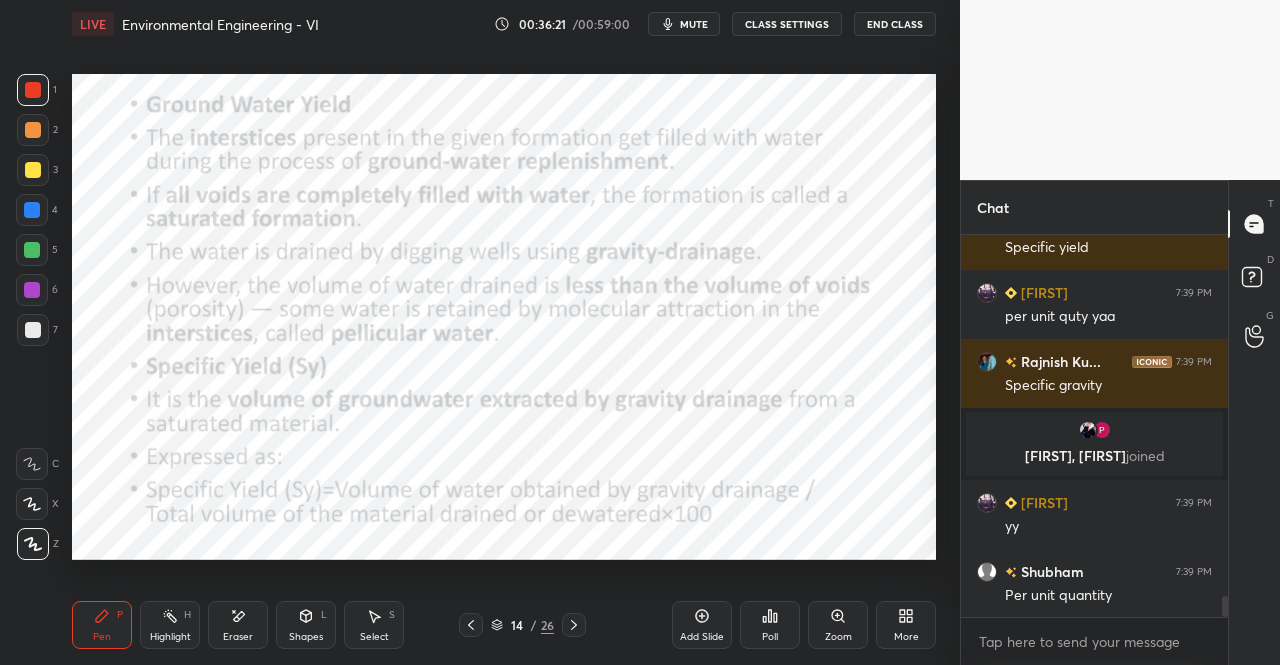 click 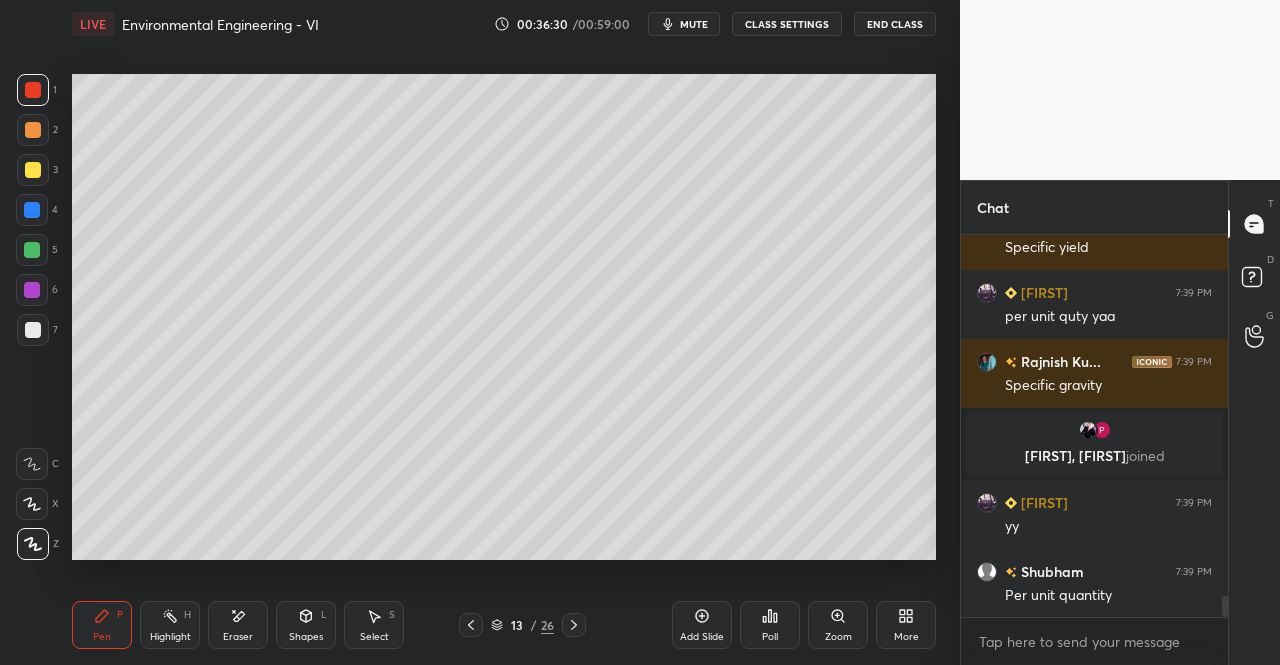 click 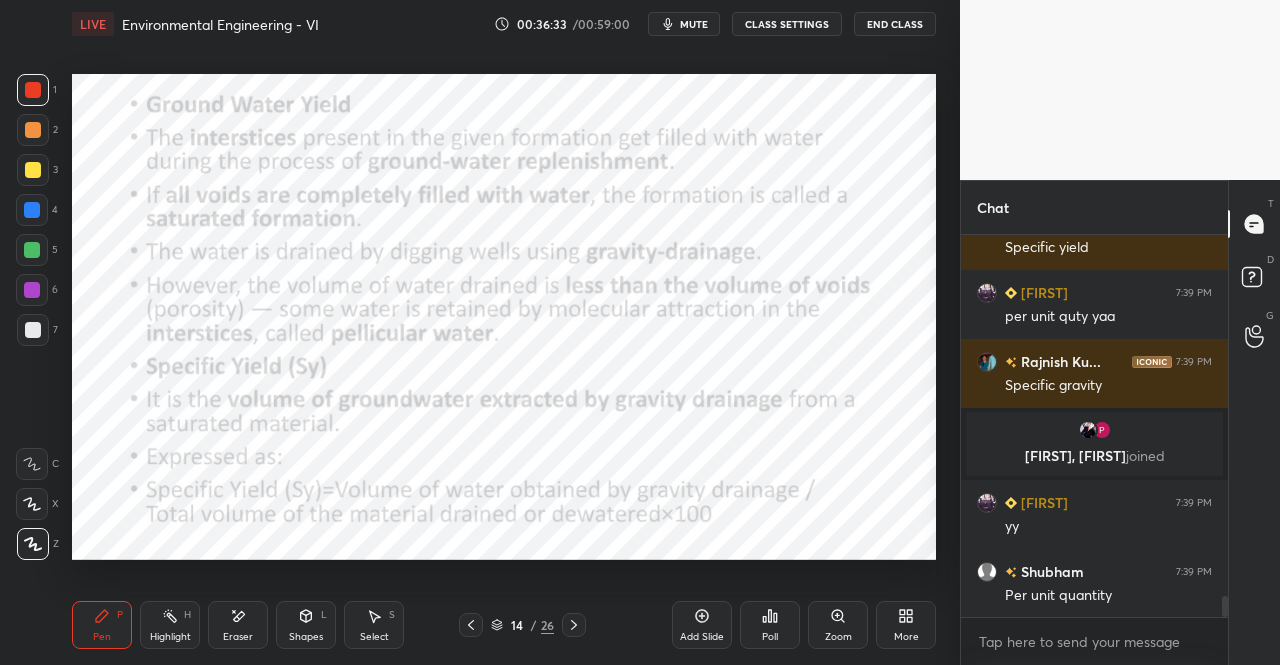 click at bounding box center (33, 90) 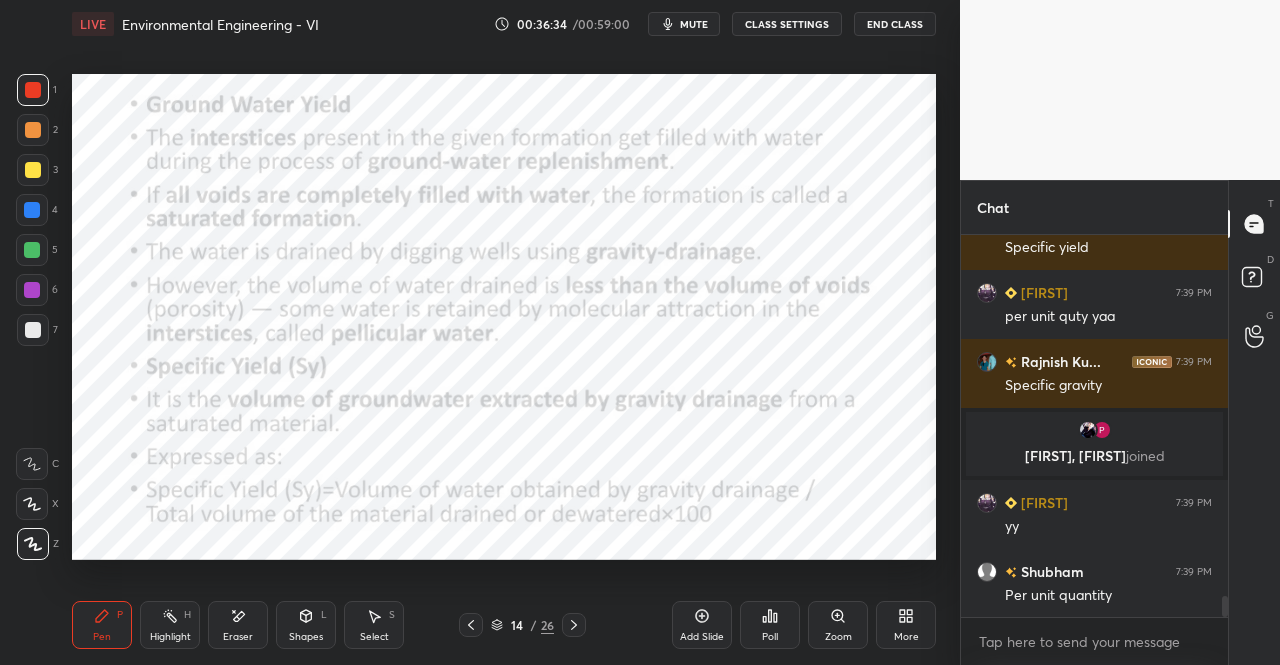 click at bounding box center [33, 90] 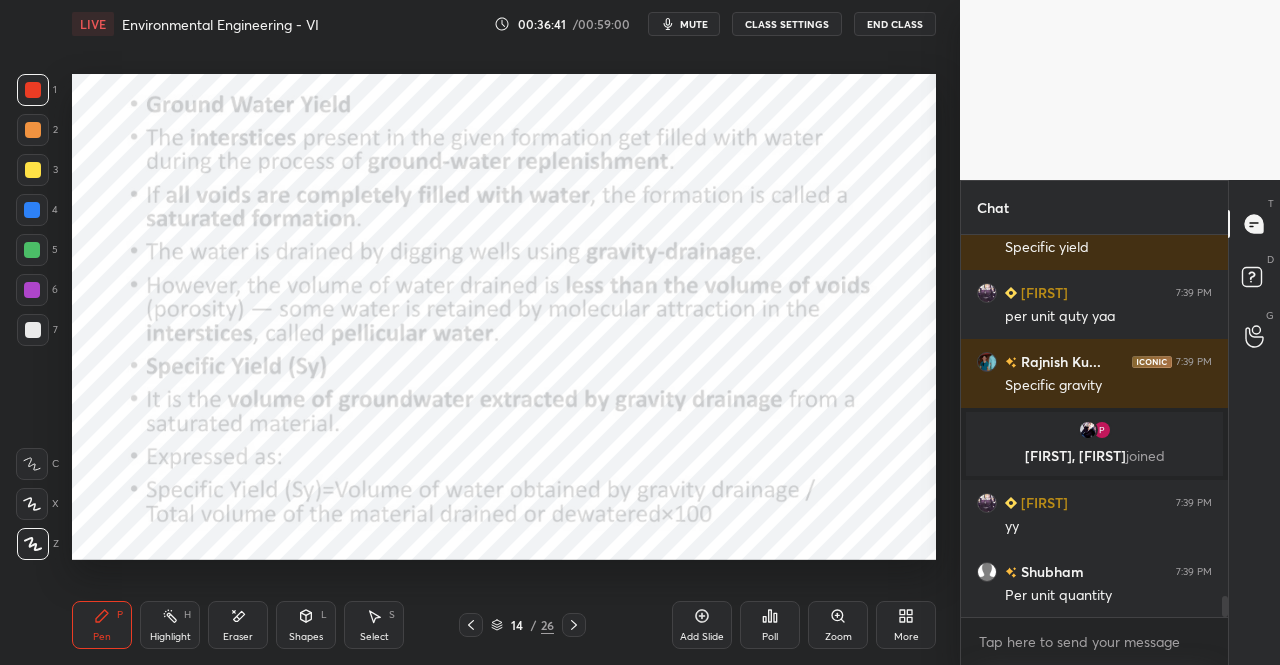 click on "Shapes L" at bounding box center [306, 625] 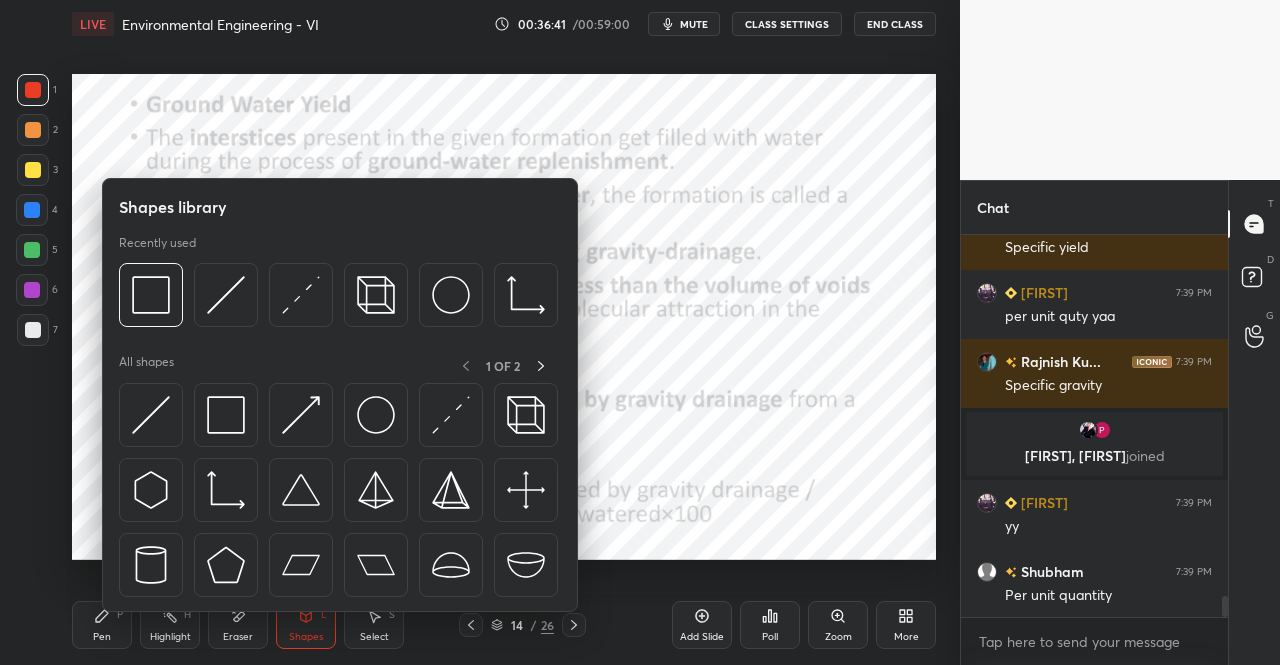 click at bounding box center (151, 415) 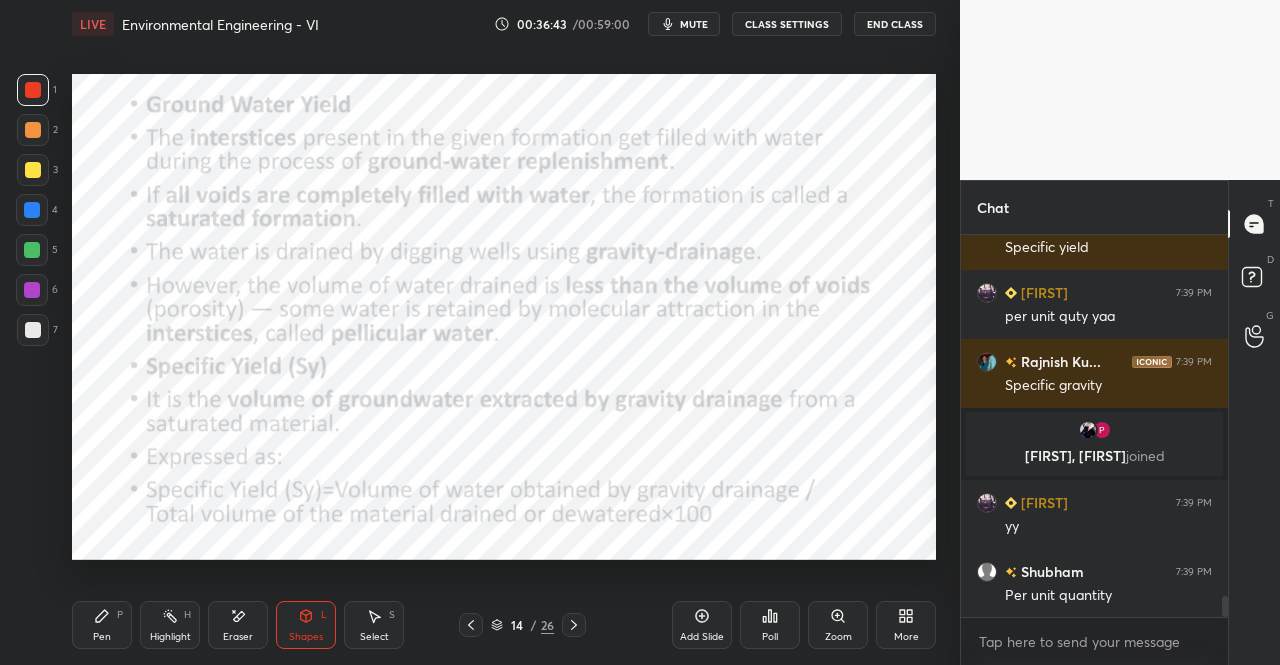 click on "Pen P" at bounding box center (102, 625) 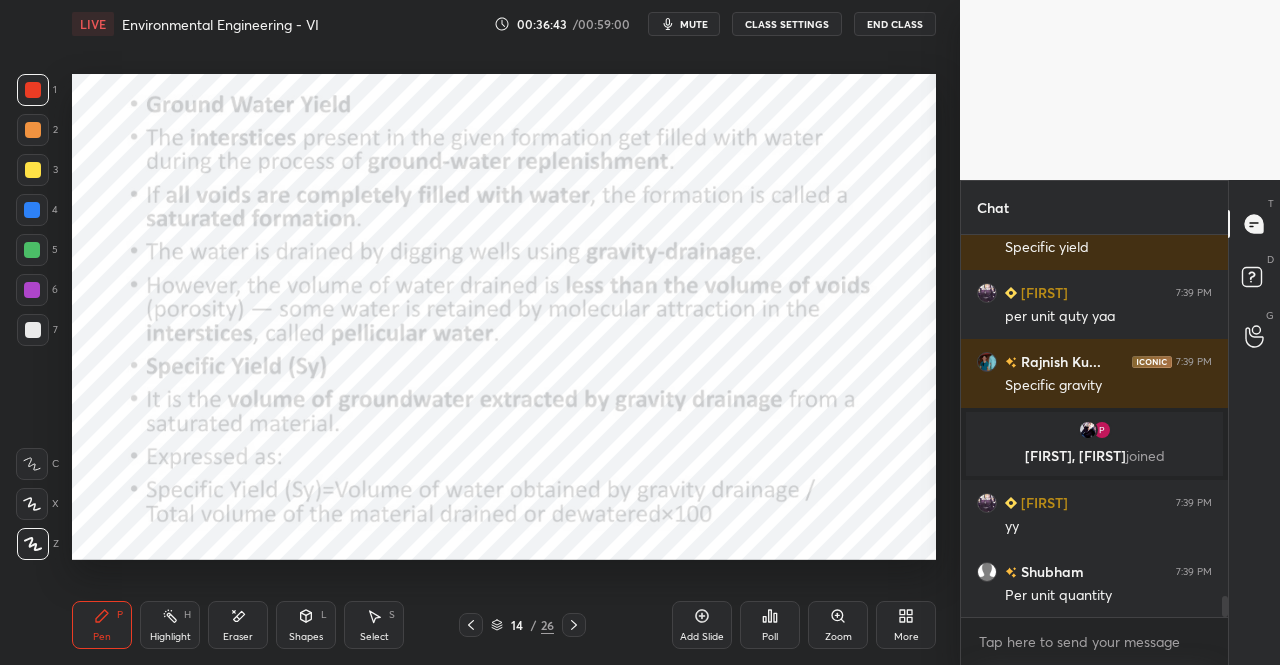 click on "Pen" at bounding box center (102, 637) 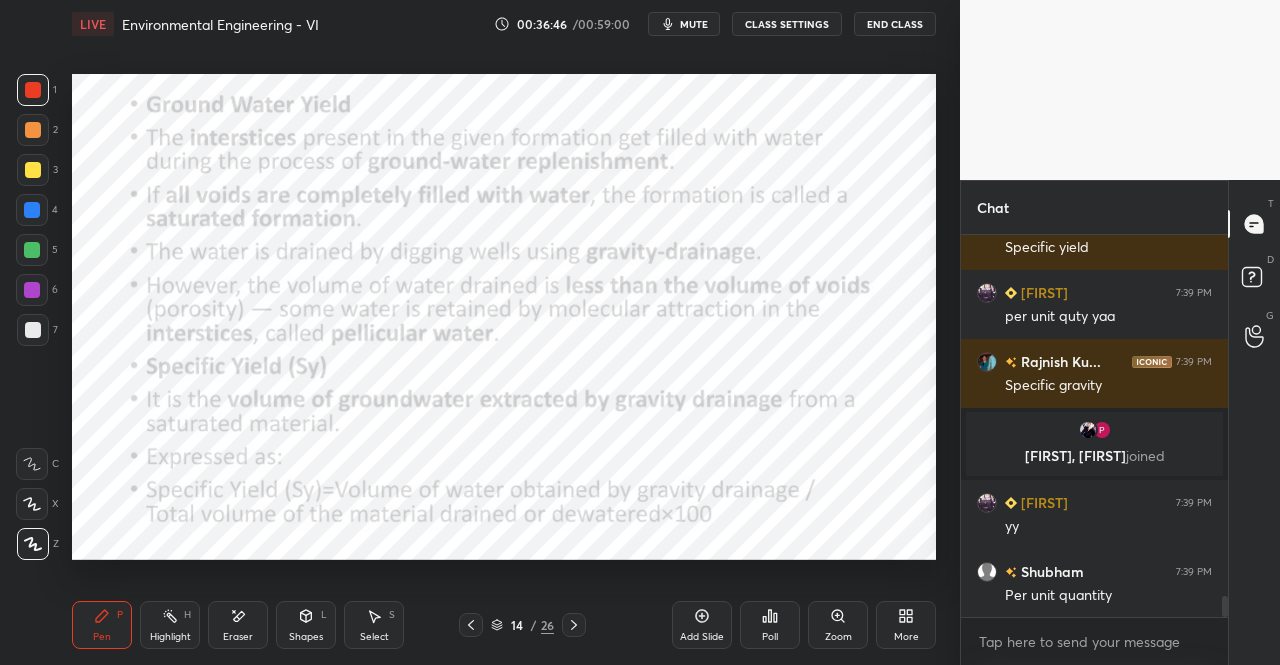 click on "Eraser" at bounding box center [238, 625] 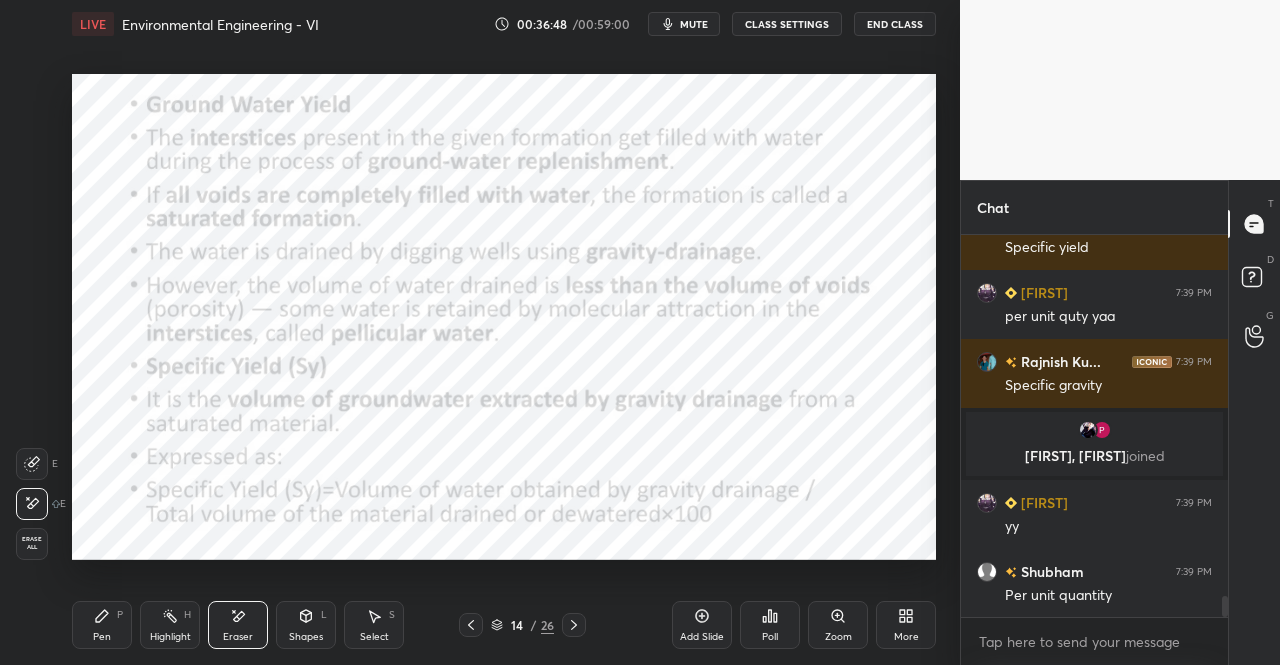 click on "Pen P" at bounding box center [102, 625] 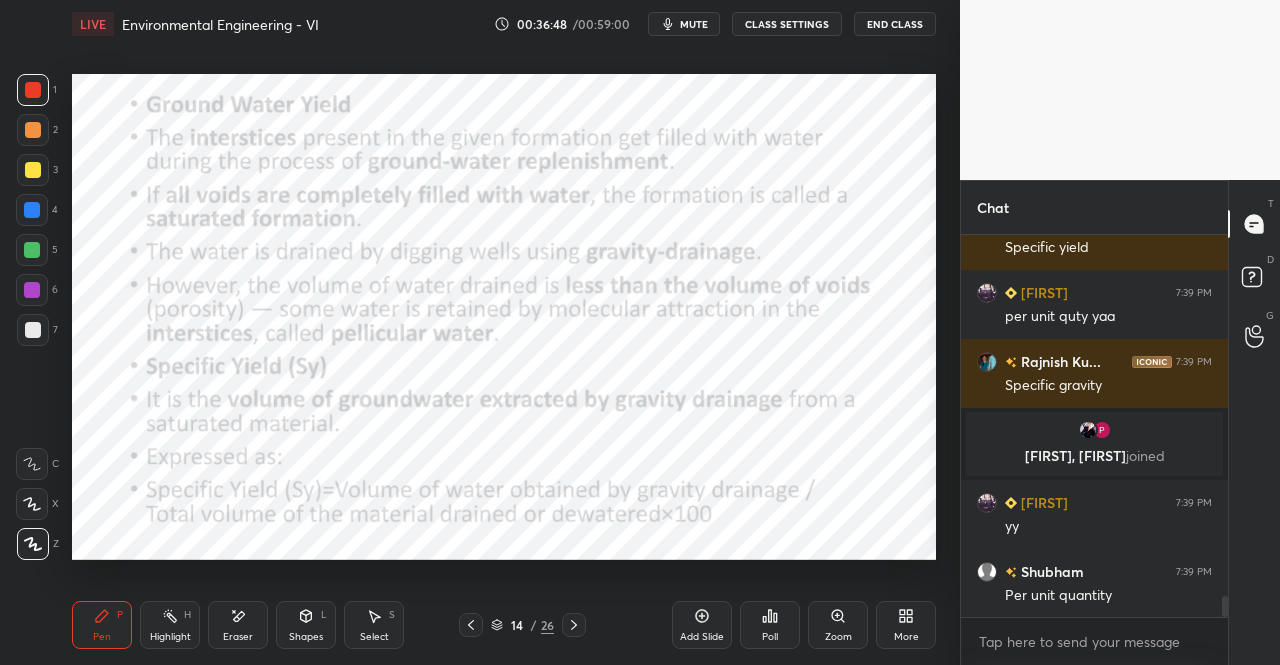click on "Pen P" at bounding box center (102, 625) 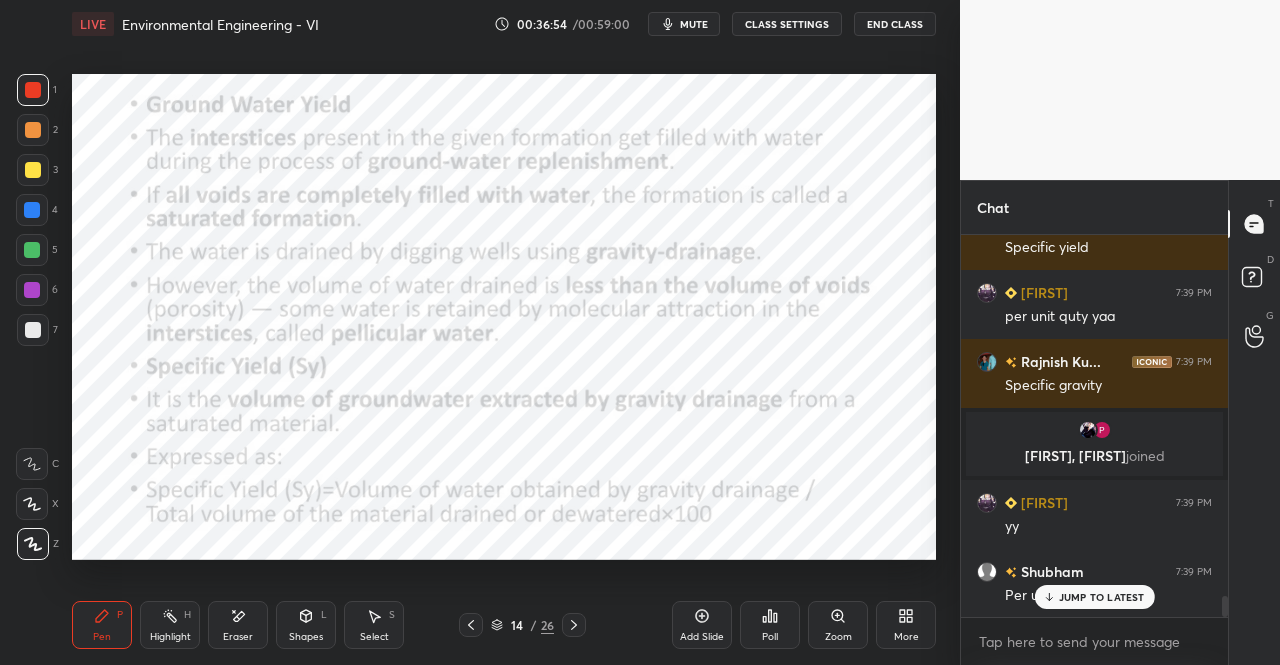 scroll, scrollTop: 6732, scrollLeft: 0, axis: vertical 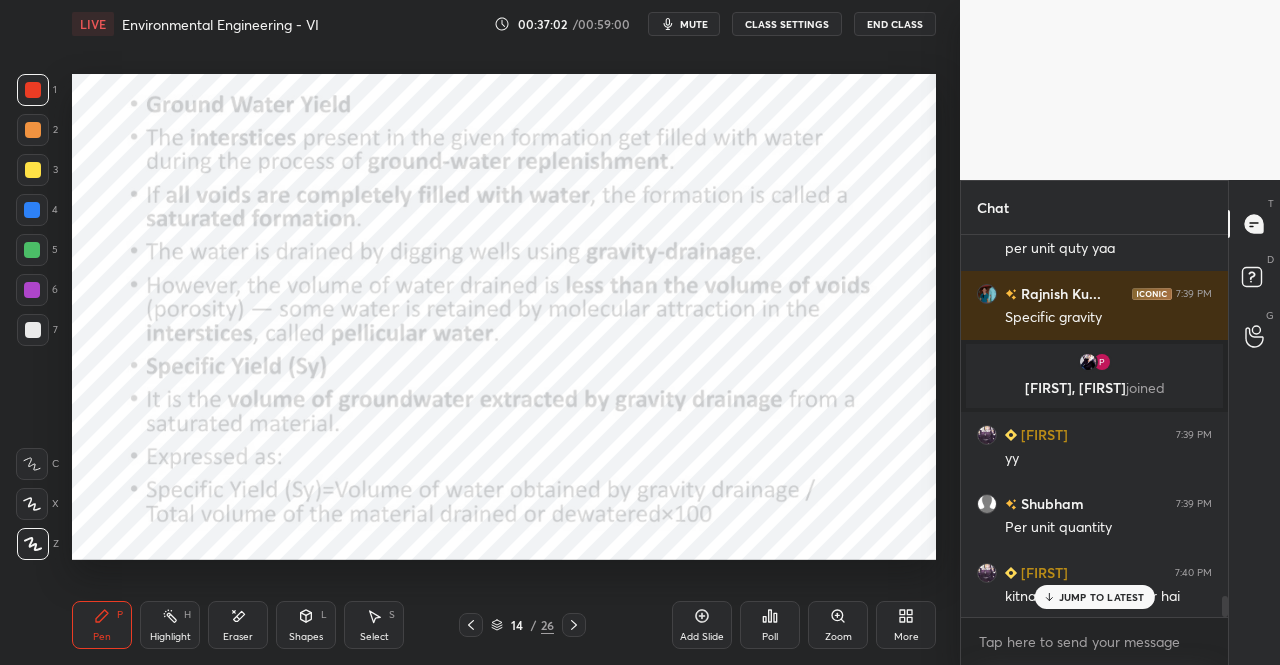 click on "Pen P Highlight H Eraser Shapes L Select S 14 / 26 Add Slide Poll Zoom More" at bounding box center [504, 625] 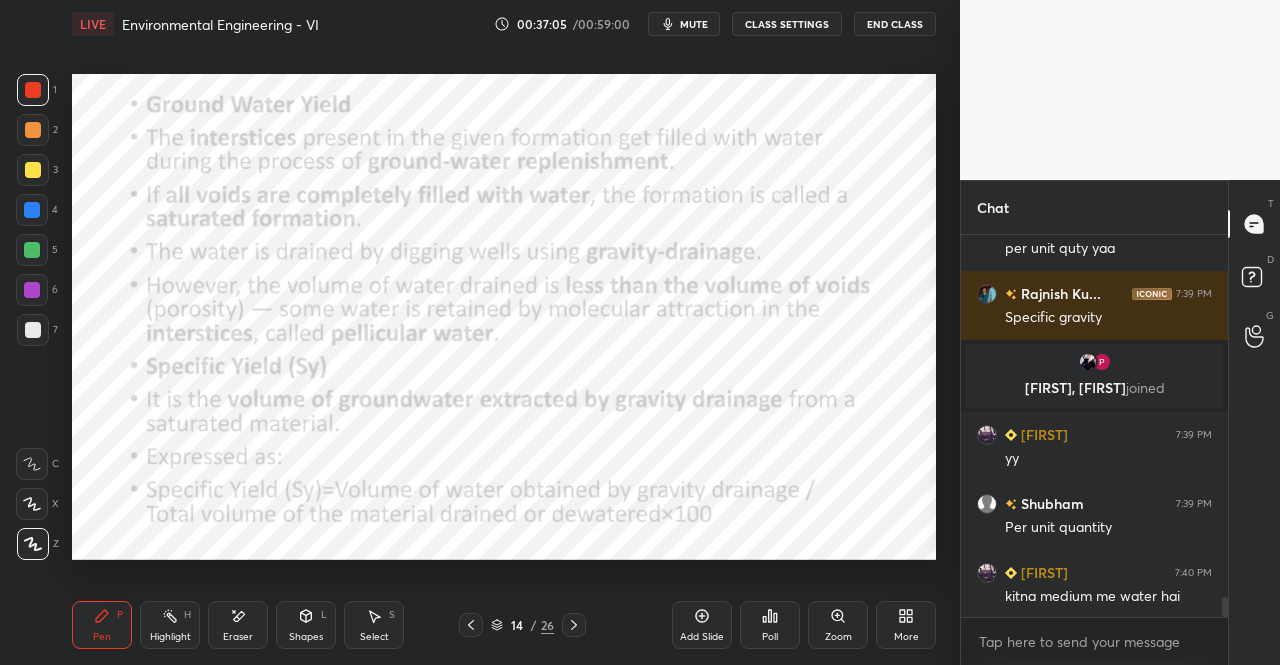 scroll, scrollTop: 6802, scrollLeft: 0, axis: vertical 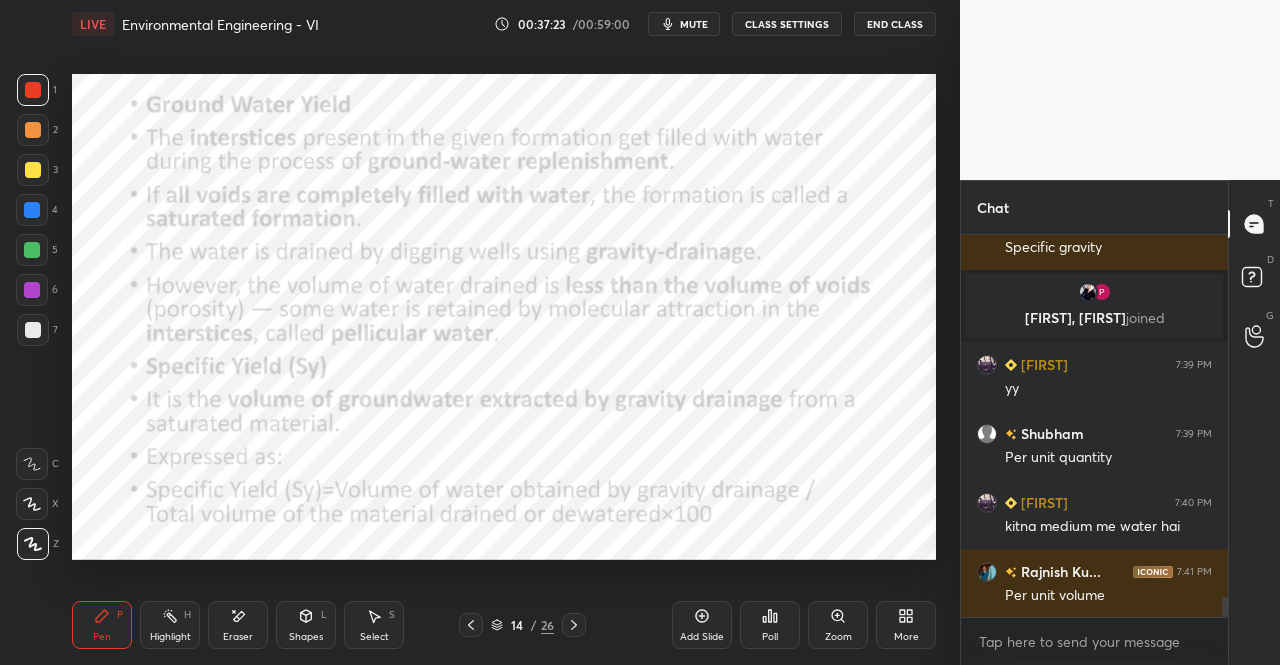 click 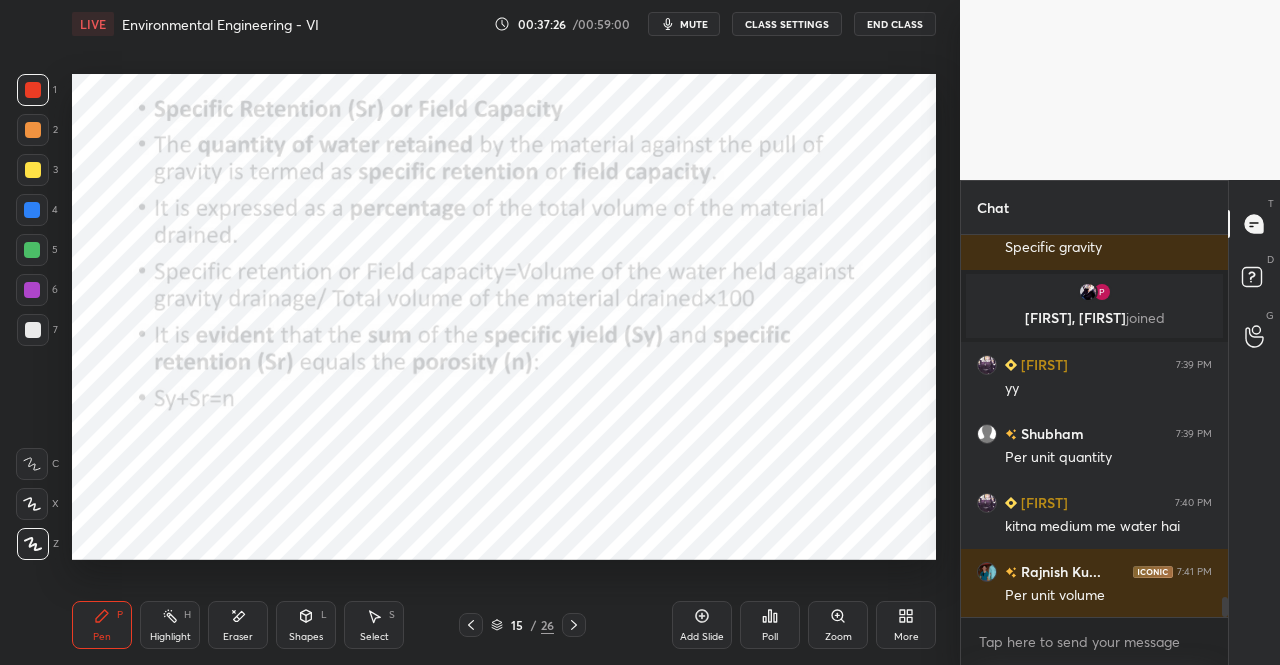 click on "Shapes L" at bounding box center [306, 625] 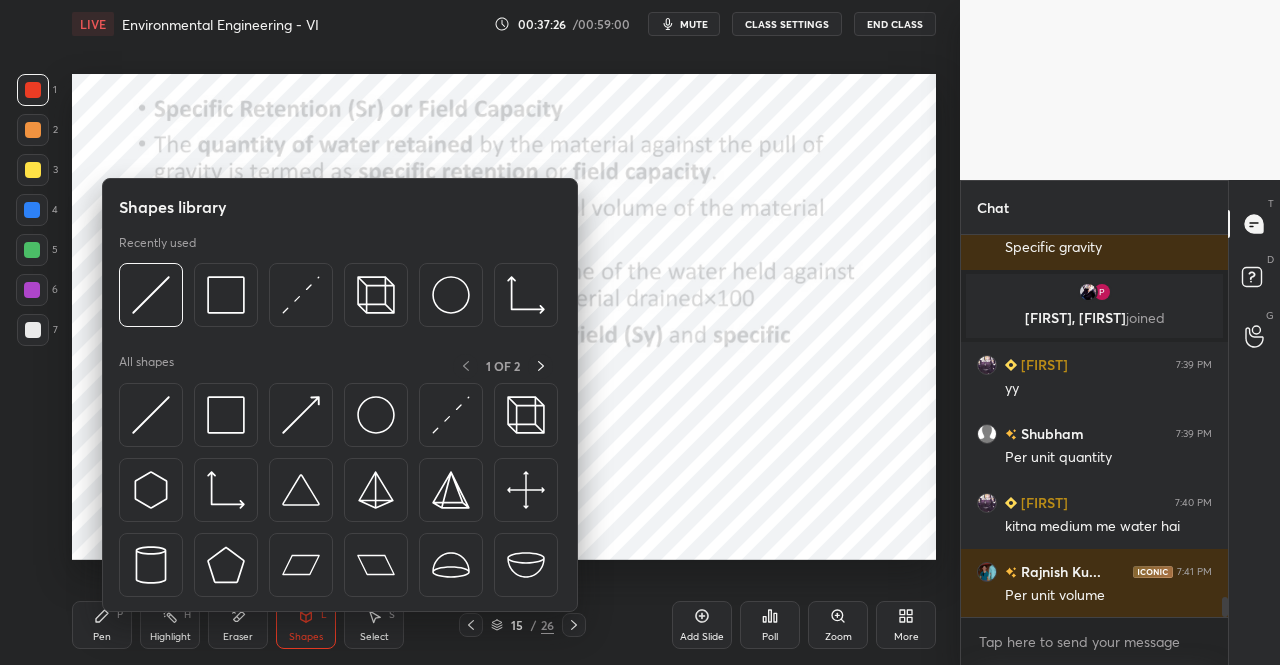 click at bounding box center (226, 415) 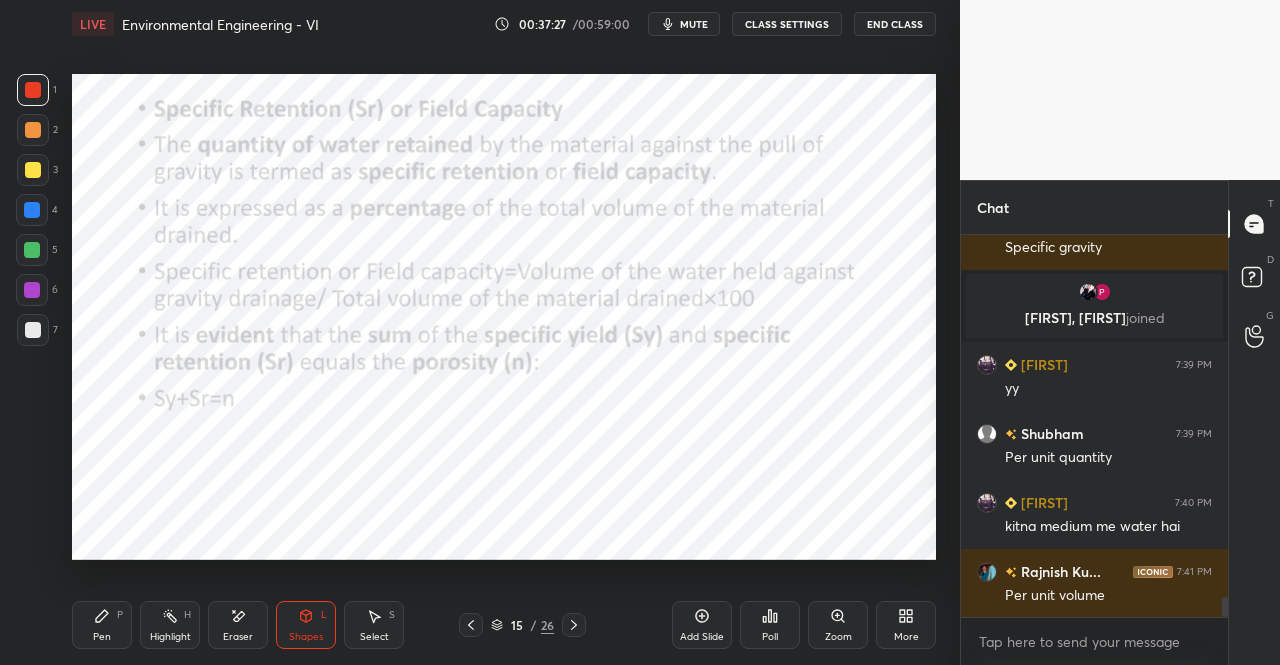 click at bounding box center (33, 90) 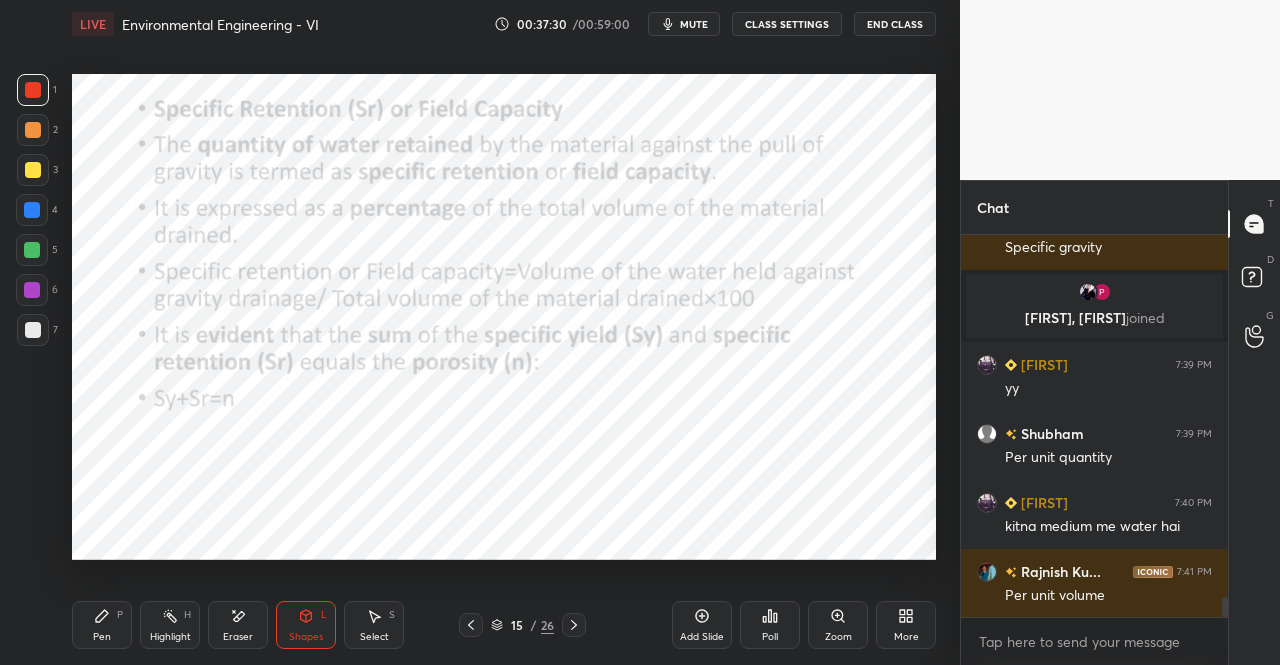 click on "Pen P" at bounding box center (102, 625) 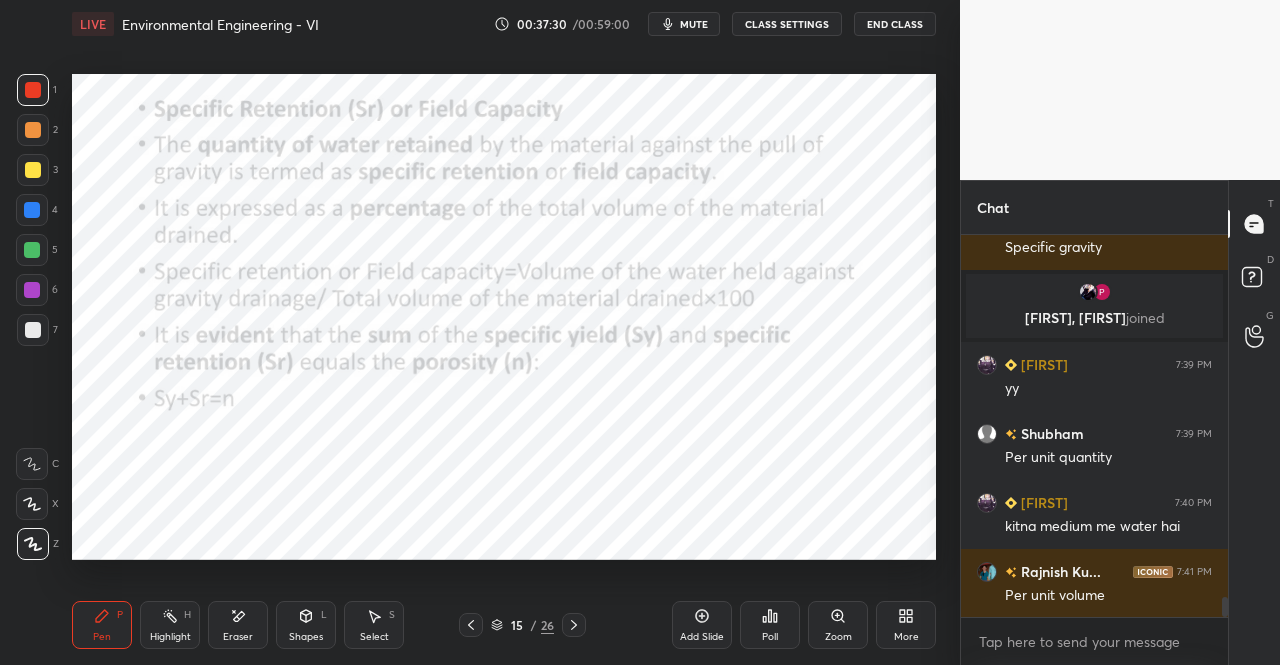click on "1 2 3 4 5 6 7 C X Z E E Erase all   H H LIVE Environmental Engineering - VI 00:37:30 /  00:59:00 mute CLASS SETTINGS End Class Setting up your live class Poll for   secs No correct answer Start poll Back Environmental Engineering - VI • L6 of Complete Course on Environmental Engineering Dr. Jaspal Singh Pen P Highlight H Eraser Shapes L Select S 15 / 26 Add Slide Poll Zoom More" at bounding box center [472, 332] 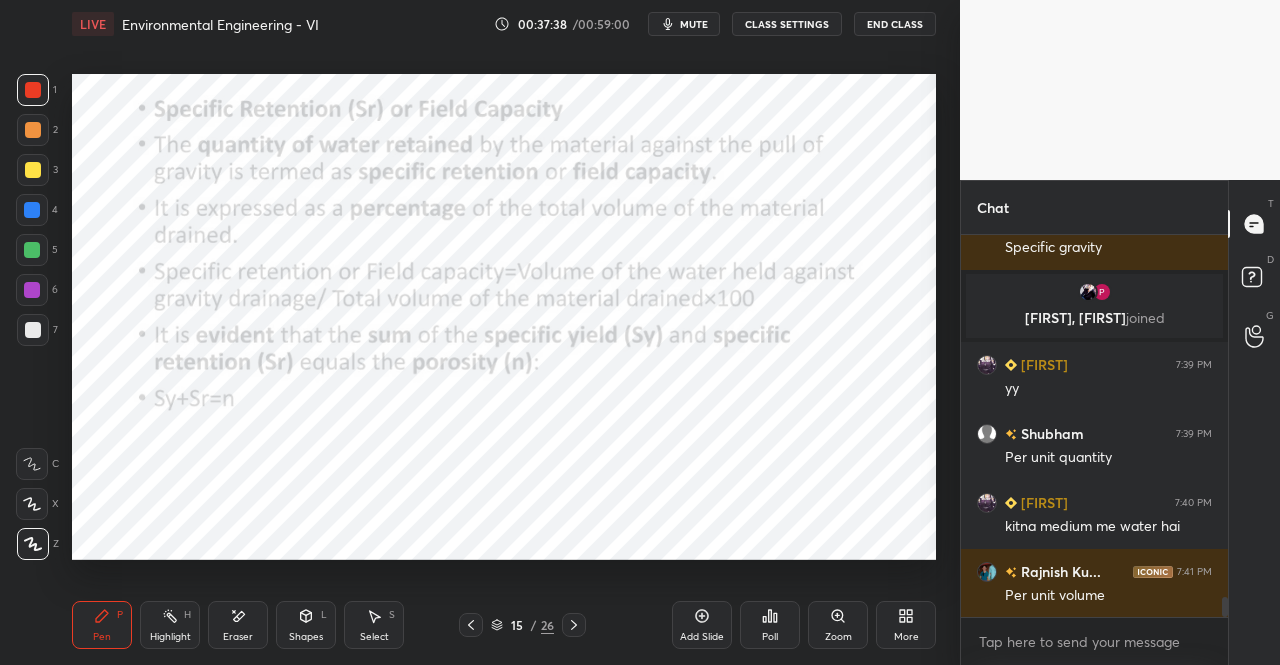 click 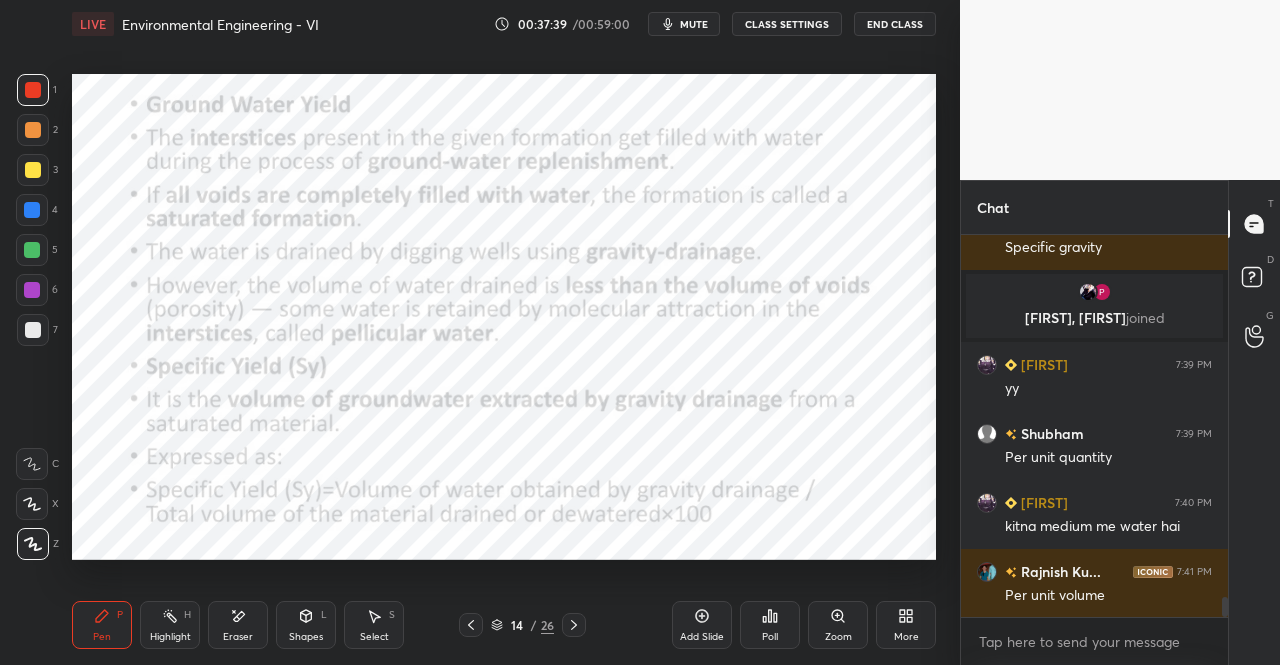 click on "14 / 26" at bounding box center (522, 625) 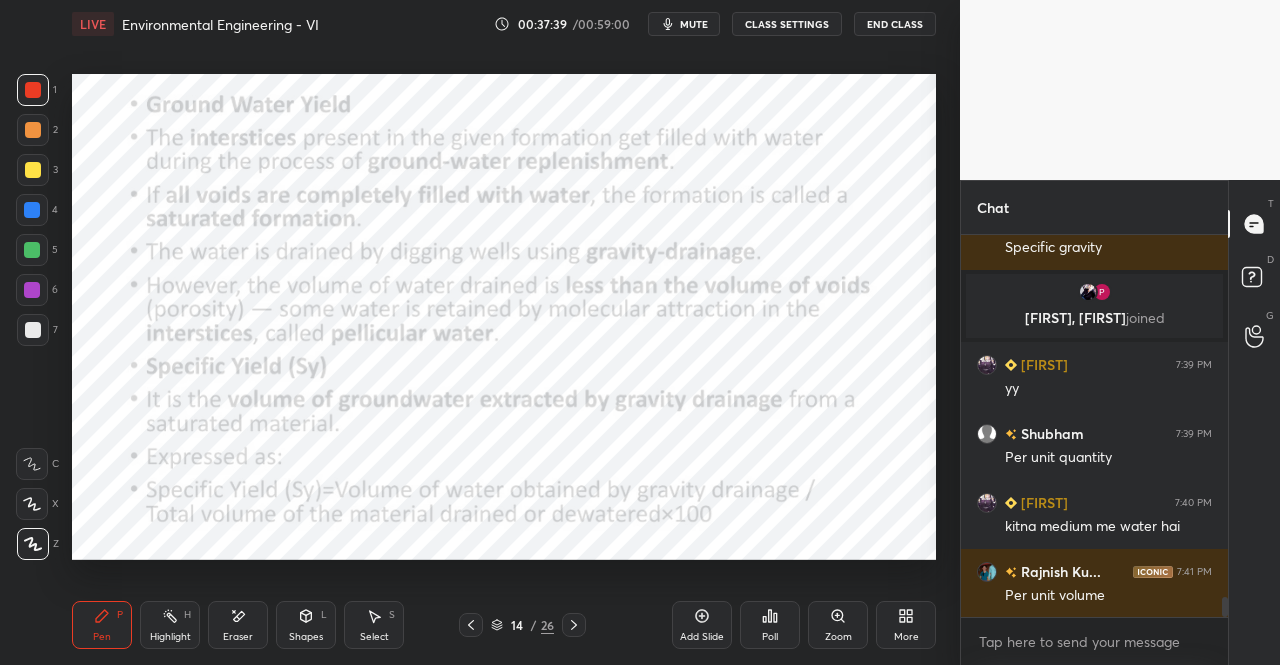 click 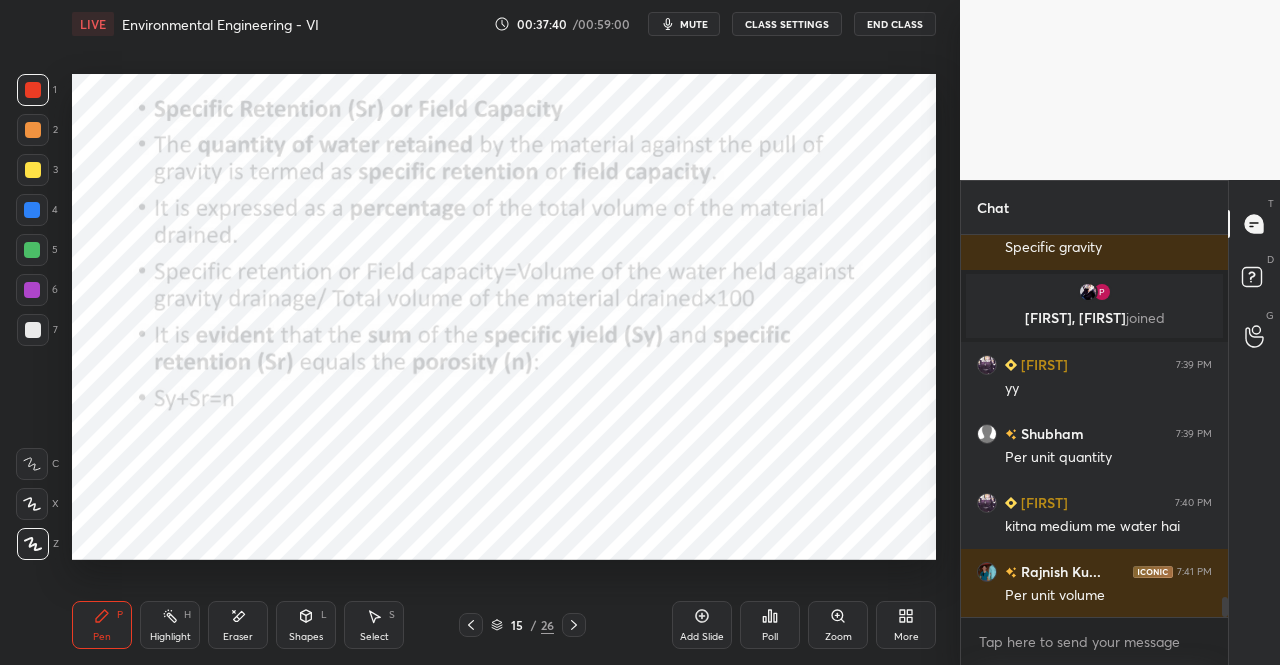 click 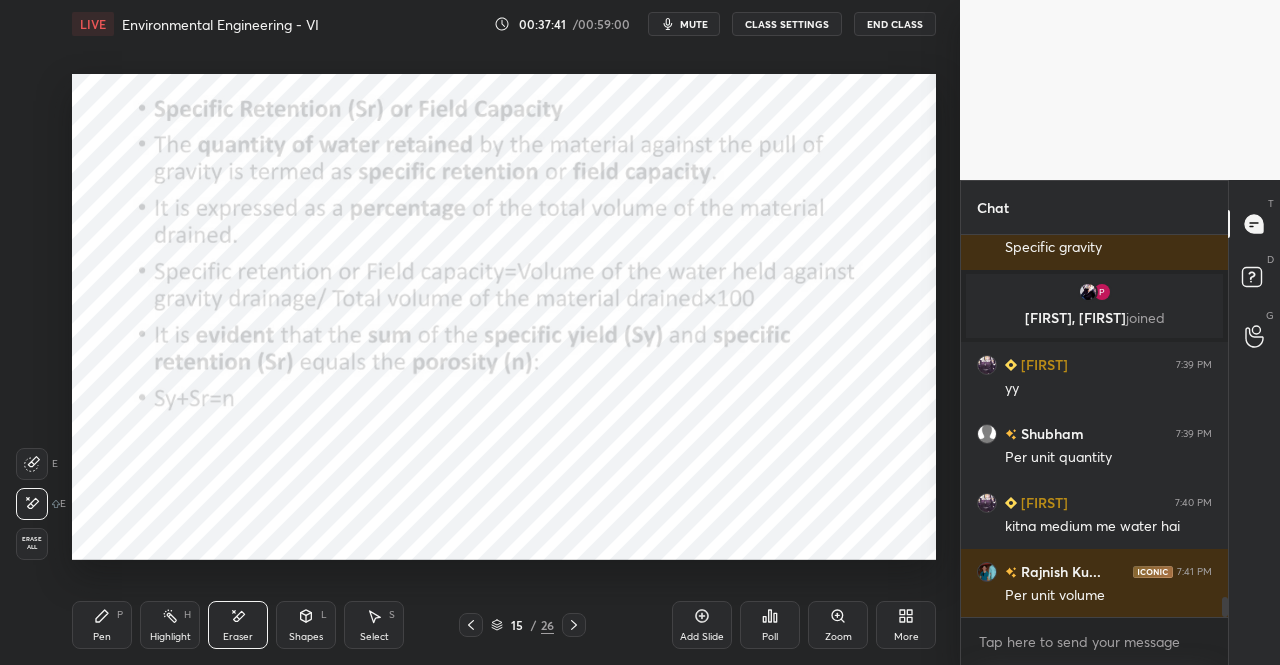 click on "P" at bounding box center [120, 615] 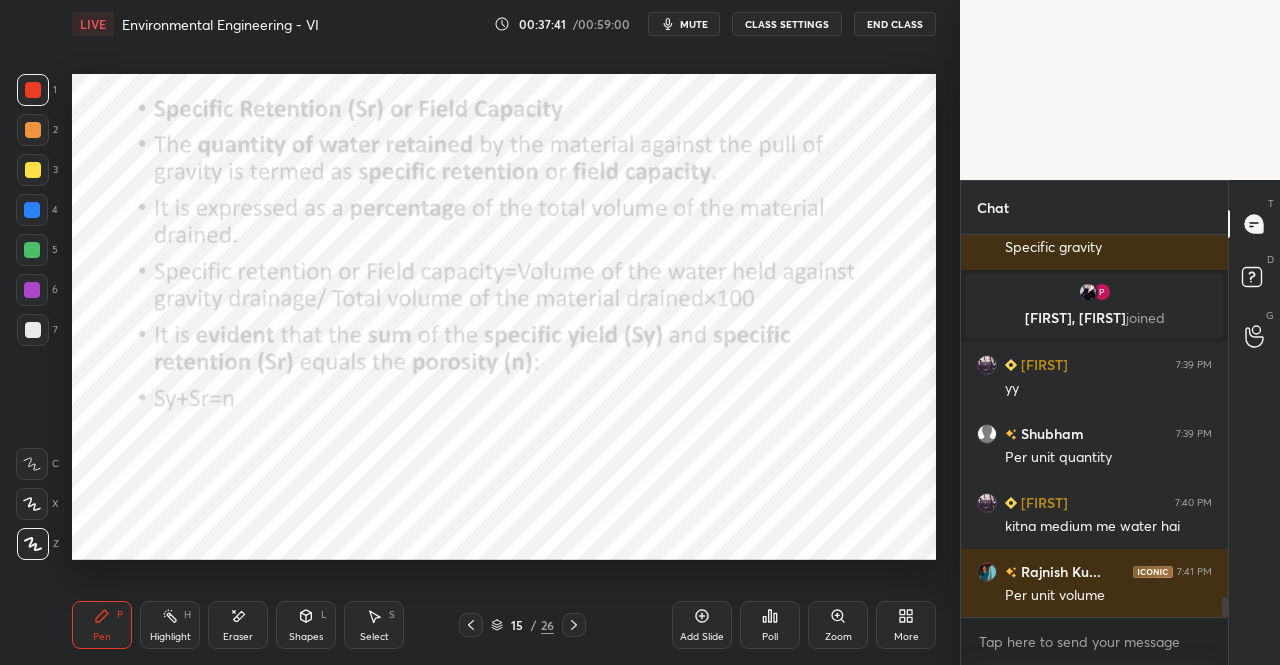 click on "Pen P" at bounding box center (102, 625) 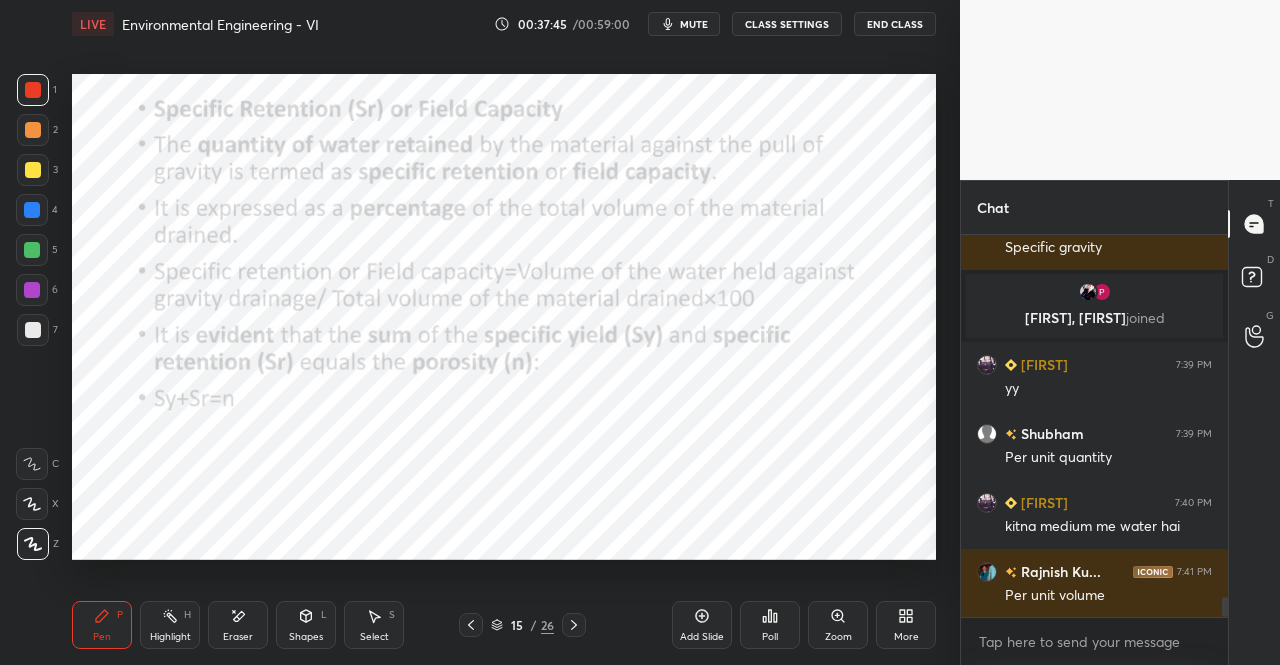 click 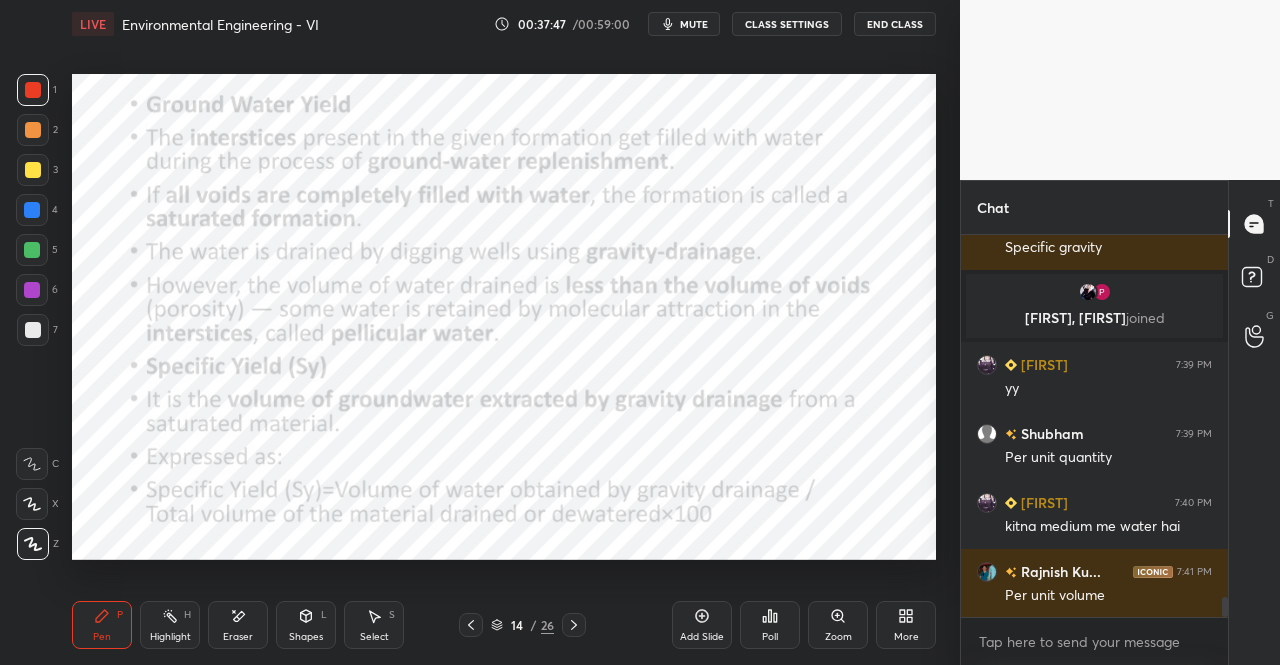 scroll, scrollTop: 6870, scrollLeft: 0, axis: vertical 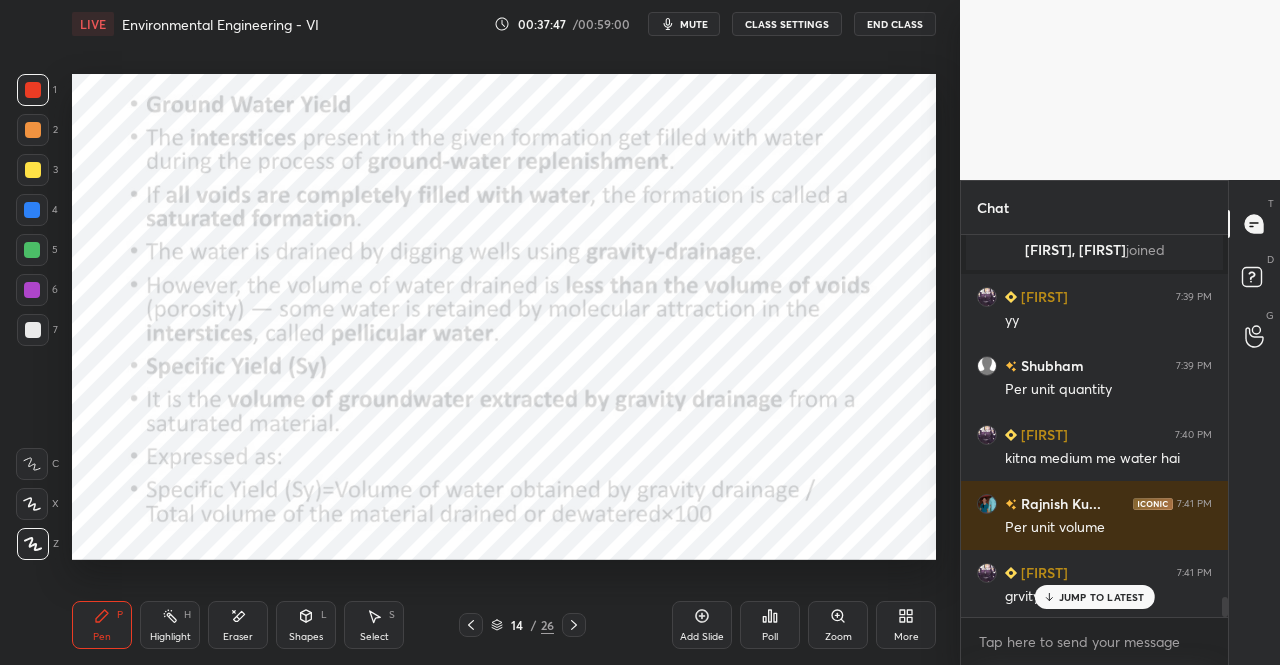 click at bounding box center [574, 625] 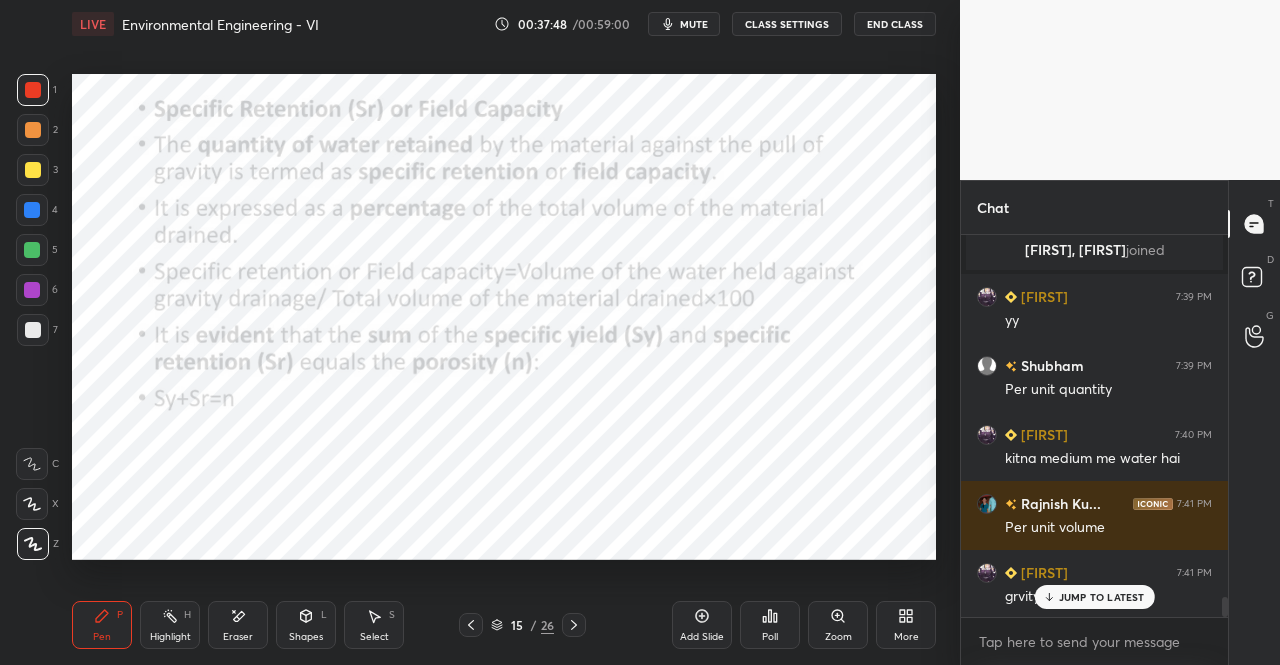 scroll, scrollTop: 6940, scrollLeft: 0, axis: vertical 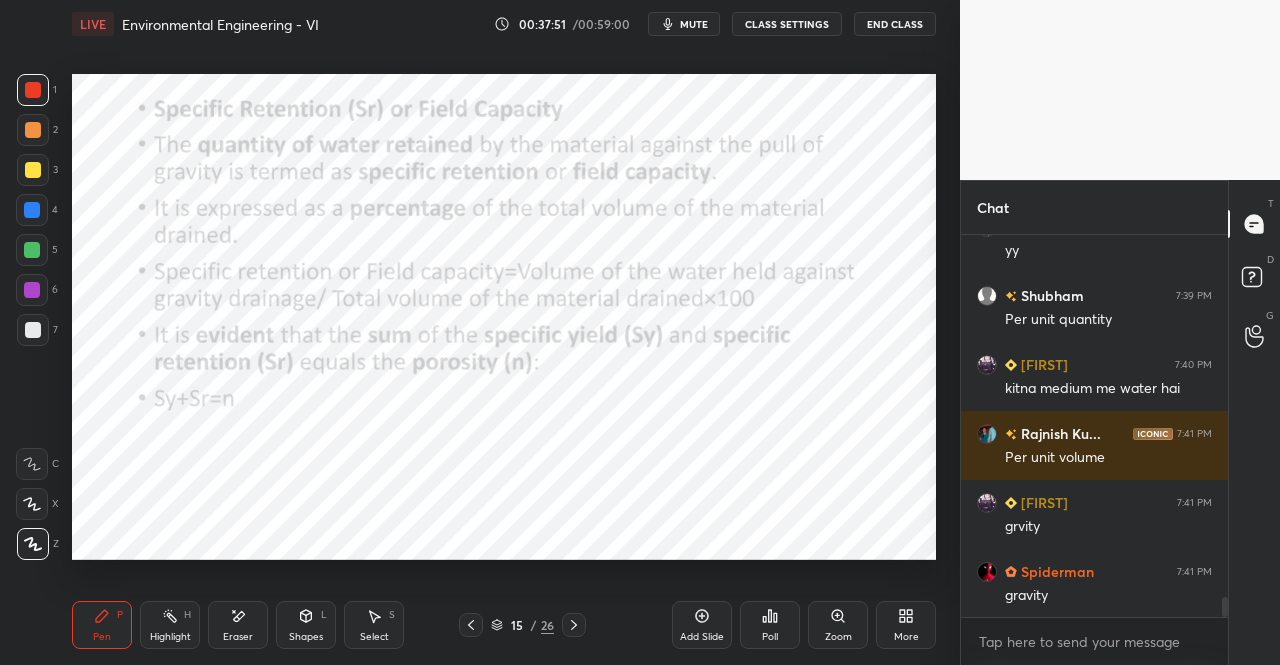 click on "Shapes L" at bounding box center [306, 625] 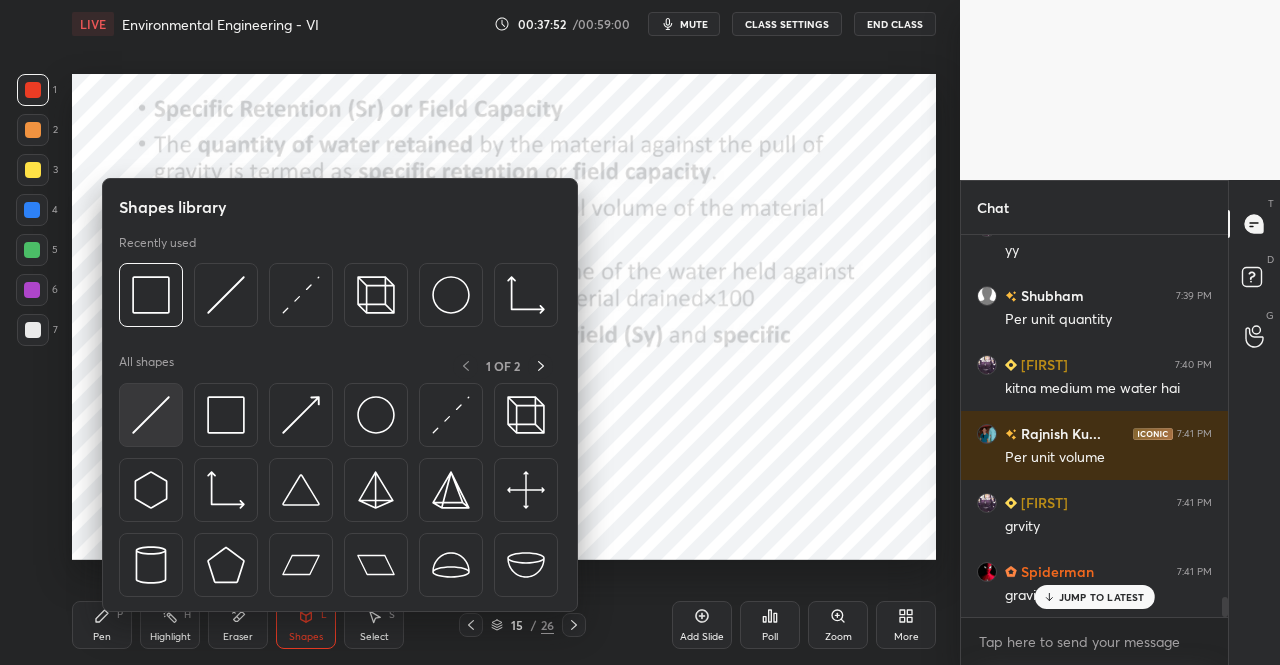scroll, scrollTop: 7008, scrollLeft: 0, axis: vertical 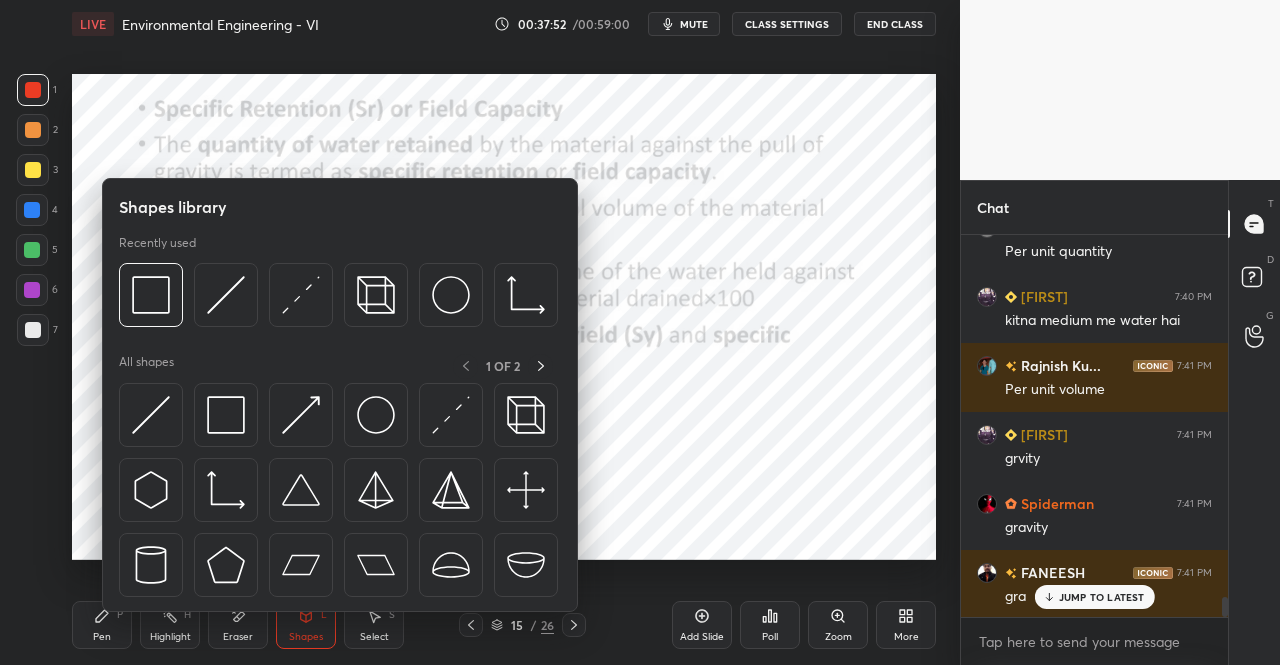 click at bounding box center (151, 415) 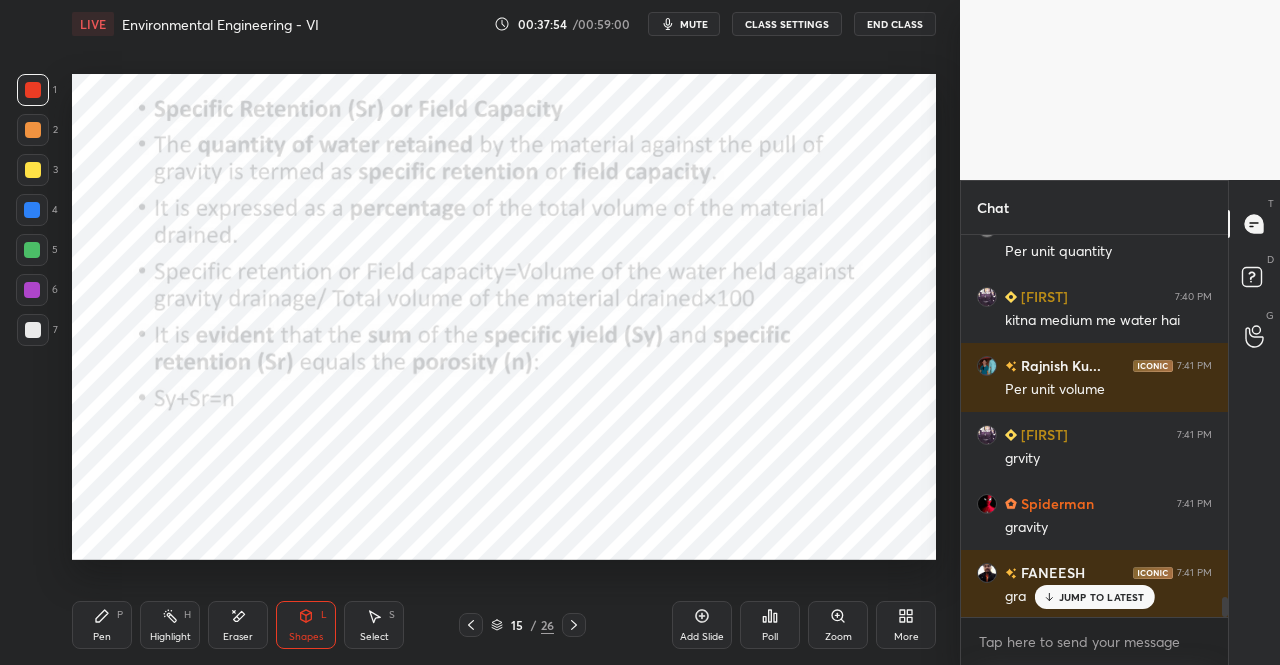 click on "Pen" at bounding box center (102, 637) 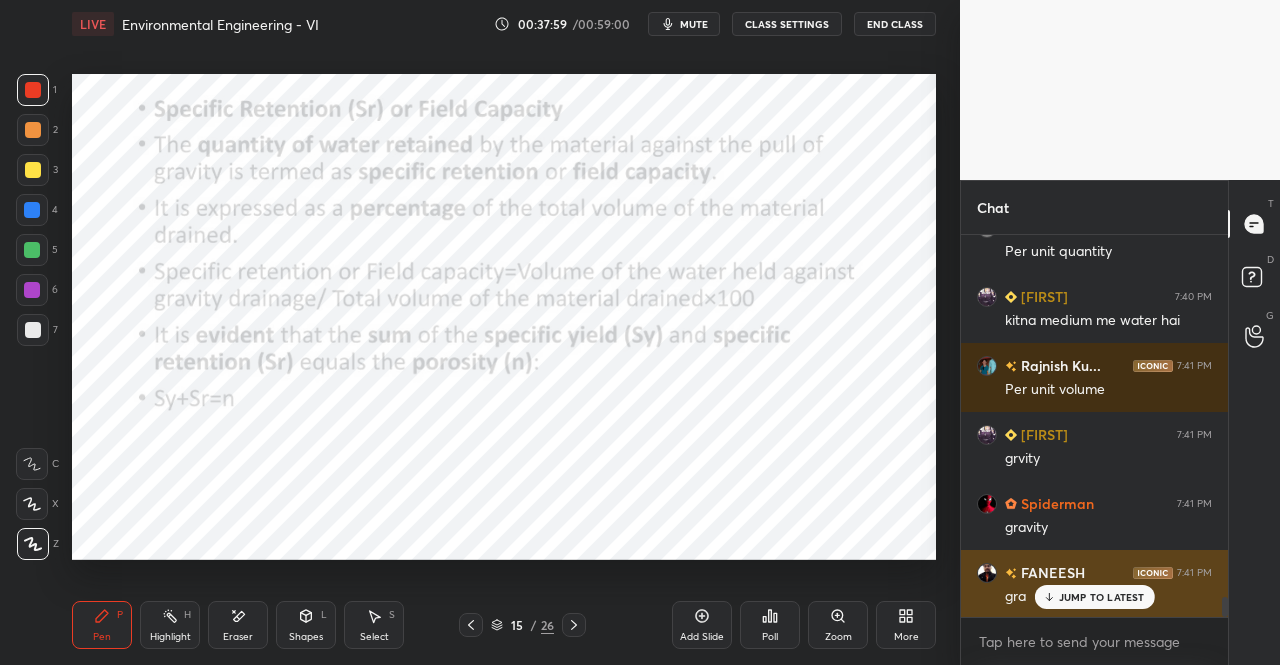 click on "JUMP TO LATEST" at bounding box center [1102, 597] 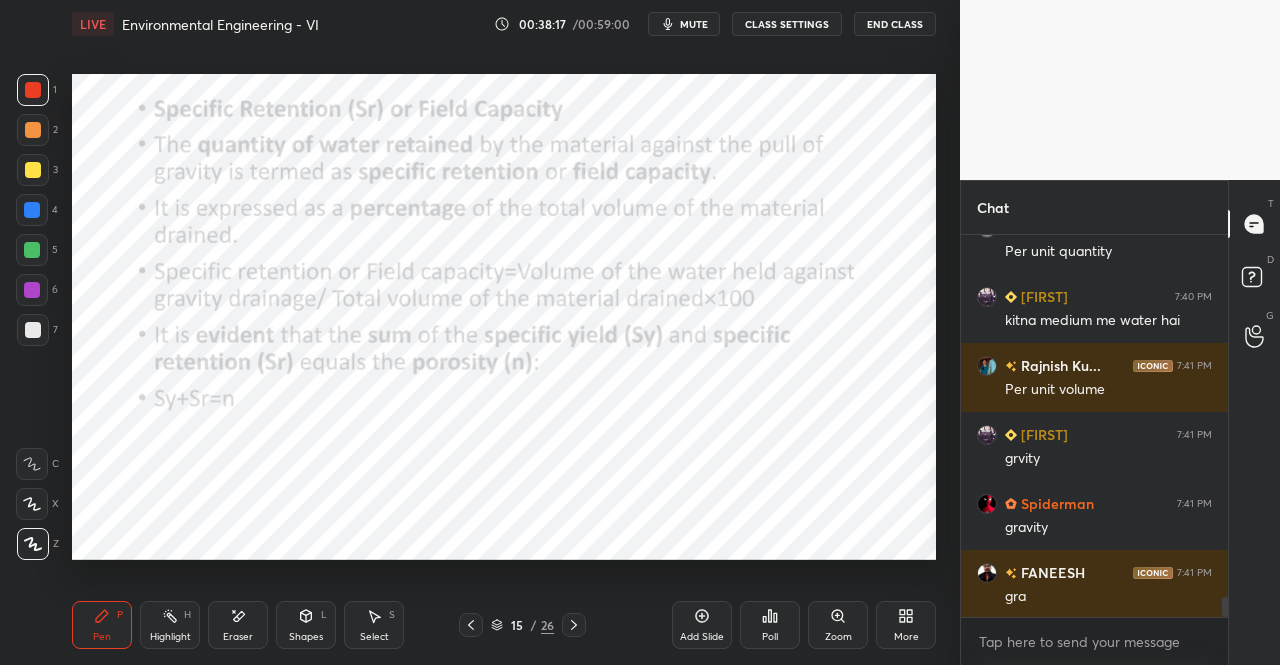 click 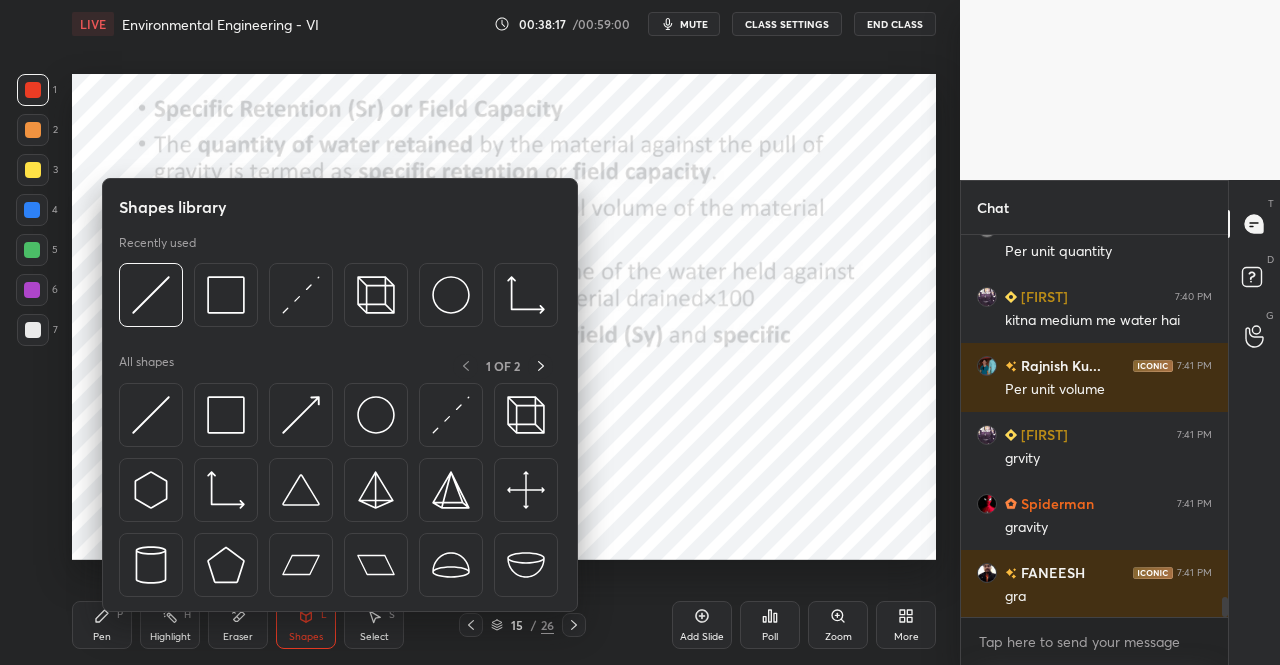 click at bounding box center [226, 415] 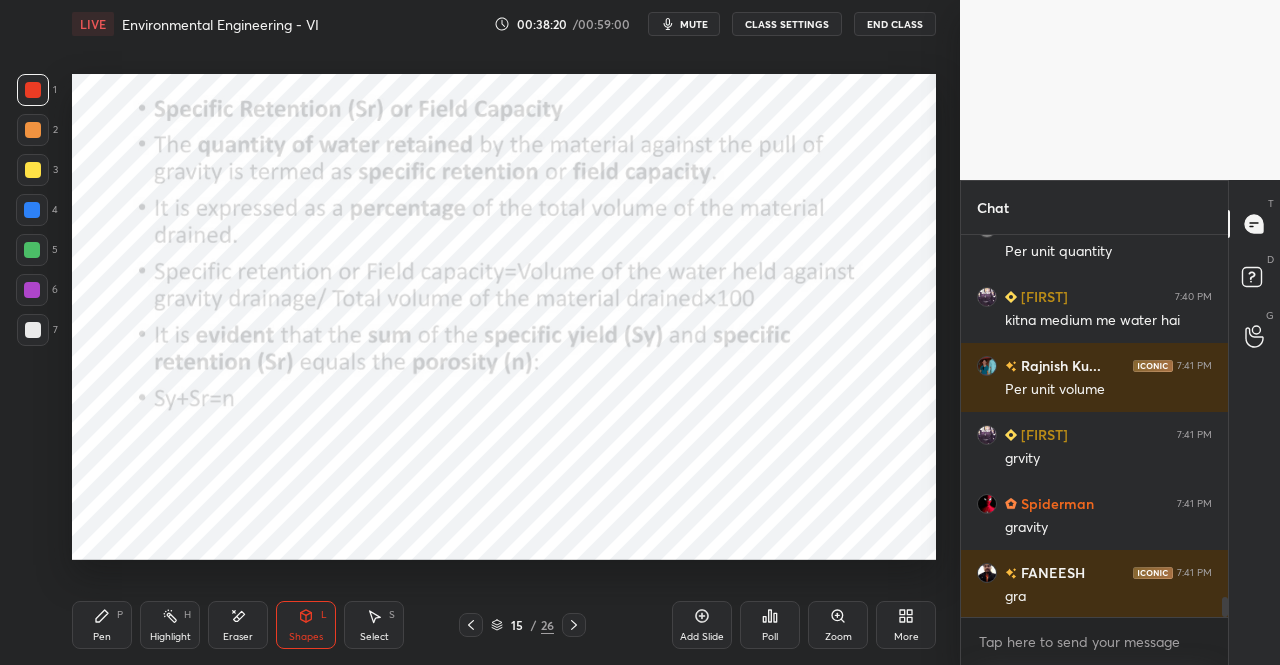 click on "Shapes L" at bounding box center (306, 625) 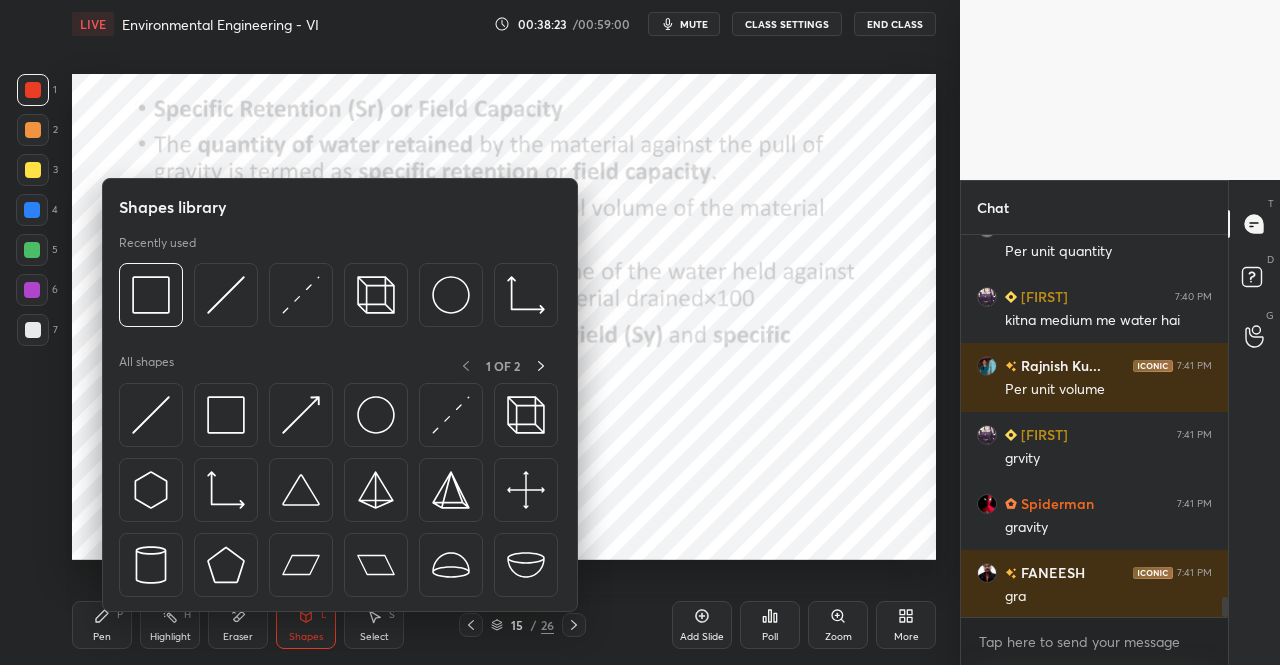 click at bounding box center [151, 415] 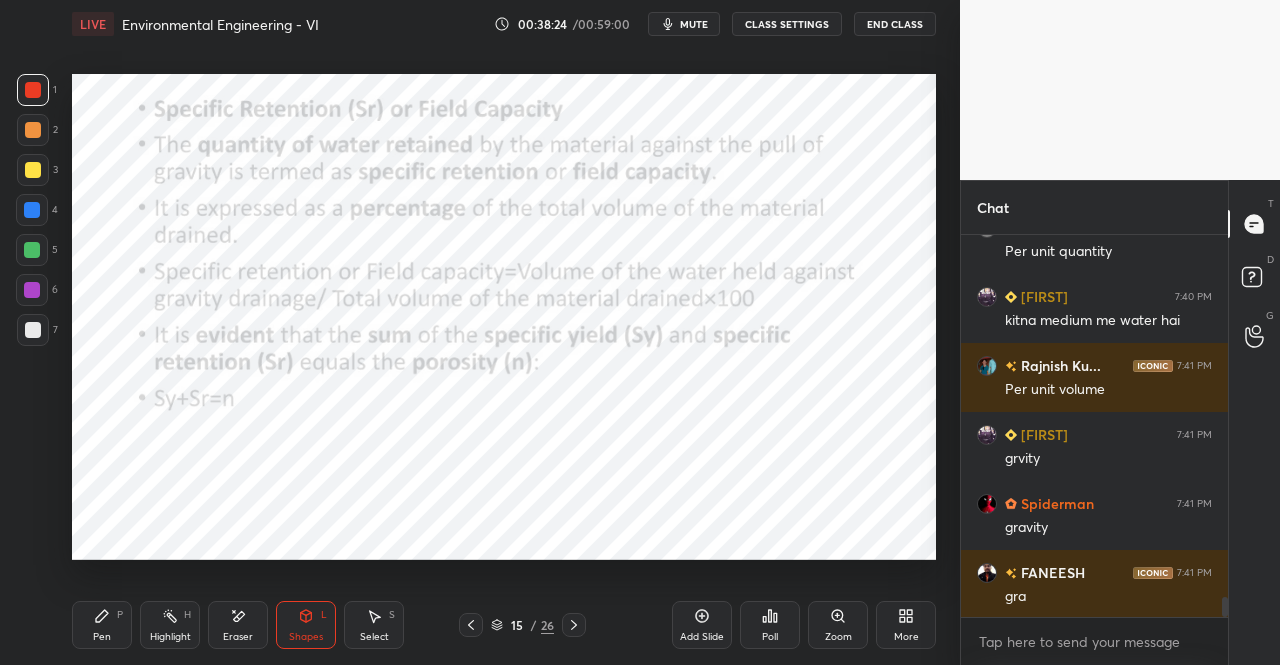click at bounding box center [32, 210] 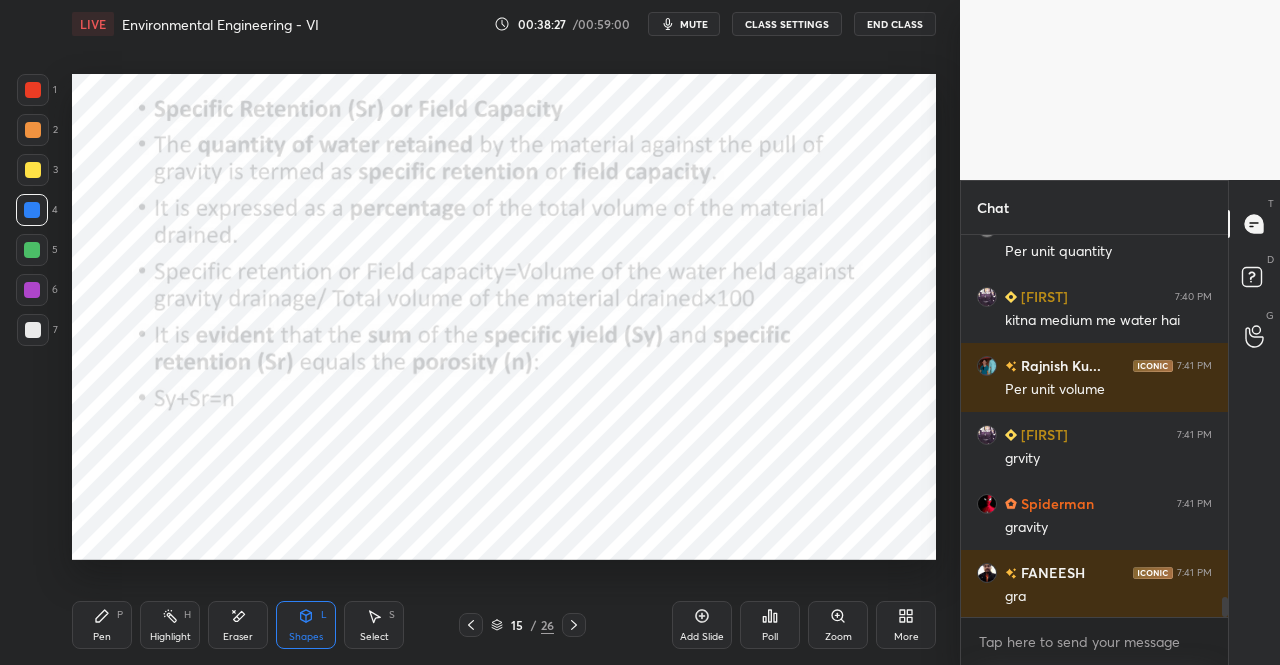 click on "Pen P" at bounding box center [102, 625] 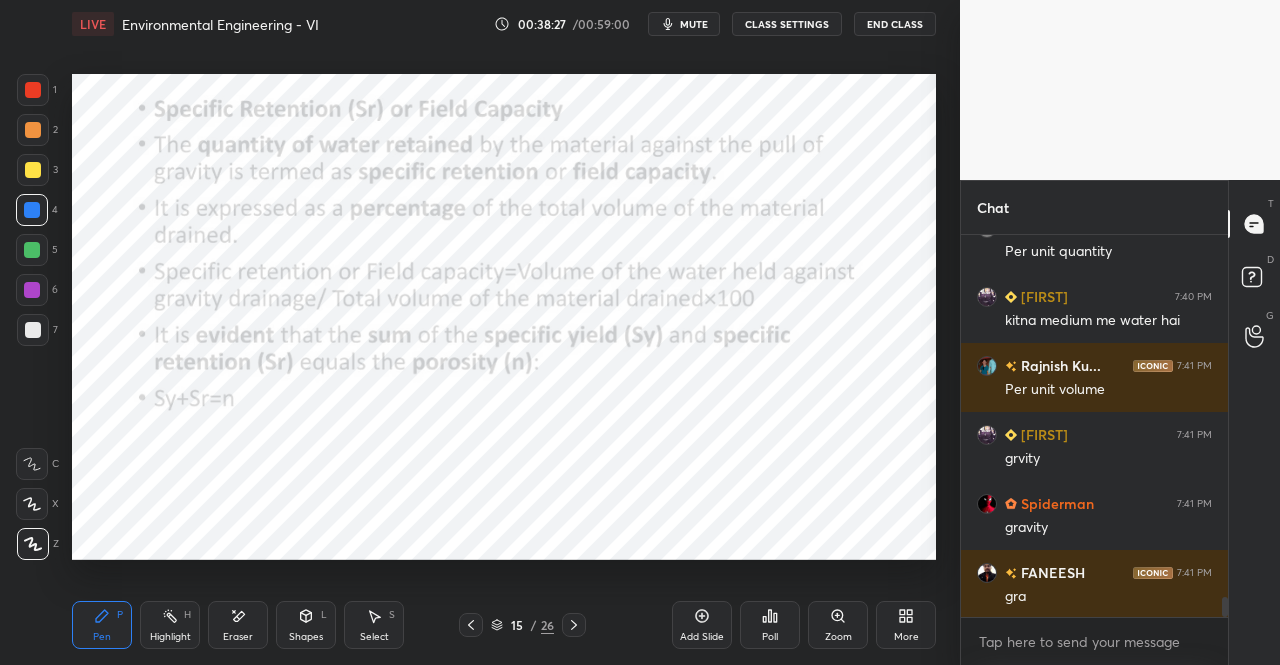 click 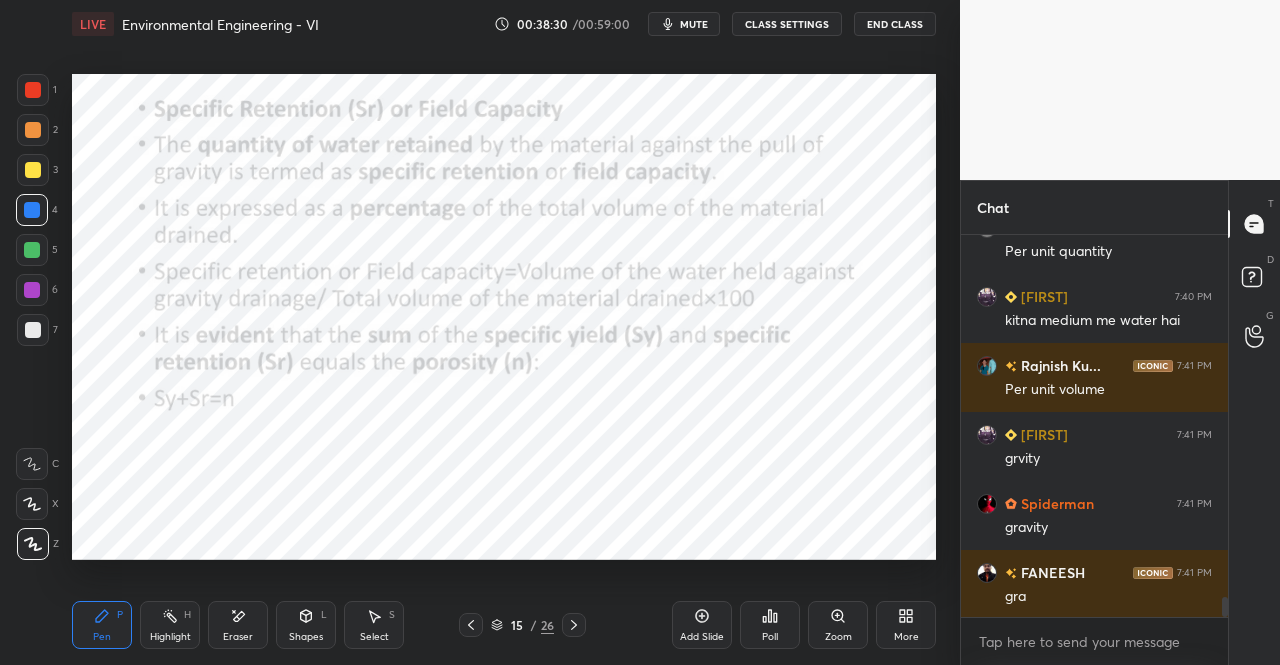 click on "Shapes L" at bounding box center [306, 625] 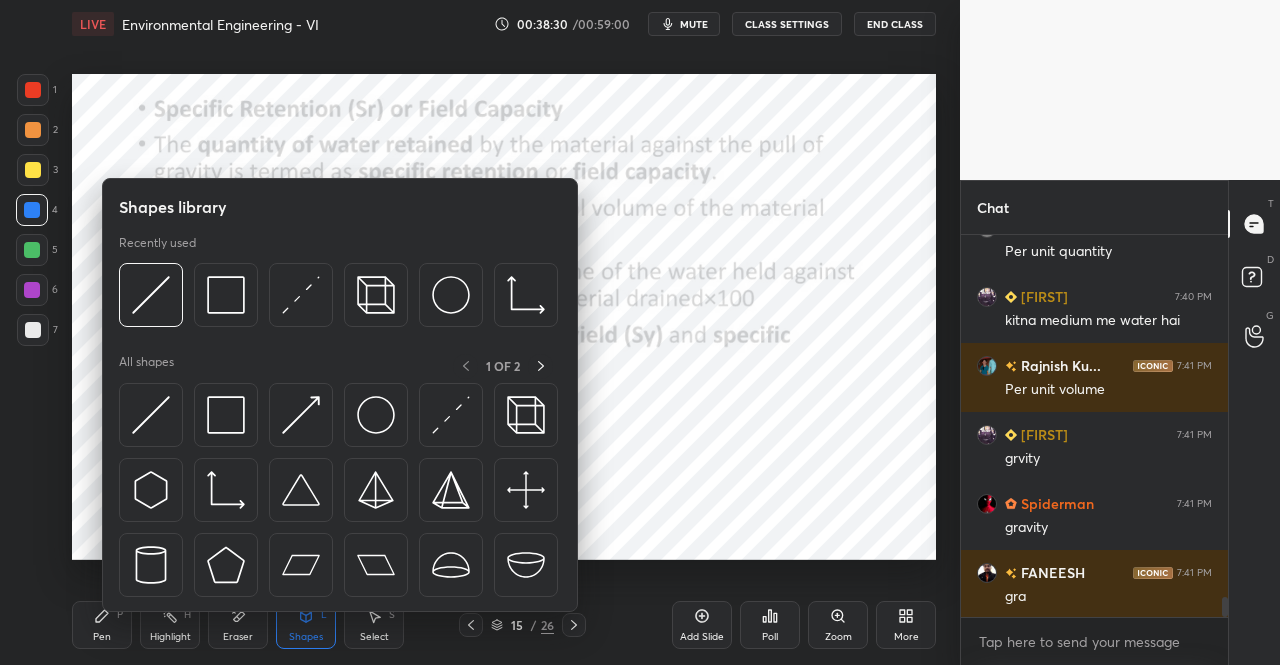 click at bounding box center (151, 415) 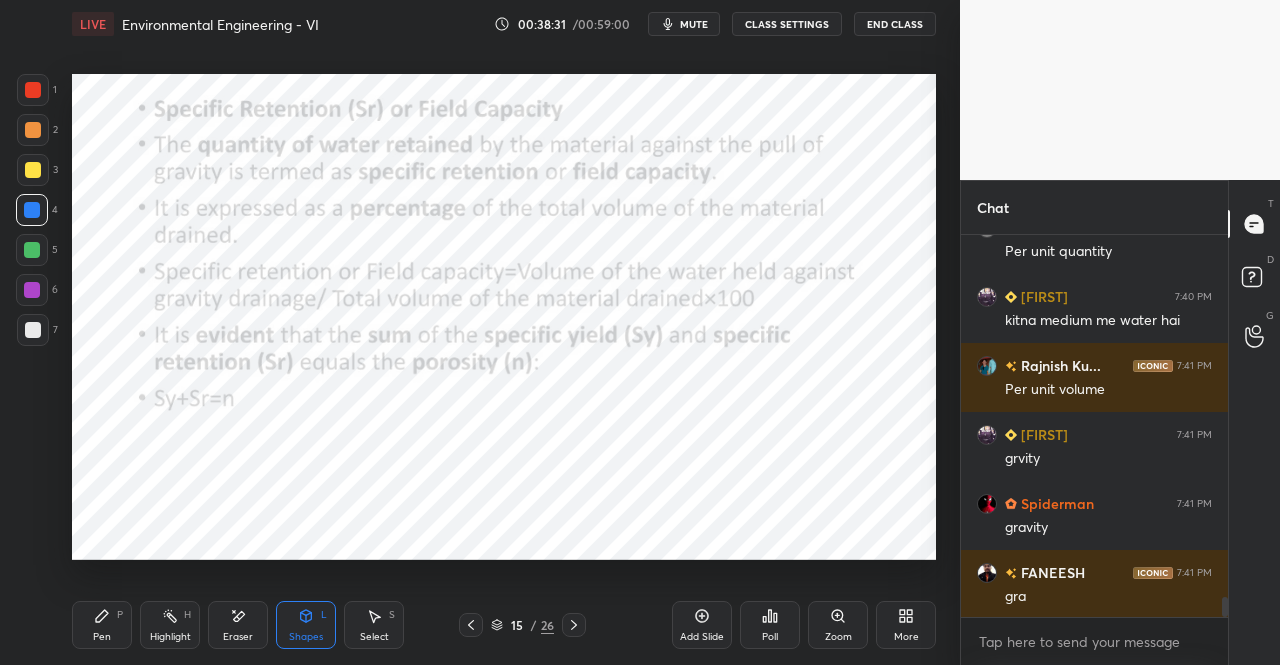 click on "1 2 3 4 5 6 7 C X Z E E Erase all   H H" at bounding box center [32, 317] 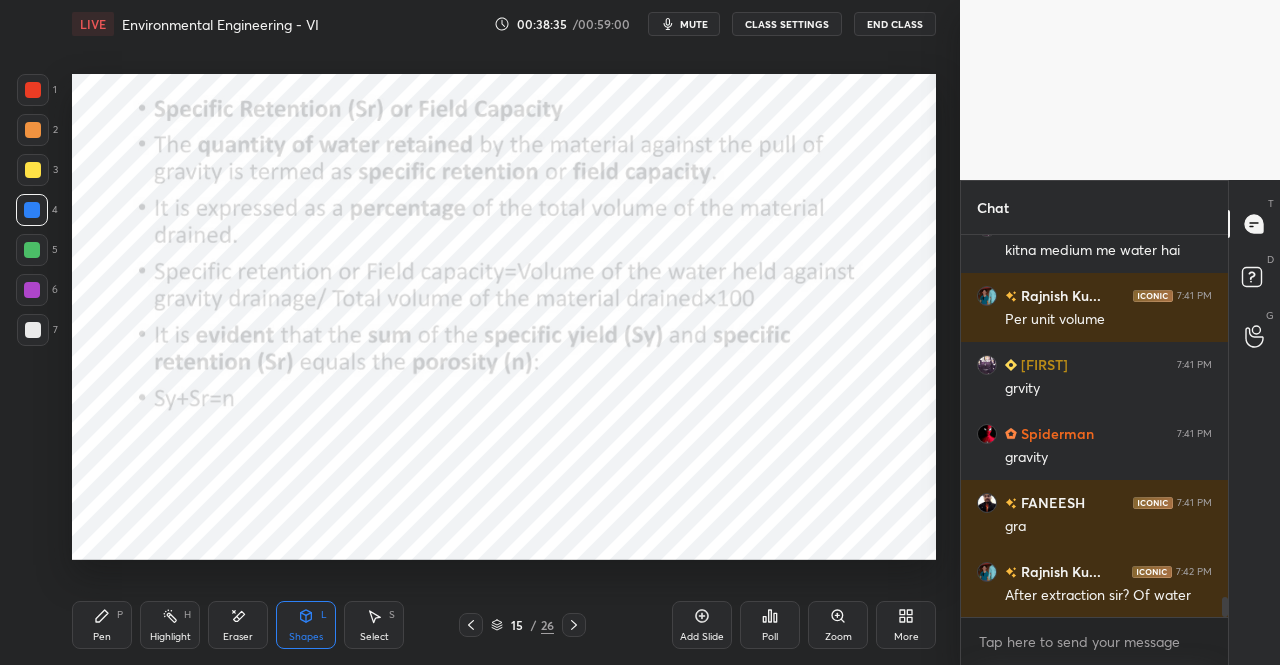 click on "[NUMBER] [NUMBER] [NUMBER] [NUMBER] [NUMBER] [NUMBER] [NUMBER] C X Z E E Erase all   H H LIVE Environmental Engineering - VI 00:38:35 /  00:59:00 mute CLASS SETTINGS End Class Setting up your live class Poll for   secs No correct answer Start poll Back Environmental Engineering - VI • L6 of Complete Course on Environmental Engineering Dr. Jaspal Singh Pen P Highlight H Eraser Shapes L Select S 15 / 26 Add Slide Poll Zoom More" at bounding box center [472, 332] 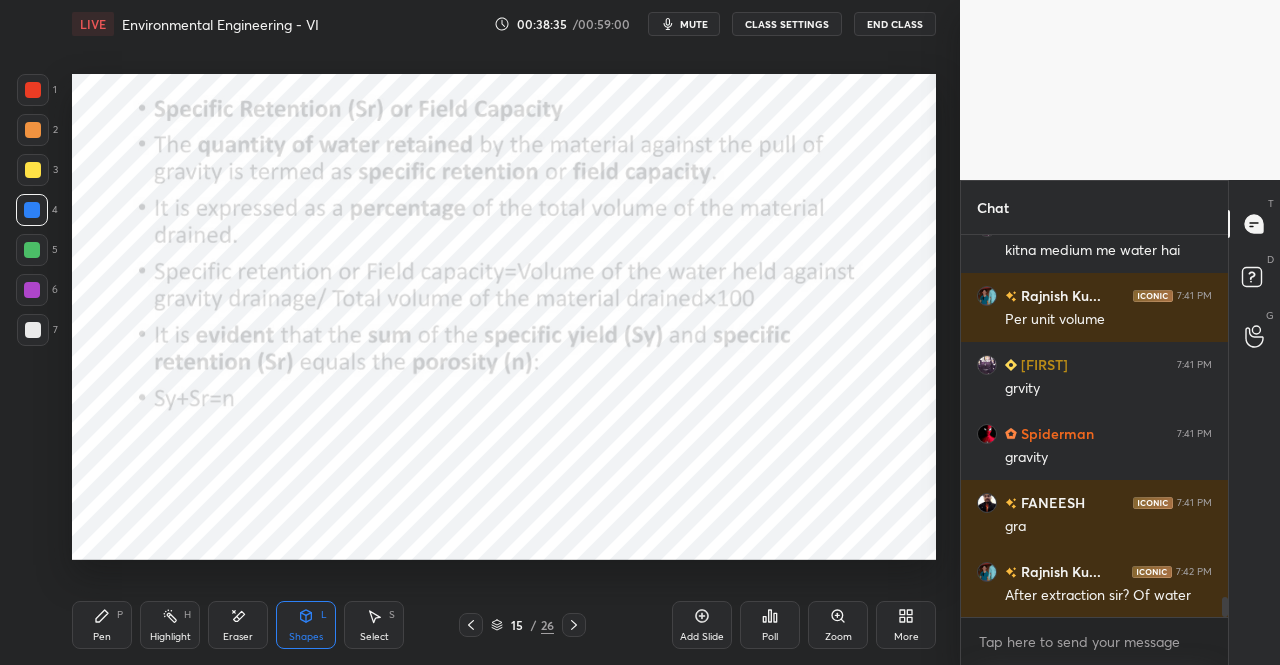 click 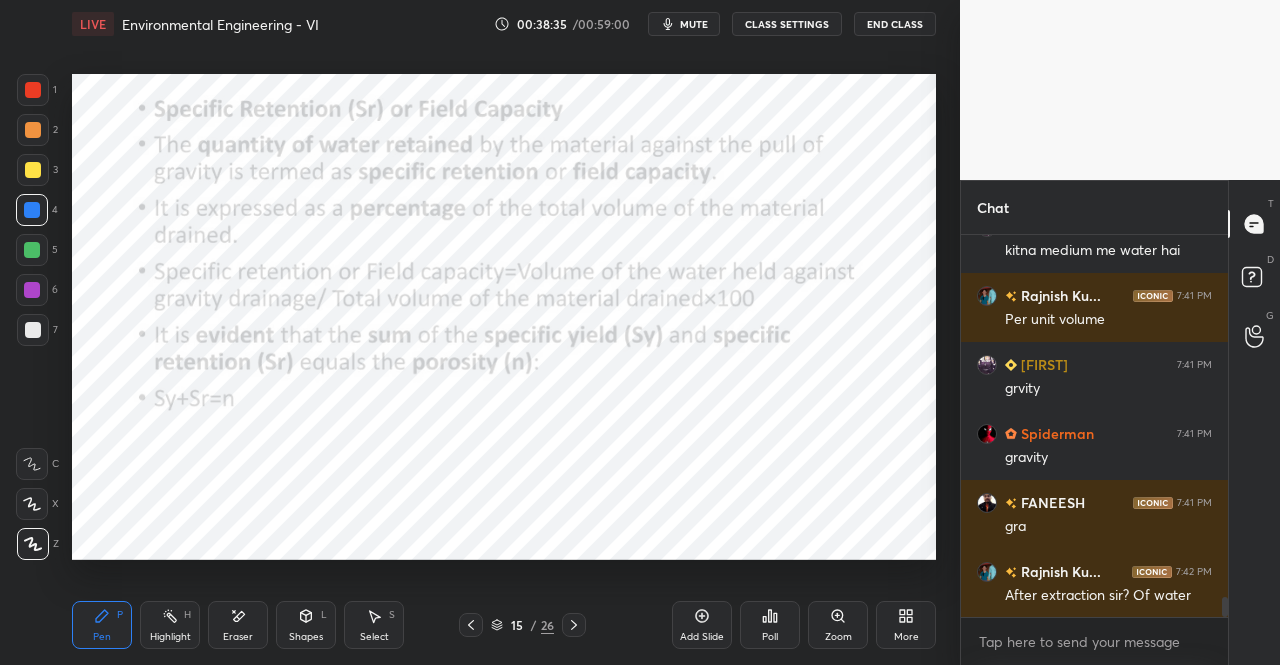 click 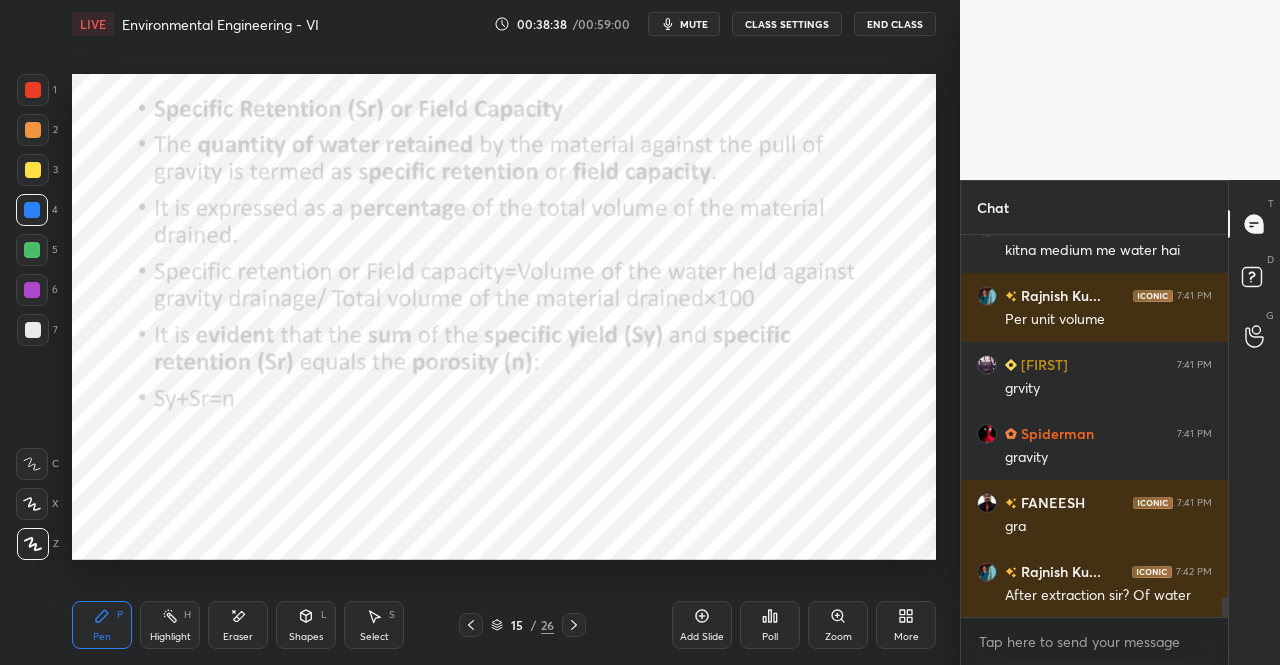 click at bounding box center [33, 90] 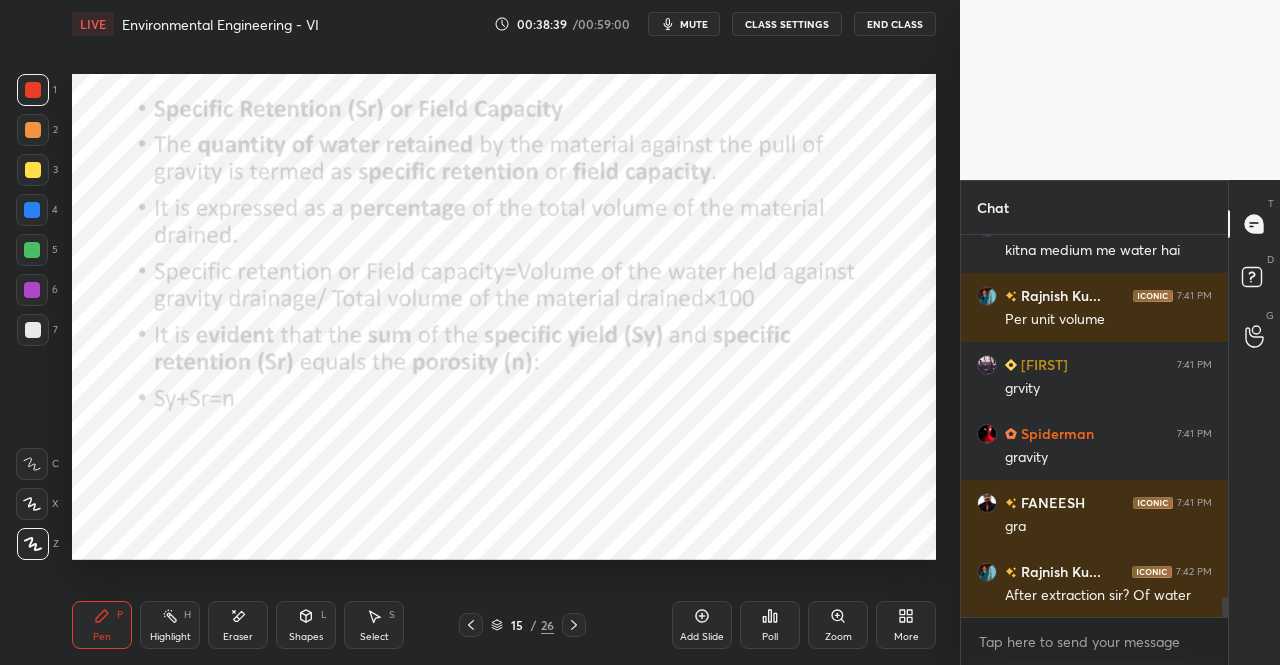 click on "Pen P Highlight H Eraser Shapes L Select S 15 / 26 Add Slide Poll Zoom More" at bounding box center [504, 625] 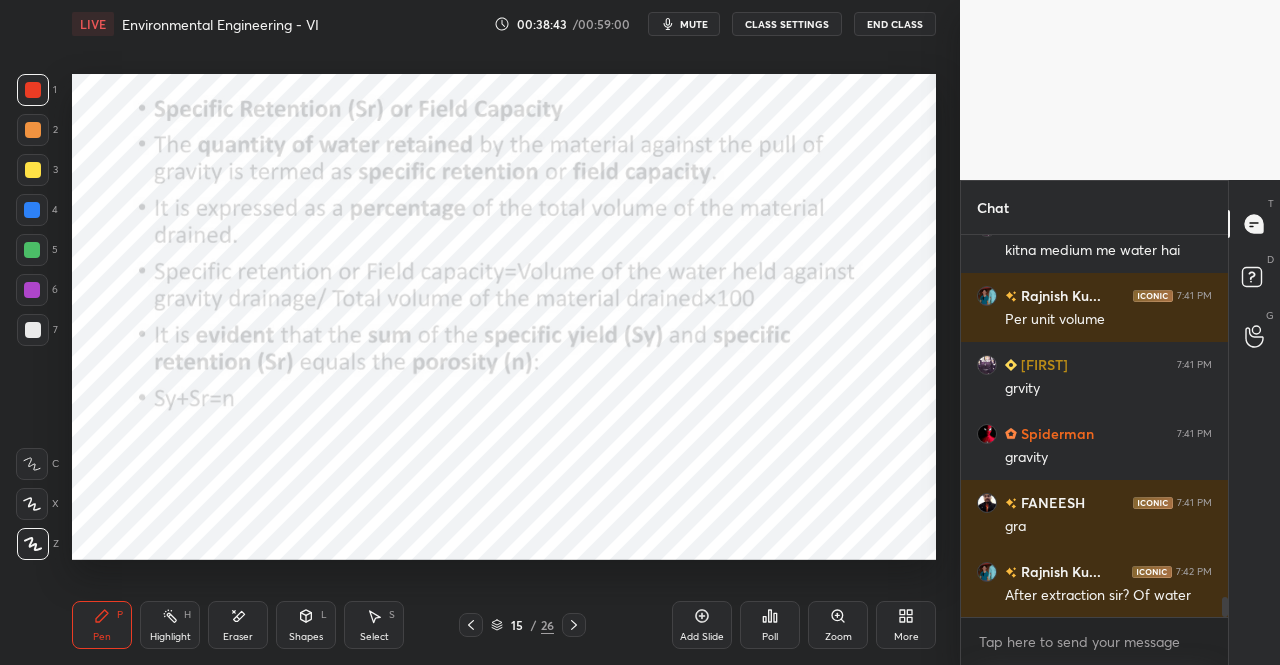 click on "Shapes" at bounding box center (306, 637) 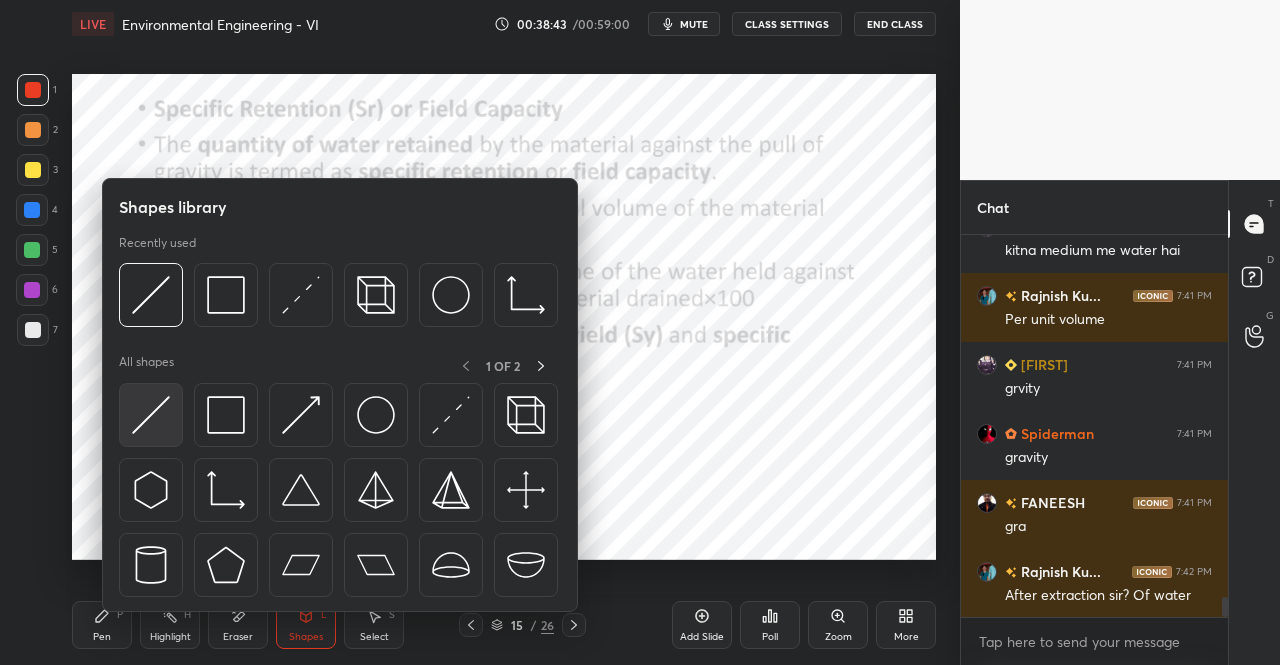 click at bounding box center [151, 415] 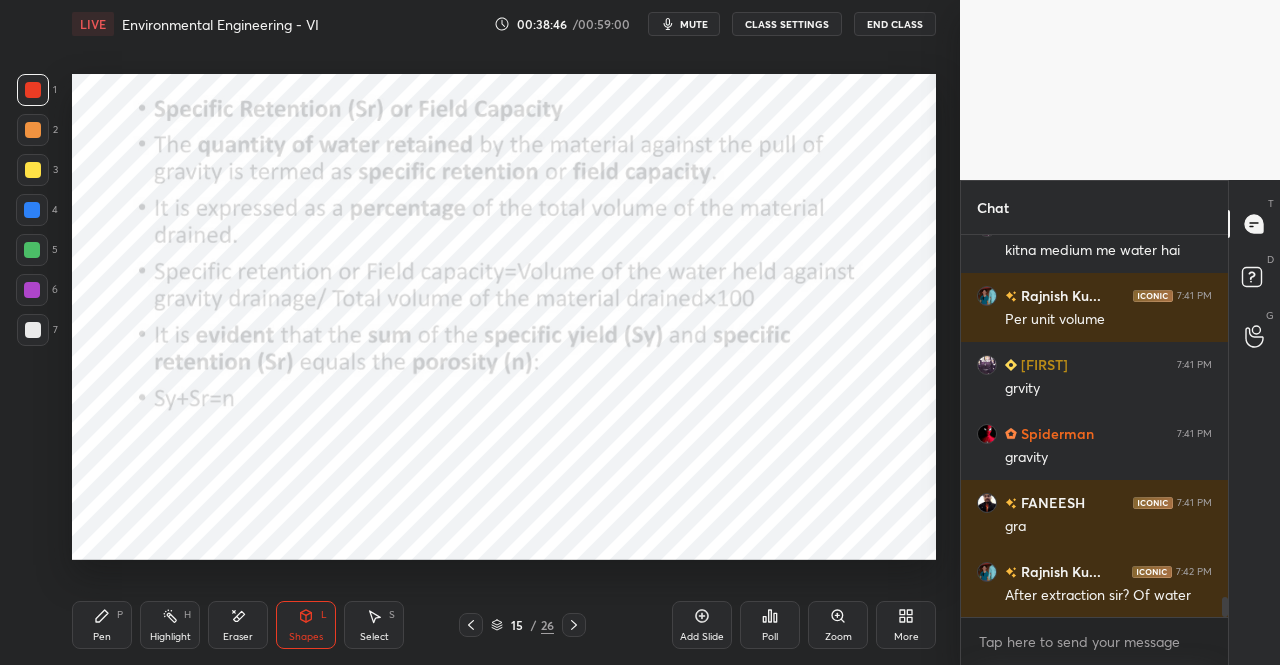 click on "Pen P" at bounding box center [102, 625] 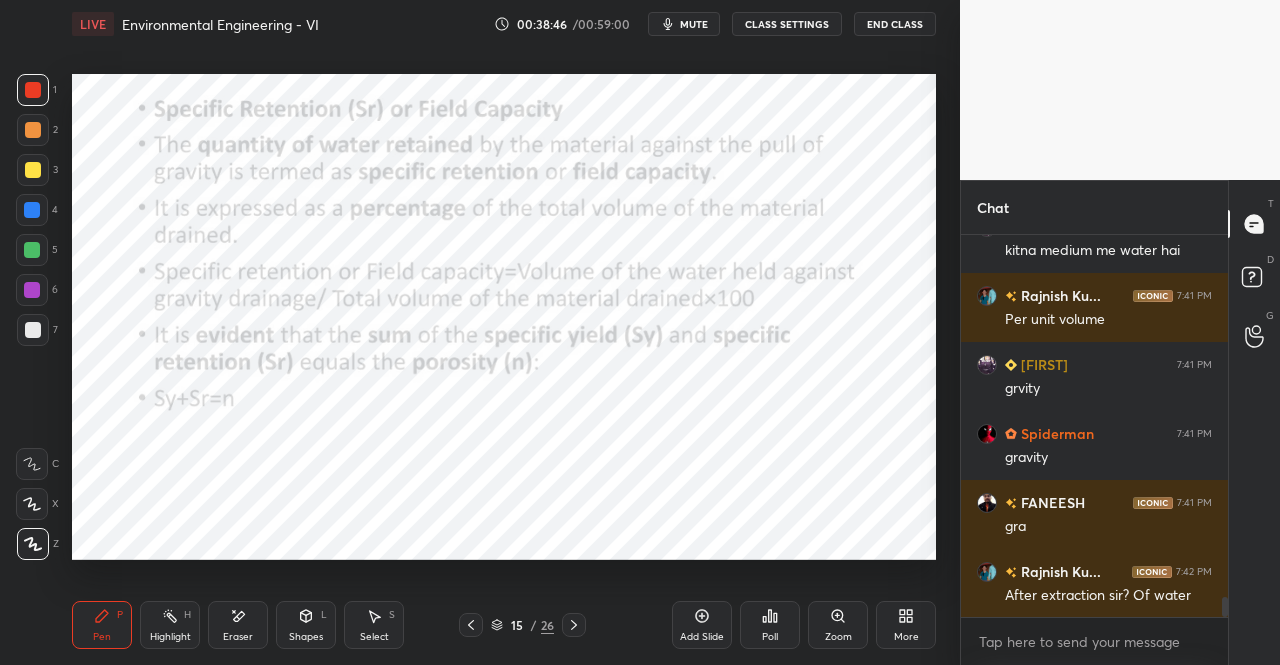 click on "Pen P" at bounding box center [102, 625] 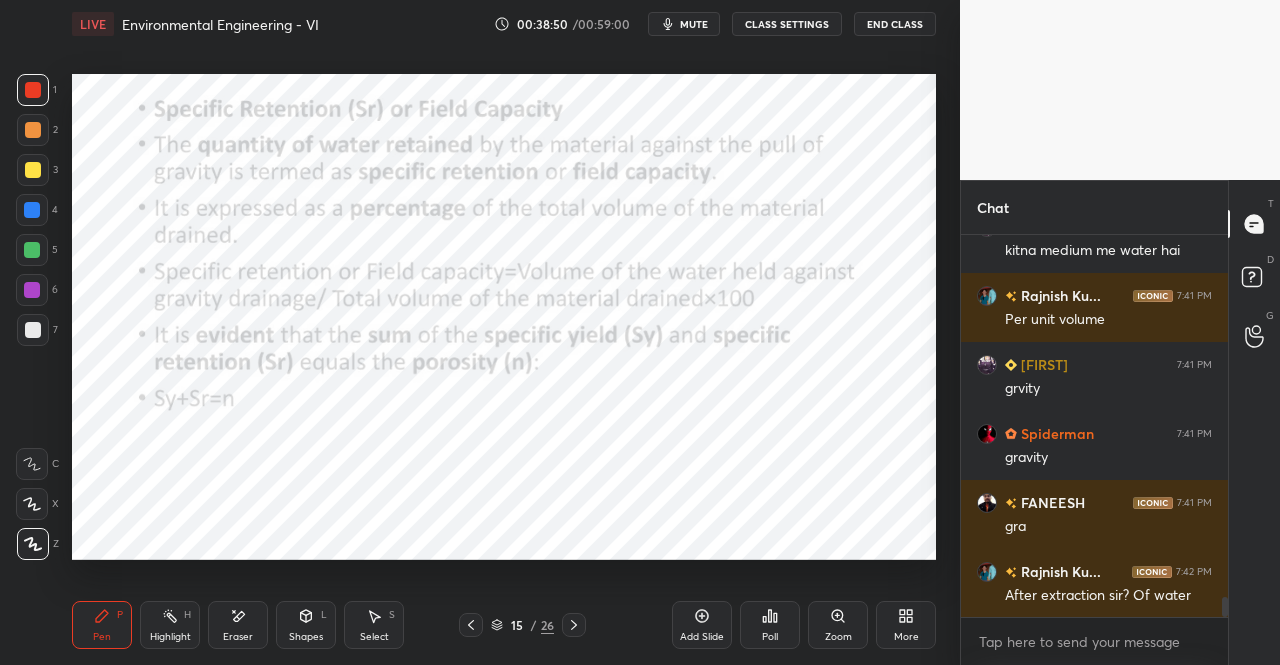 click 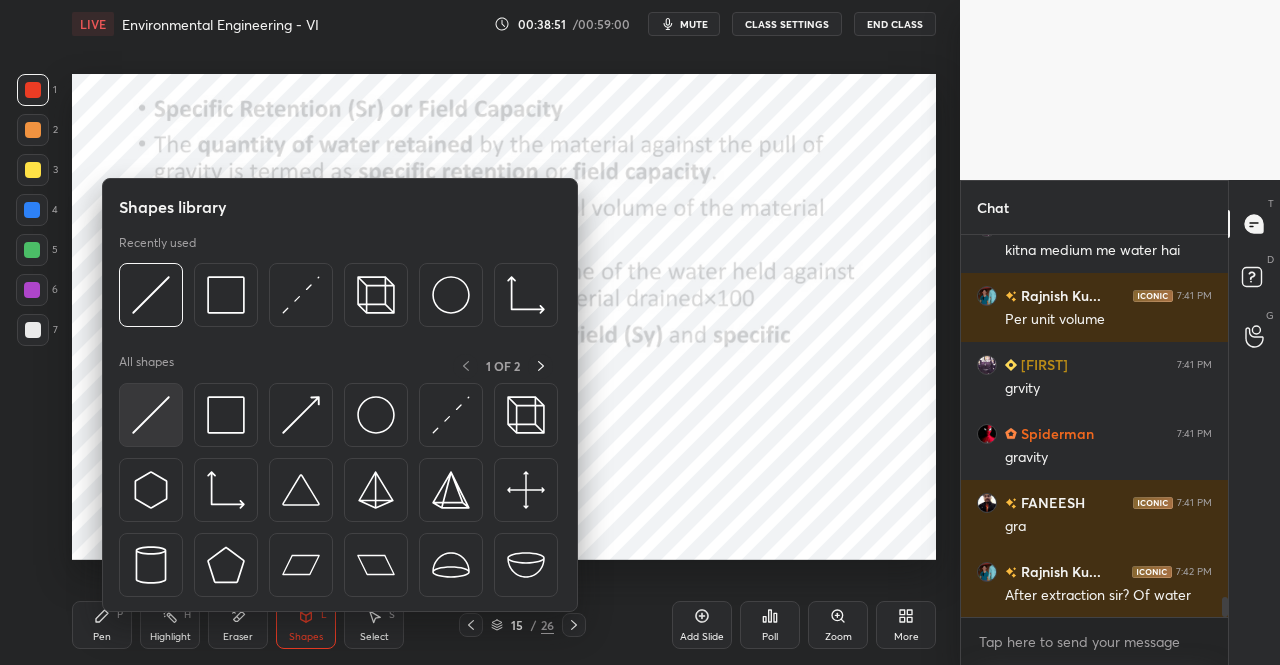 click at bounding box center [151, 415] 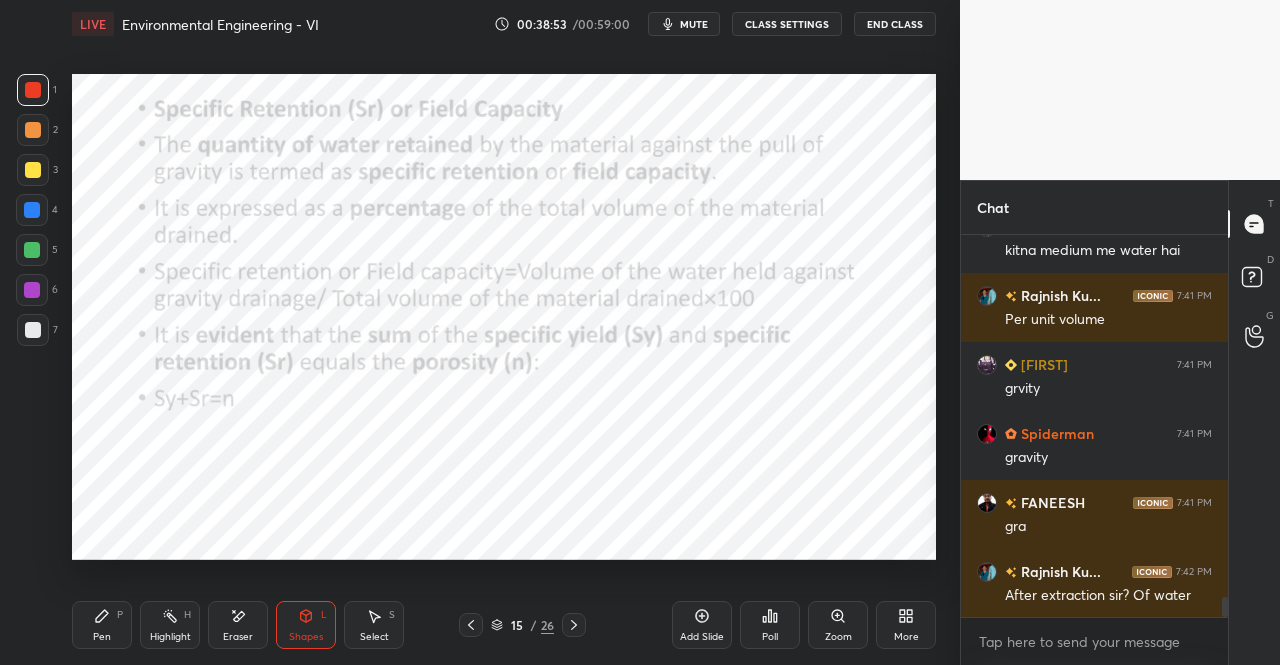 click on "Pen P" at bounding box center (102, 625) 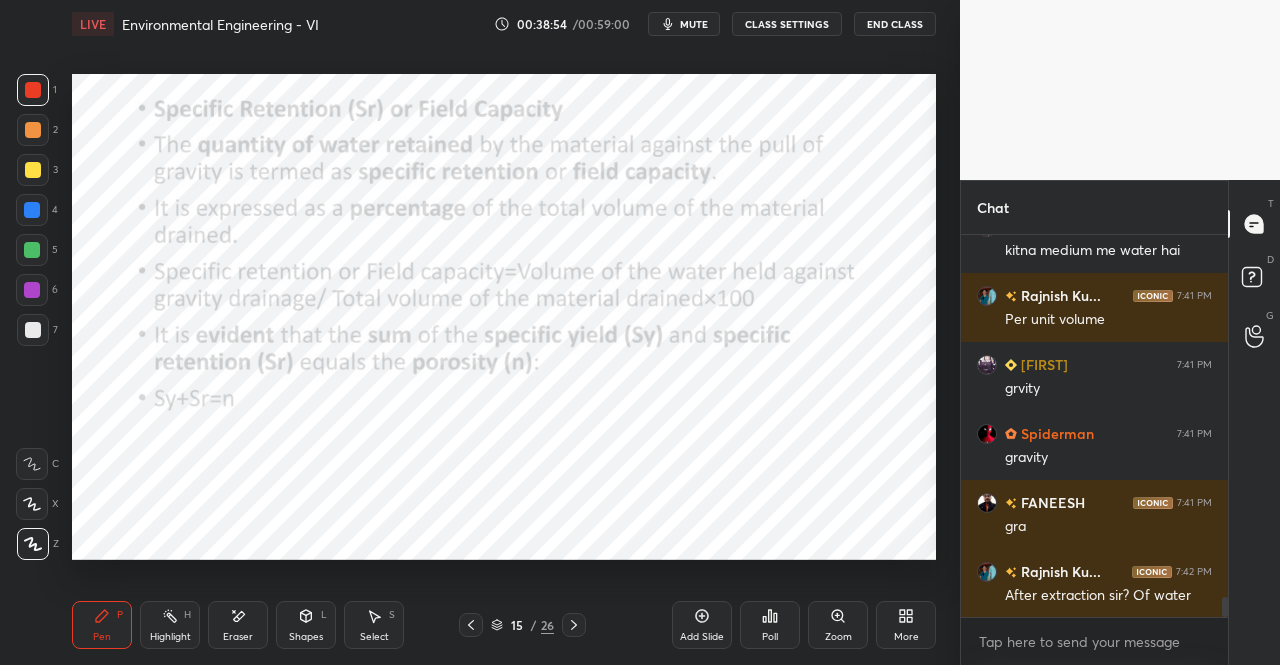 click on "Pen P" at bounding box center [102, 625] 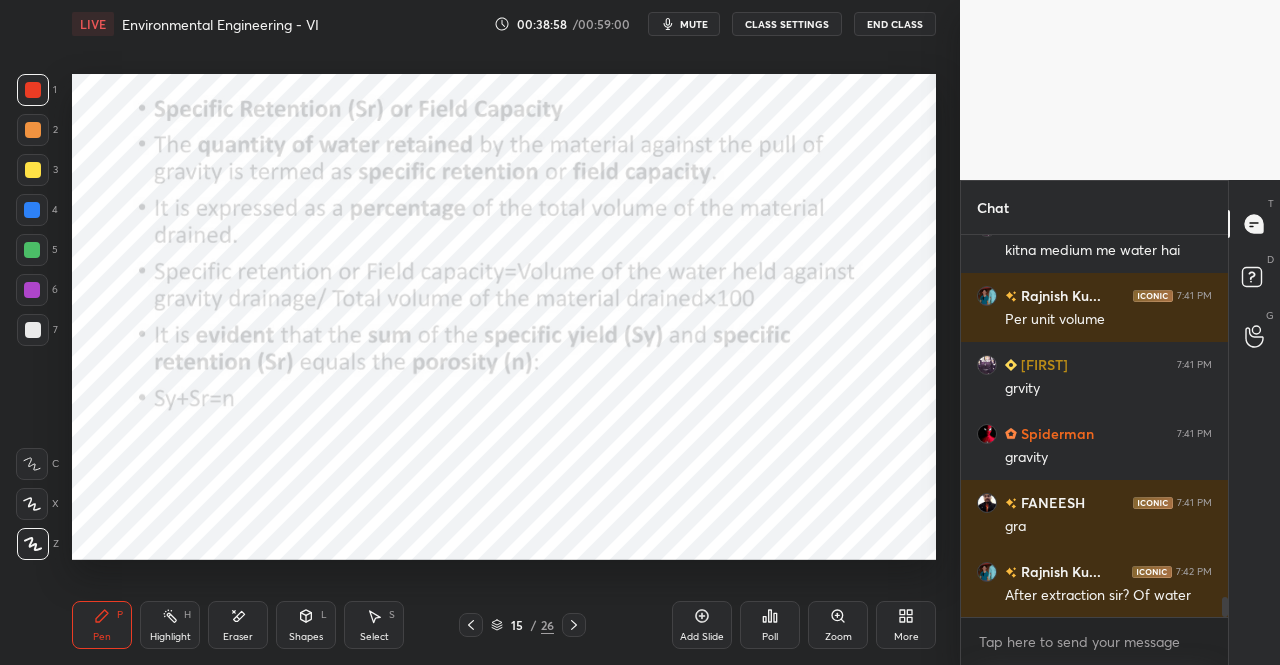 click on "Shapes L" at bounding box center (306, 625) 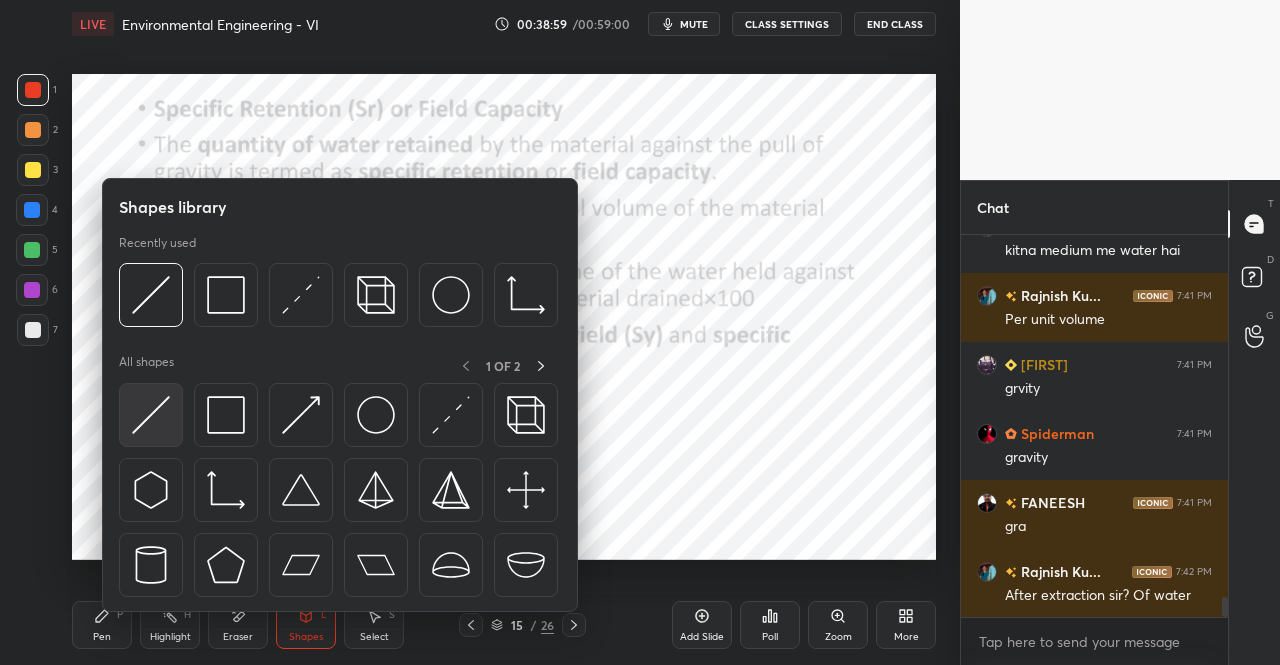 click at bounding box center [151, 415] 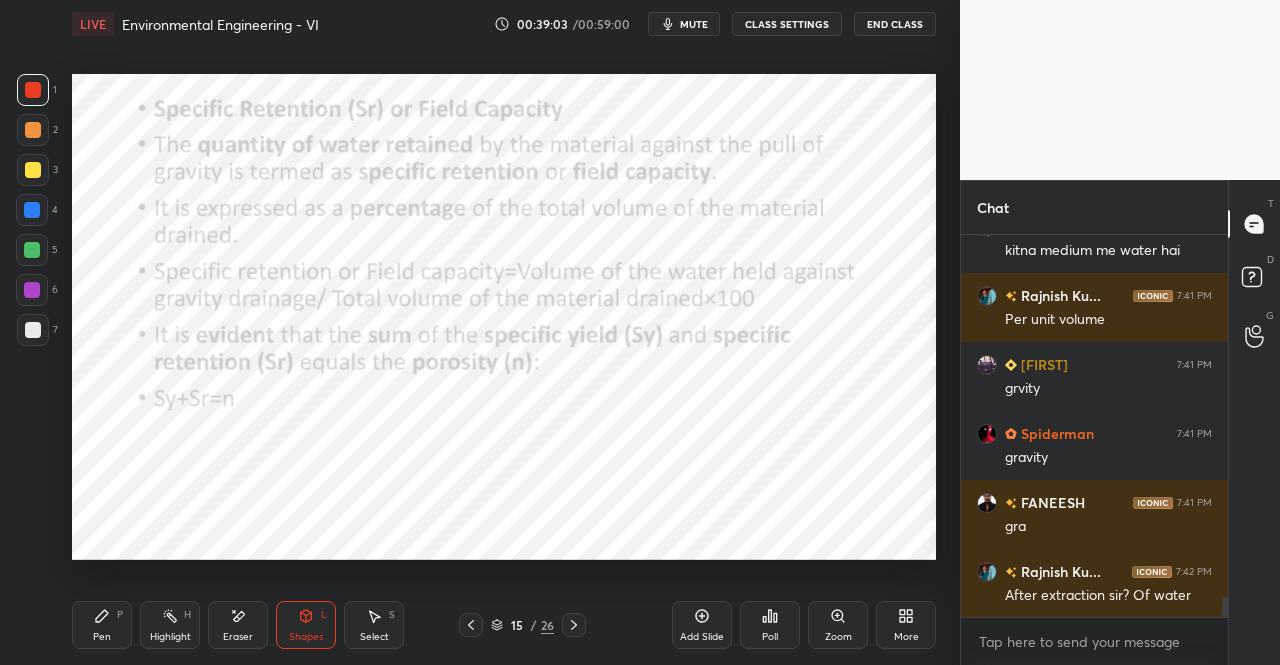 click on "Pen P" at bounding box center (102, 625) 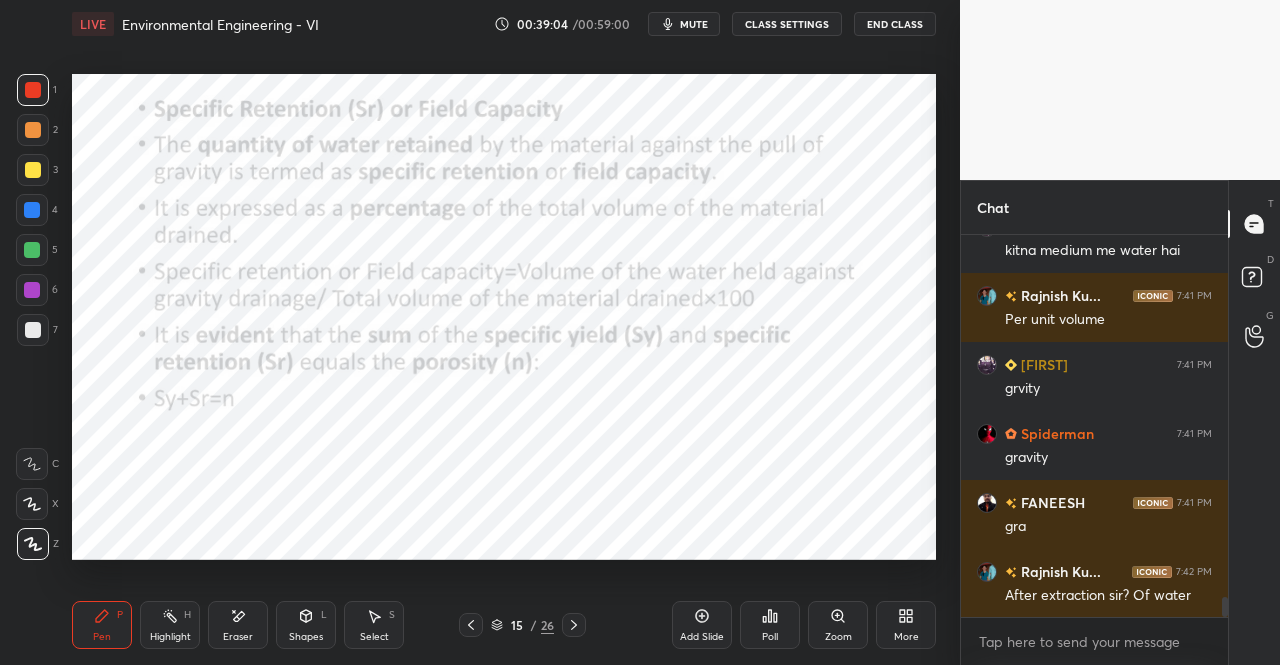 click on "Pen P" at bounding box center (102, 625) 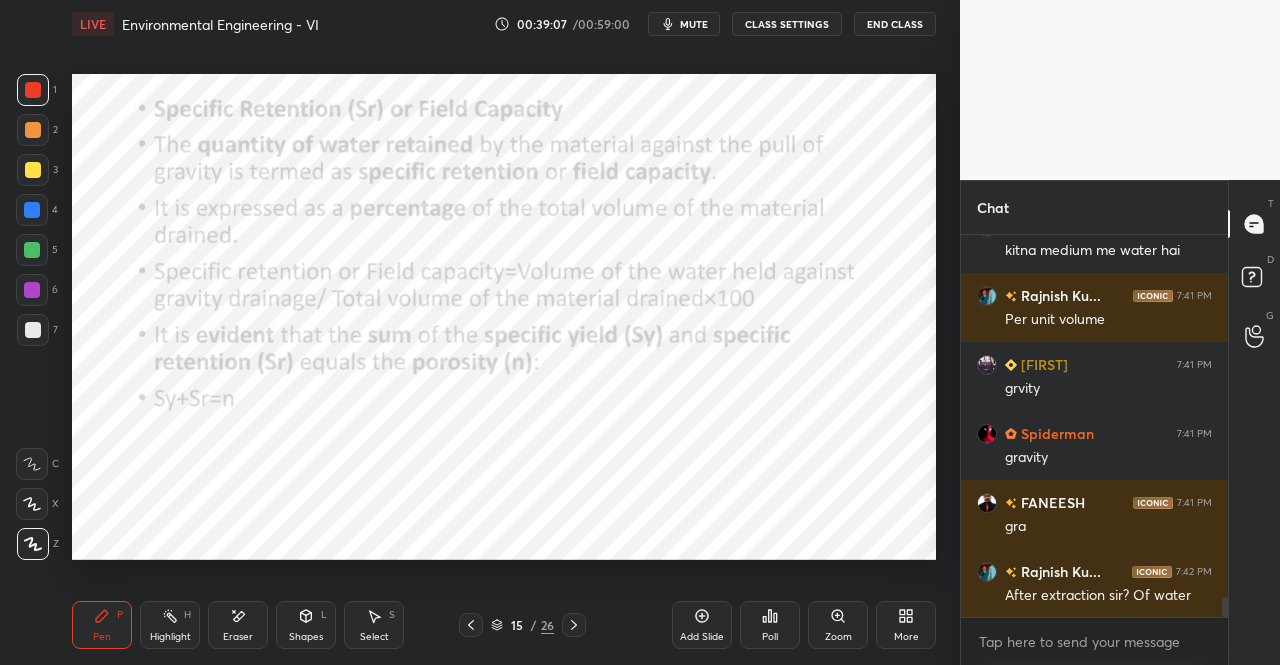 click on "Shapes L" at bounding box center [306, 625] 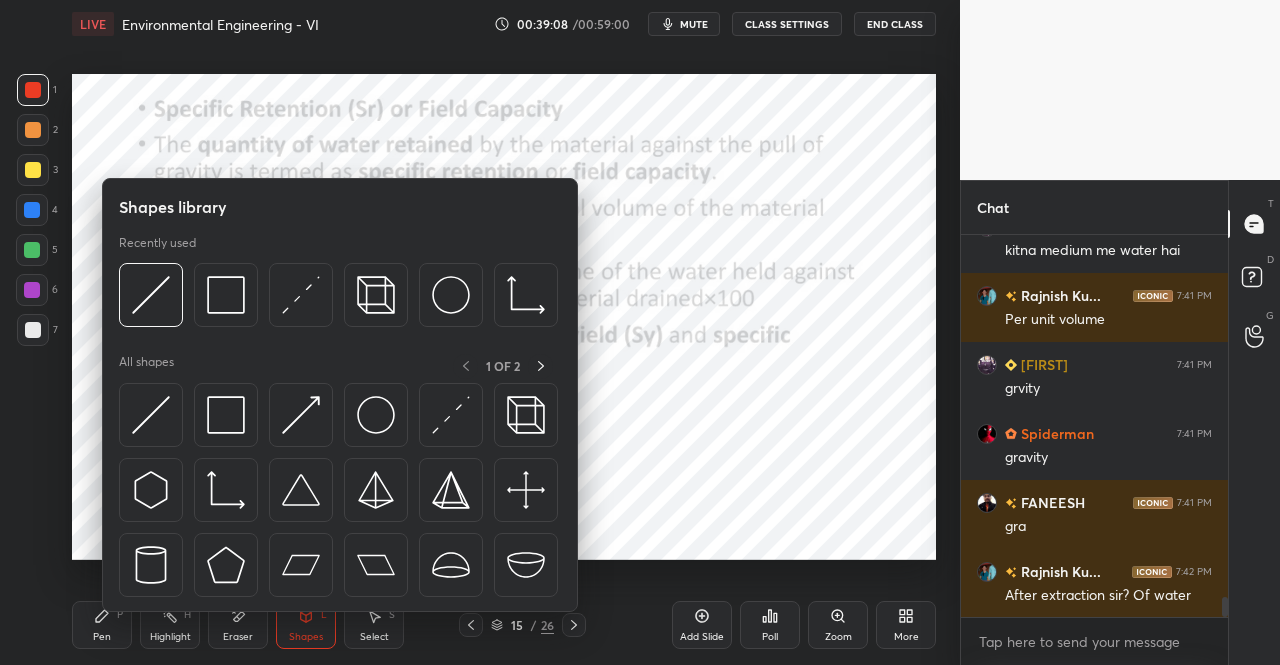 click at bounding box center [301, 415] 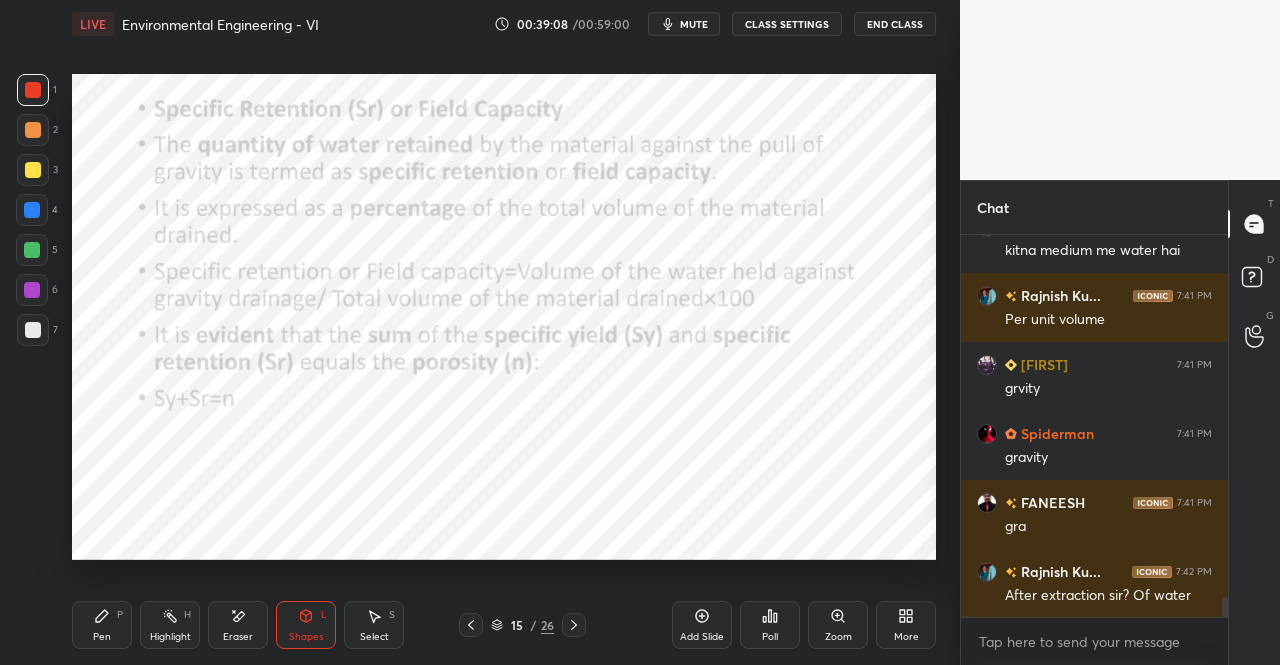 click at bounding box center (32, 210) 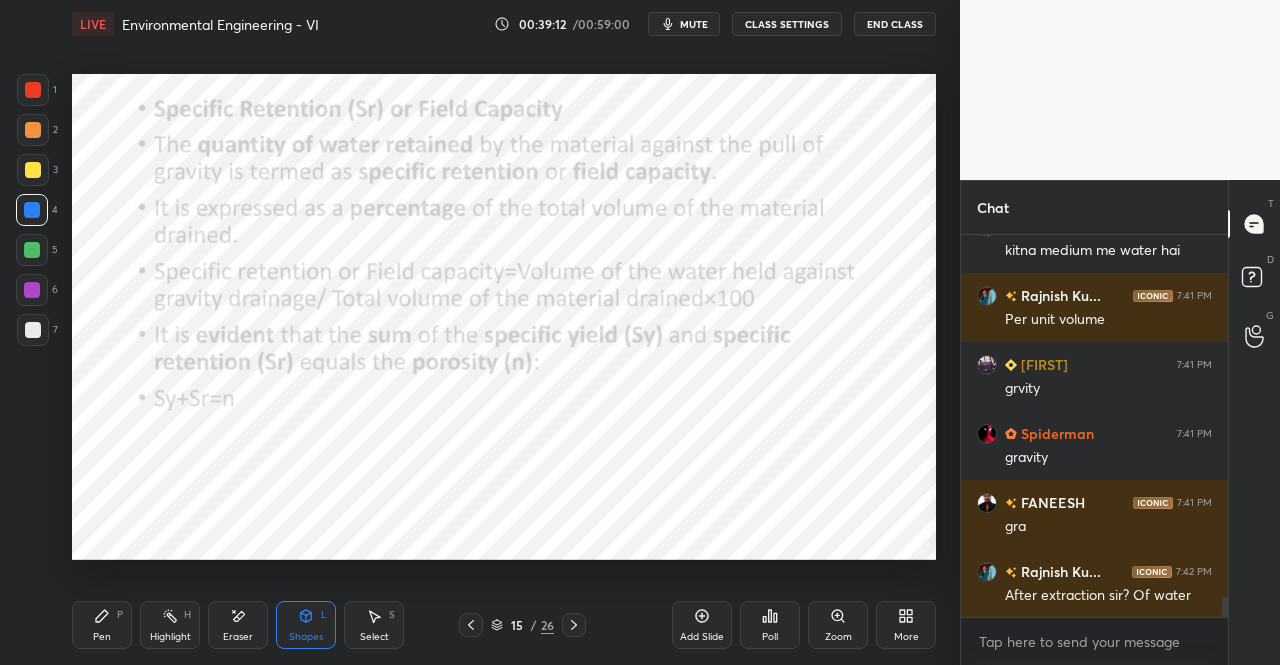 click on "Pen P" at bounding box center (102, 625) 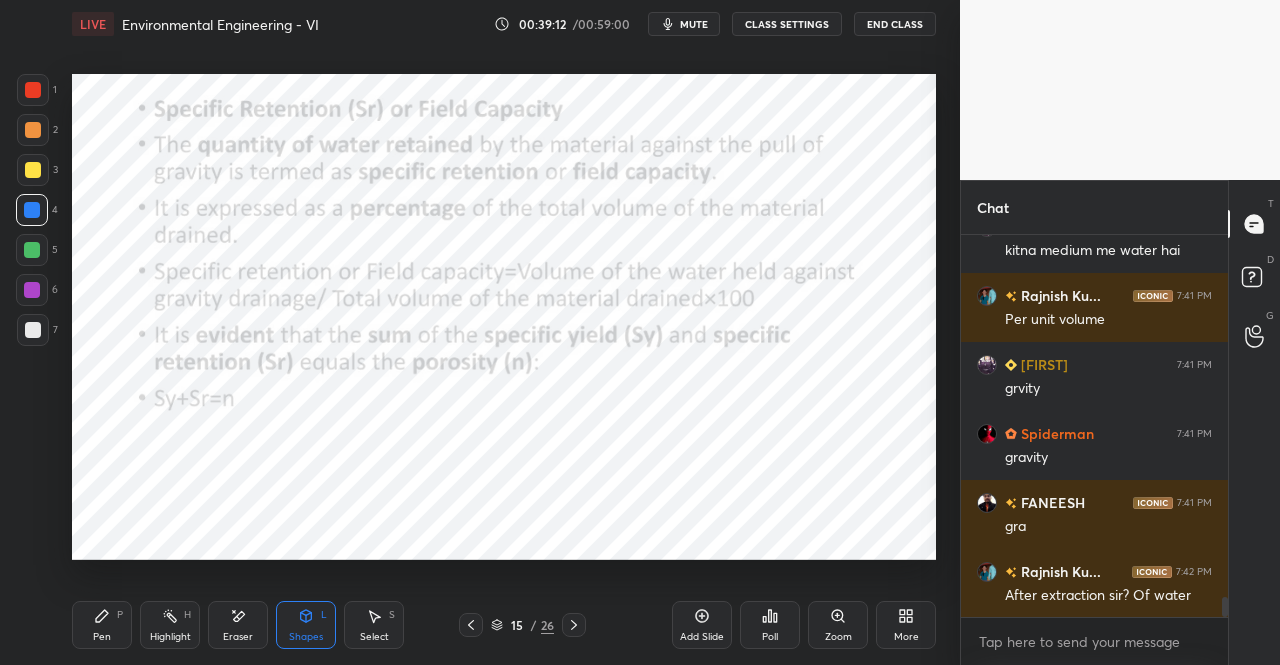 click on "Pen P" at bounding box center (102, 625) 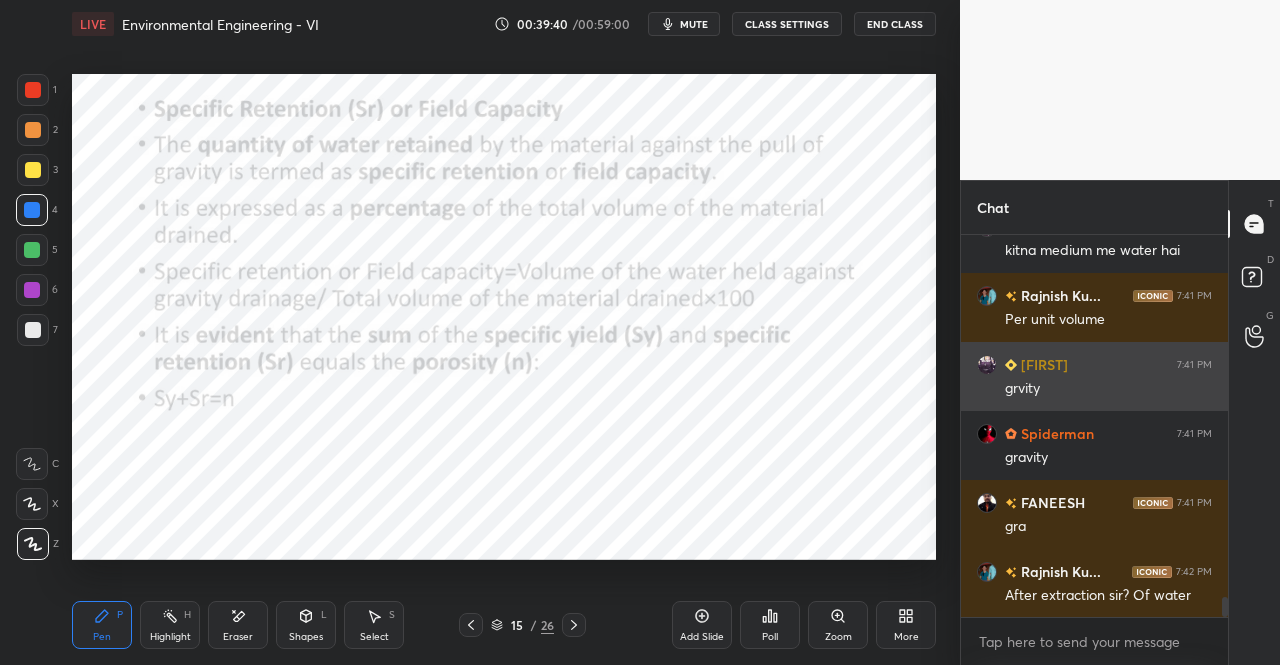 click on "Pen P Highlight H Eraser Shapes L Select S 15 / 26 Add Slide Poll Zoom More" at bounding box center (504, 625) 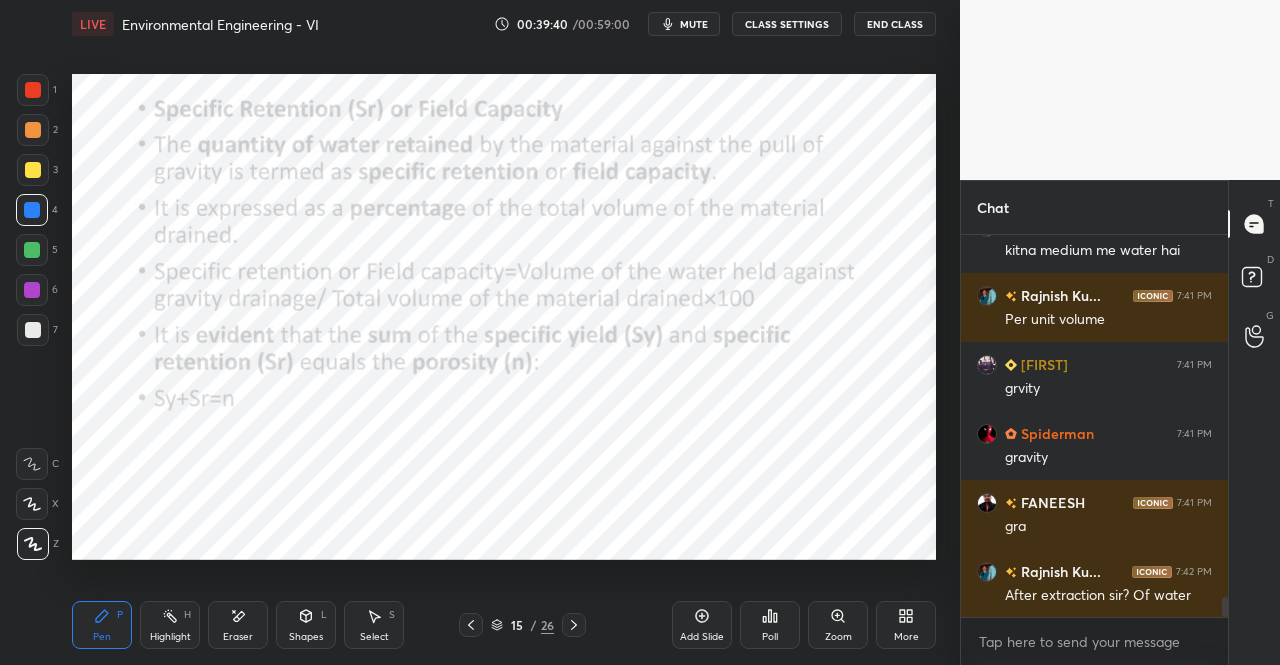 click on "Pen P Highlight H Eraser Shapes L Select S 15 / 26 Add Slide Poll Zoom More" at bounding box center [504, 625] 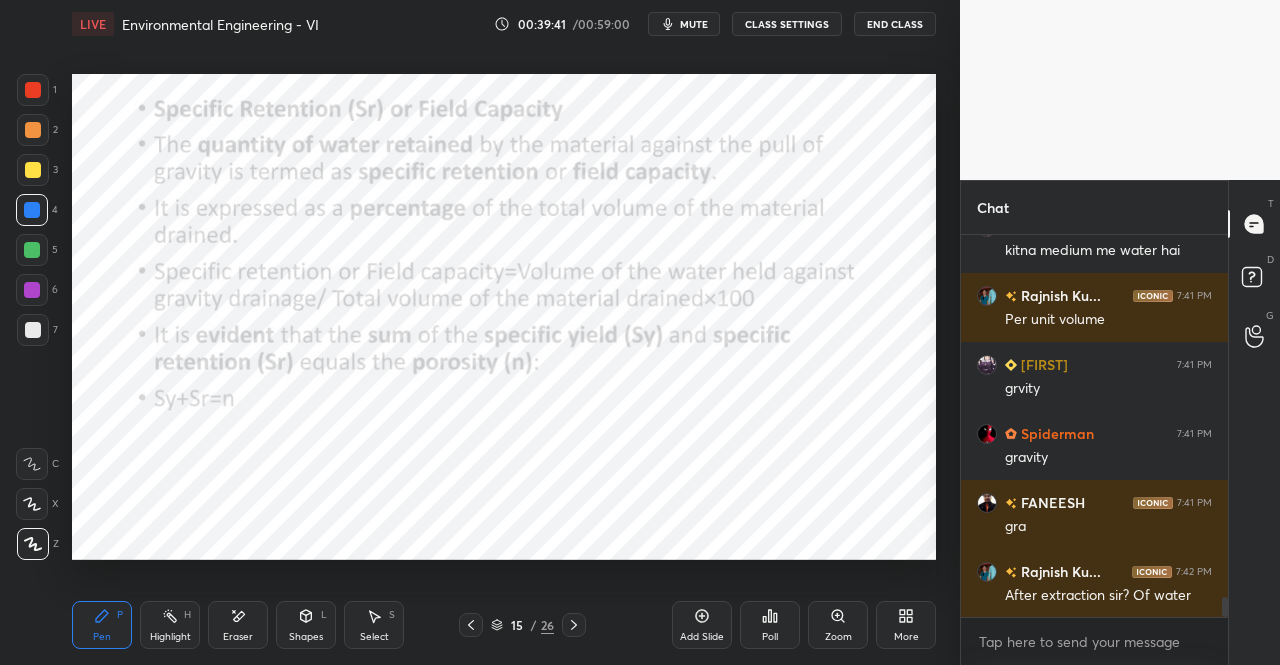 click on "Pen P Highlight H Eraser Shapes L Select S 15 / 26 Add Slide Poll Zoom More" at bounding box center (504, 625) 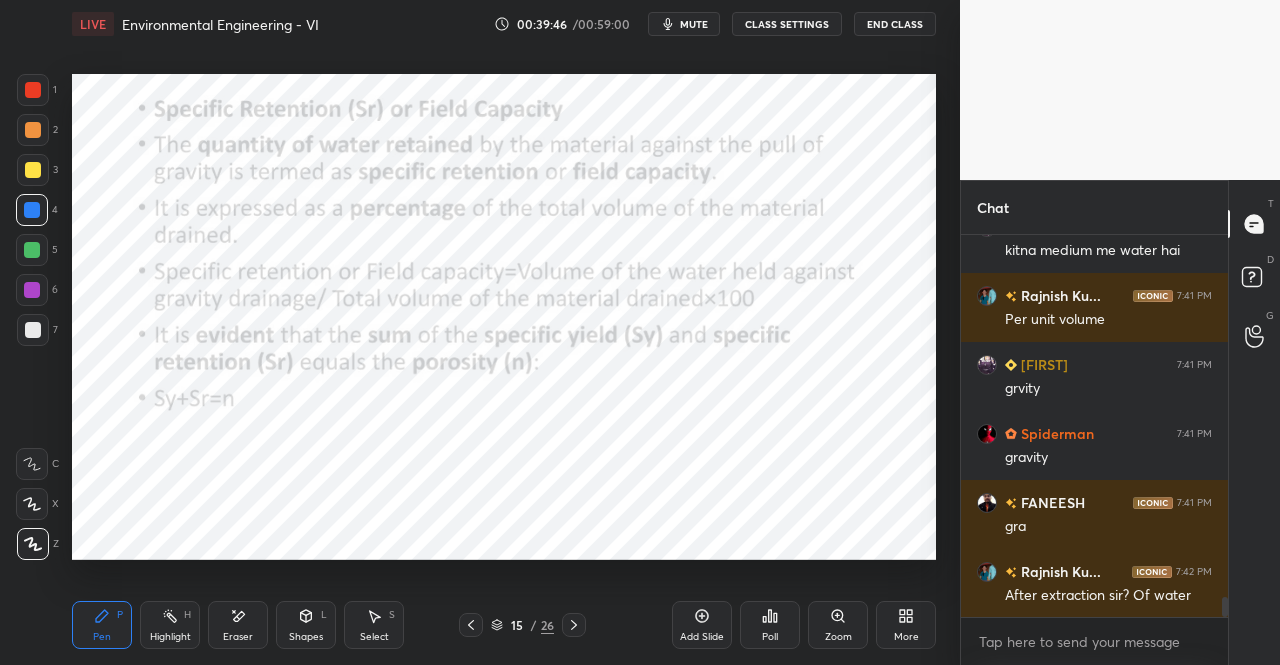 click on "Pen P Highlight H Eraser Shapes L Select S 15 / 26 Add Slide Poll Zoom More" at bounding box center [504, 625] 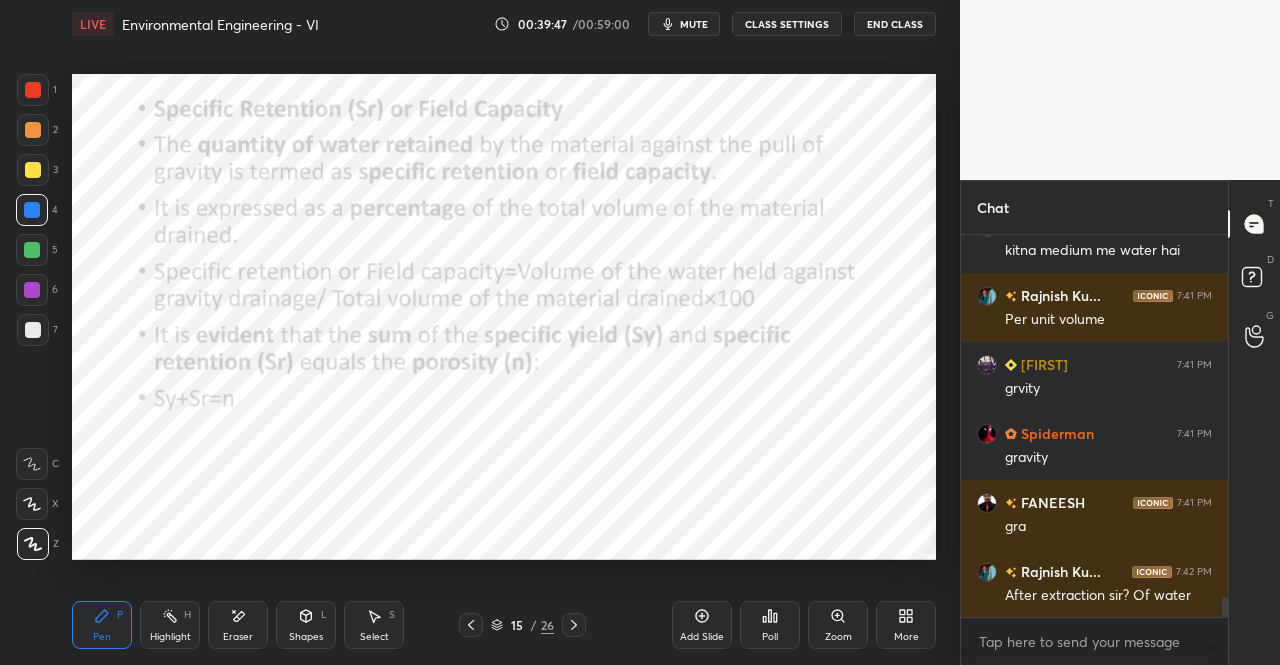 click on "Pen P Highlight H Eraser Shapes L Select S 15 / 26 Add Slide Poll Zoom More" at bounding box center [504, 625] 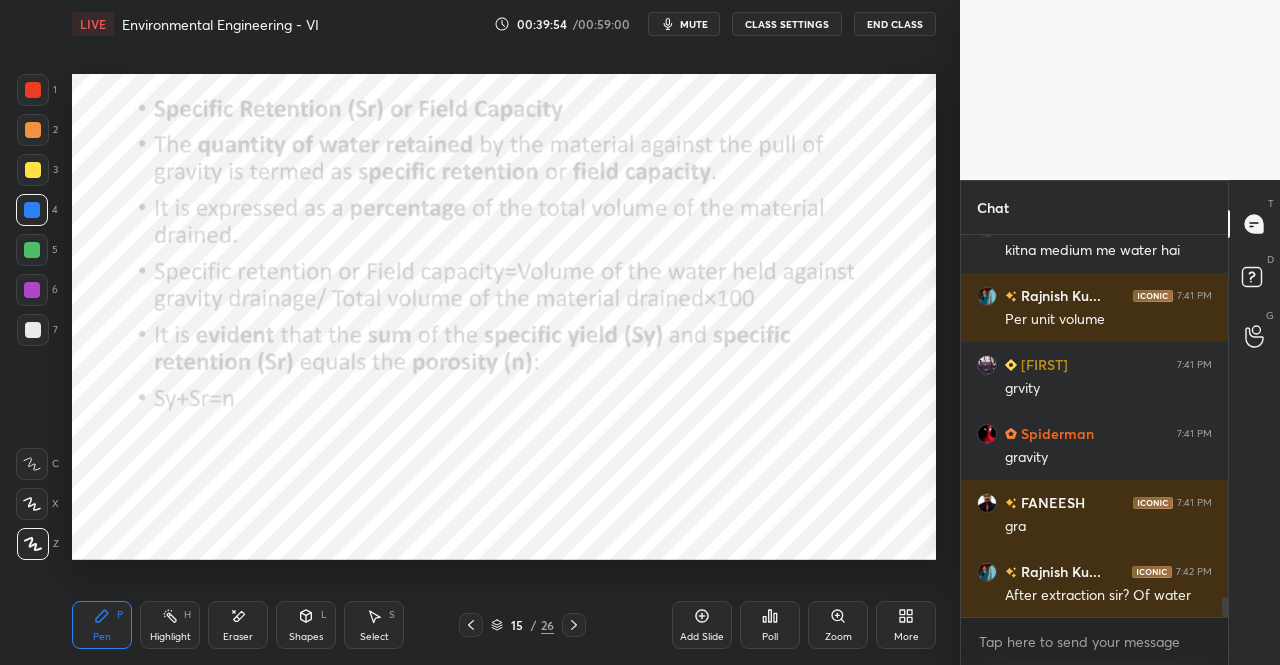 click at bounding box center [33, 90] 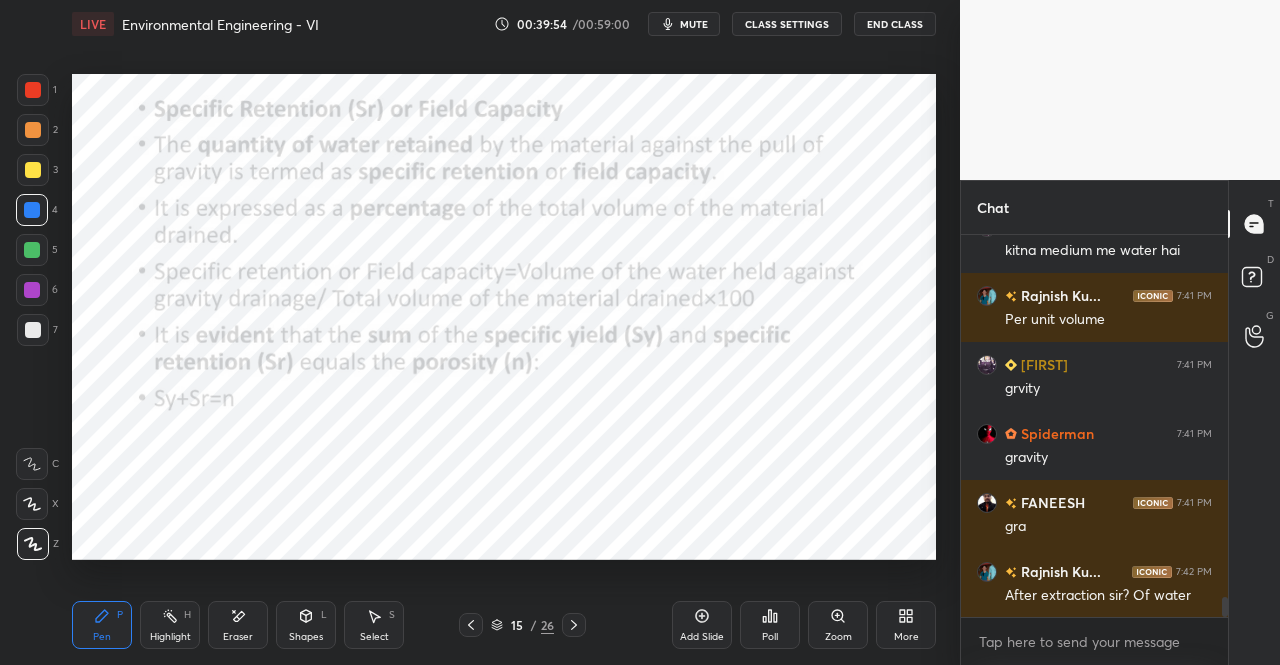 click at bounding box center (33, 90) 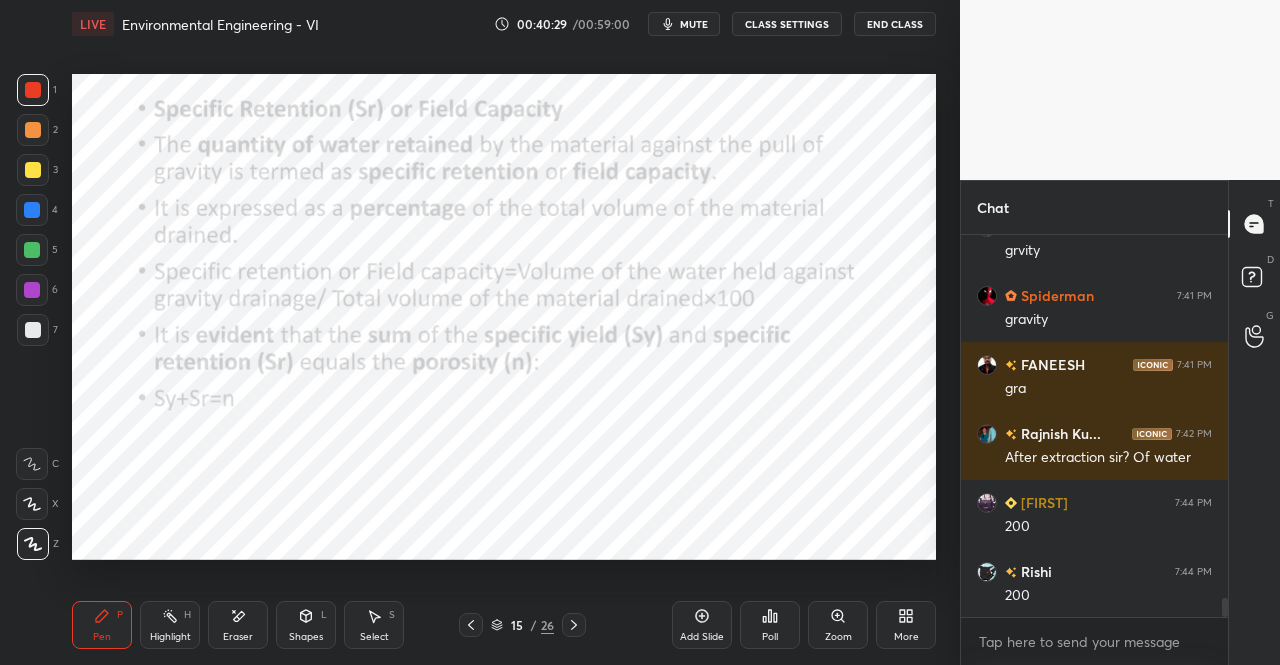 scroll, scrollTop: 7284, scrollLeft: 0, axis: vertical 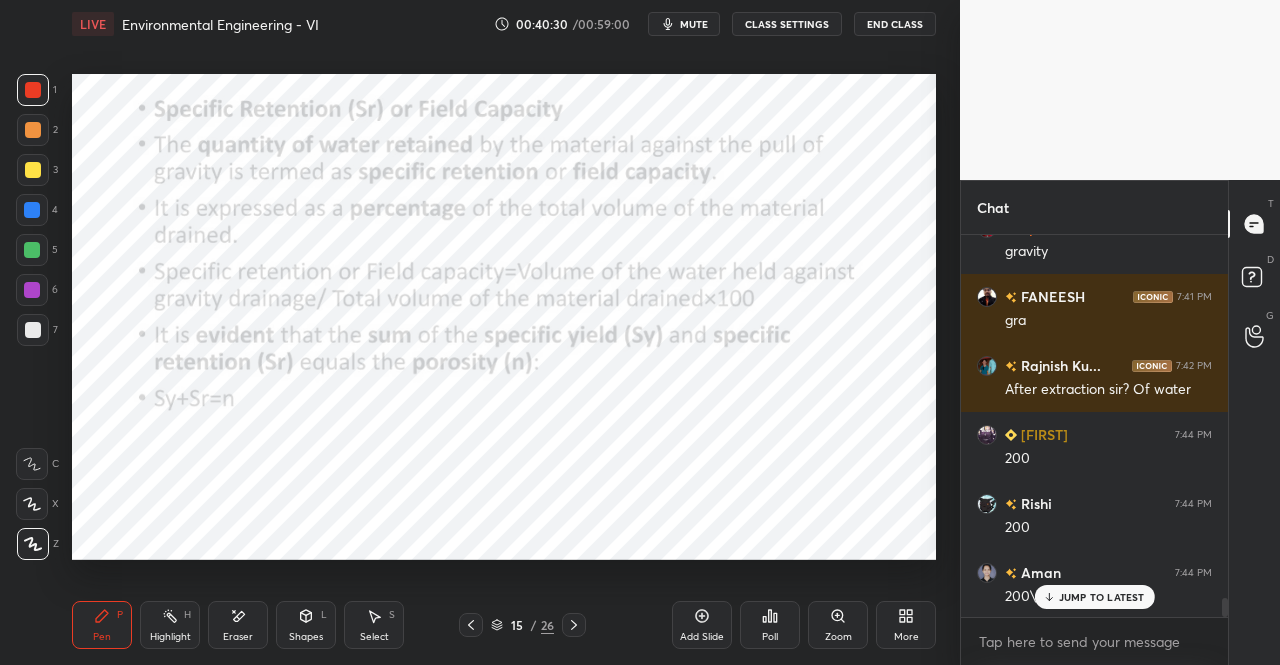 click on "15 / 26" at bounding box center [522, 625] 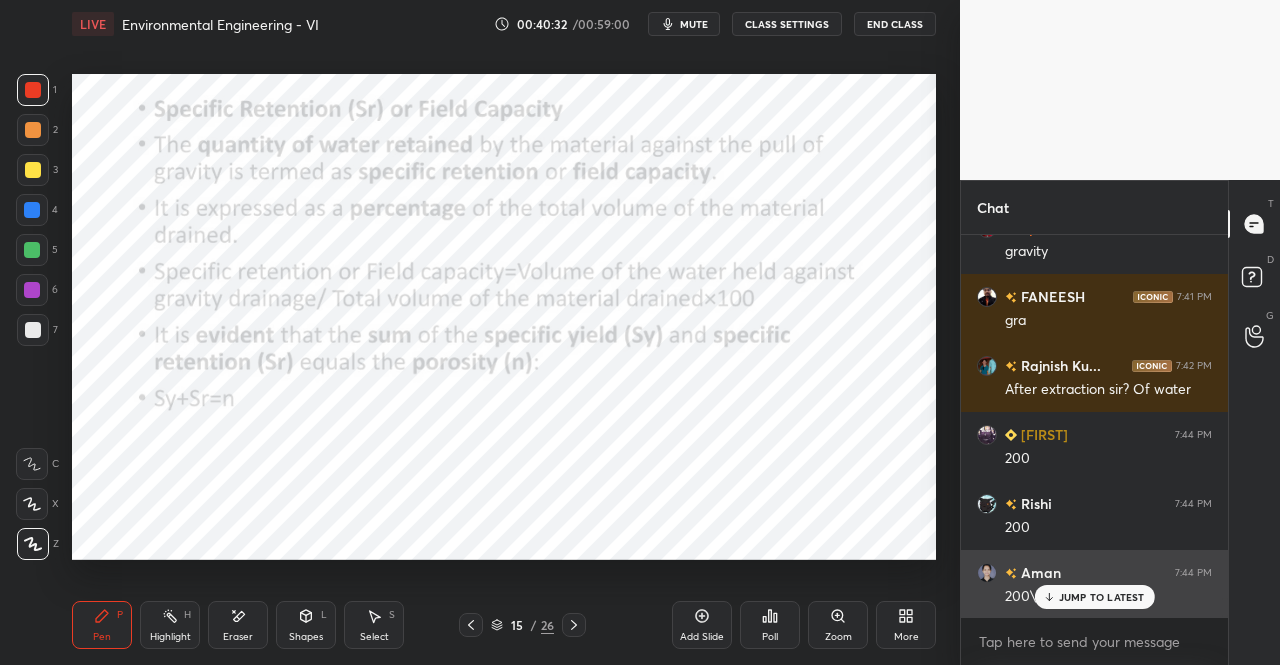 click on "JUMP TO LATEST" at bounding box center [1102, 597] 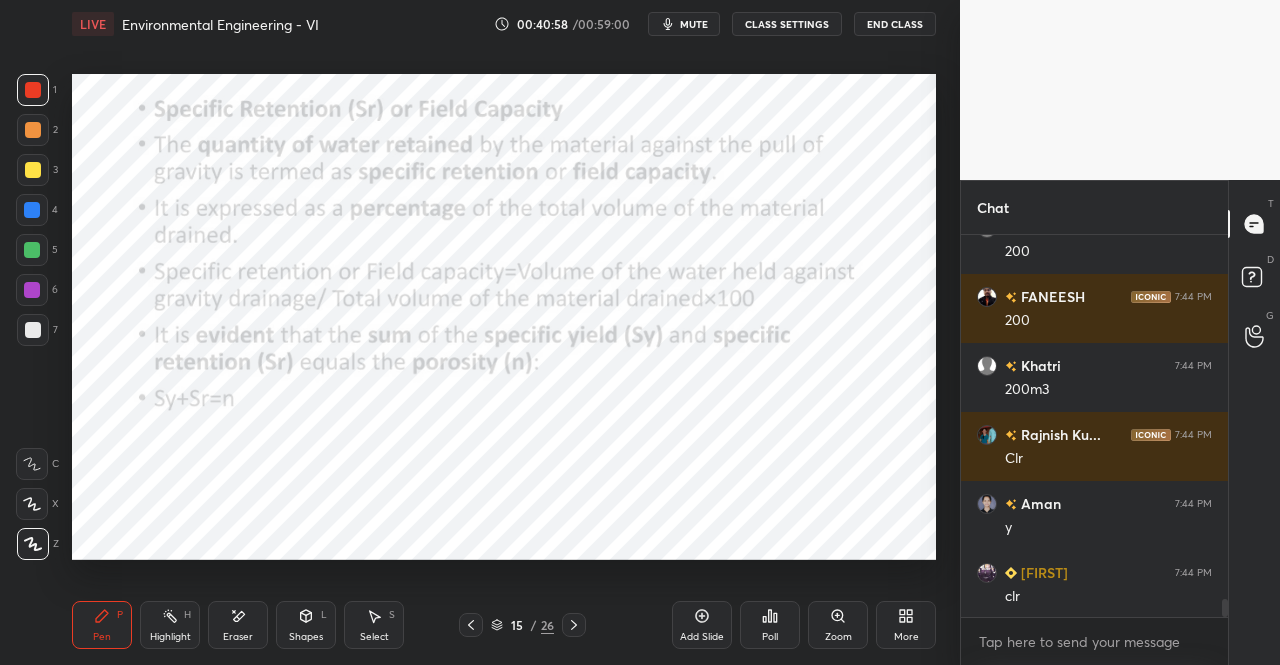 scroll, scrollTop: 7906, scrollLeft: 0, axis: vertical 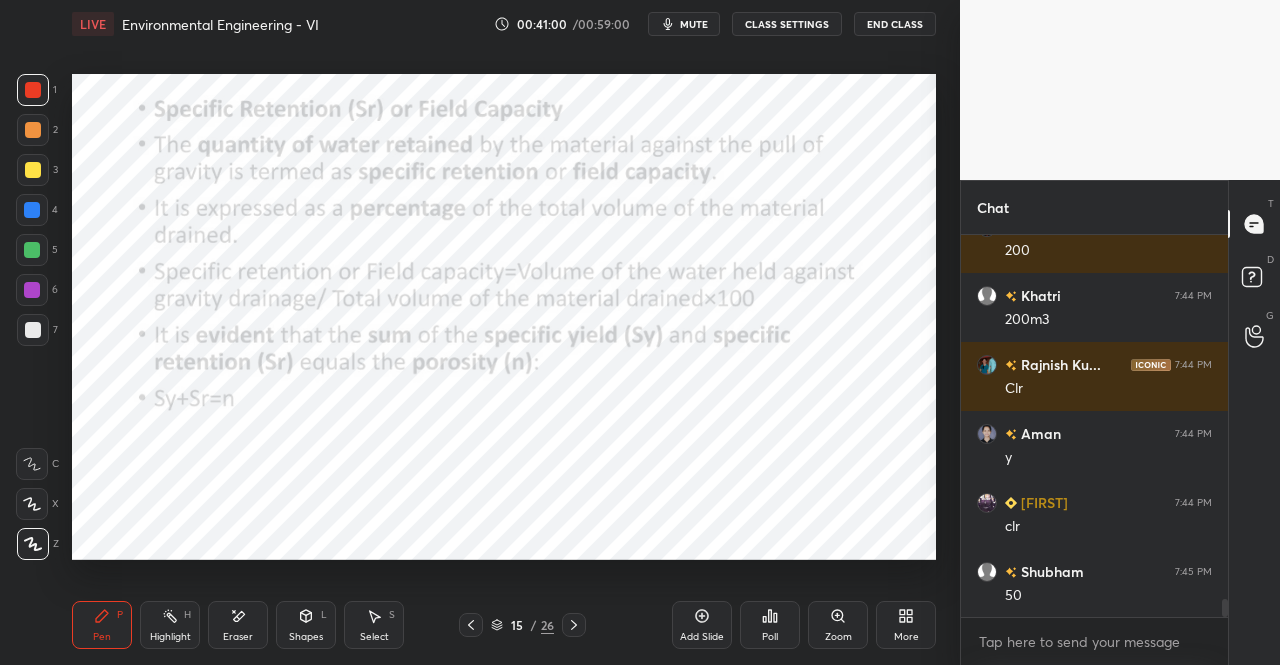 click on "15 / 26" at bounding box center (522, 625) 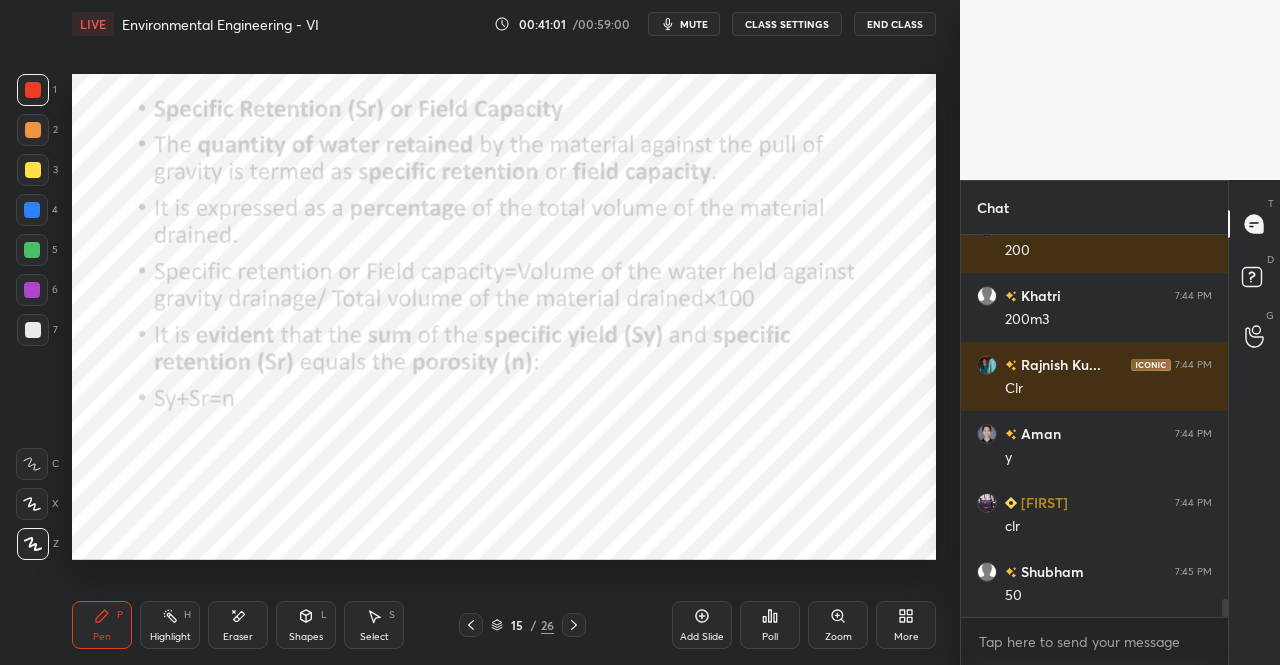 scroll, scrollTop: 7974, scrollLeft: 0, axis: vertical 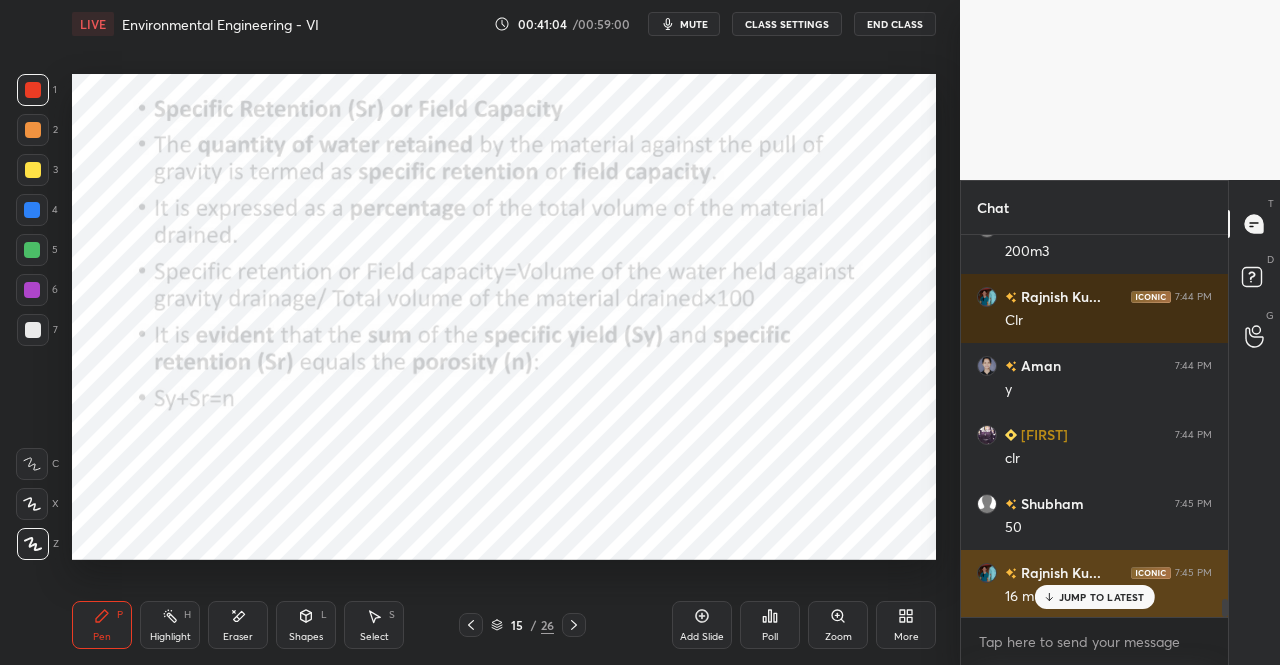 click on "JUMP TO LATEST" at bounding box center (1102, 597) 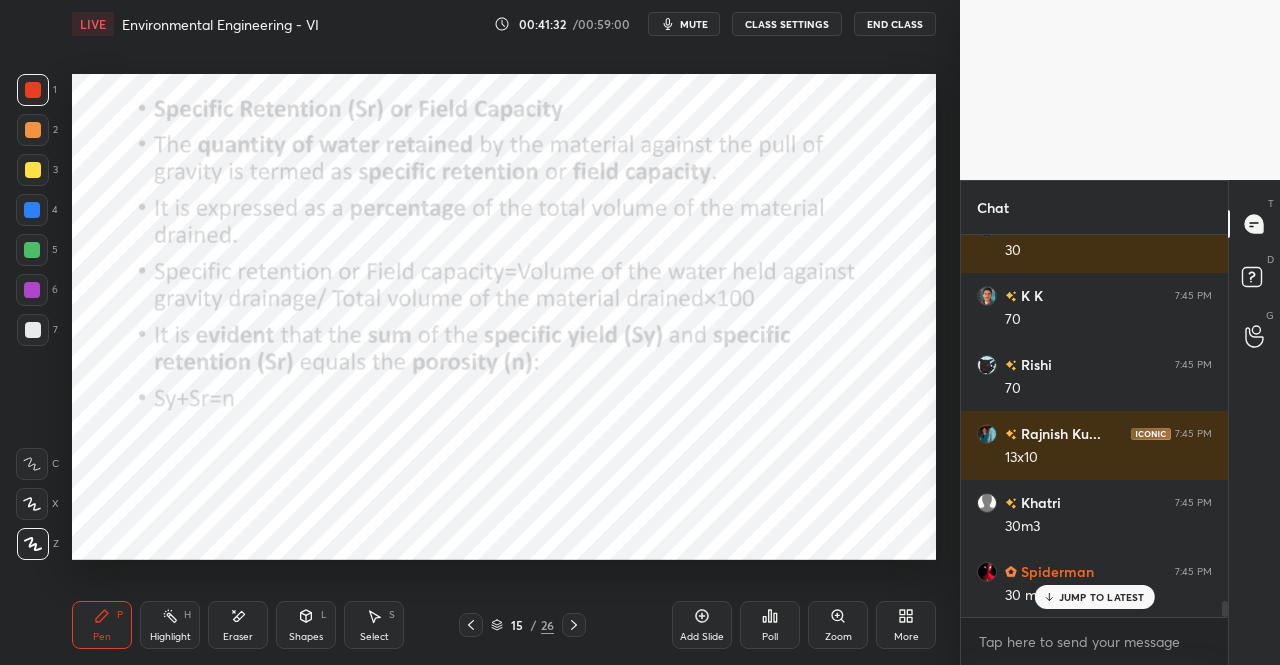 scroll, scrollTop: 8664, scrollLeft: 0, axis: vertical 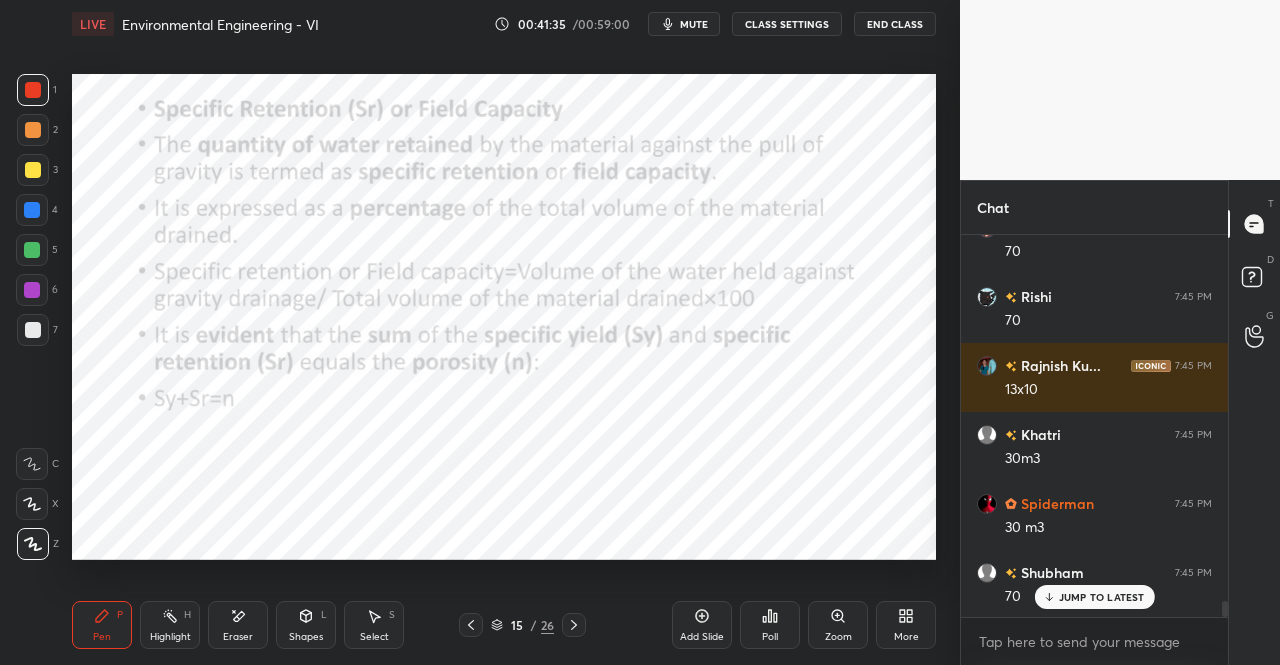 click on "15 / 26" at bounding box center [522, 625] 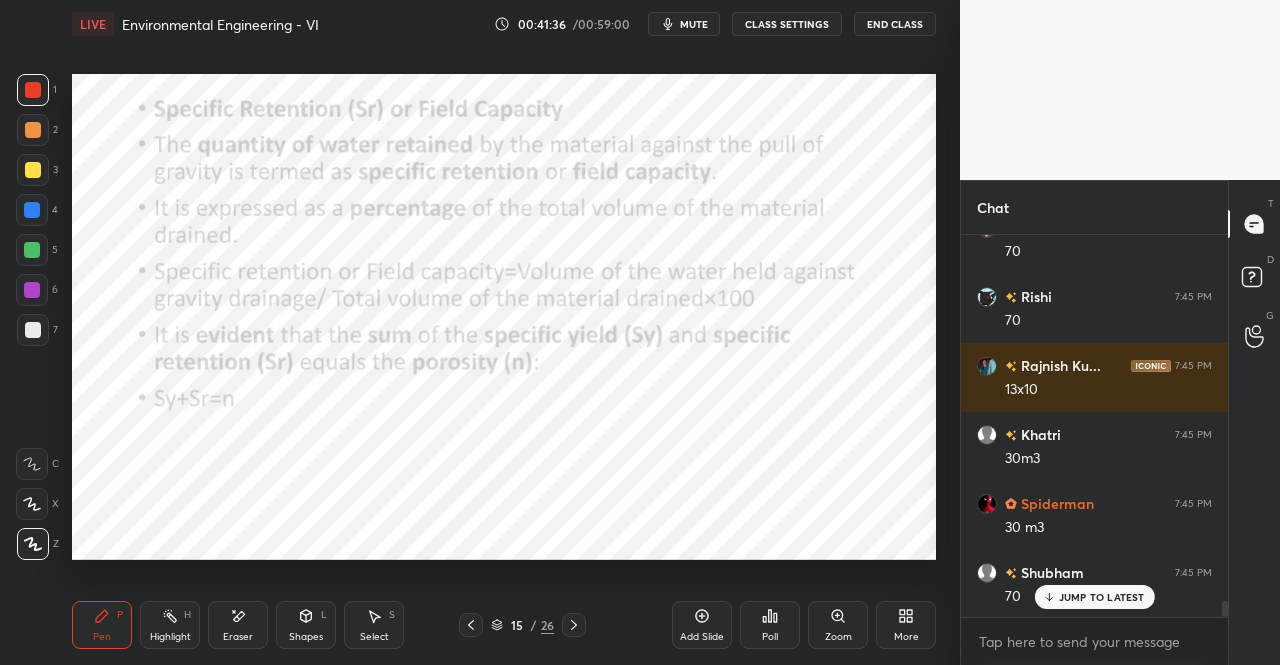 scroll, scrollTop: 8734, scrollLeft: 0, axis: vertical 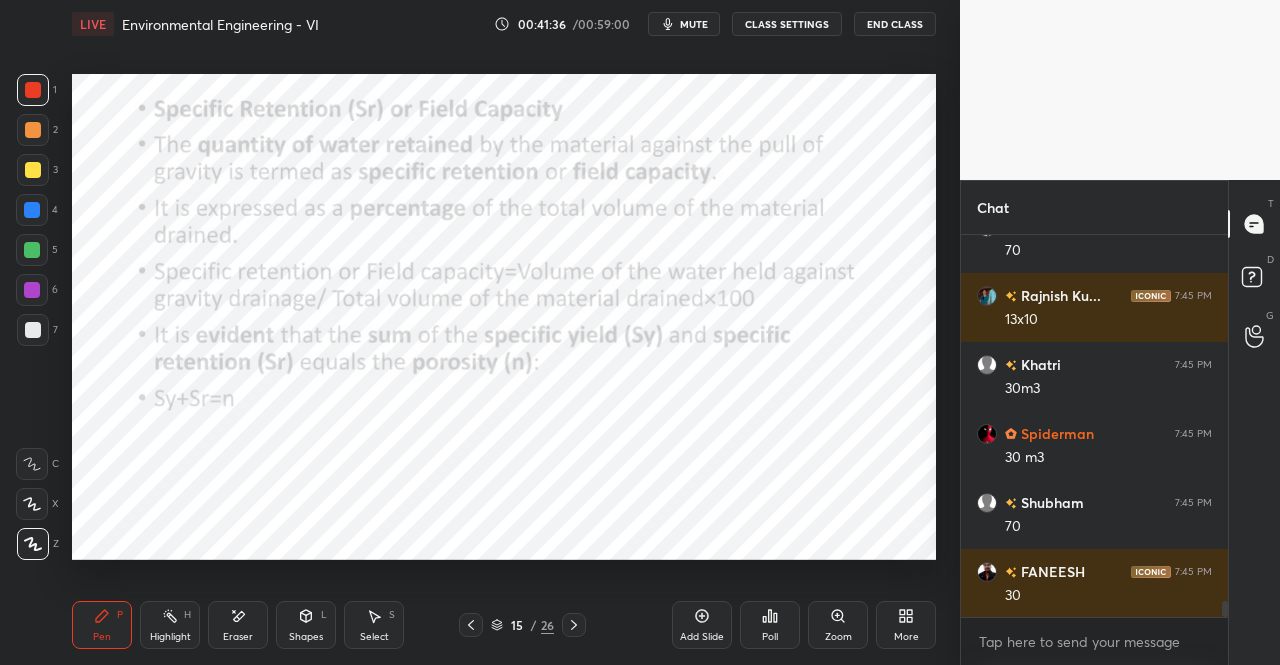 click on "15 / 26" at bounding box center [522, 625] 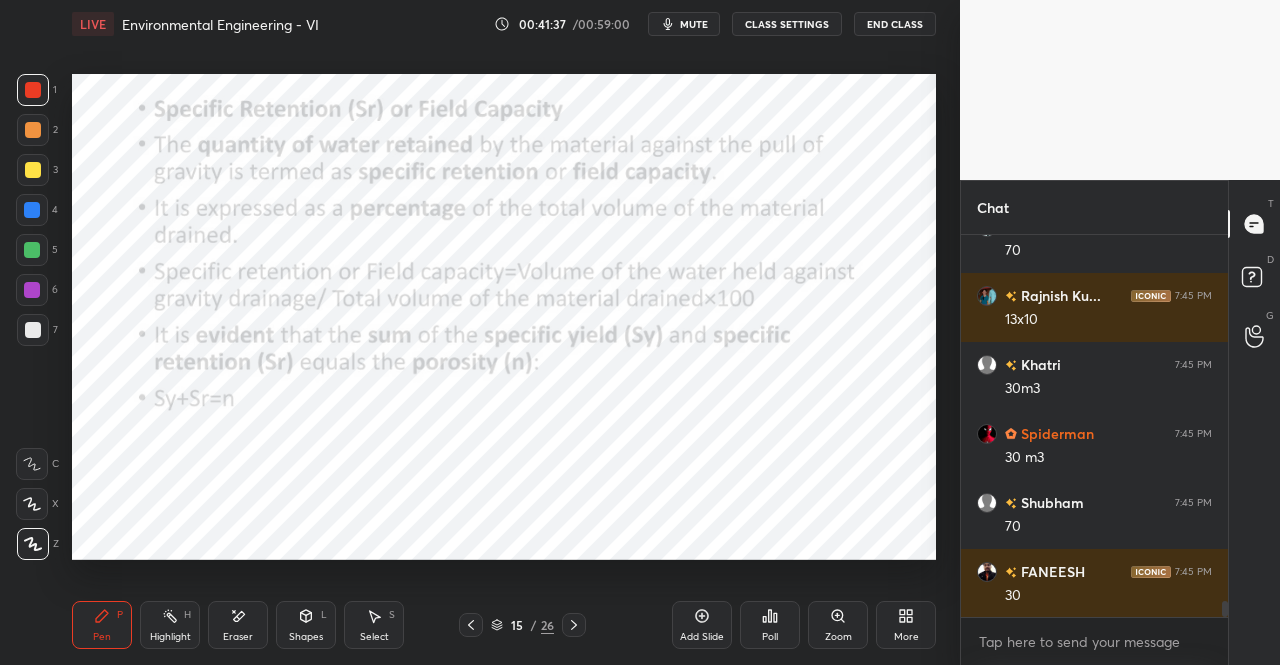 click on "15 / 26" at bounding box center (522, 625) 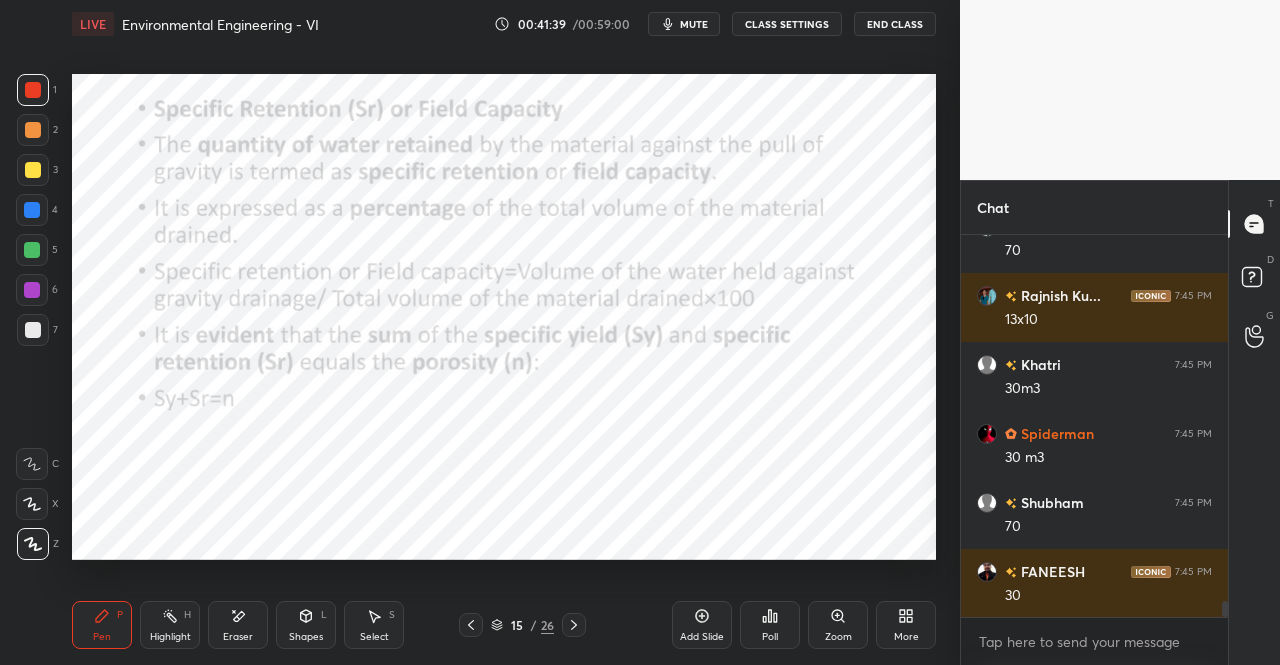 click on "15 / 26" at bounding box center [522, 625] 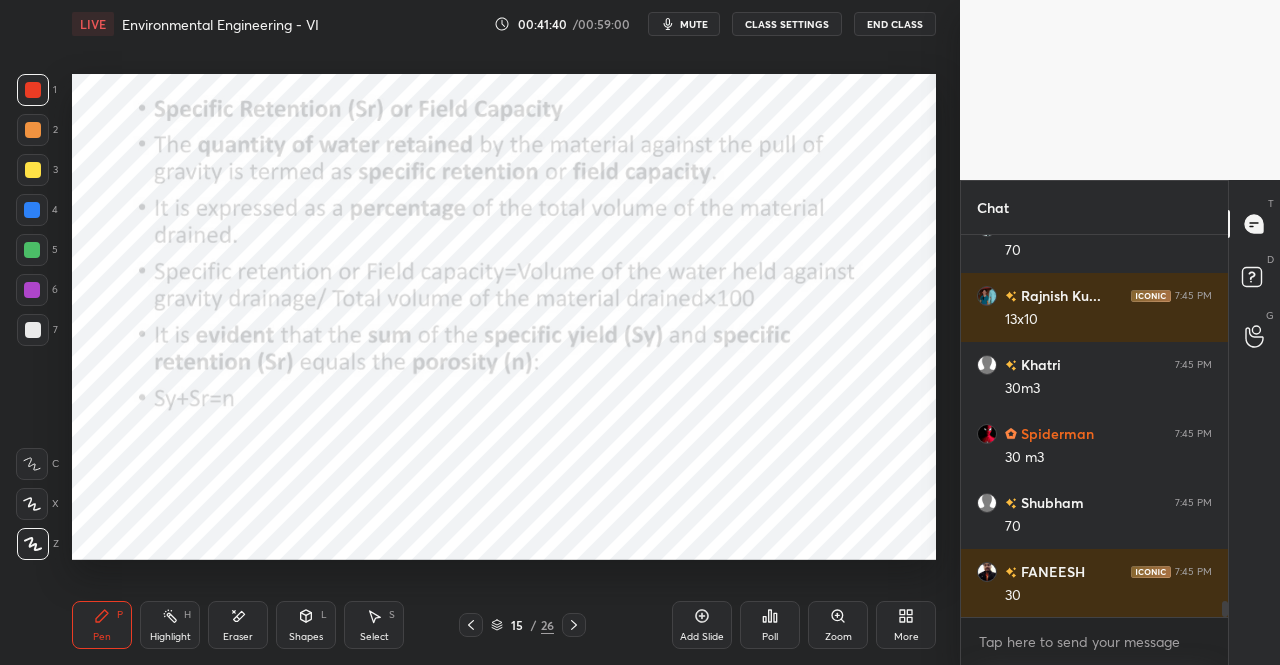 click on "15 / 26" at bounding box center (522, 625) 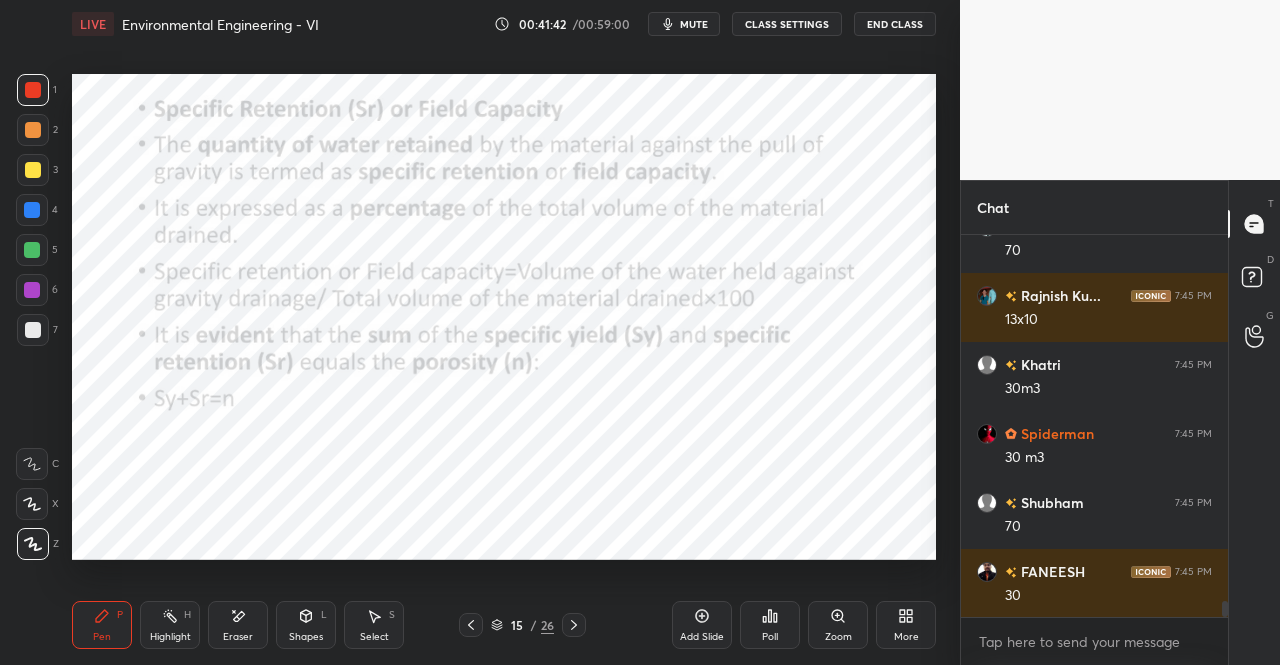 click on "15 / 26" at bounding box center (522, 625) 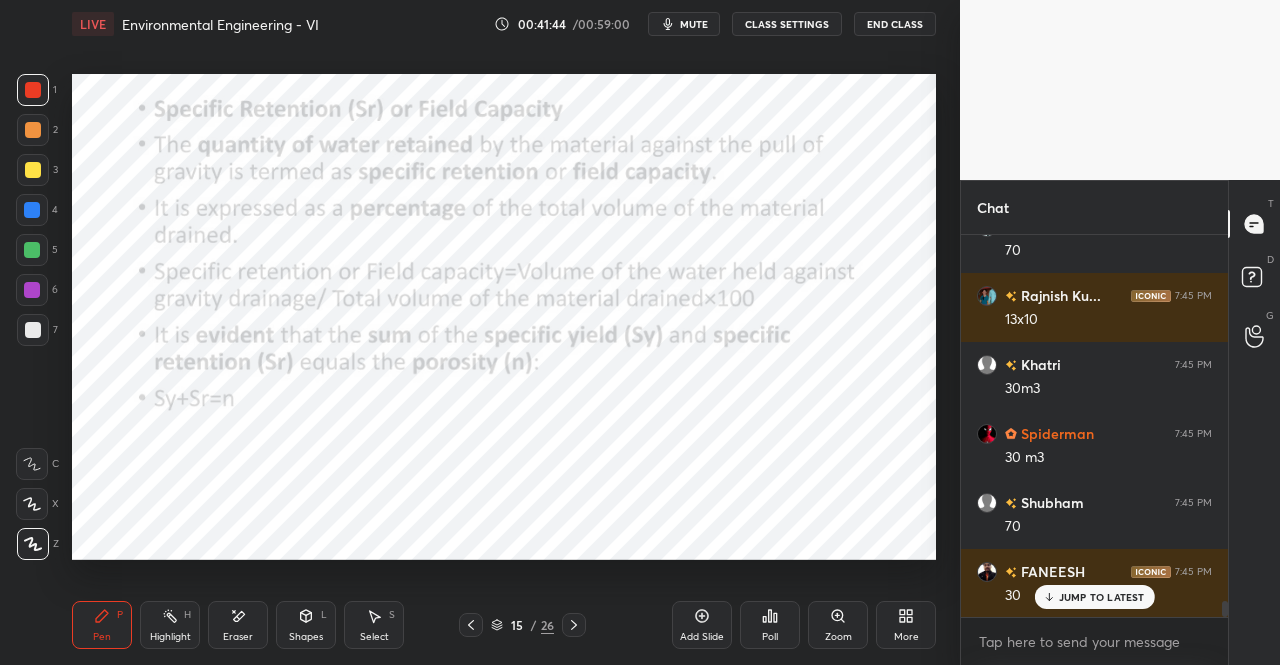 scroll, scrollTop: 8802, scrollLeft: 0, axis: vertical 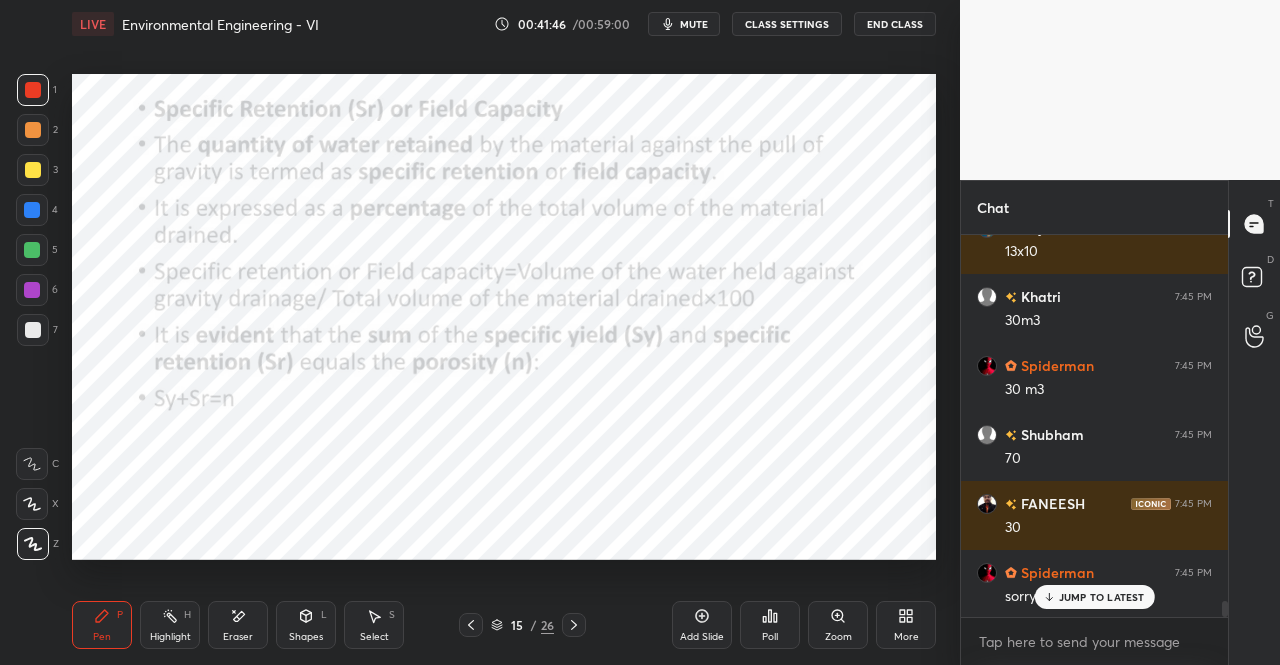 click on "15 / 26" at bounding box center (522, 625) 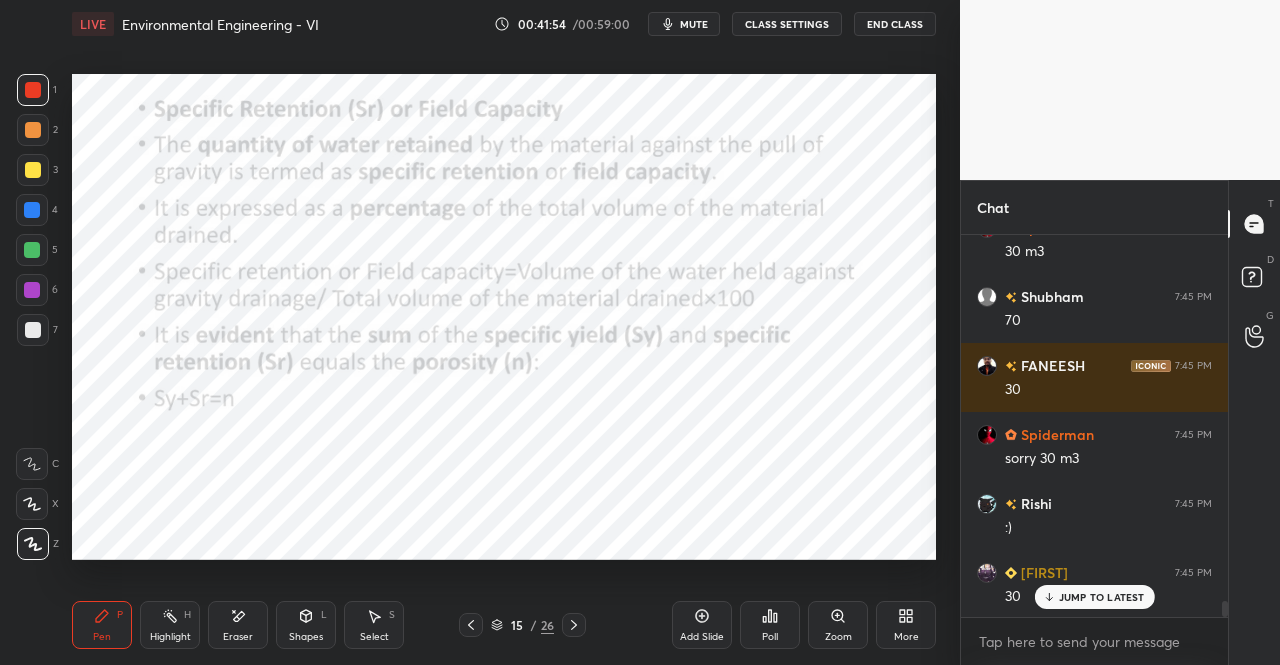 scroll, scrollTop: 9010, scrollLeft: 0, axis: vertical 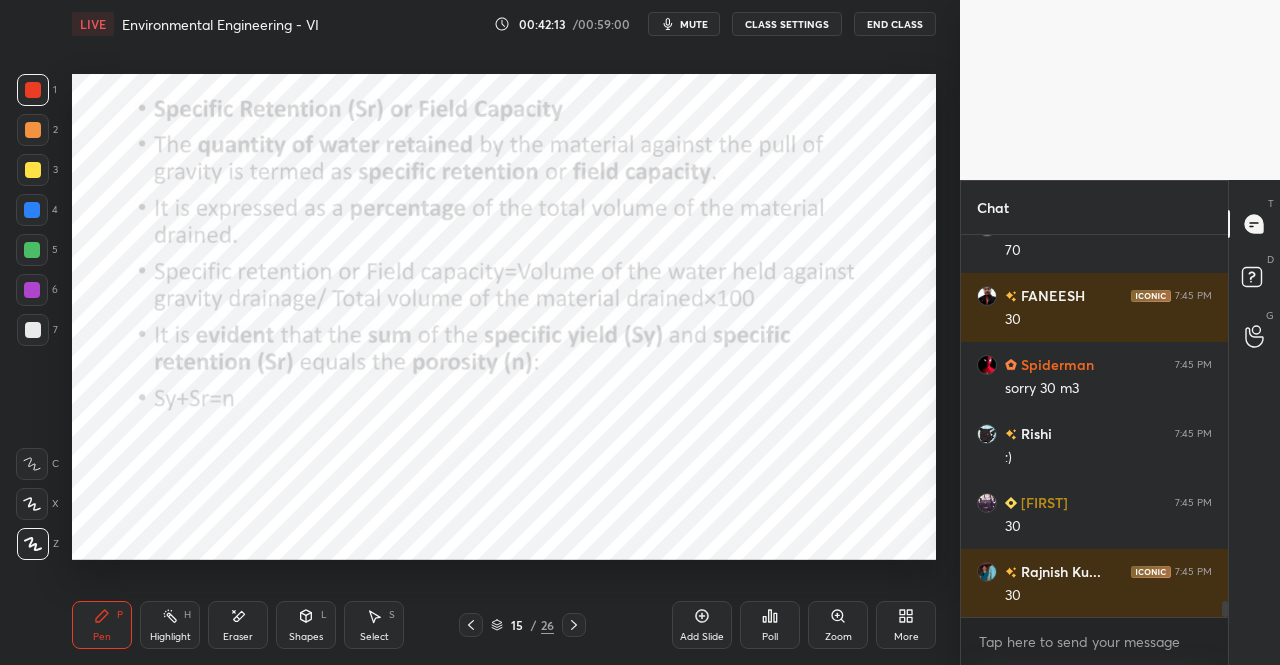 click on "15 / 26" at bounding box center (522, 625) 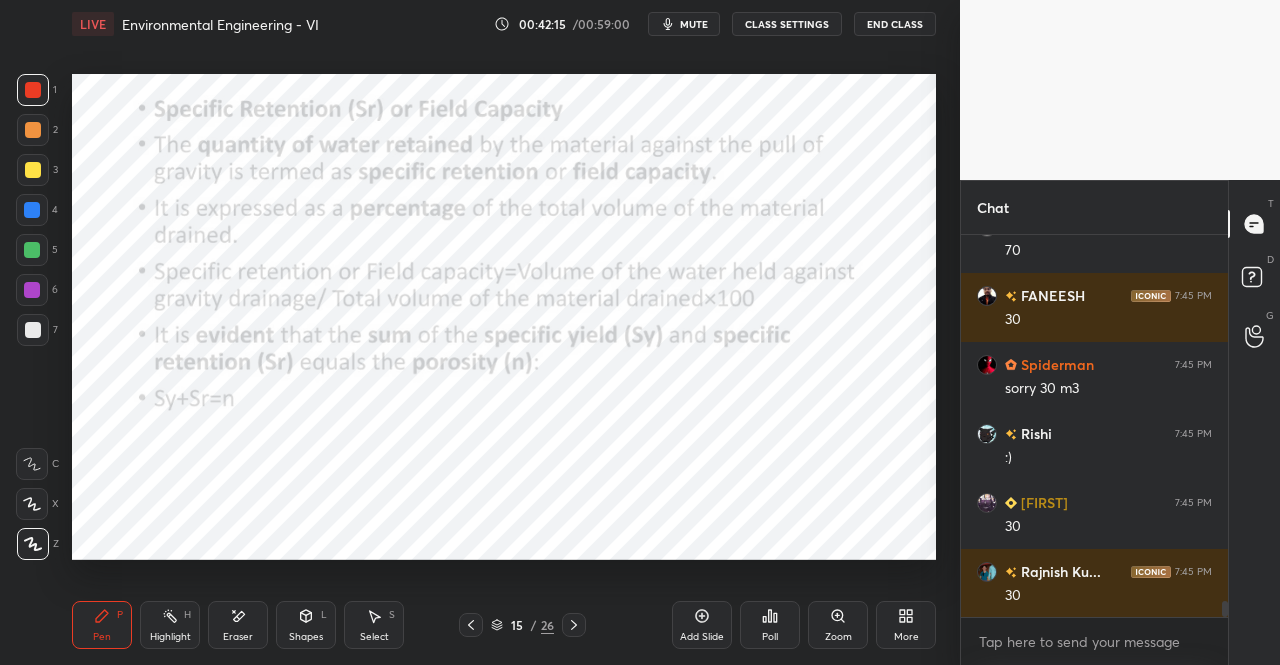 click on "15 / 26" at bounding box center [522, 625] 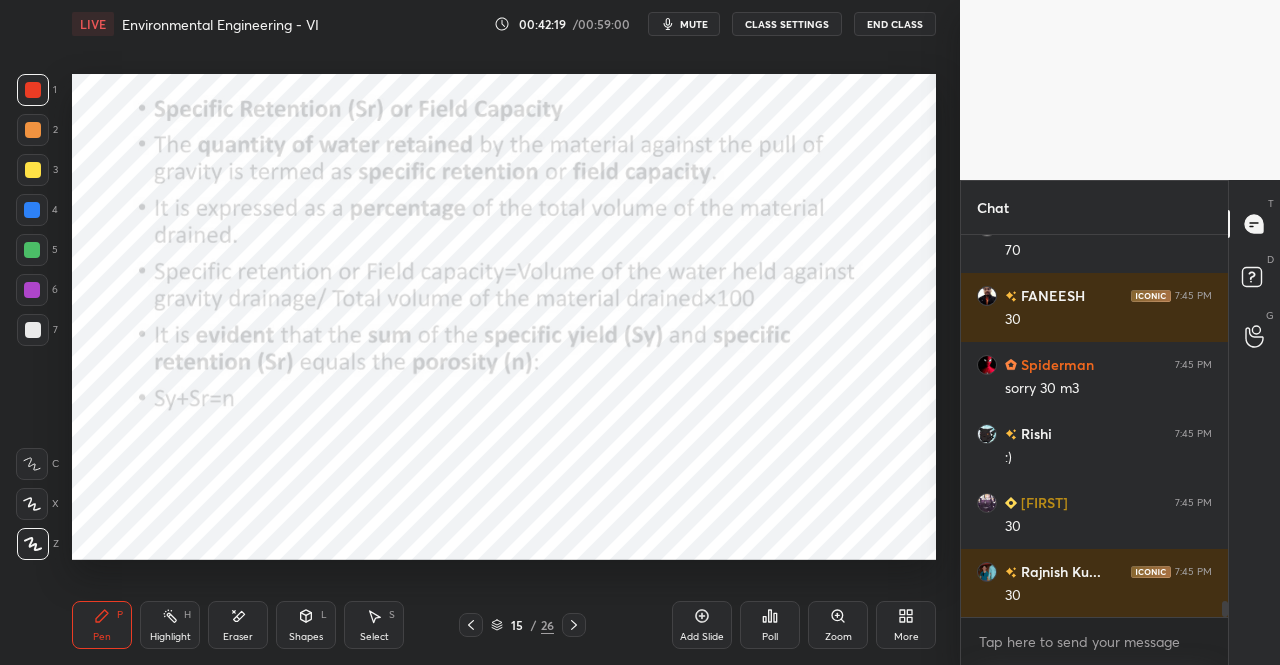 click on "15 / 26" at bounding box center [522, 625] 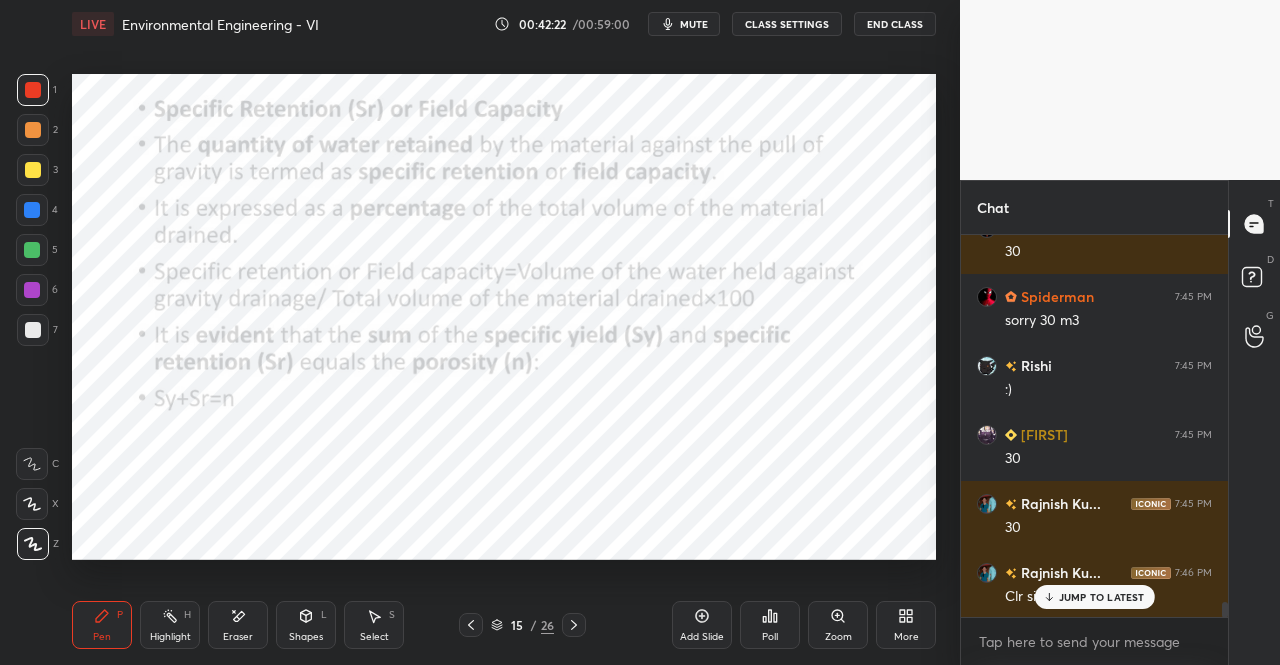 scroll, scrollTop: 9148, scrollLeft: 0, axis: vertical 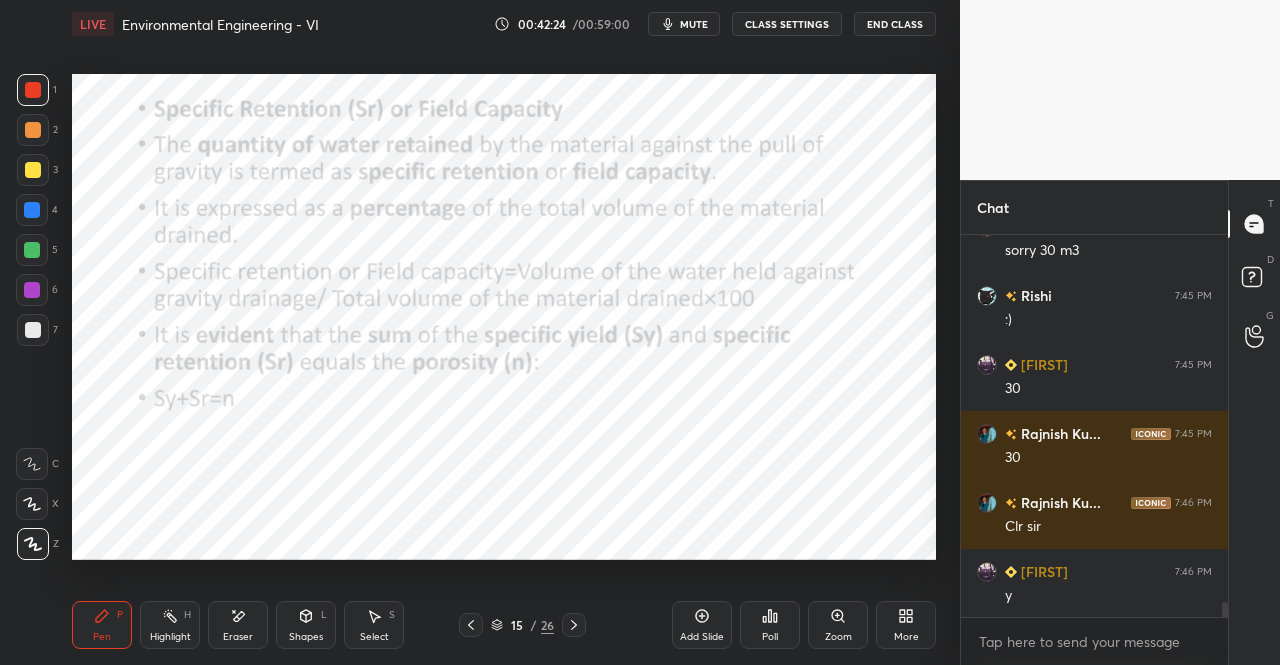 click on "Pen P" at bounding box center [102, 625] 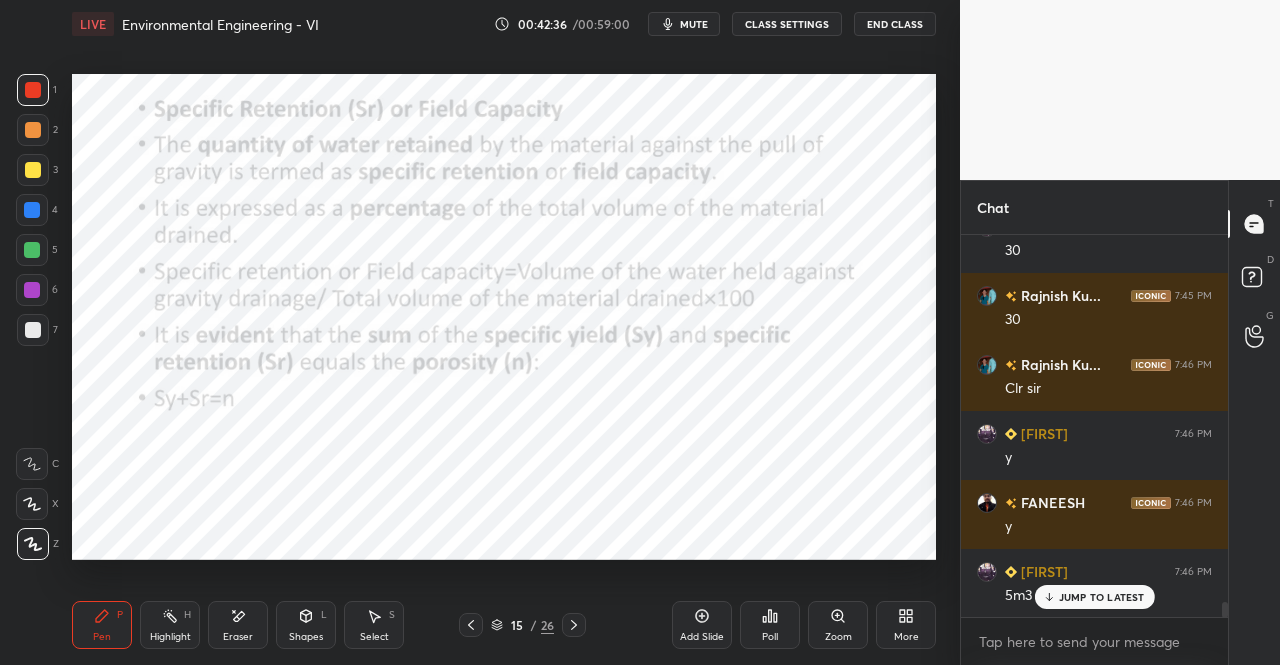 scroll, scrollTop: 9354, scrollLeft: 0, axis: vertical 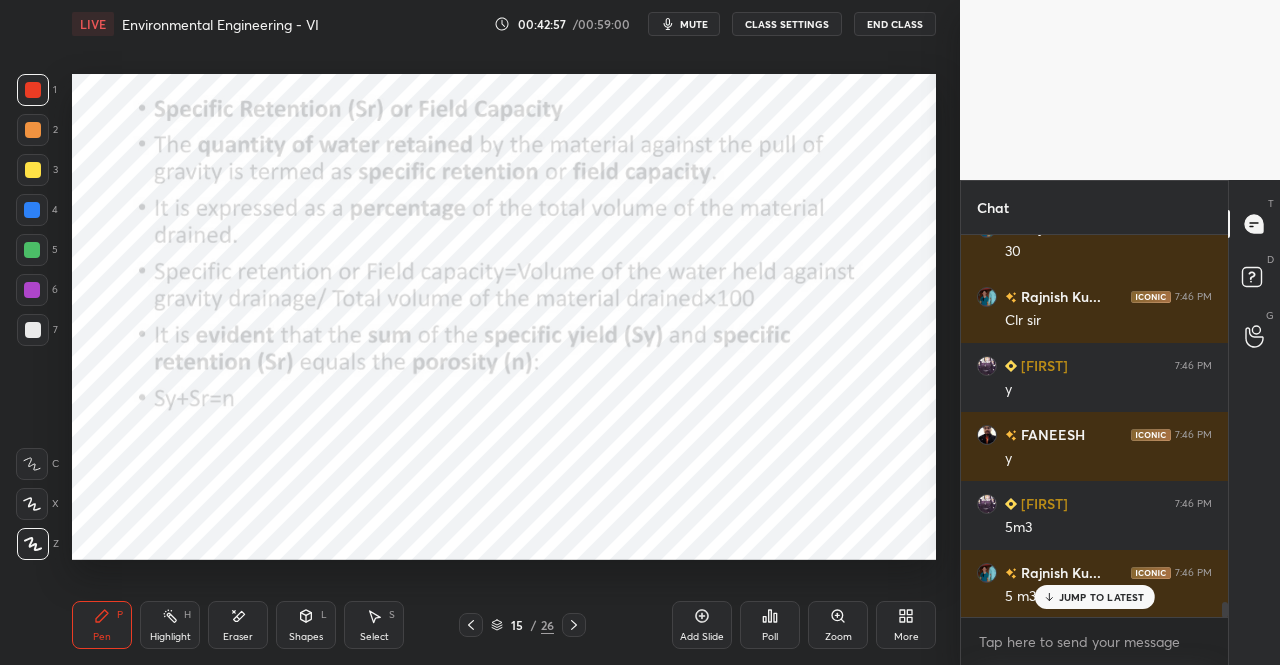 click on "JUMP TO LATEST" at bounding box center [1102, 597] 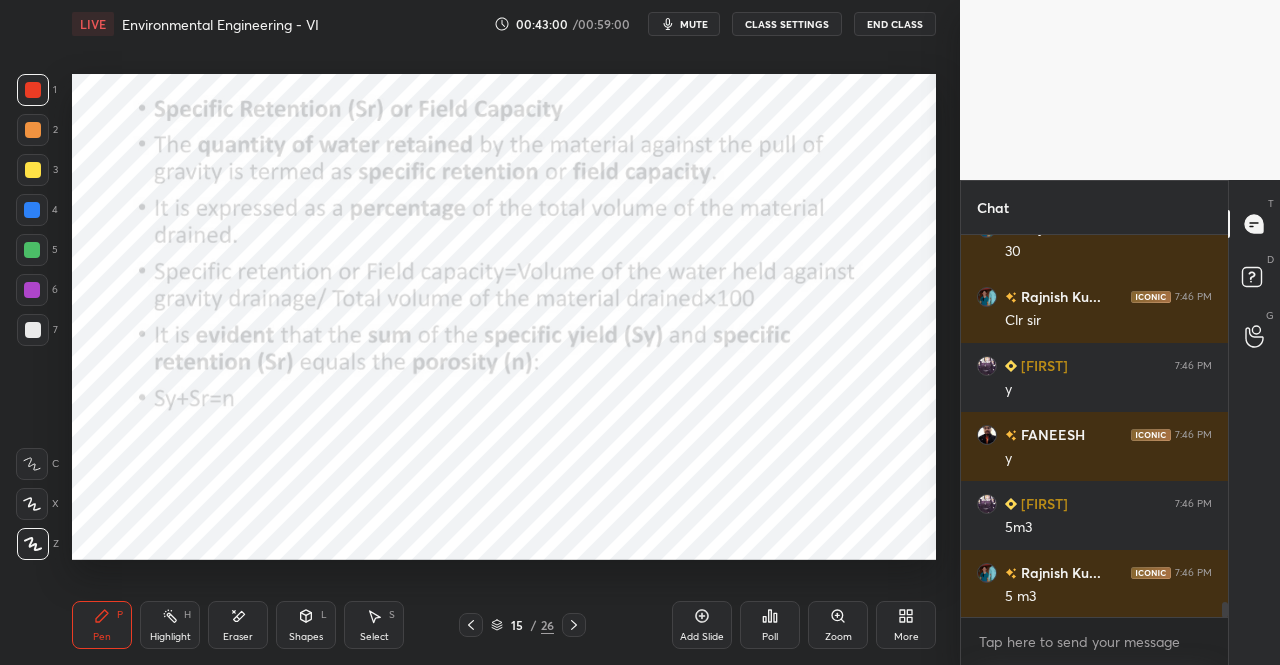 click on "Pen P Highlight H Eraser Shapes L Select S 15 / 26 Add Slide Poll Zoom More" at bounding box center (504, 625) 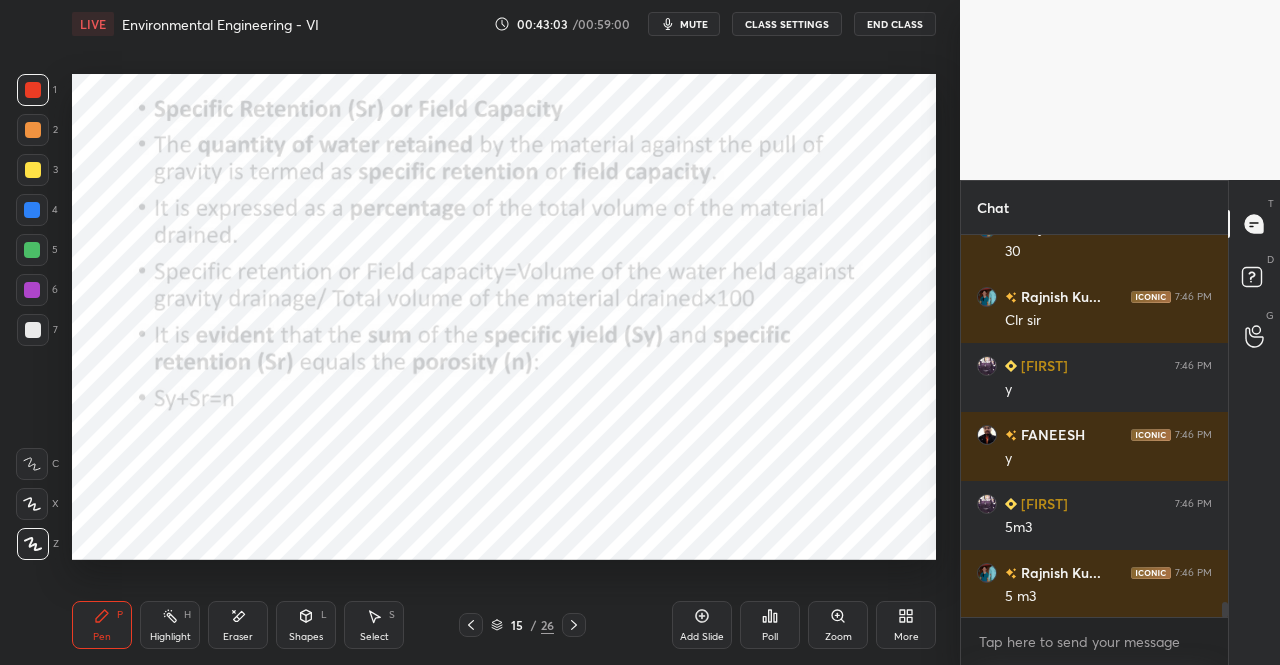 click on "Pen P Highlight H Eraser Shapes L Select S 15 / 26 Add Slide Poll Zoom More" at bounding box center (504, 625) 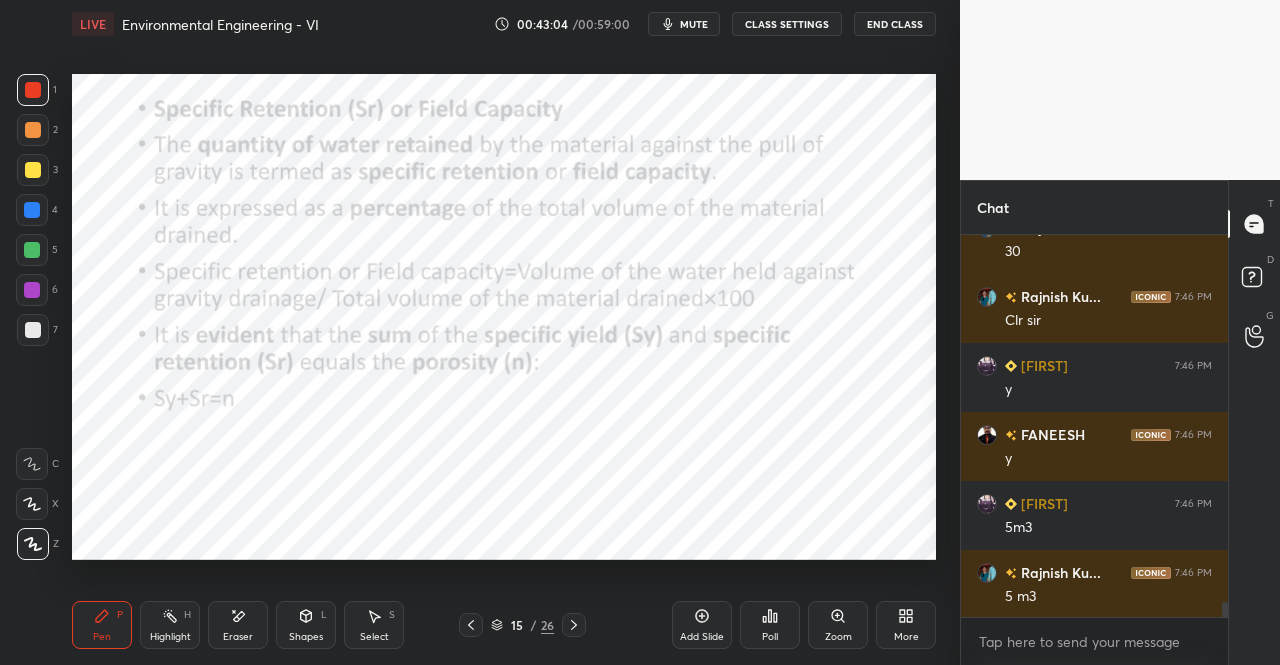 click on "Pen P Highlight H Eraser Shapes L Select S 15 / 26 Add Slide Poll Zoom More" at bounding box center [504, 625] 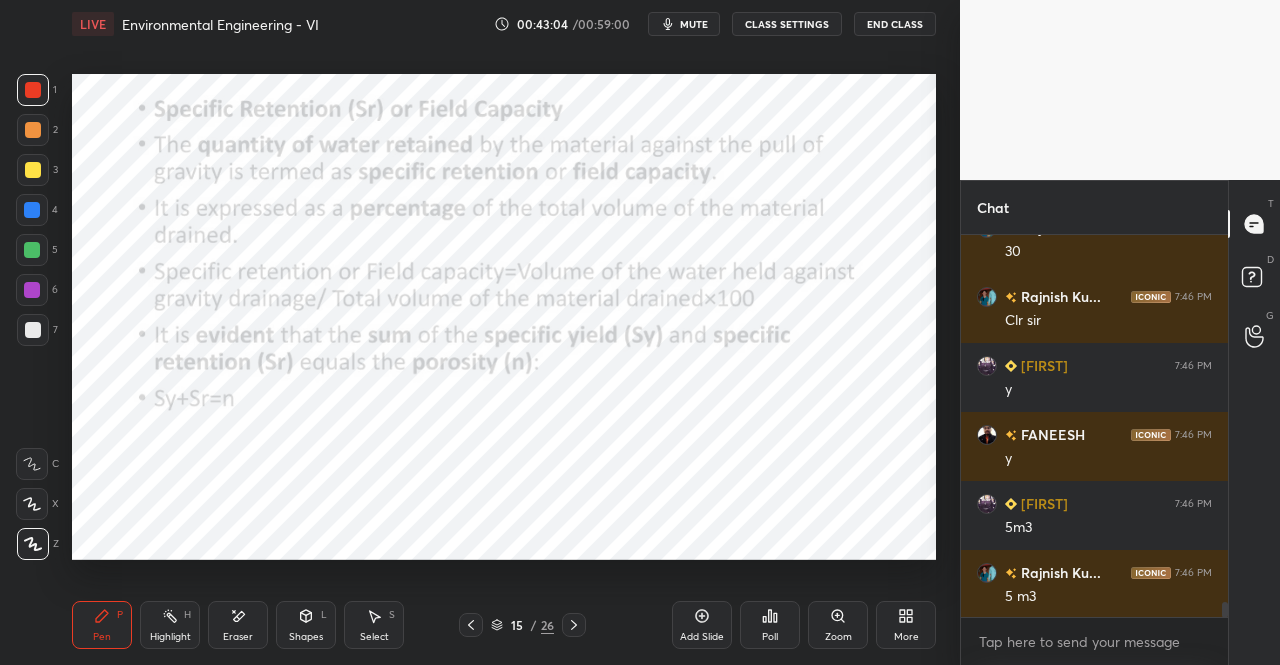 scroll, scrollTop: 9424, scrollLeft: 0, axis: vertical 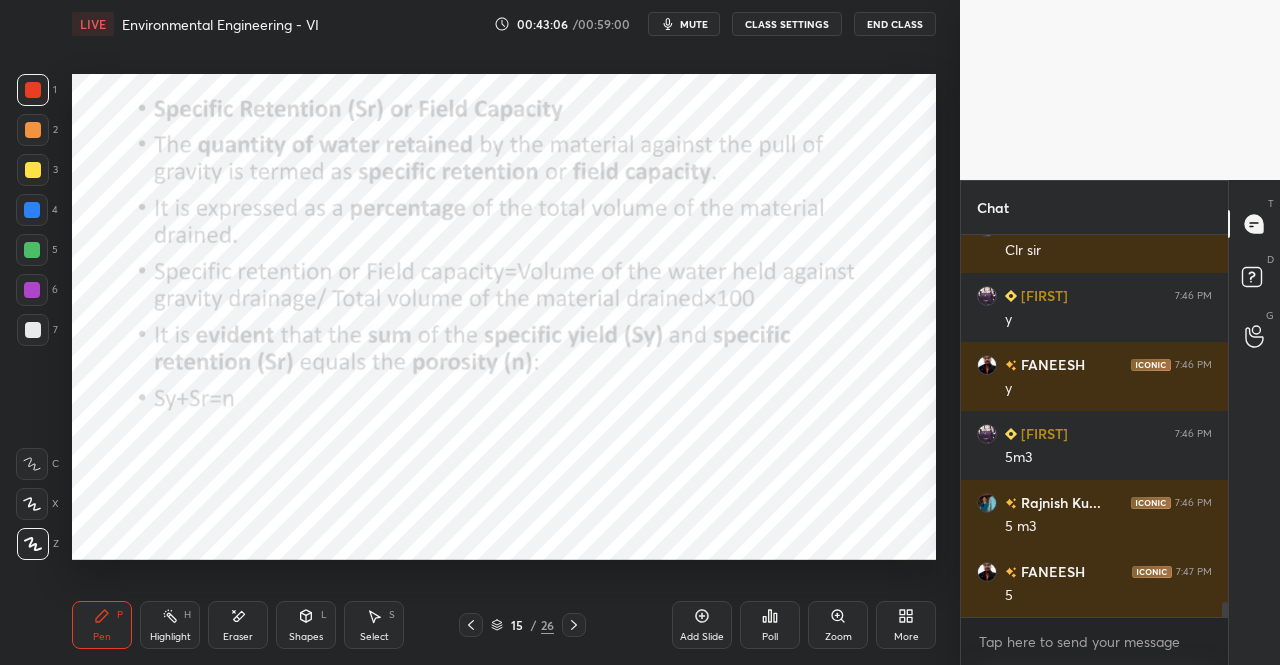 click on "Pen P Highlight H Eraser Shapes L Select S 15 / 26 Add Slide Poll Zoom More" at bounding box center (504, 625) 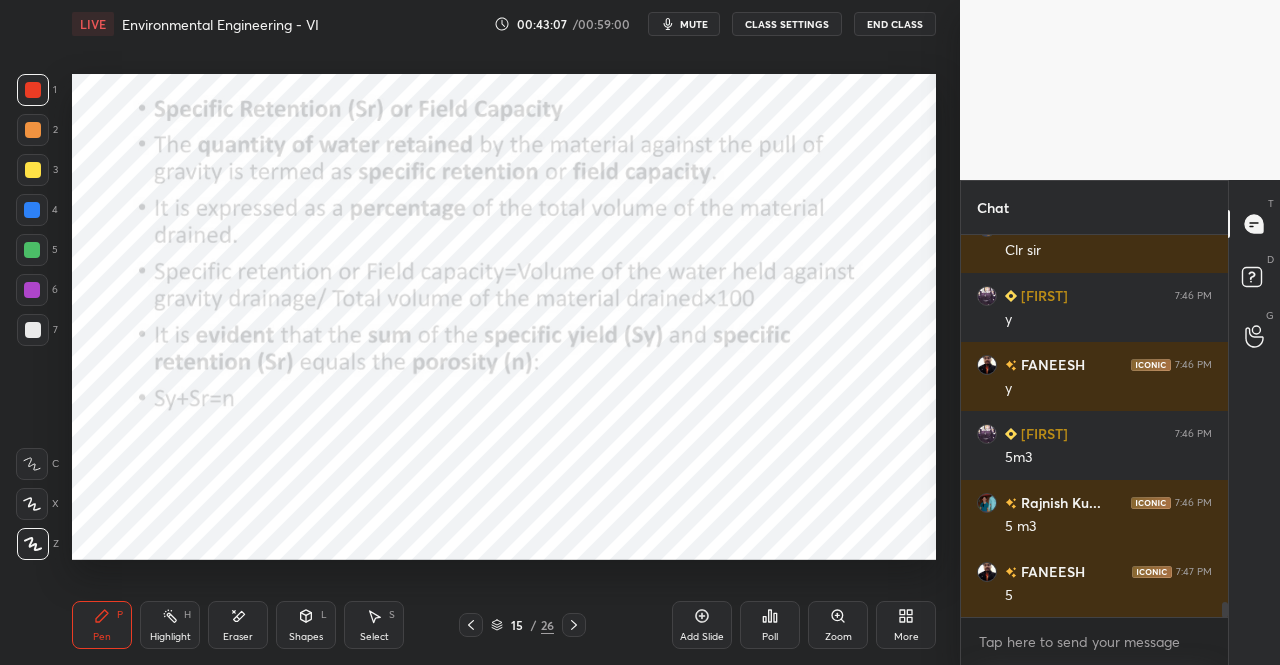 click on "Pen P Highlight H Eraser Shapes L Select S 15 / 26 Add Slide Poll Zoom More" at bounding box center [504, 625] 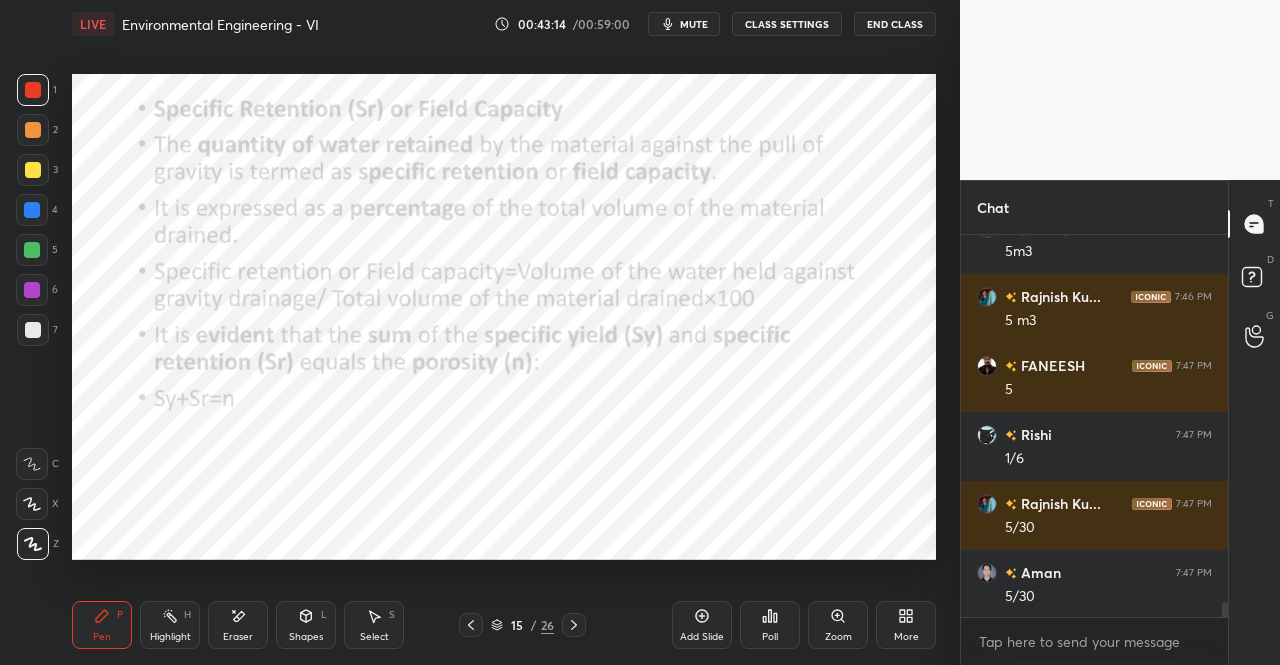 scroll, scrollTop: 9700, scrollLeft: 0, axis: vertical 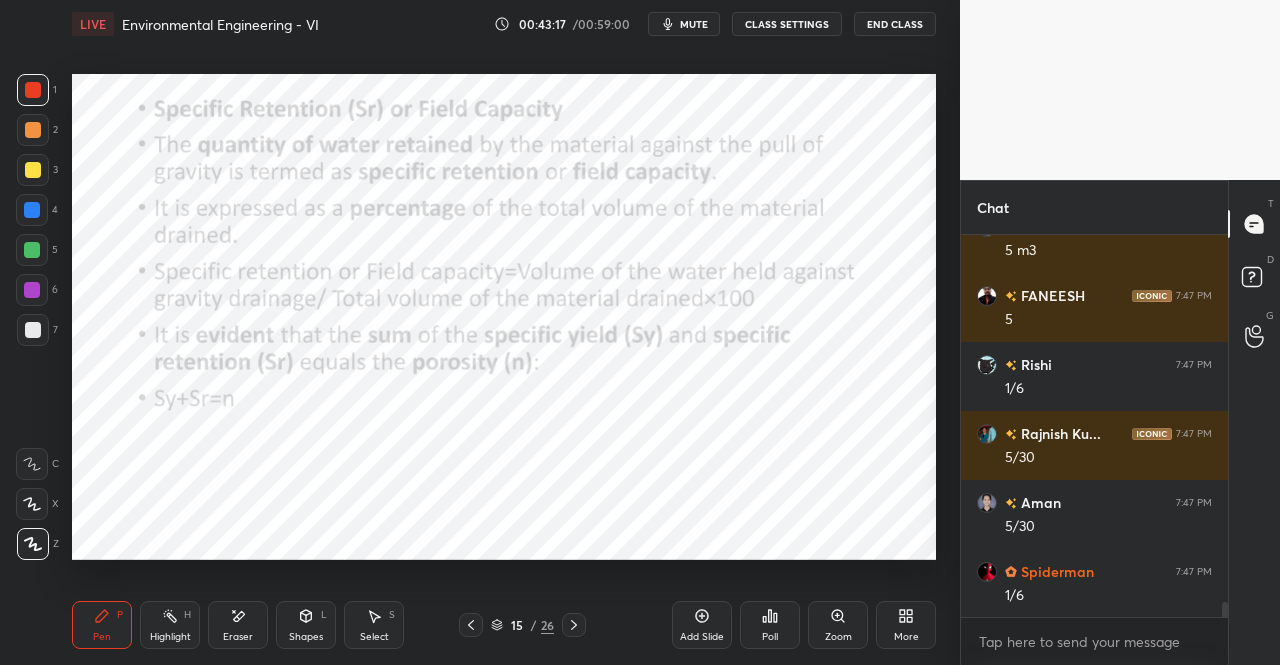 click on "Pen P Highlight H Eraser Shapes L Select S 15 / 26 Add Slide Poll Zoom More" at bounding box center (504, 625) 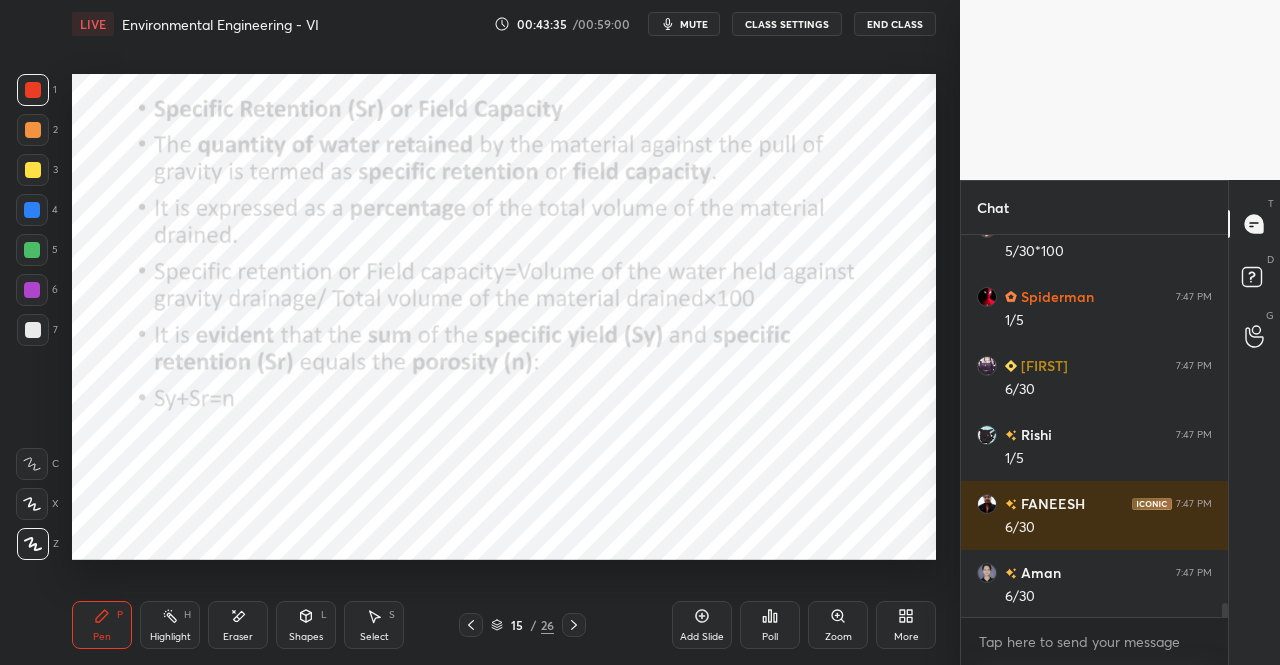 scroll, scrollTop: 10252, scrollLeft: 0, axis: vertical 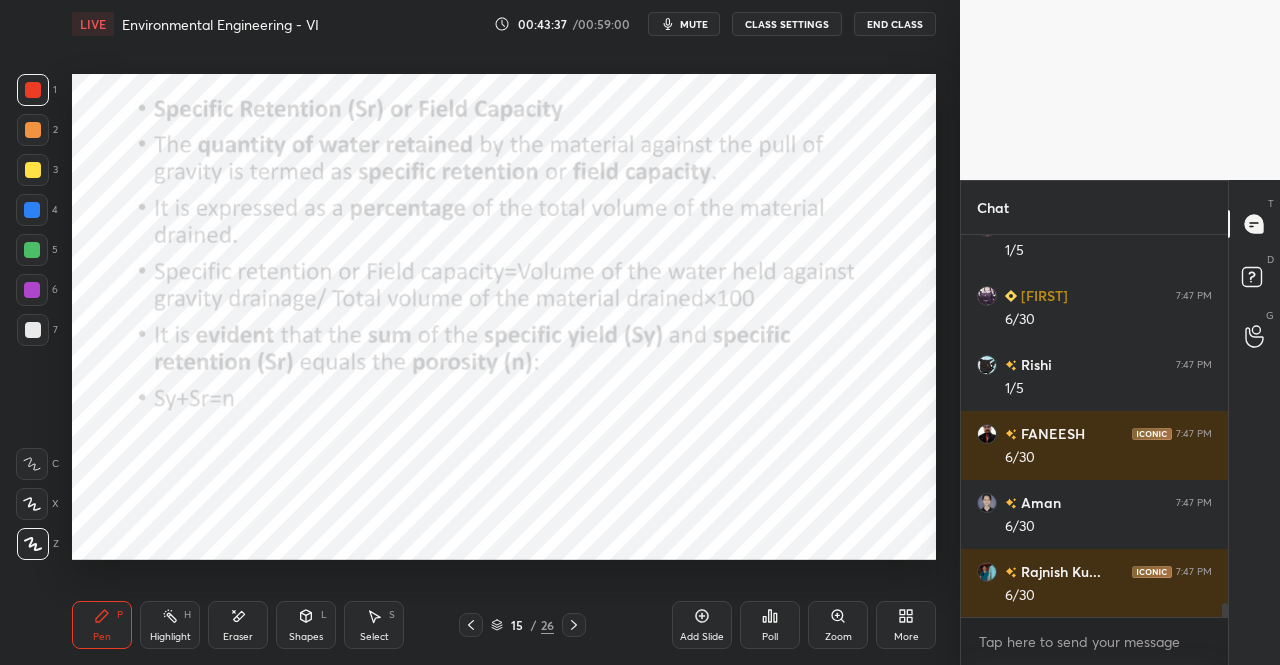 click on "Pen P Highlight H Eraser Shapes L Select S 15 / 26 Add Slide Poll Zoom More" at bounding box center [504, 625] 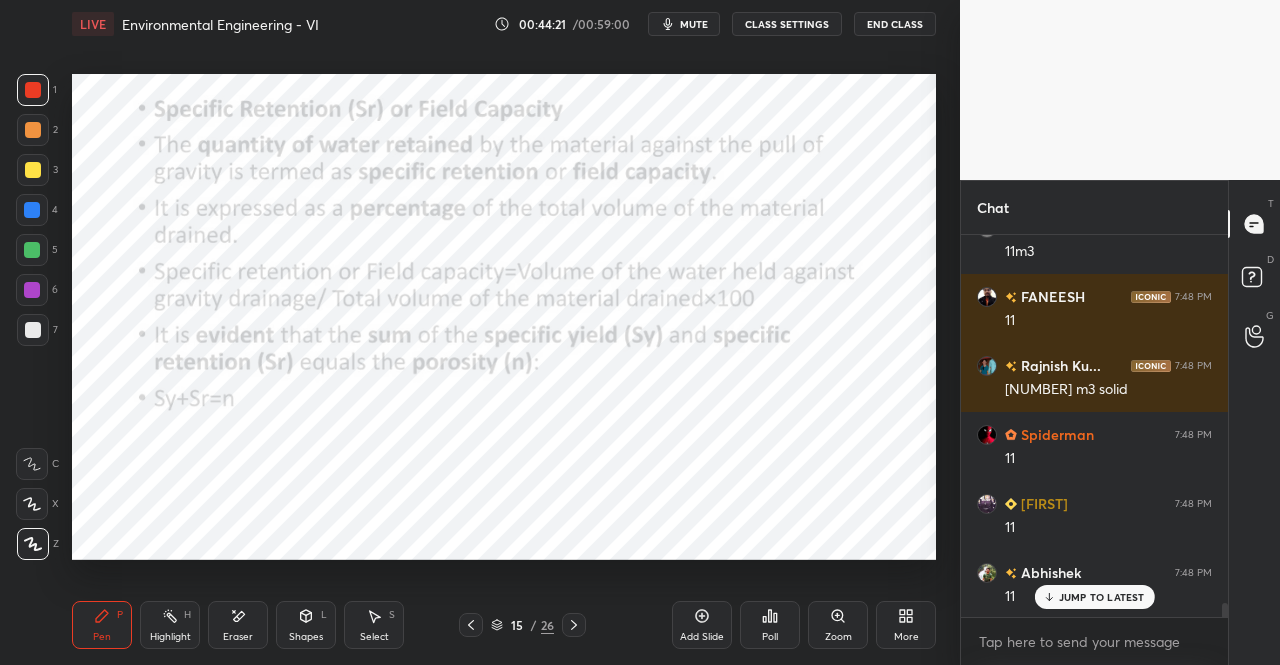 scroll, scrollTop: 10090, scrollLeft: 0, axis: vertical 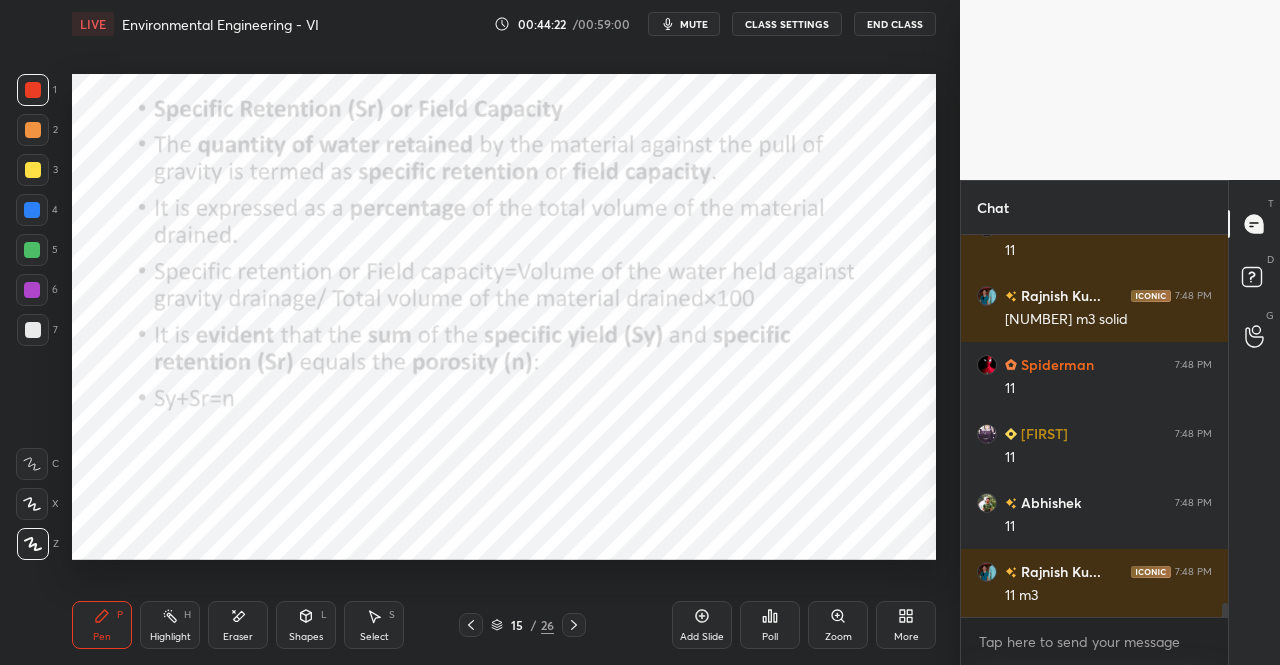 click on "Pen P Highlight H Eraser Shapes L Select S 15 / 26 Add Slide Poll Zoom More" at bounding box center [504, 625] 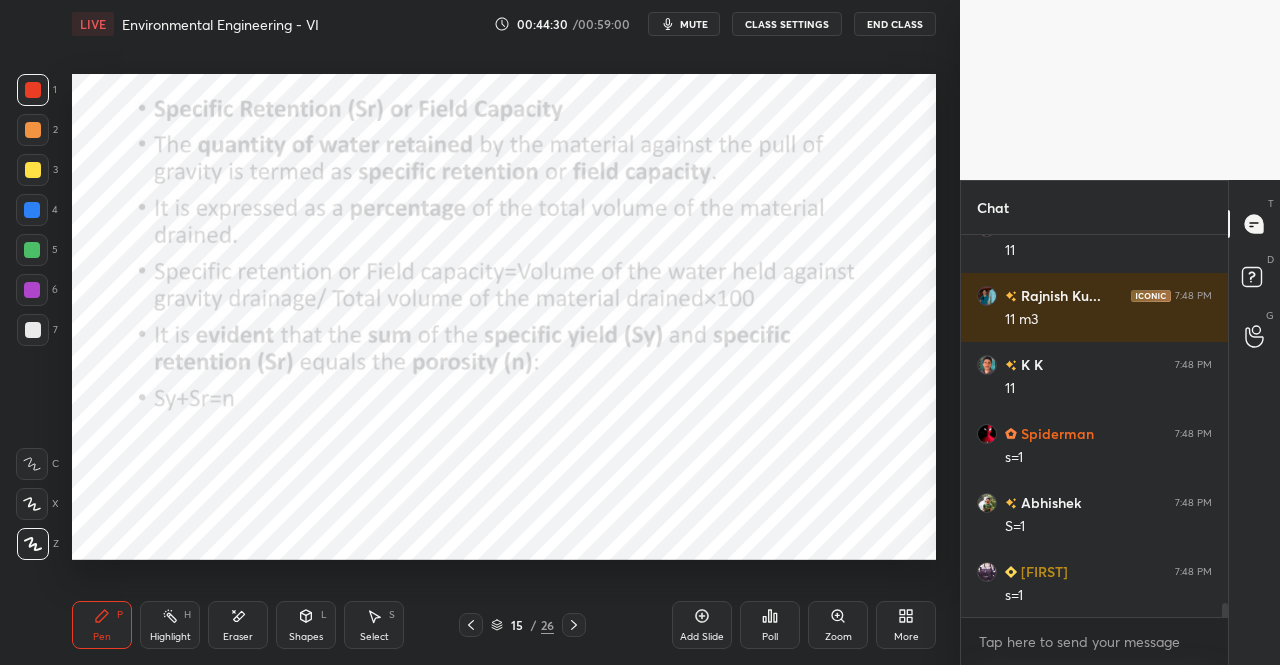scroll, scrollTop: 10434, scrollLeft: 0, axis: vertical 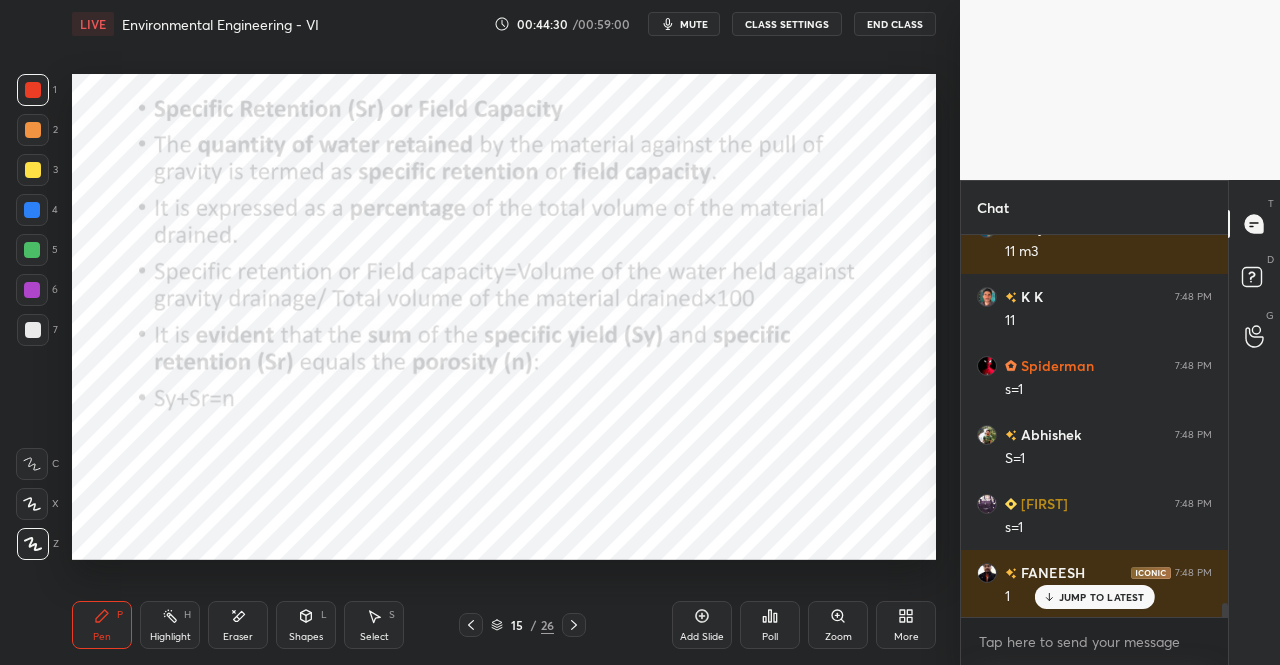 click at bounding box center [33, 90] 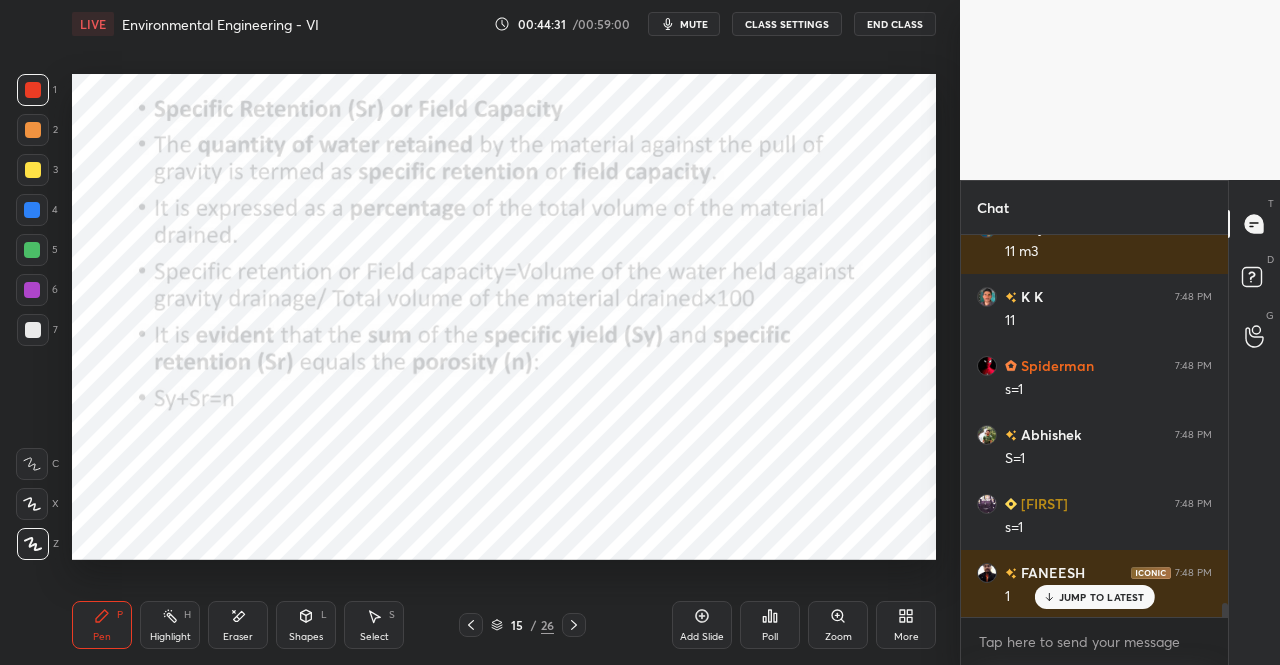 click on "1" at bounding box center [37, 94] 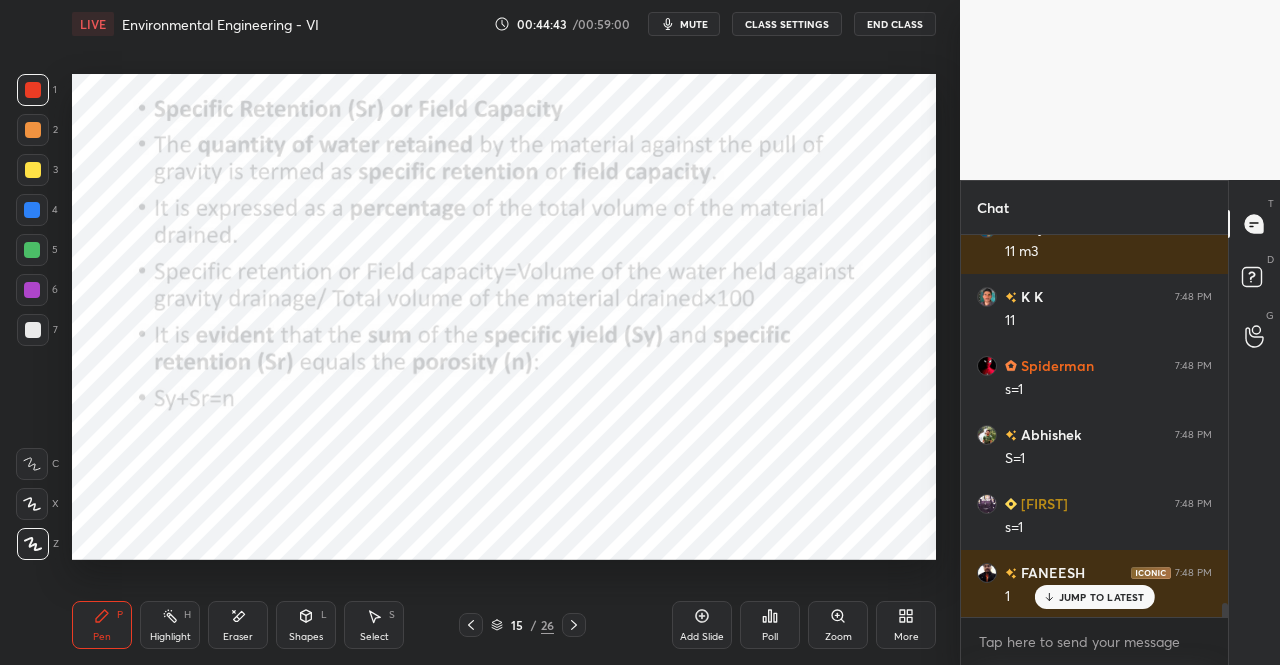 click 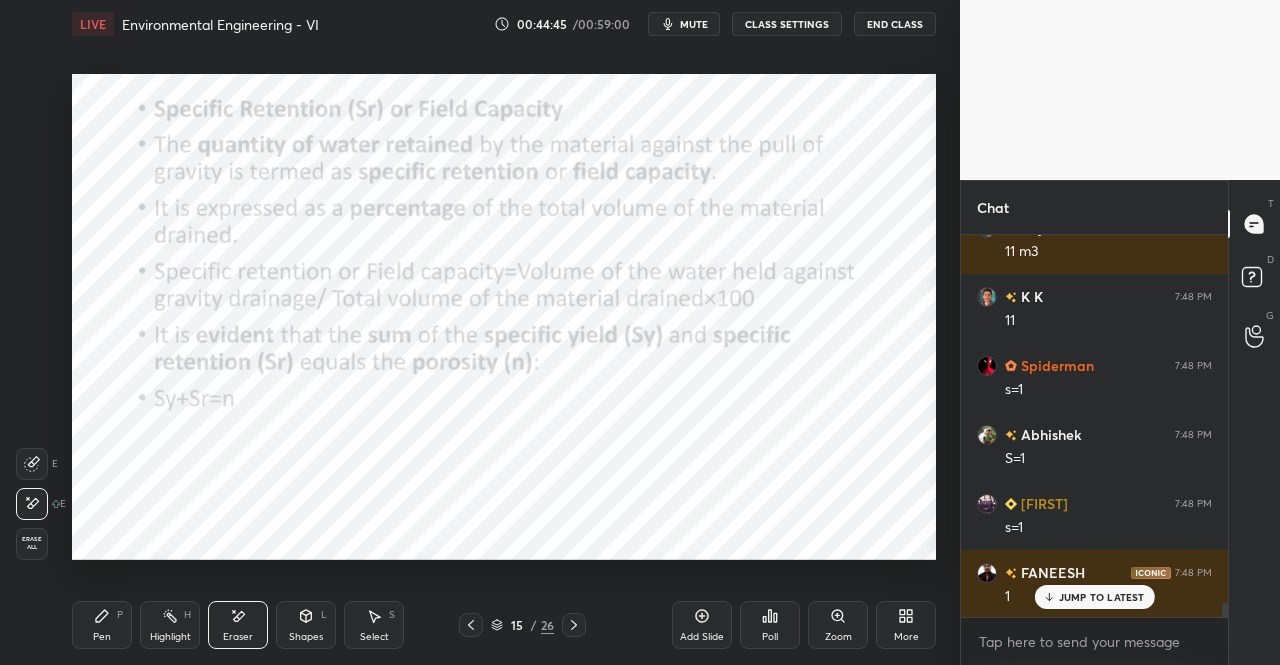 click on "Pen P" at bounding box center (102, 625) 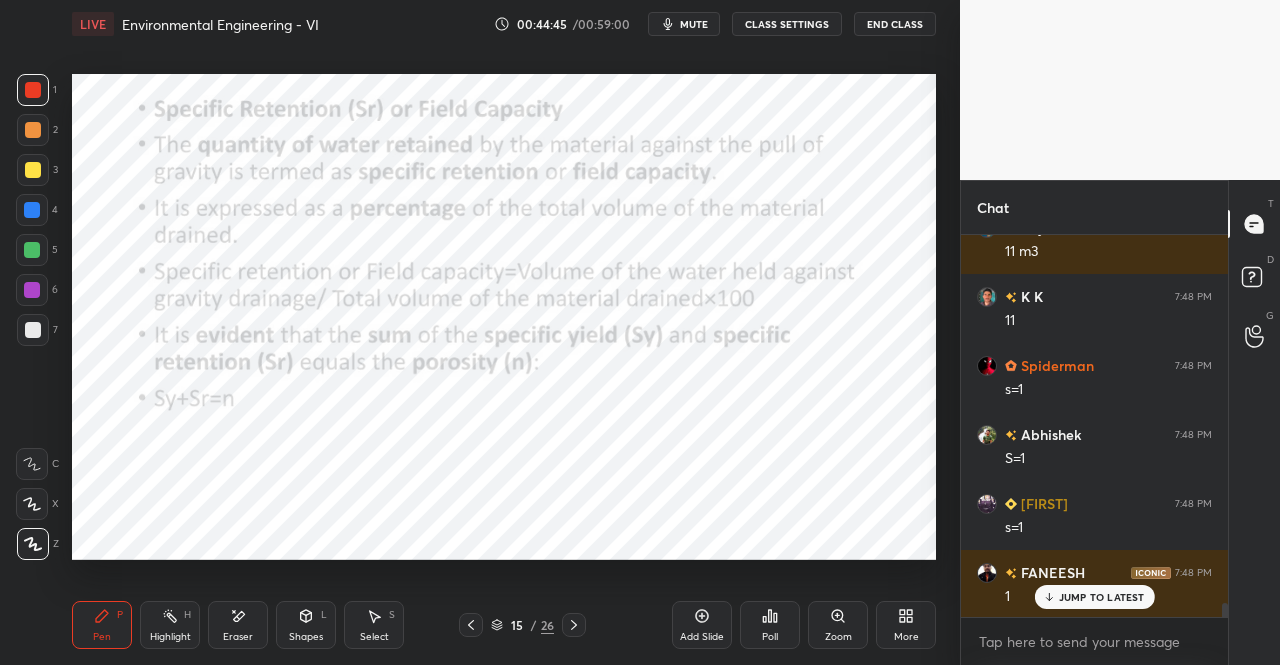 click on "Pen P" at bounding box center [102, 625] 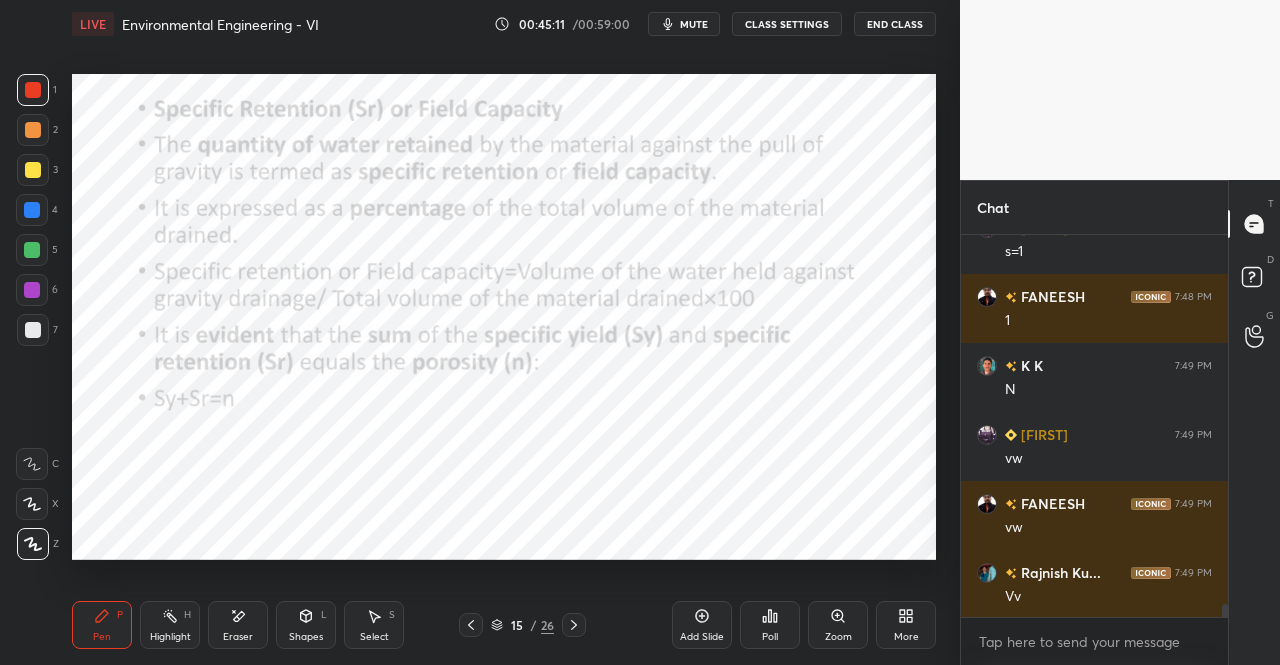 scroll, scrollTop: 10780, scrollLeft: 0, axis: vertical 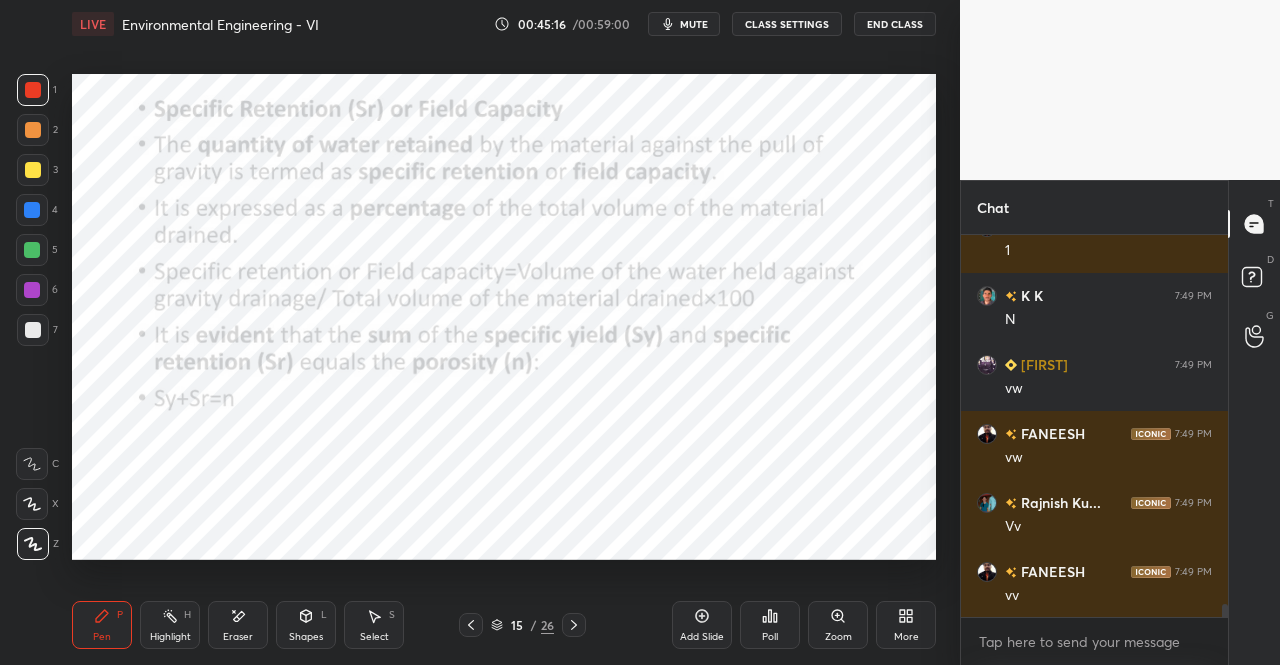 click on "Pen P Highlight H Eraser Shapes L Select S 15 / 26 Add Slide Poll Zoom More" at bounding box center (504, 625) 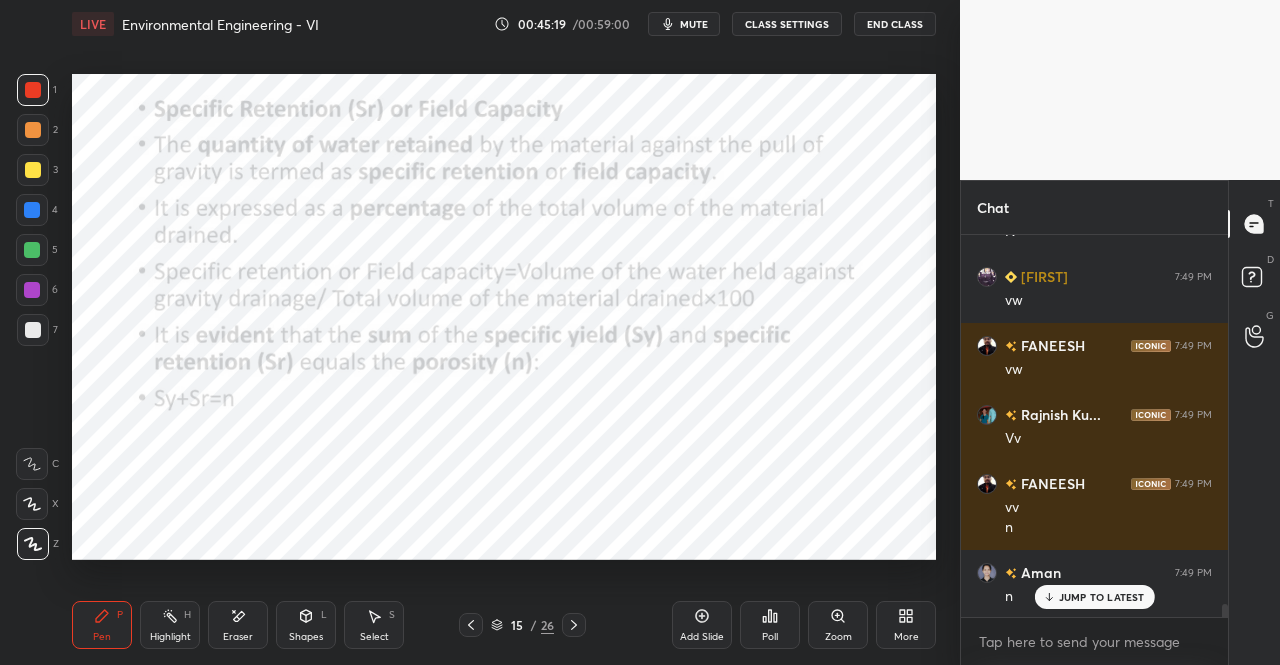 scroll, scrollTop: 11006, scrollLeft: 0, axis: vertical 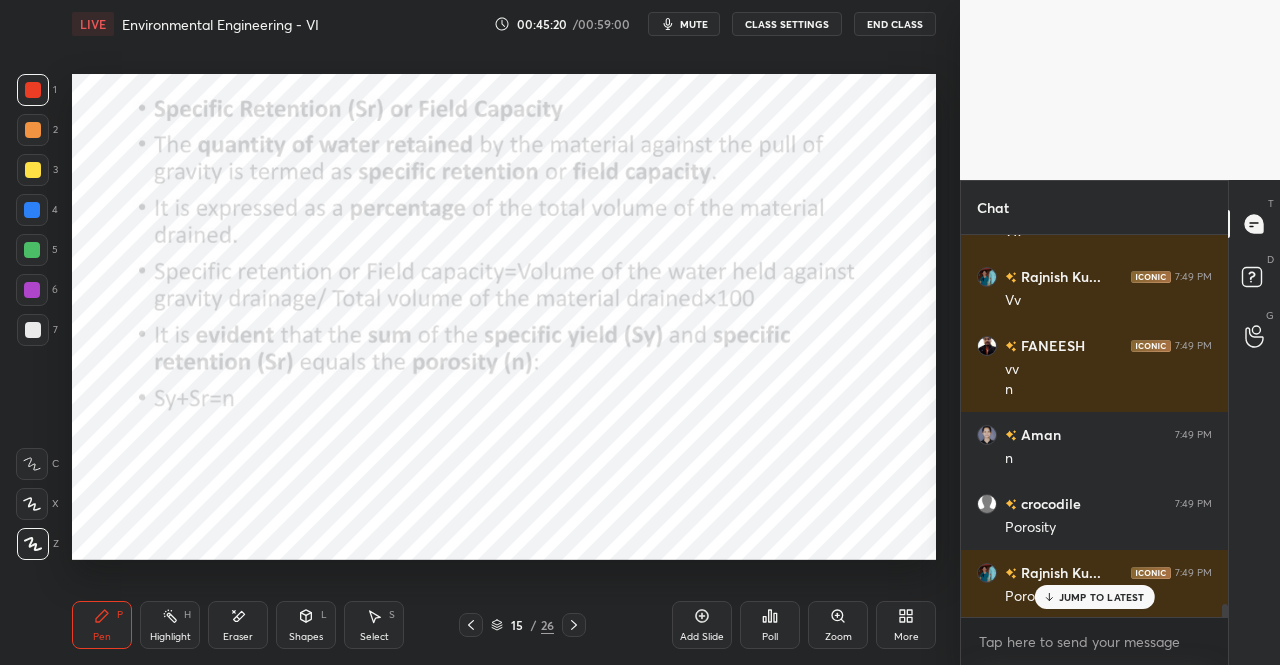 click on "Pen P Highlight H Eraser Shapes L Select S 15 / 26 Add Slide Poll Zoom More" at bounding box center [504, 625] 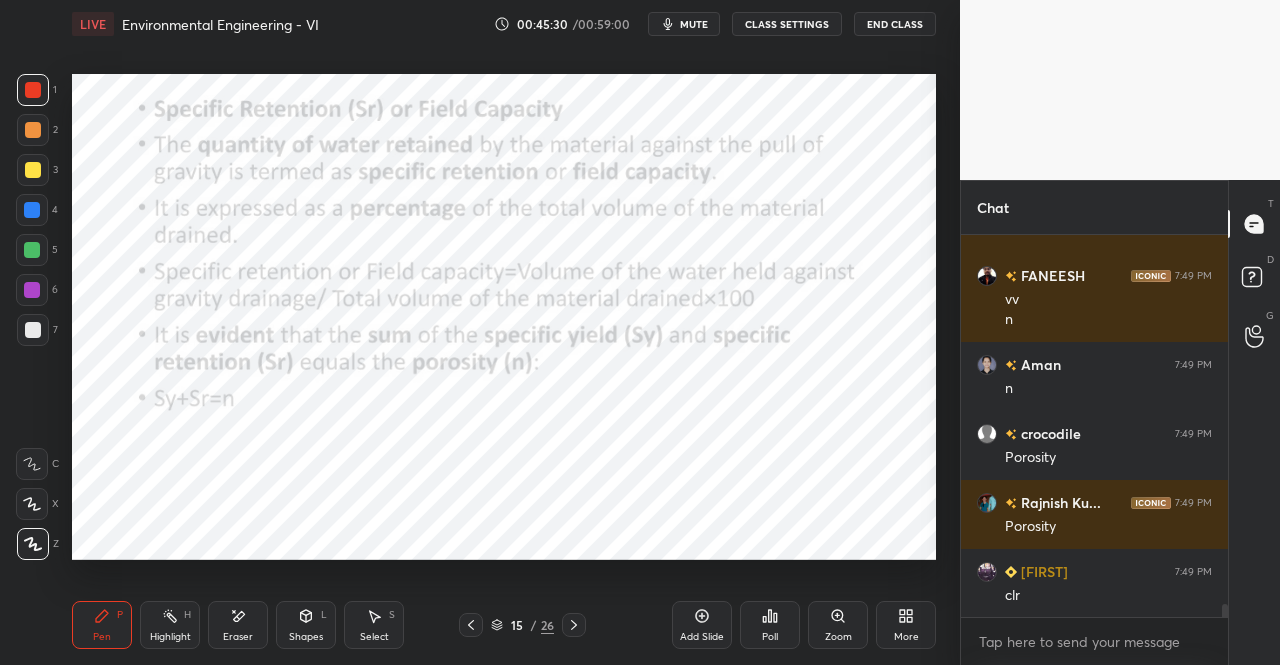 click on "Eraser" at bounding box center (238, 625) 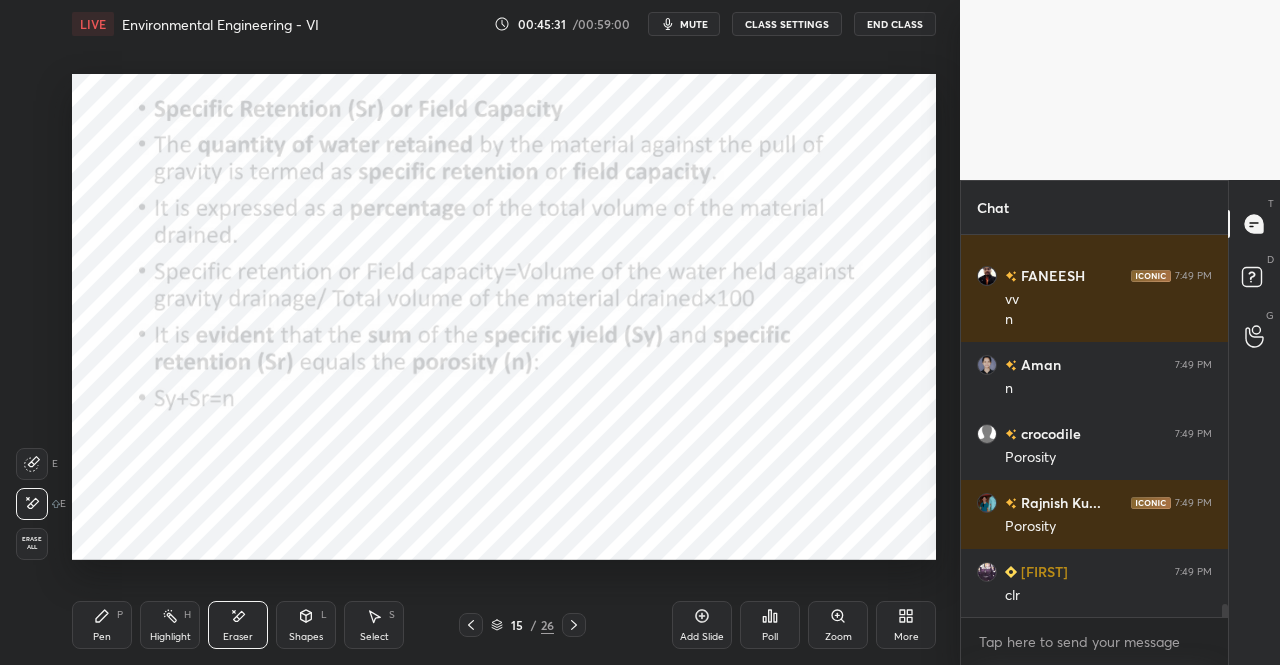 click on "Pen P" at bounding box center [102, 625] 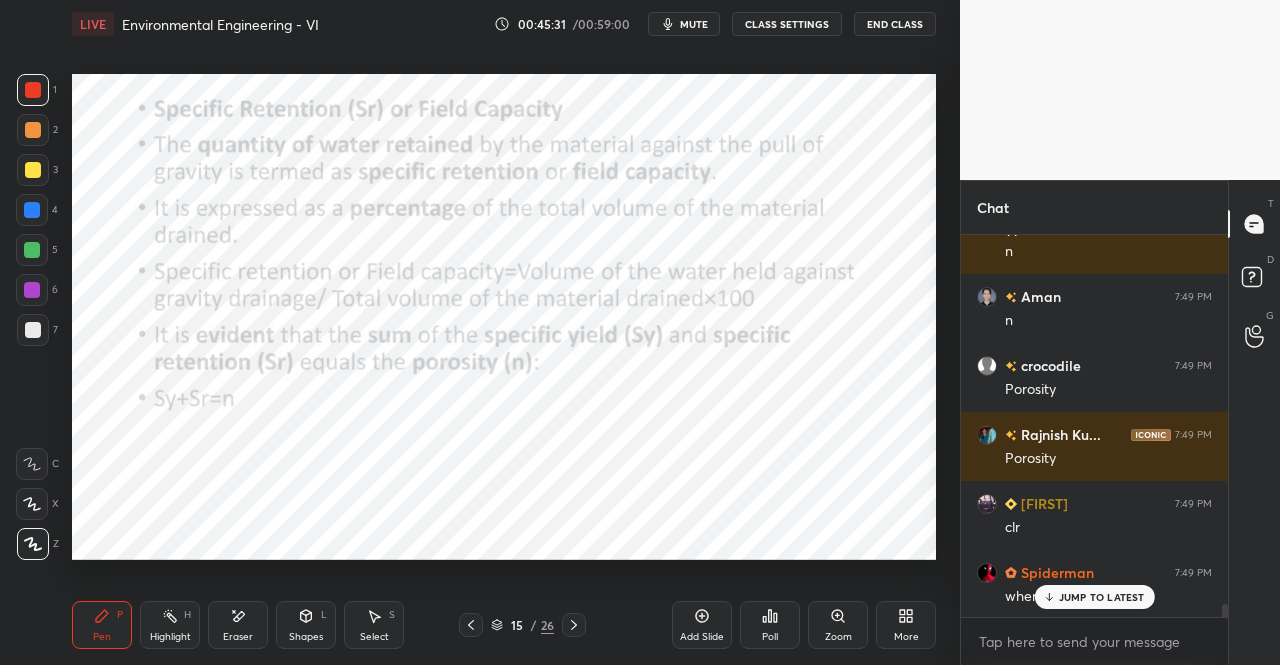 click on "Pen P" at bounding box center (102, 625) 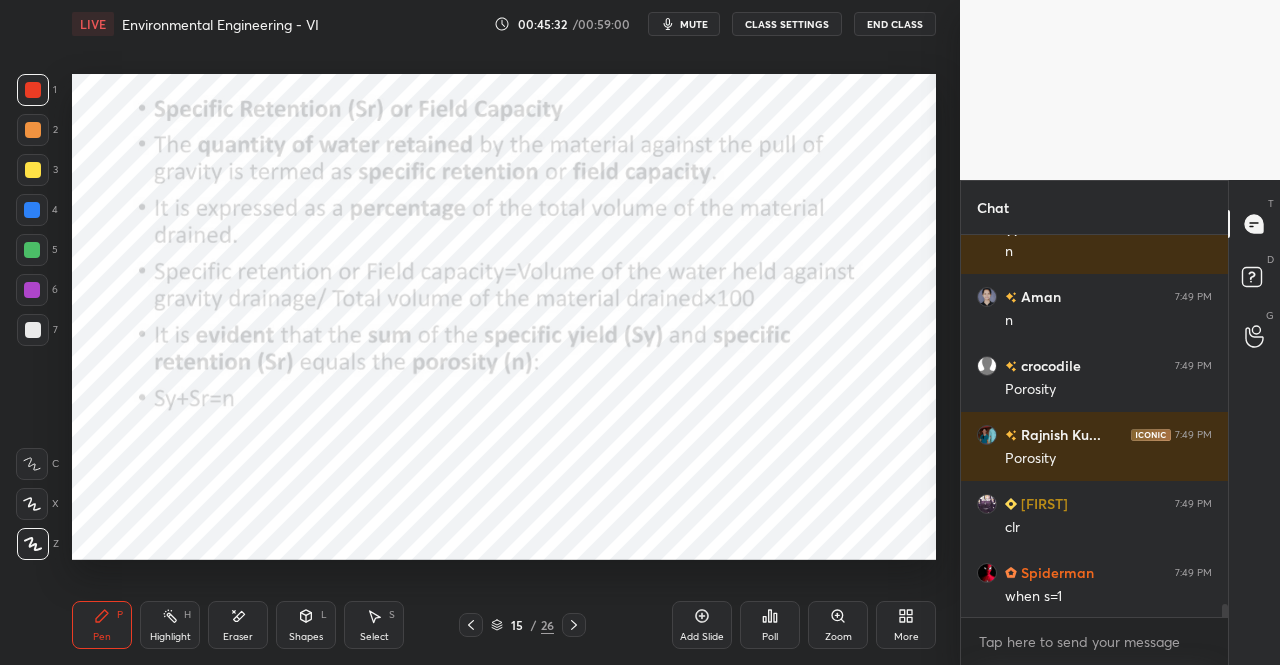 scroll, scrollTop: 11214, scrollLeft: 0, axis: vertical 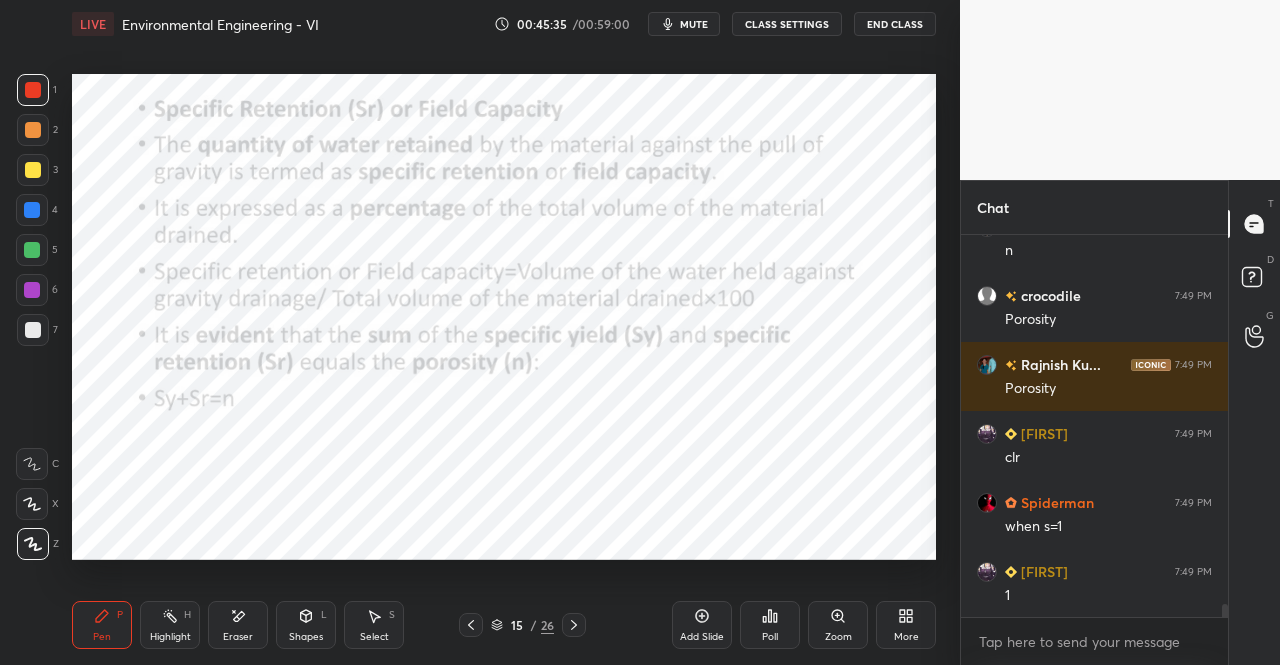 click on "Eraser" at bounding box center [238, 637] 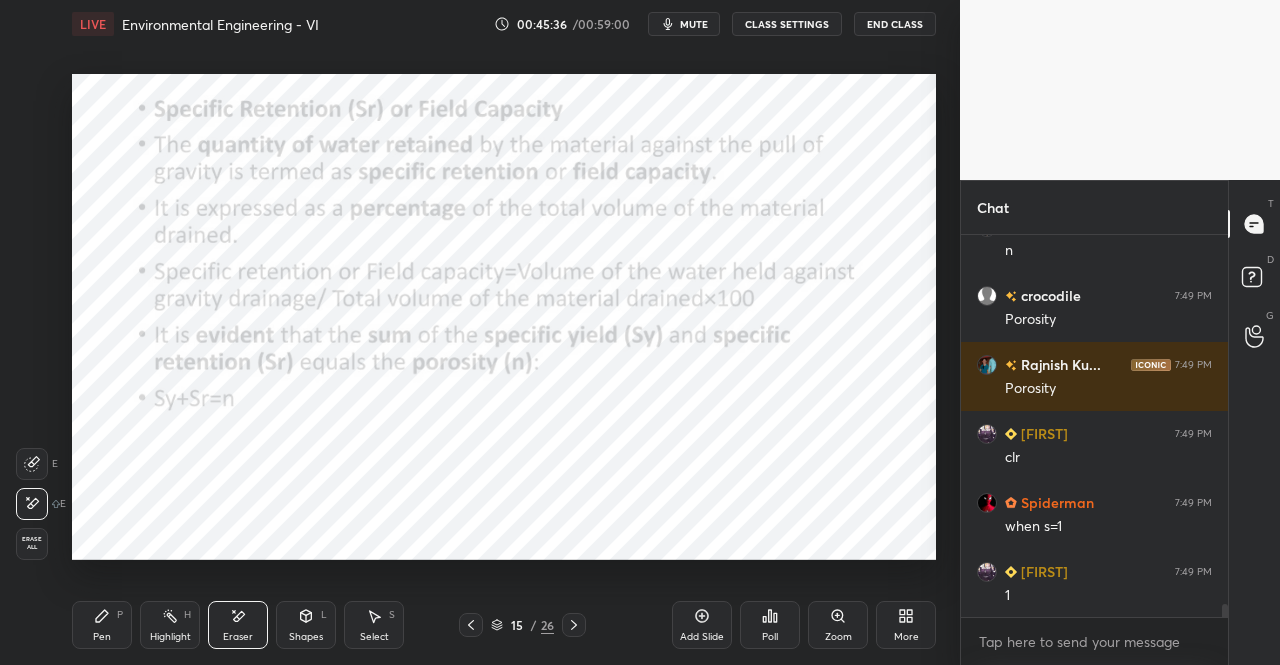 click 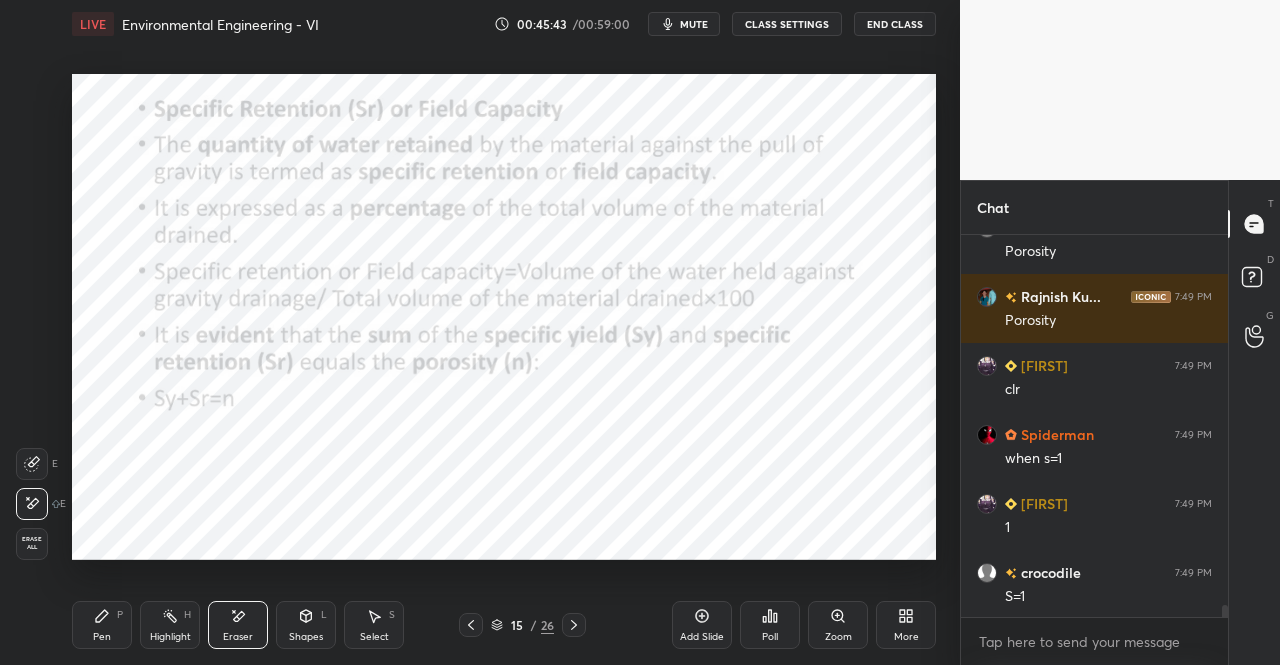 scroll, scrollTop: 11352, scrollLeft: 0, axis: vertical 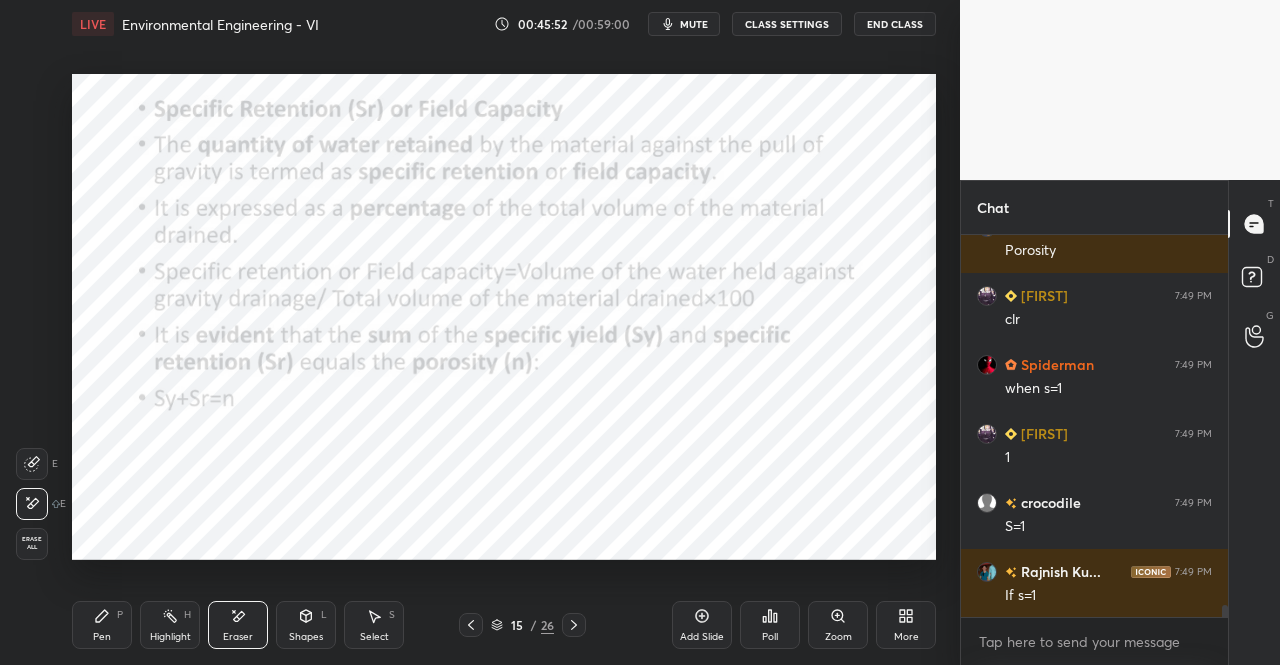 click on "Pen P" at bounding box center [102, 625] 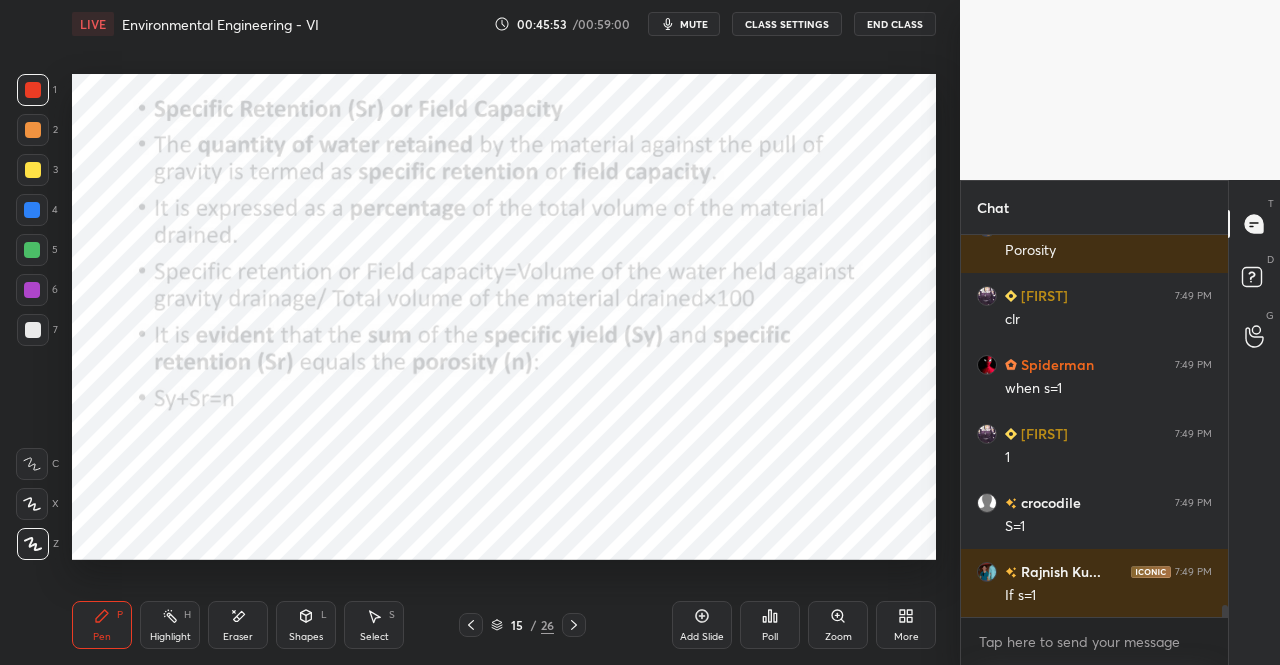 click 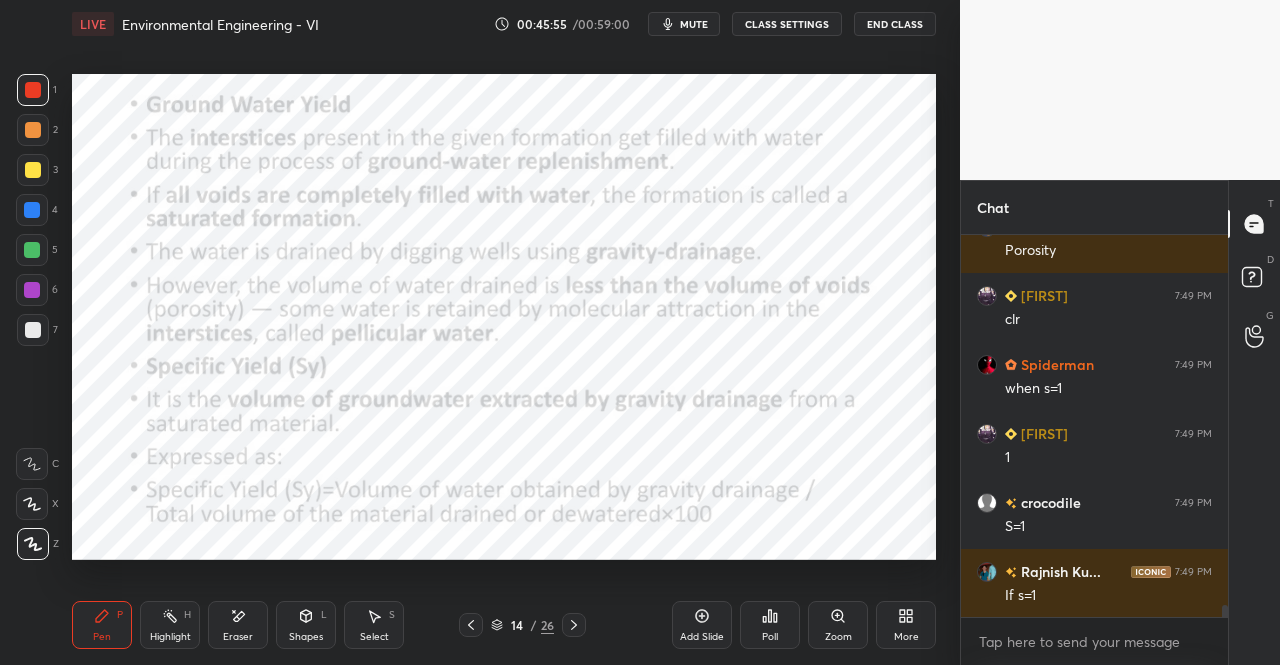 click at bounding box center [574, 625] 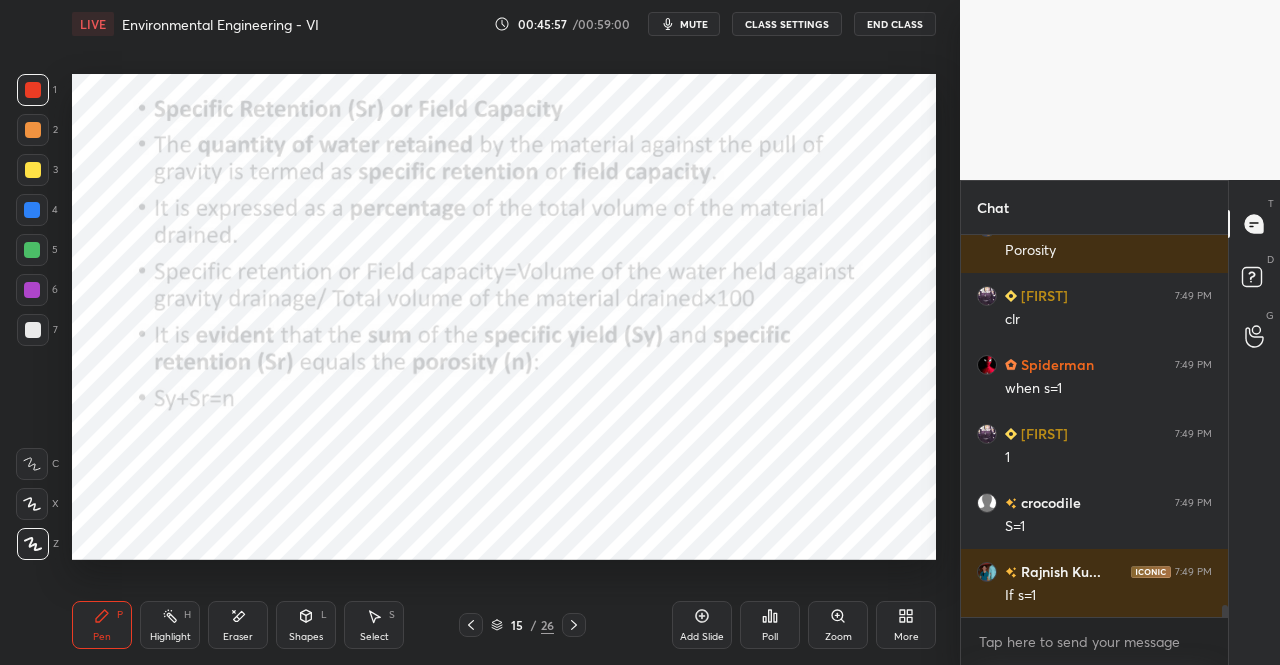 scroll, scrollTop: 11420, scrollLeft: 0, axis: vertical 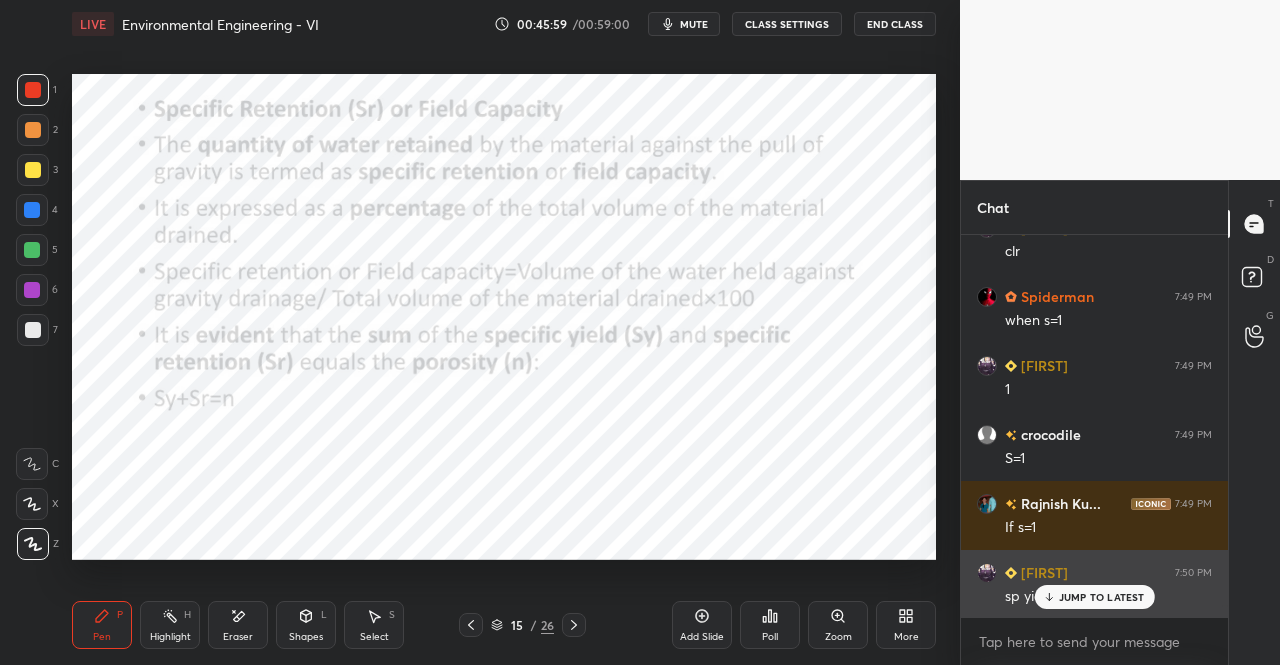 click 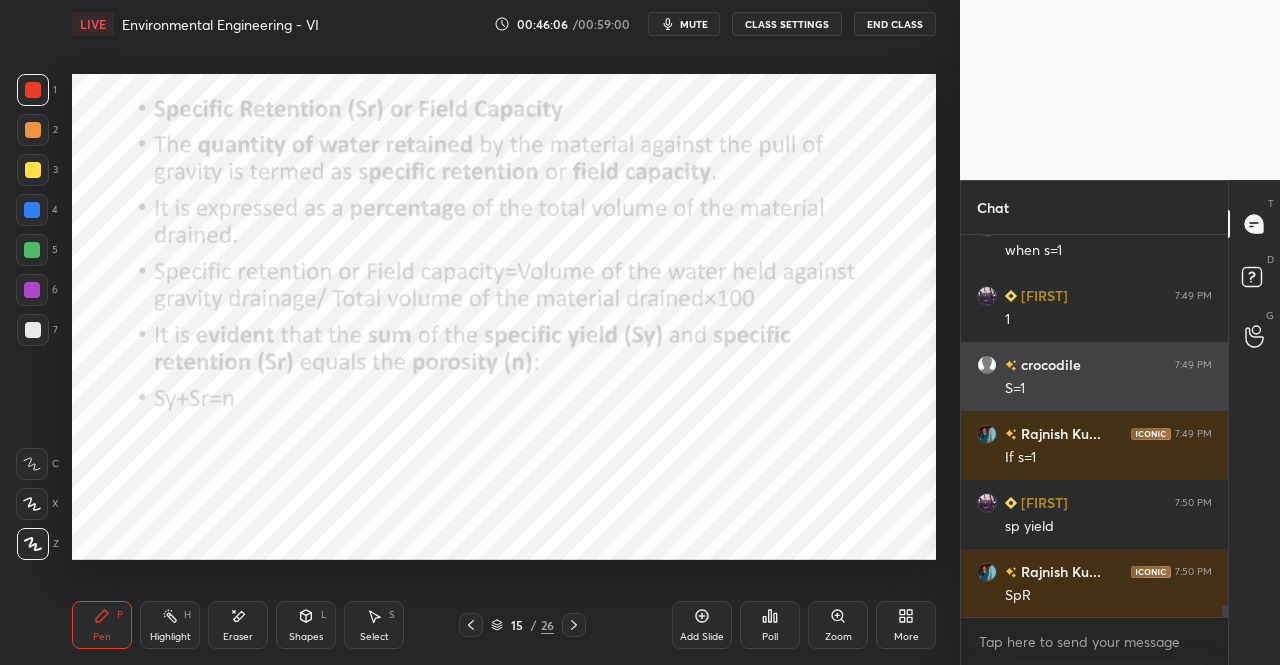 scroll, scrollTop: 11558, scrollLeft: 0, axis: vertical 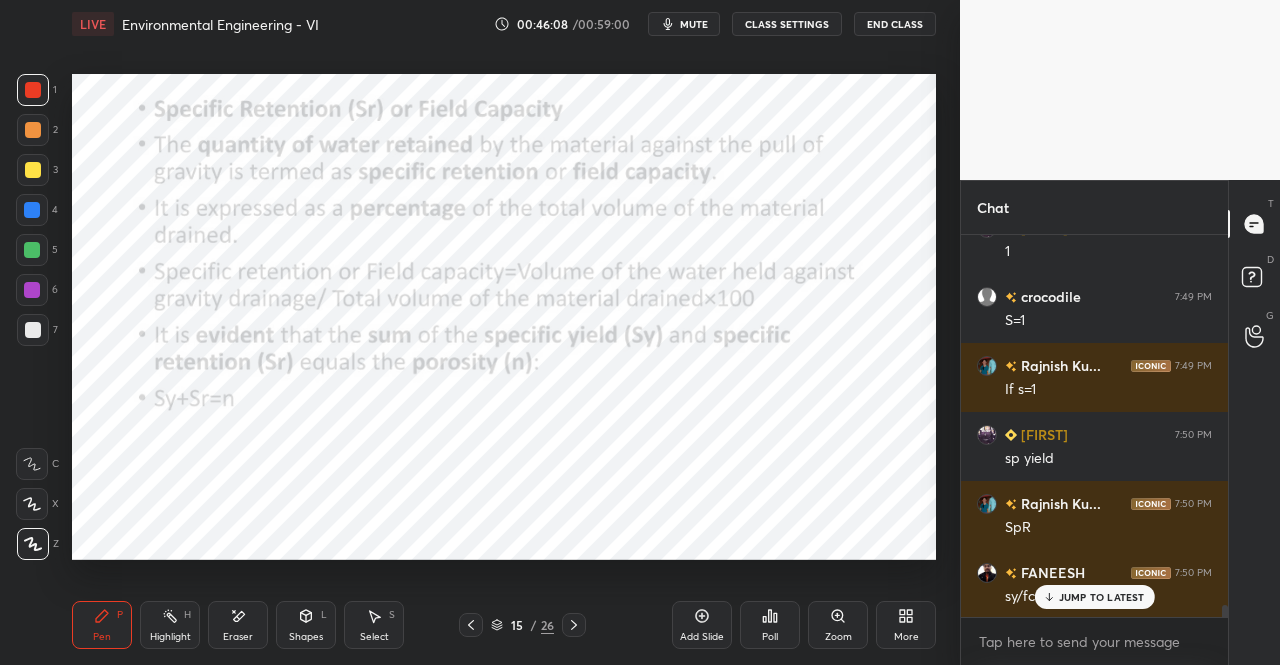 click on "JUMP TO LATEST" at bounding box center (1102, 597) 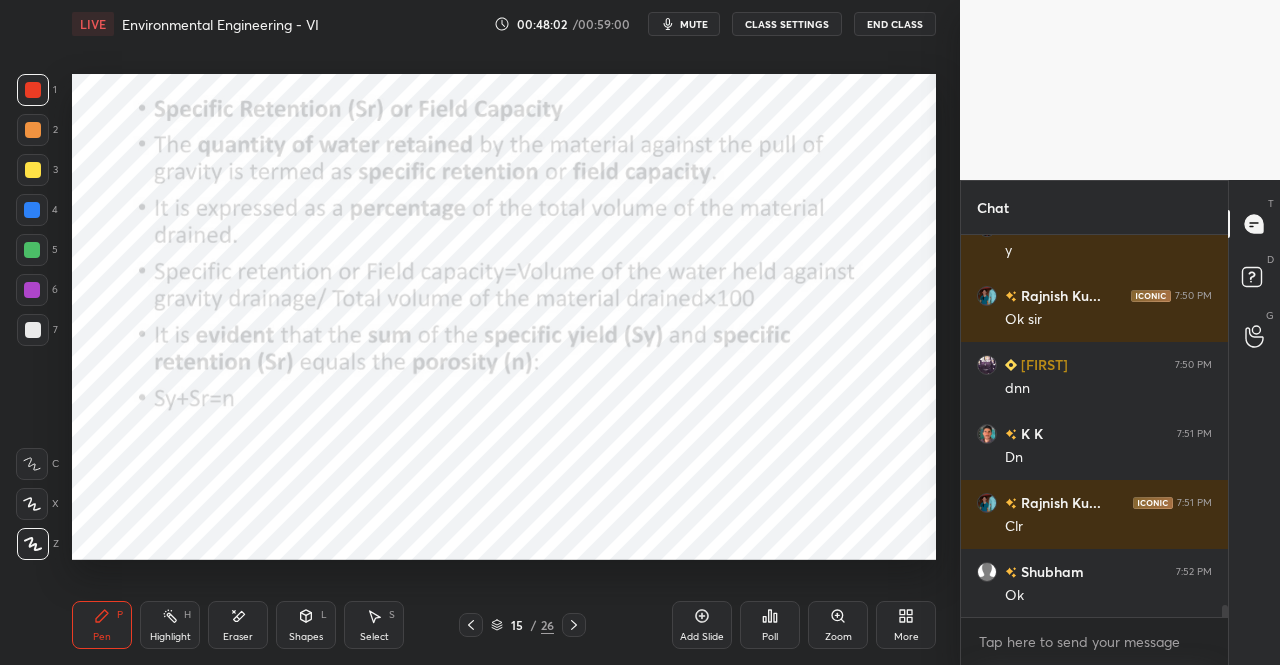 scroll, scrollTop: 11590, scrollLeft: 0, axis: vertical 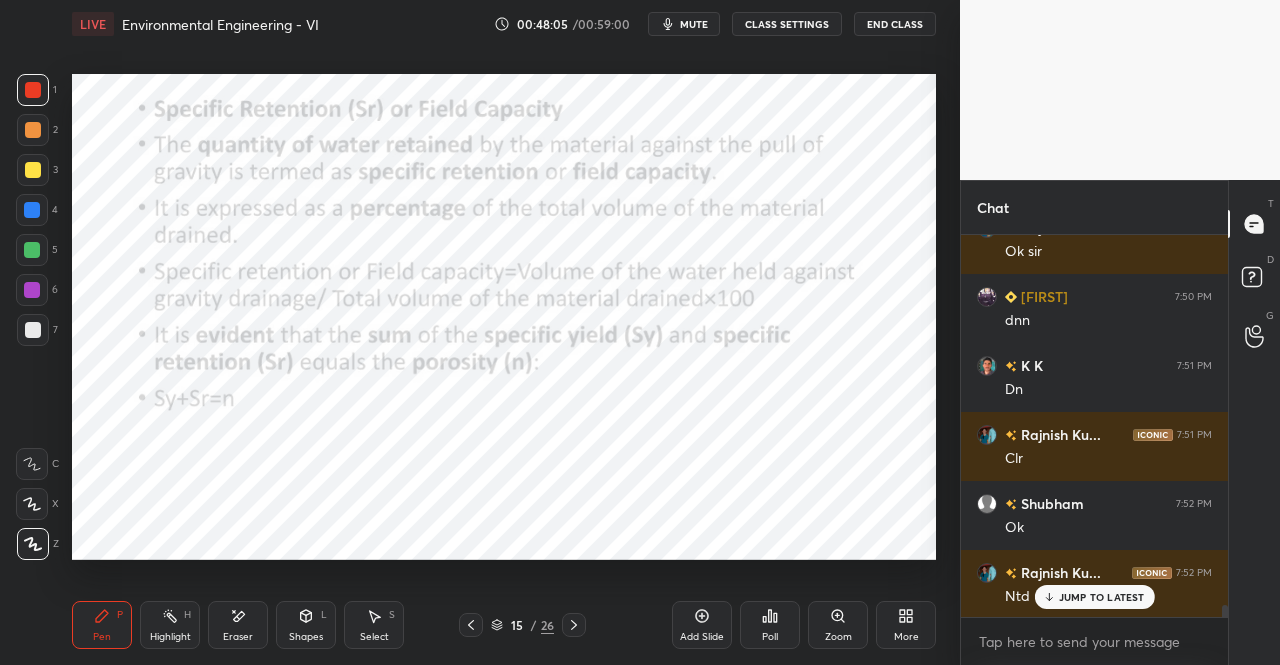 click 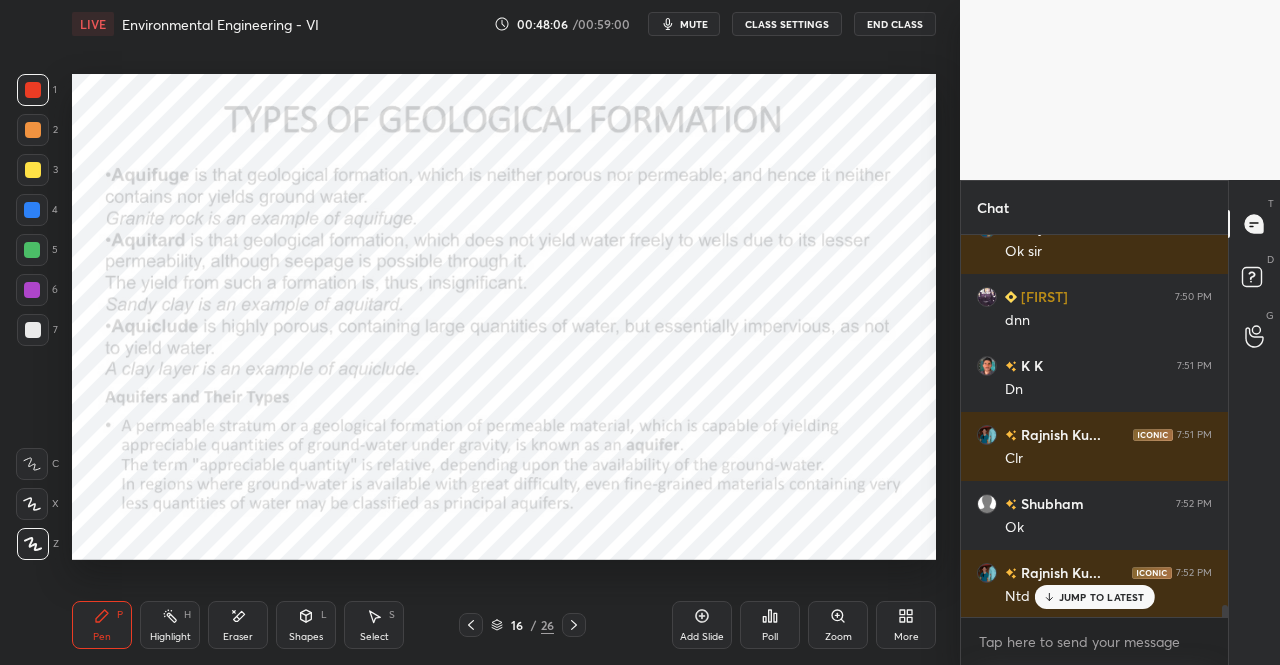 click 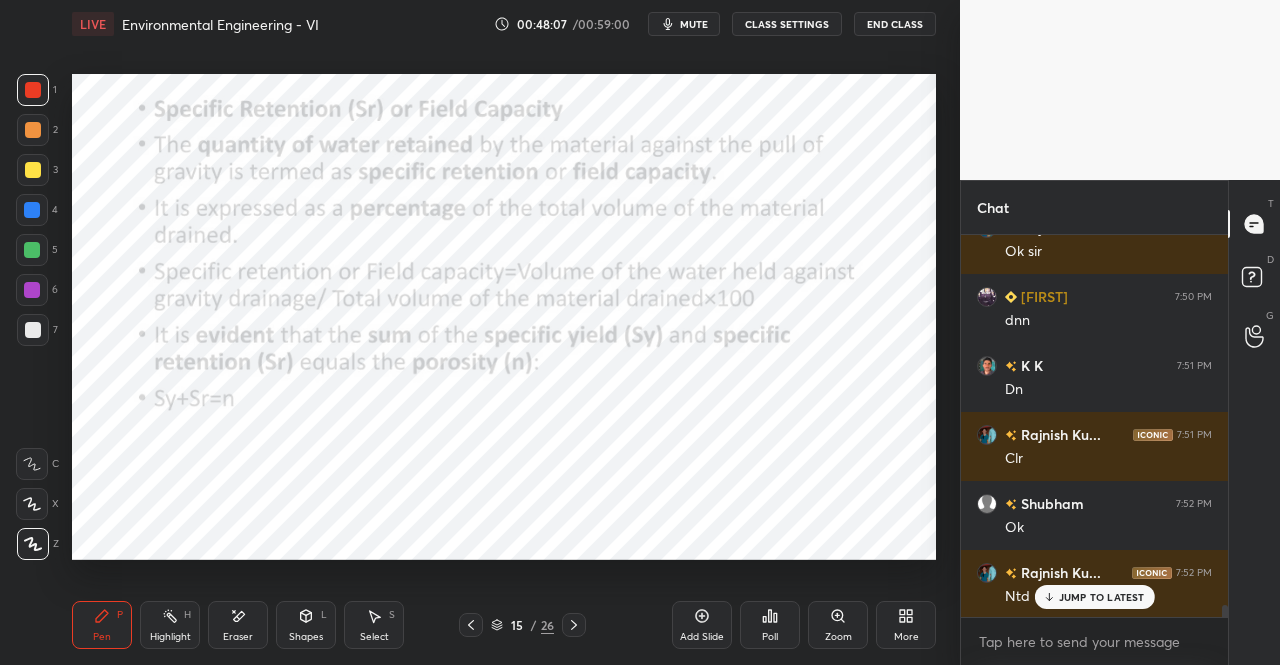 click on "mute" at bounding box center (694, 24) 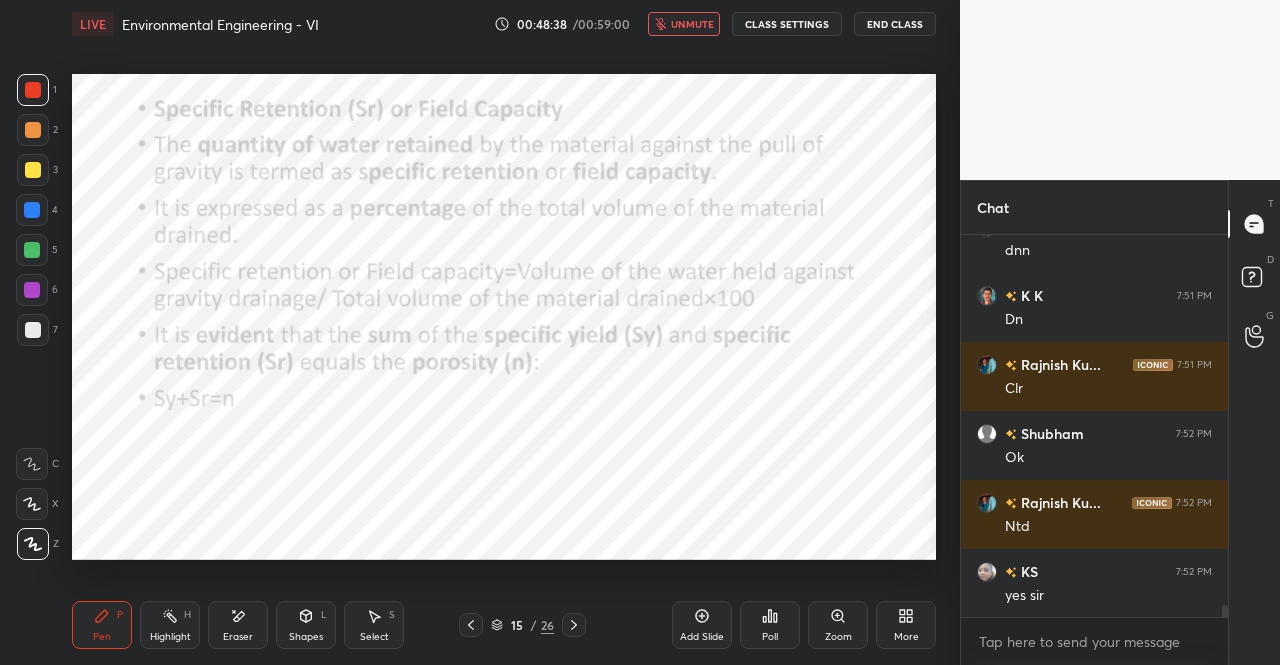 scroll, scrollTop: 11728, scrollLeft: 0, axis: vertical 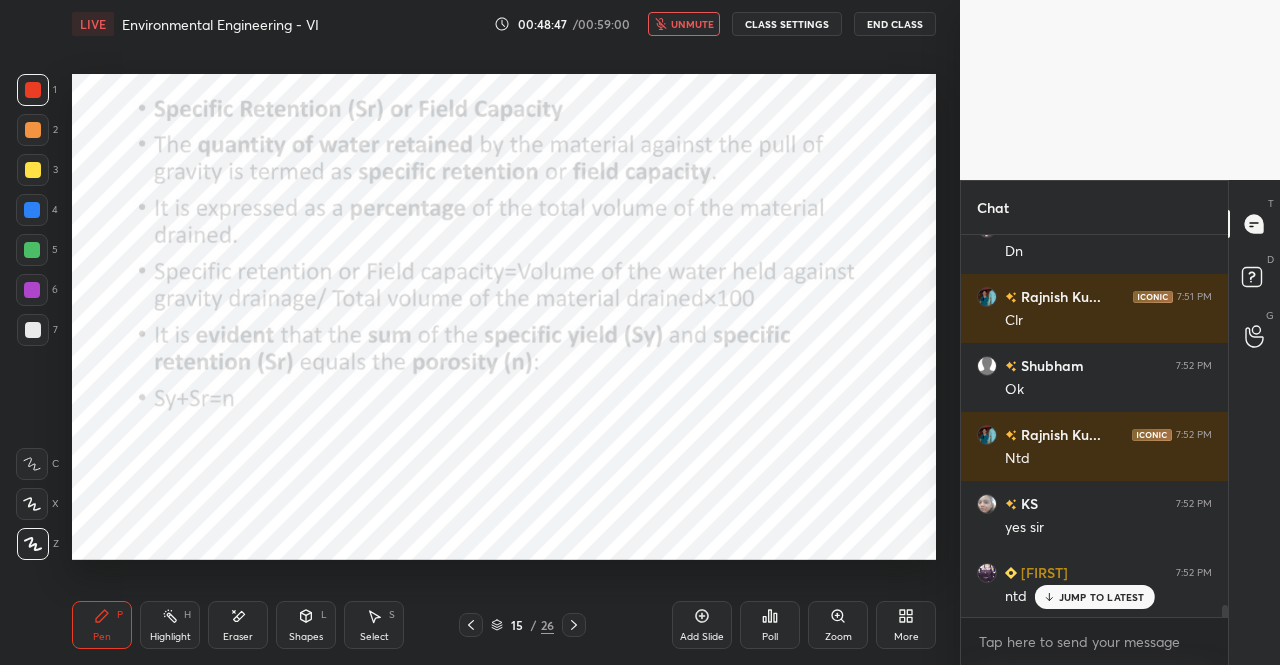 click on "unmute" at bounding box center (692, 24) 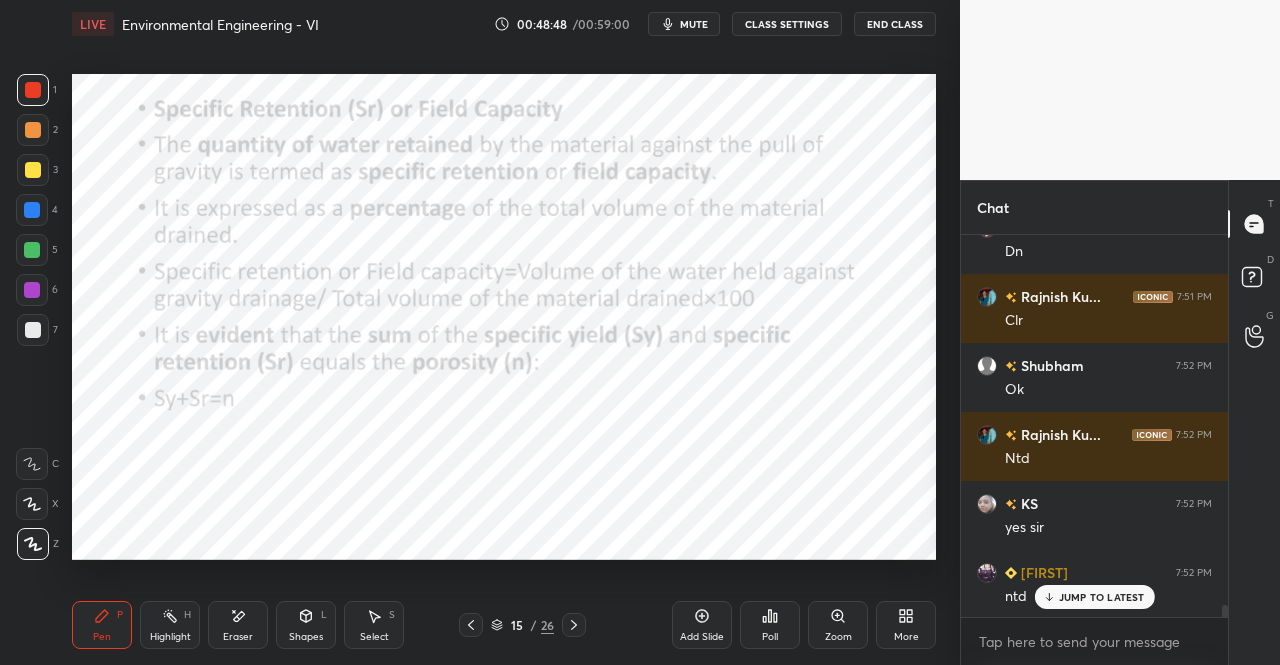 click on "JUMP TO LATEST" at bounding box center [1102, 597] 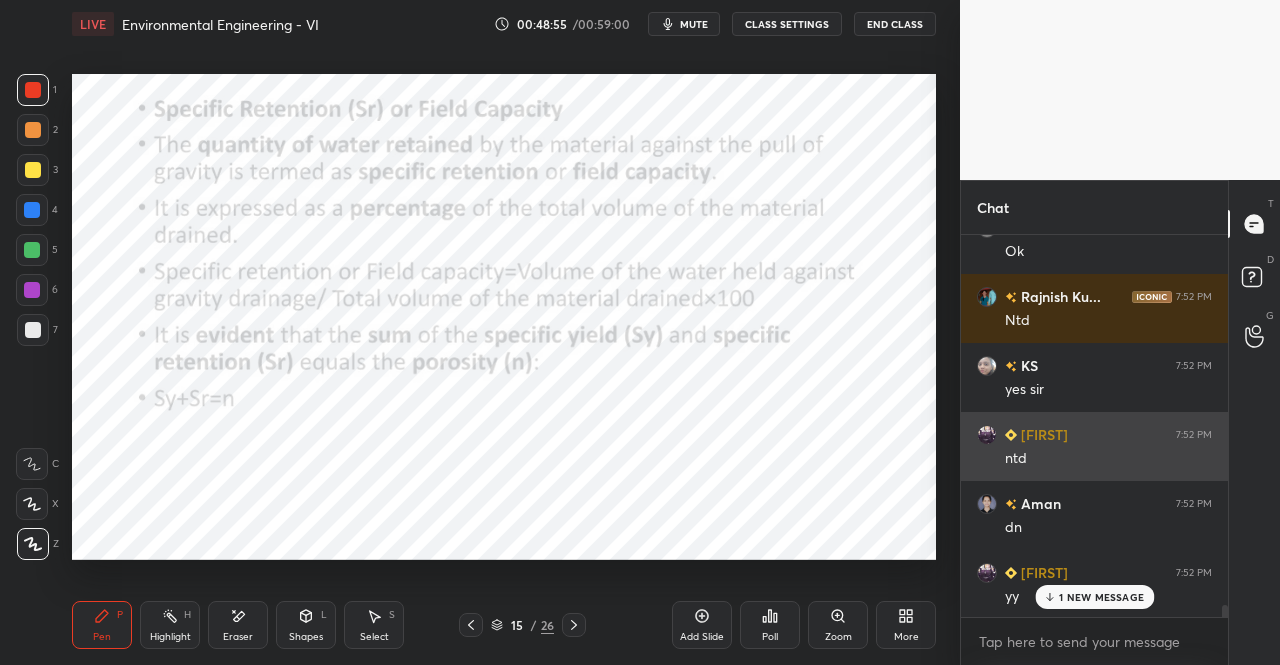 scroll, scrollTop: 11936, scrollLeft: 0, axis: vertical 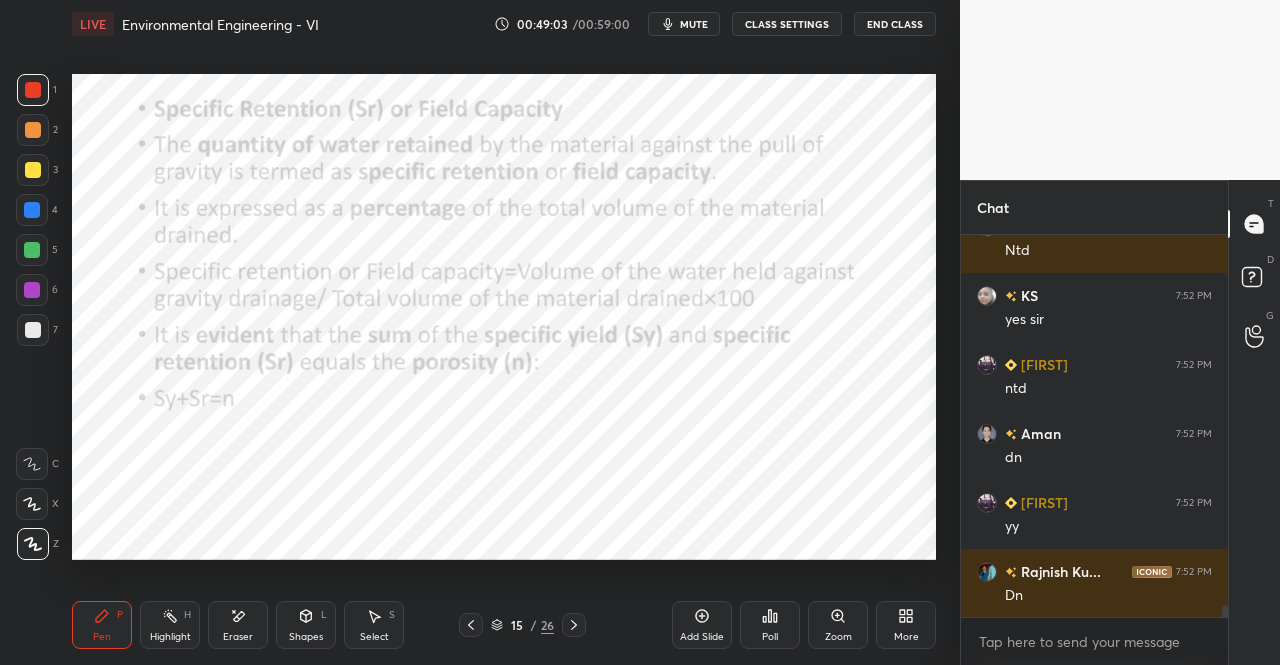 click on "Pen" at bounding box center [102, 637] 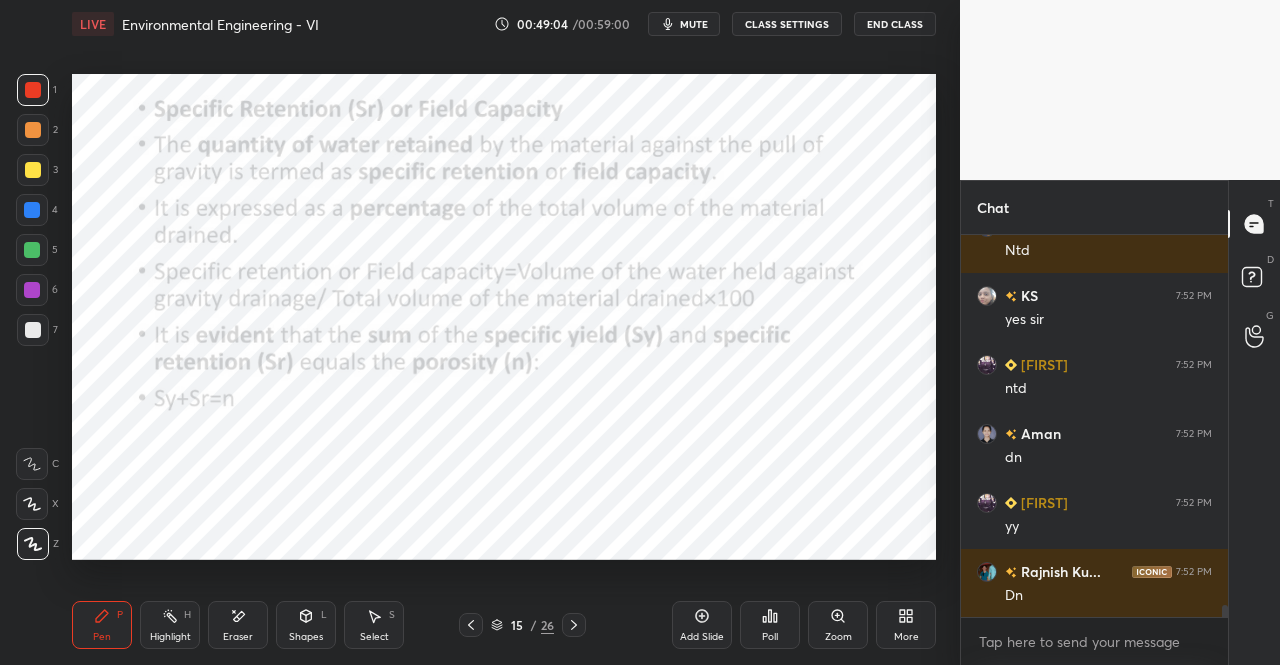 click at bounding box center [33, 90] 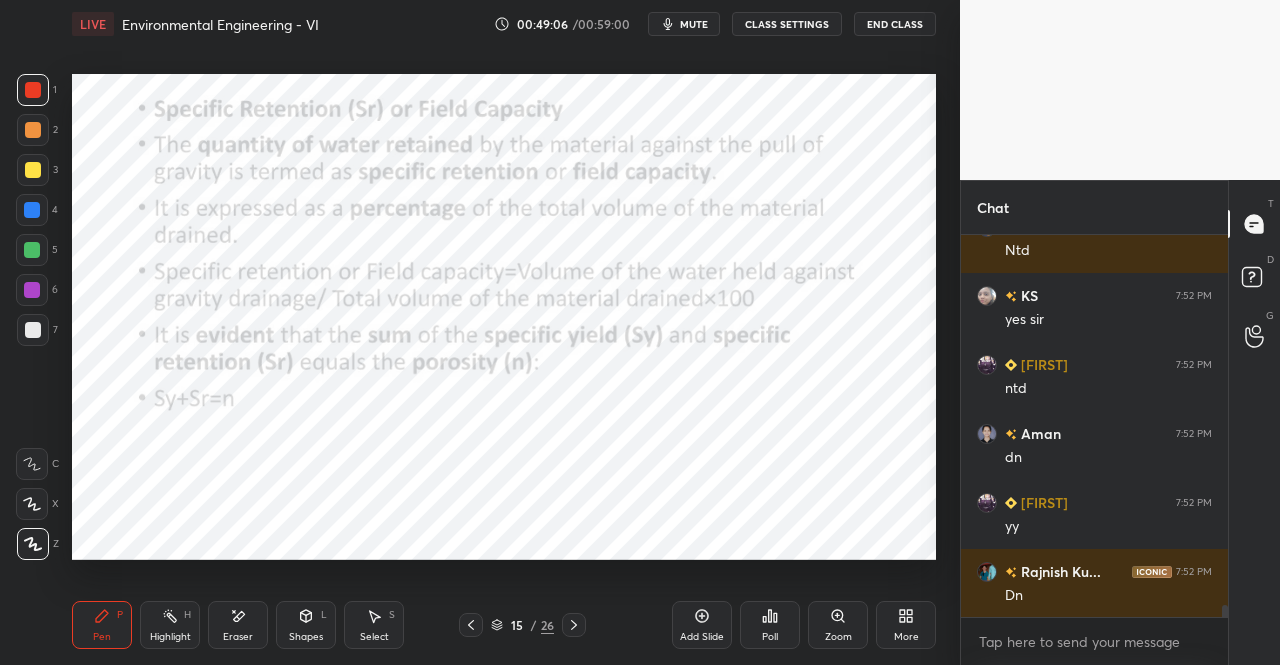 click at bounding box center [33, 90] 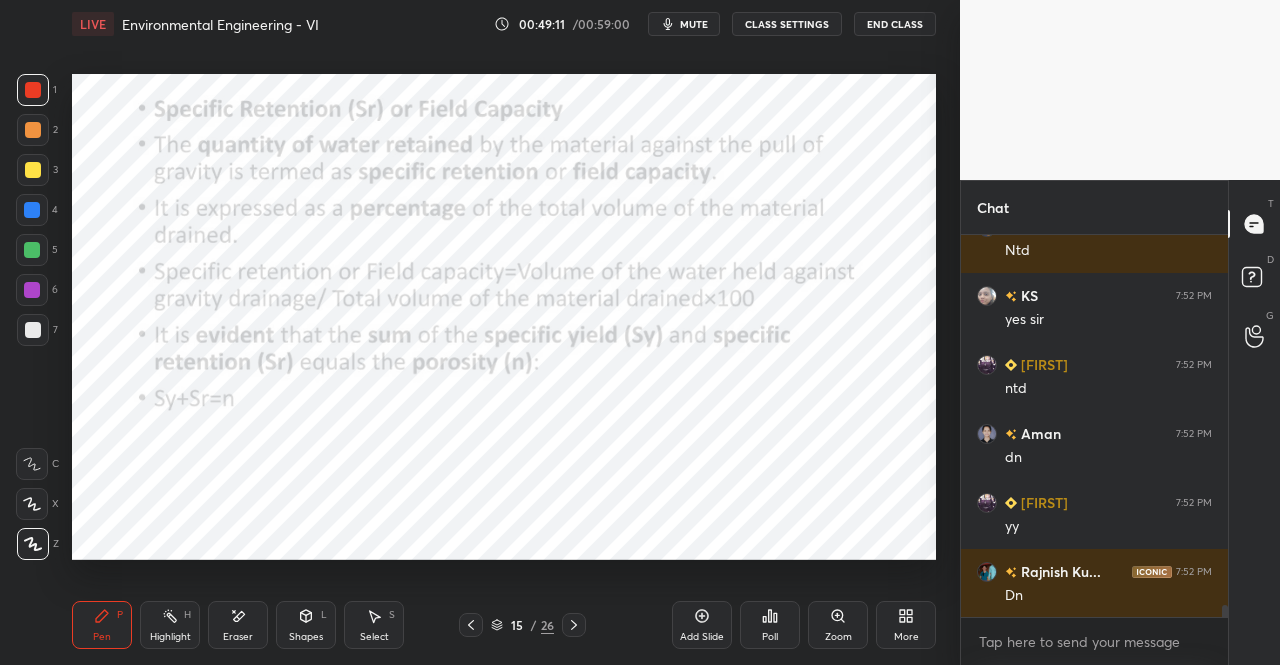 click on "Add Slide" at bounding box center [702, 625] 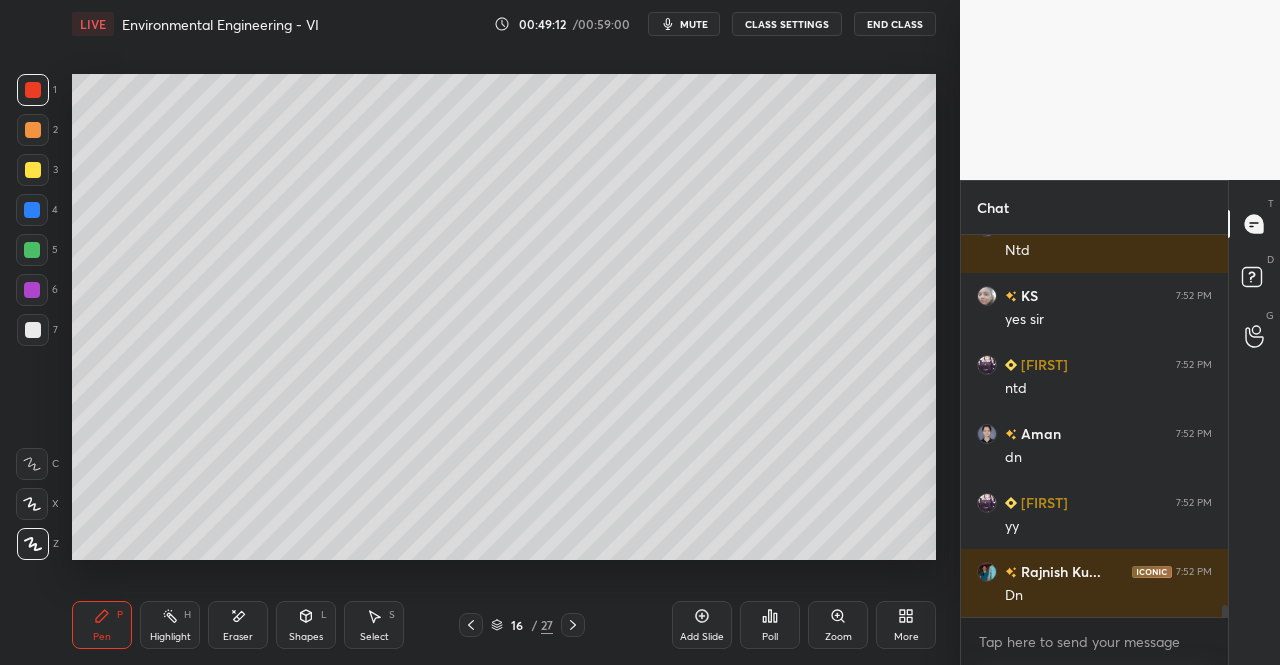 click on "Pen P" at bounding box center [102, 625] 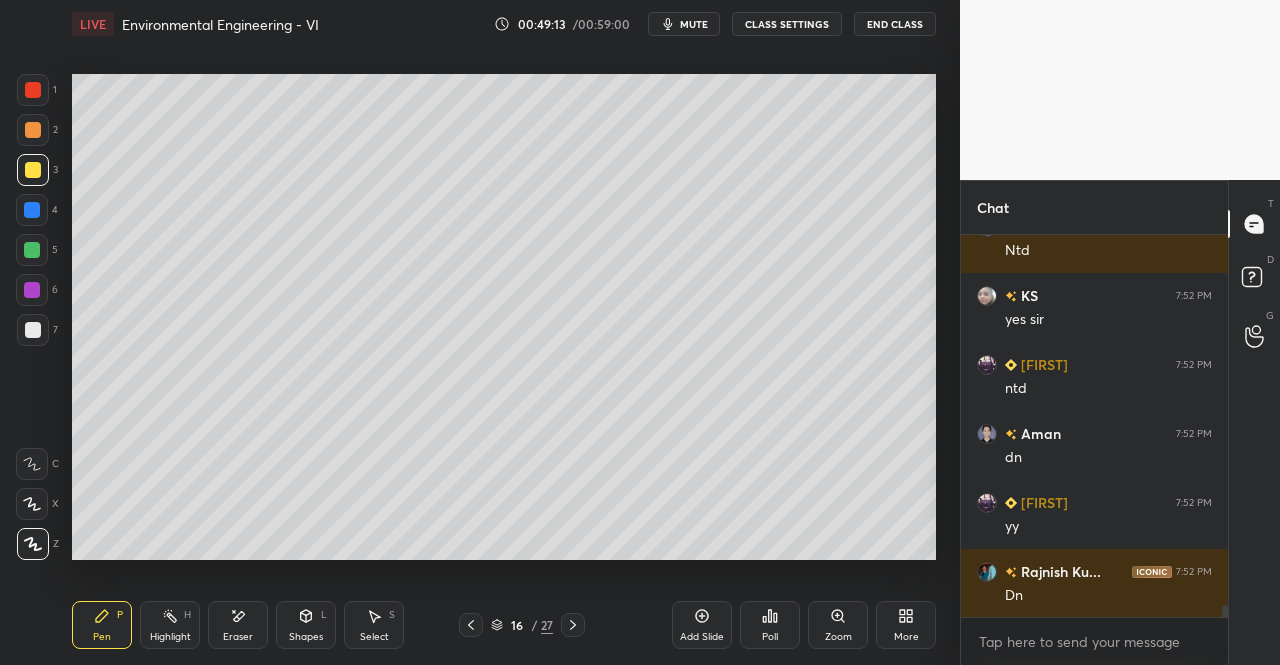click at bounding box center (33, 170) 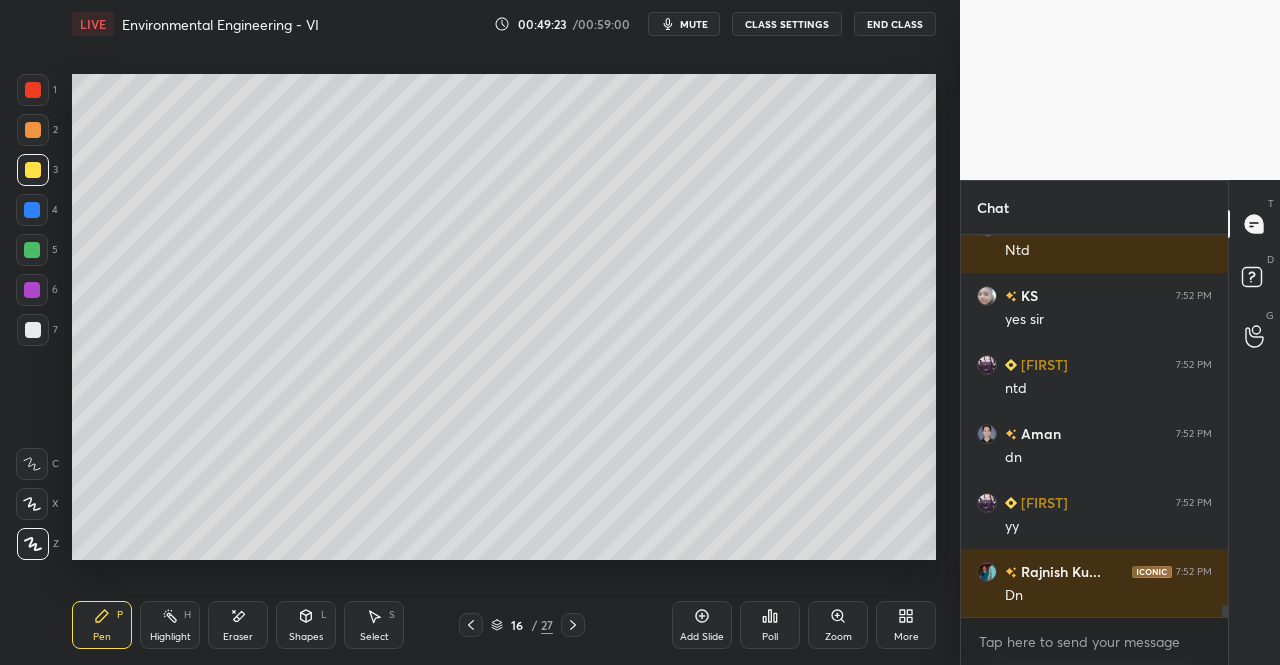 click at bounding box center [33, 170] 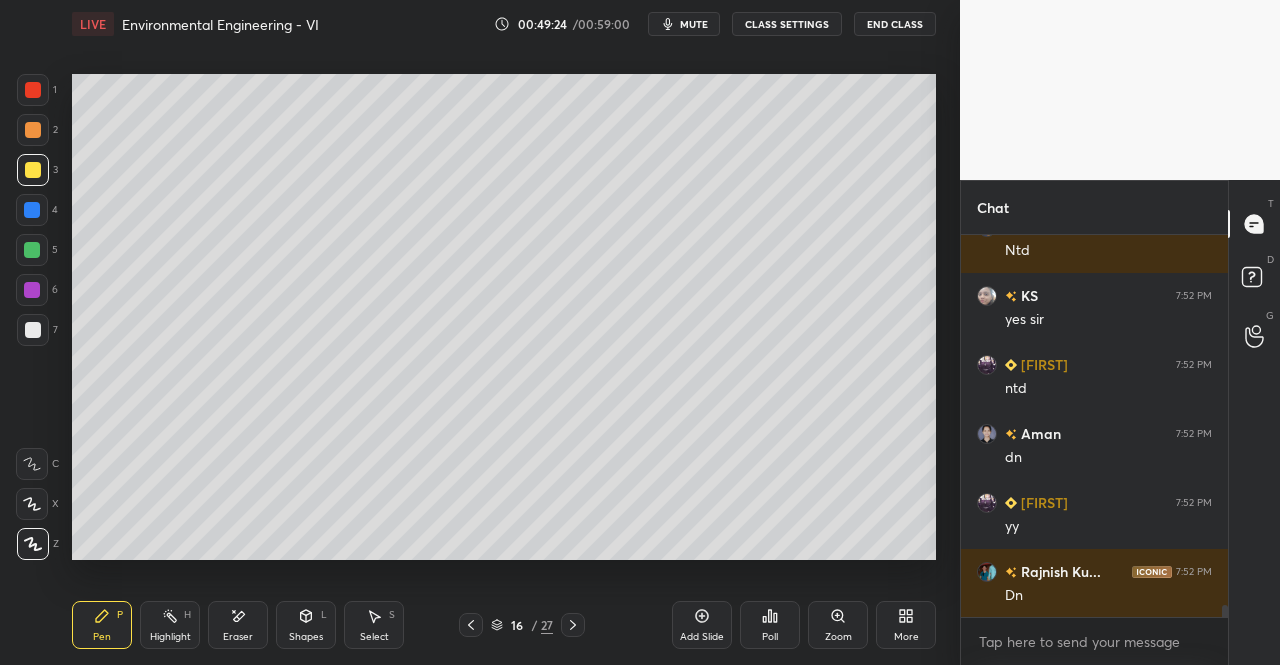 click on "1 2 3 4 5 6 7 C X Z E E Erase all   H H" at bounding box center [32, 317] 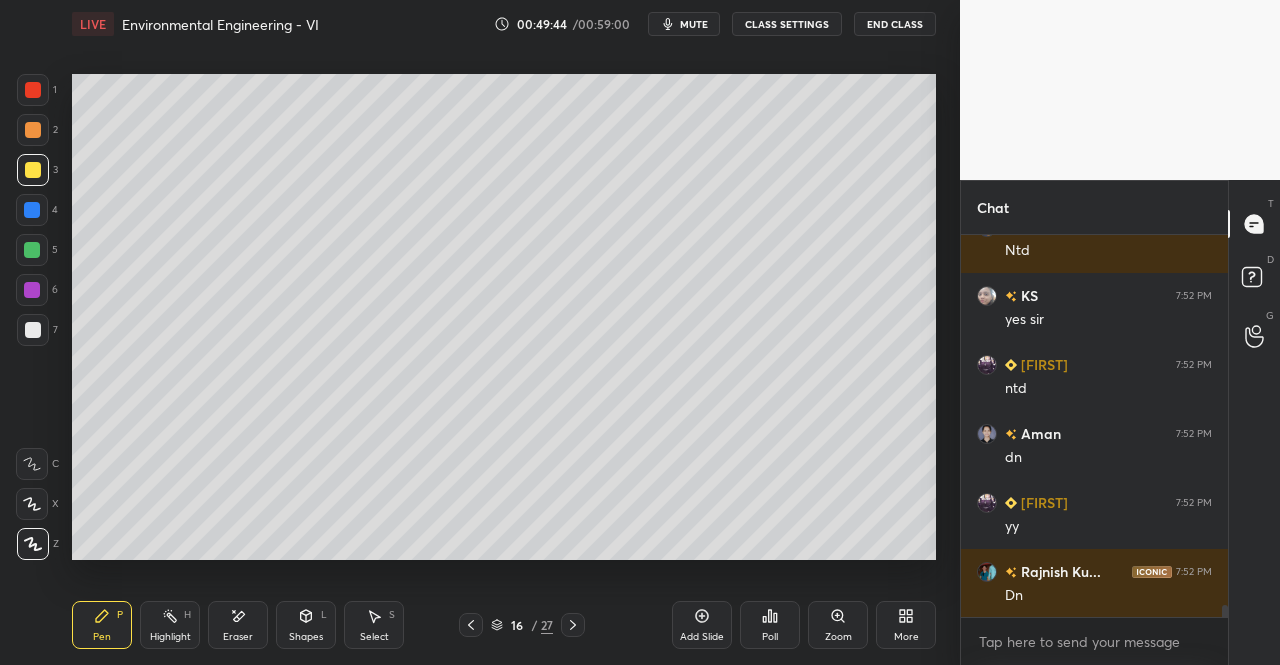 click on "Eraser" at bounding box center [238, 625] 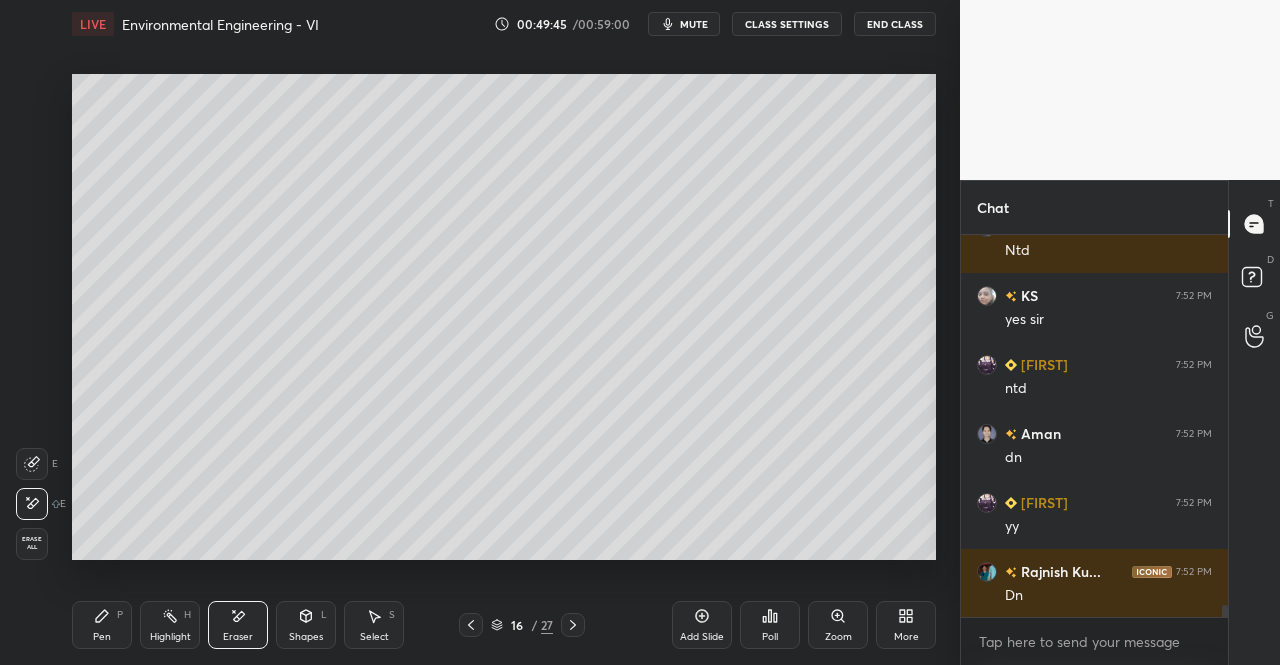 click on "Pen P" at bounding box center [102, 625] 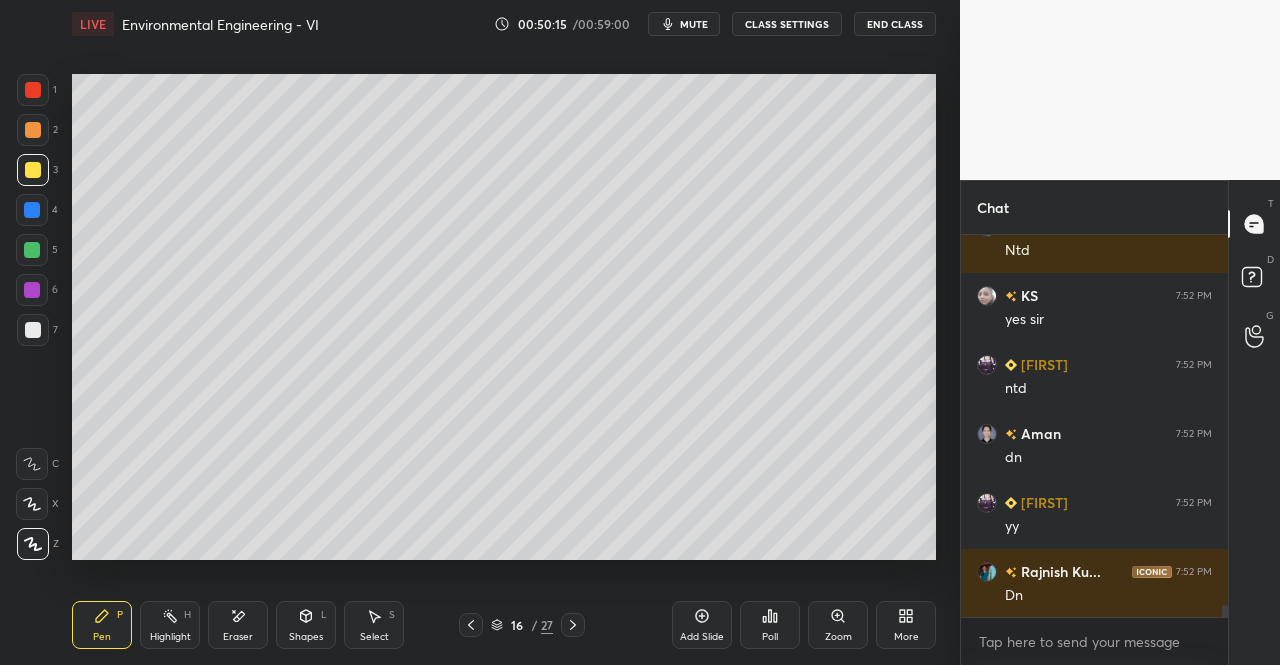 scroll, scrollTop: 11984, scrollLeft: 0, axis: vertical 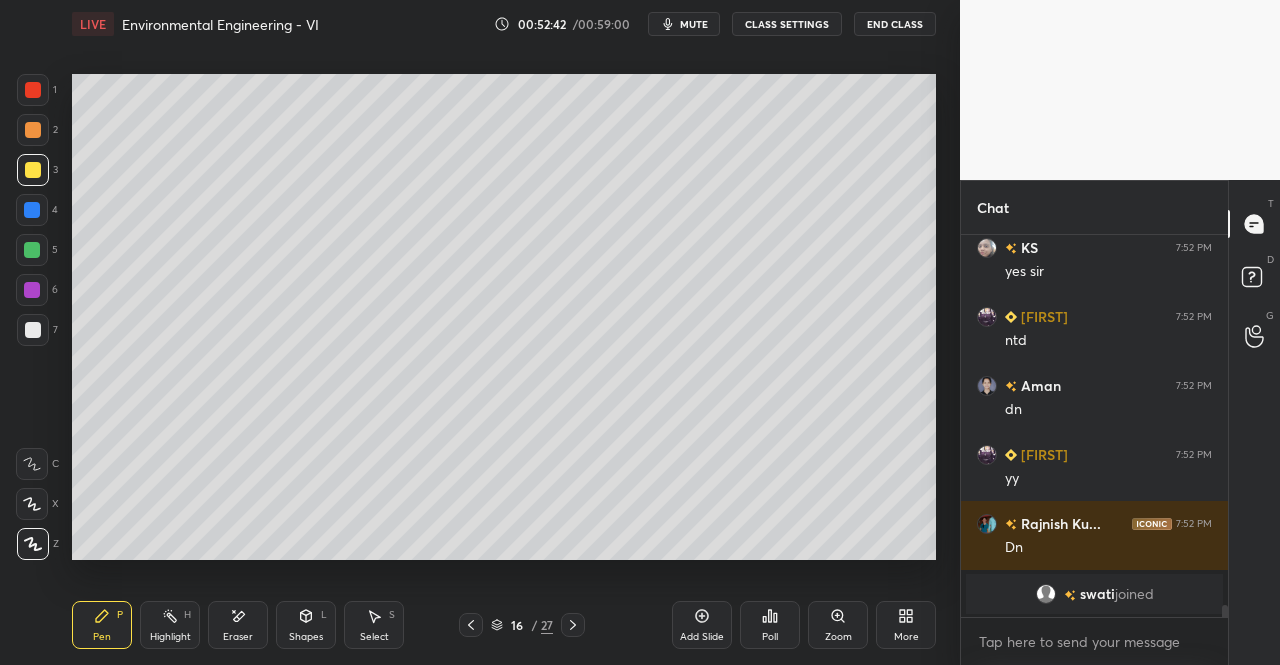 click 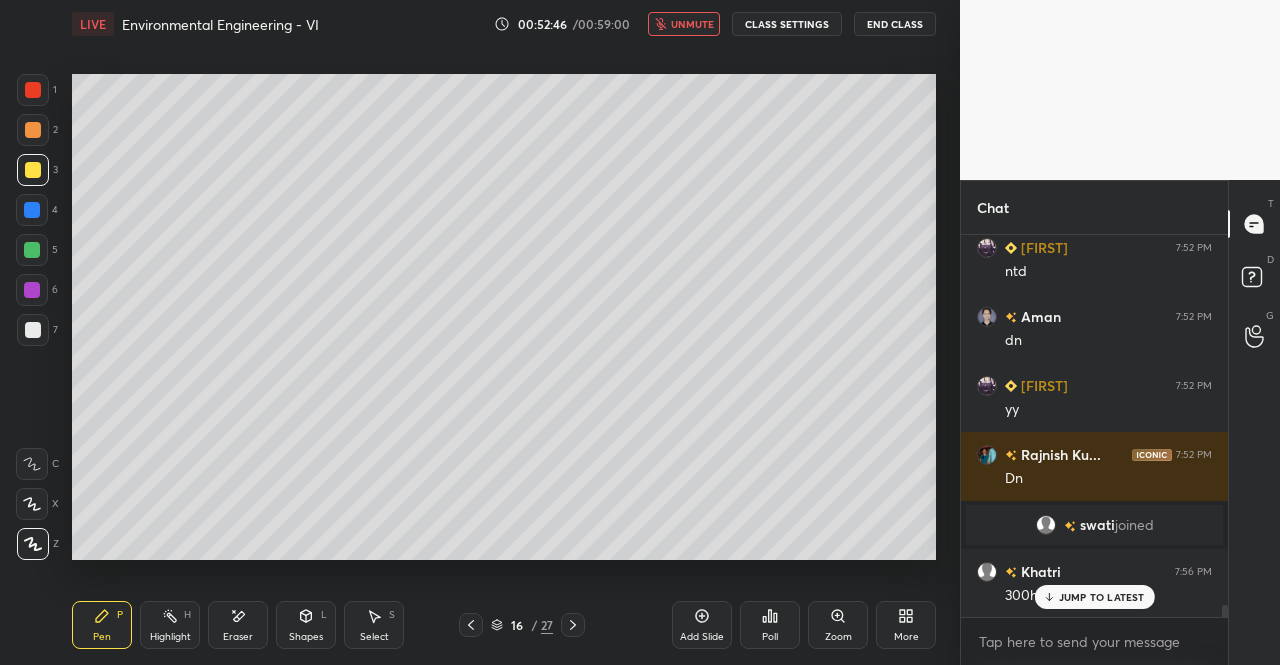 scroll, scrollTop: 11854, scrollLeft: 0, axis: vertical 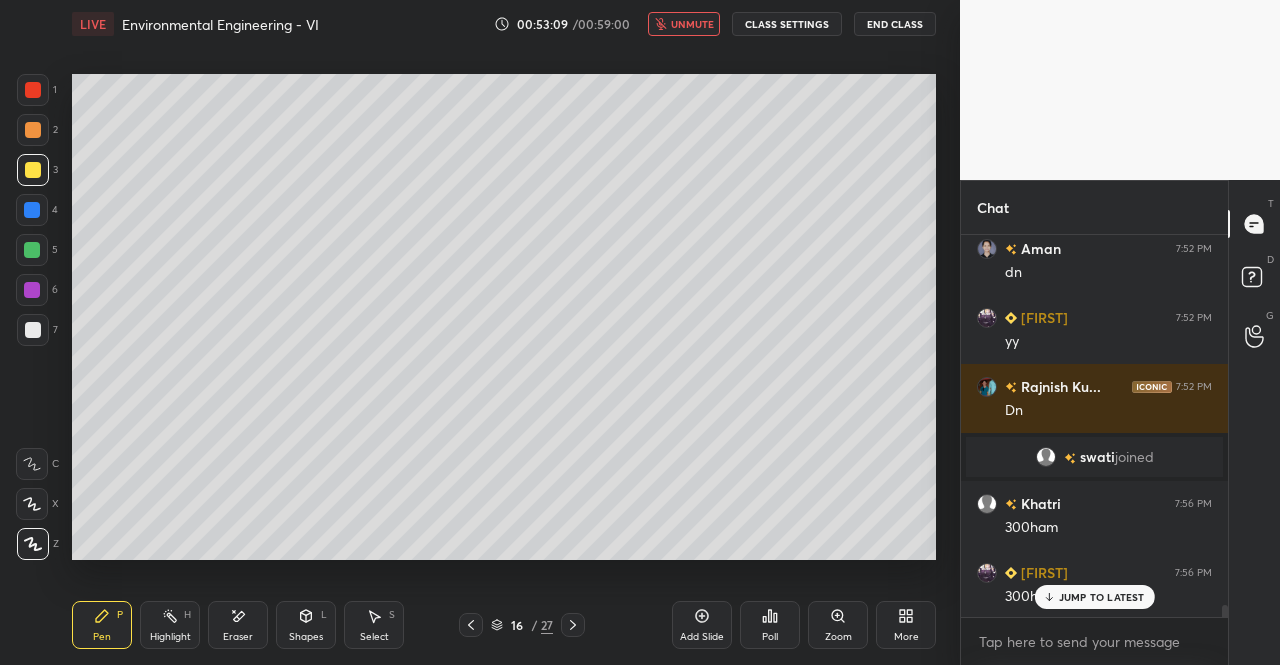 click on "unmute" at bounding box center [692, 24] 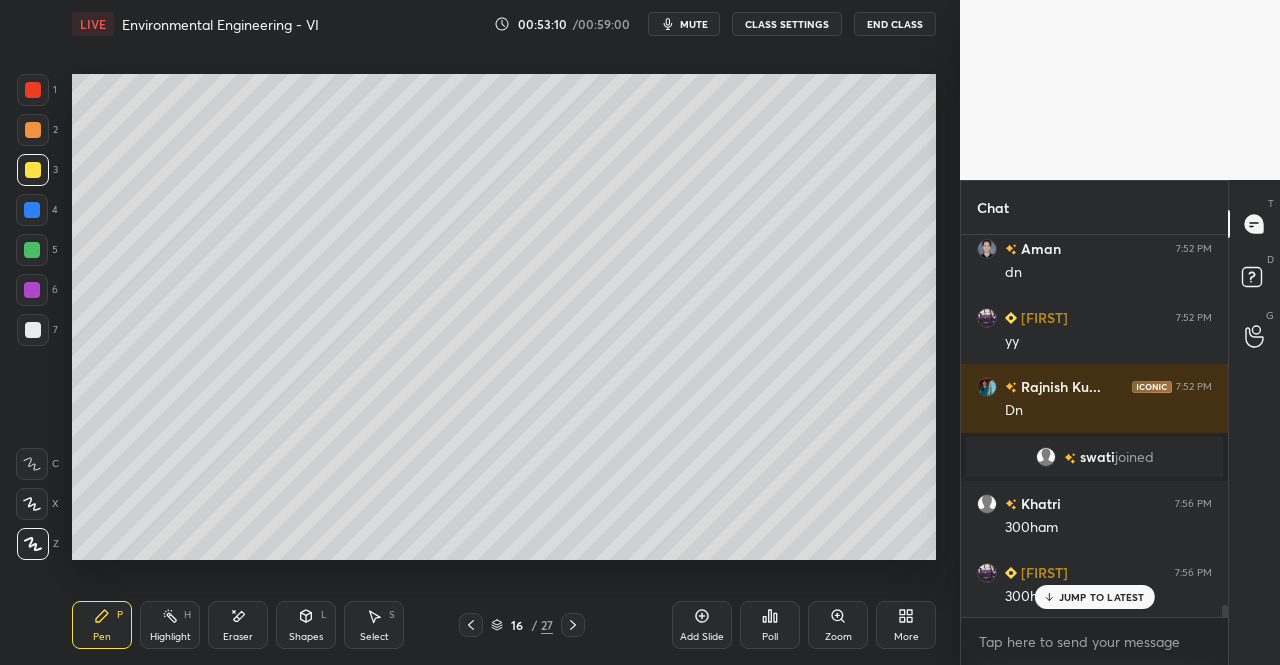 click on "JUMP TO LATEST" at bounding box center [1094, 597] 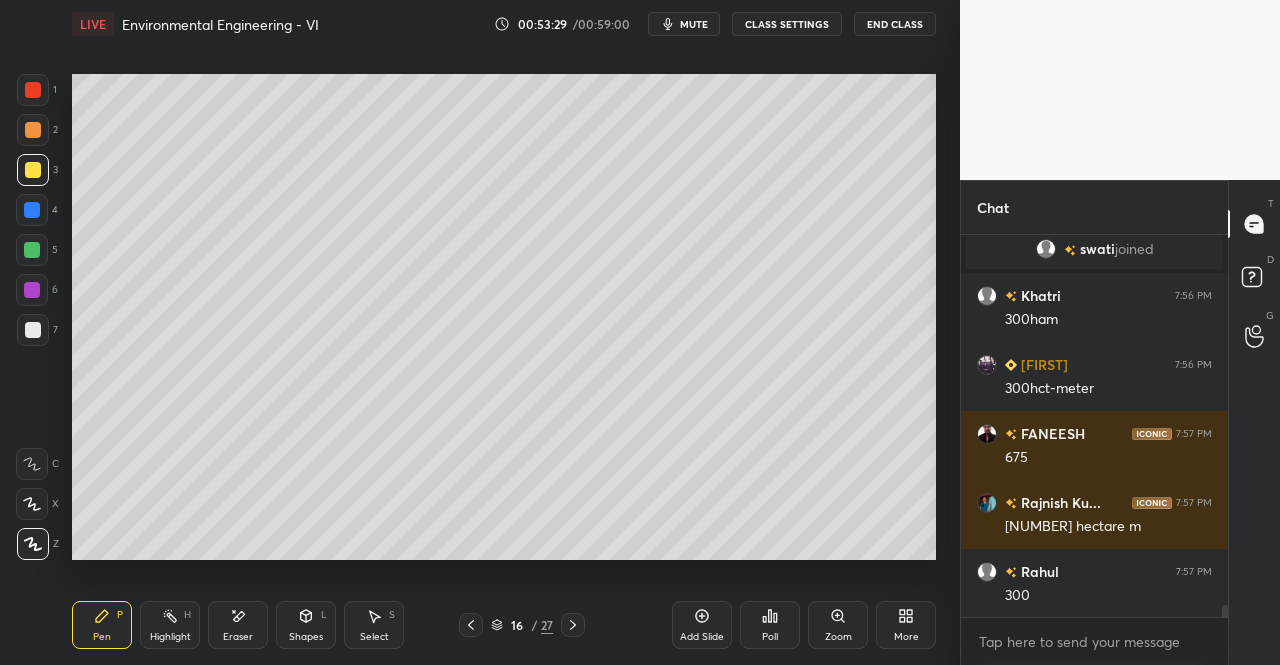 scroll, scrollTop: 12130, scrollLeft: 0, axis: vertical 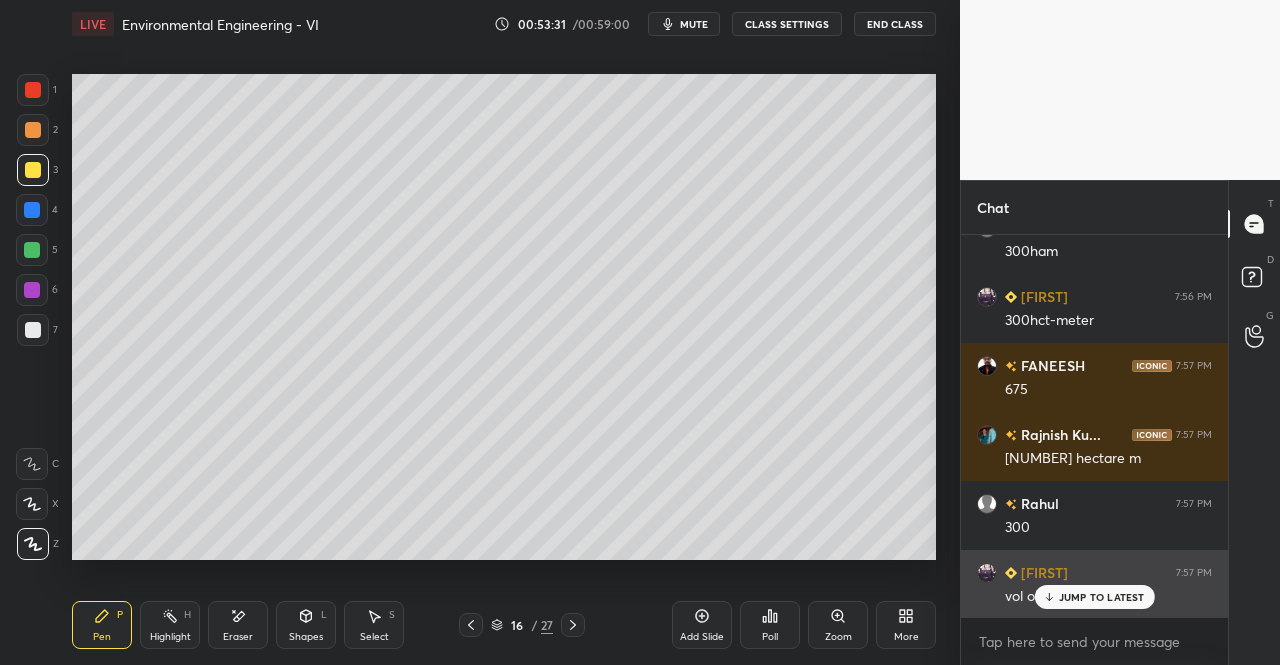 click on "JUMP TO LATEST" at bounding box center (1102, 597) 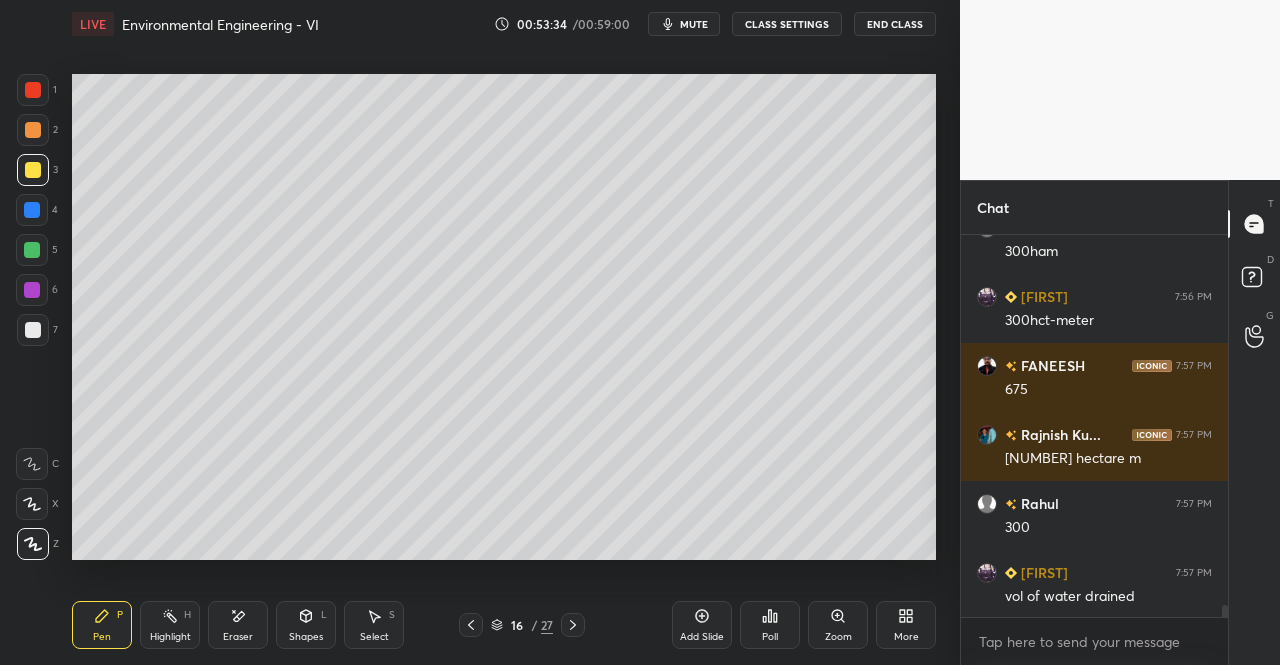 click on "Eraser" at bounding box center [238, 625] 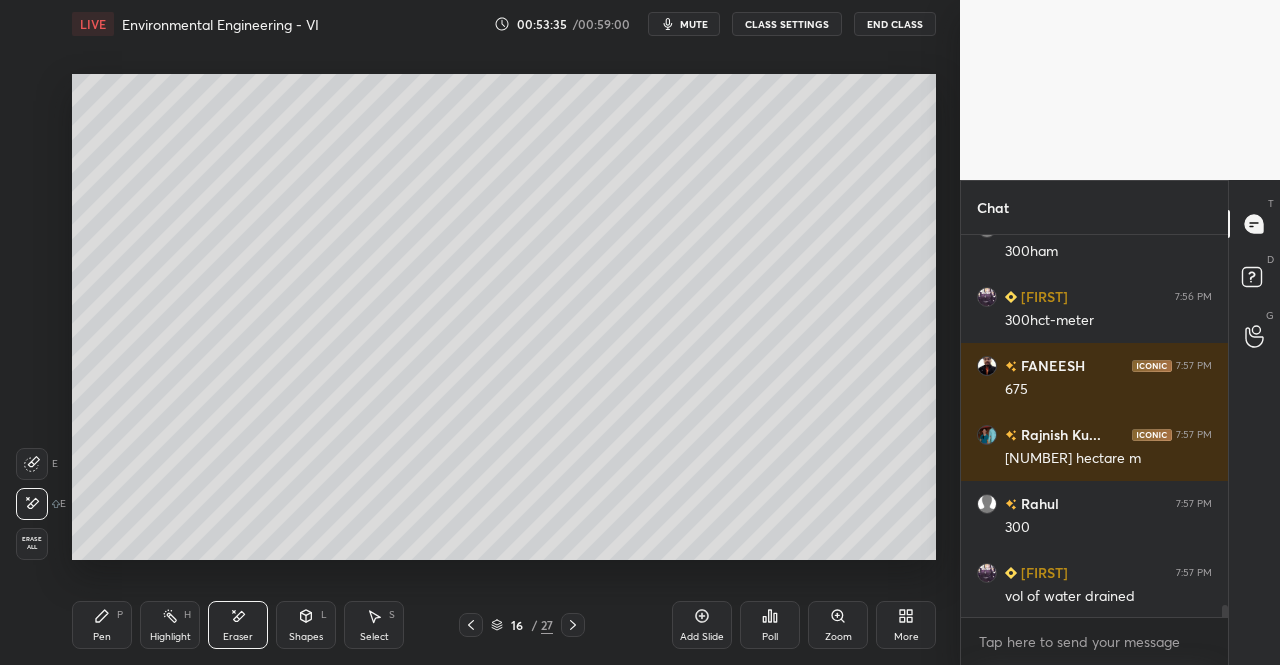 click on "Pen P" at bounding box center [102, 625] 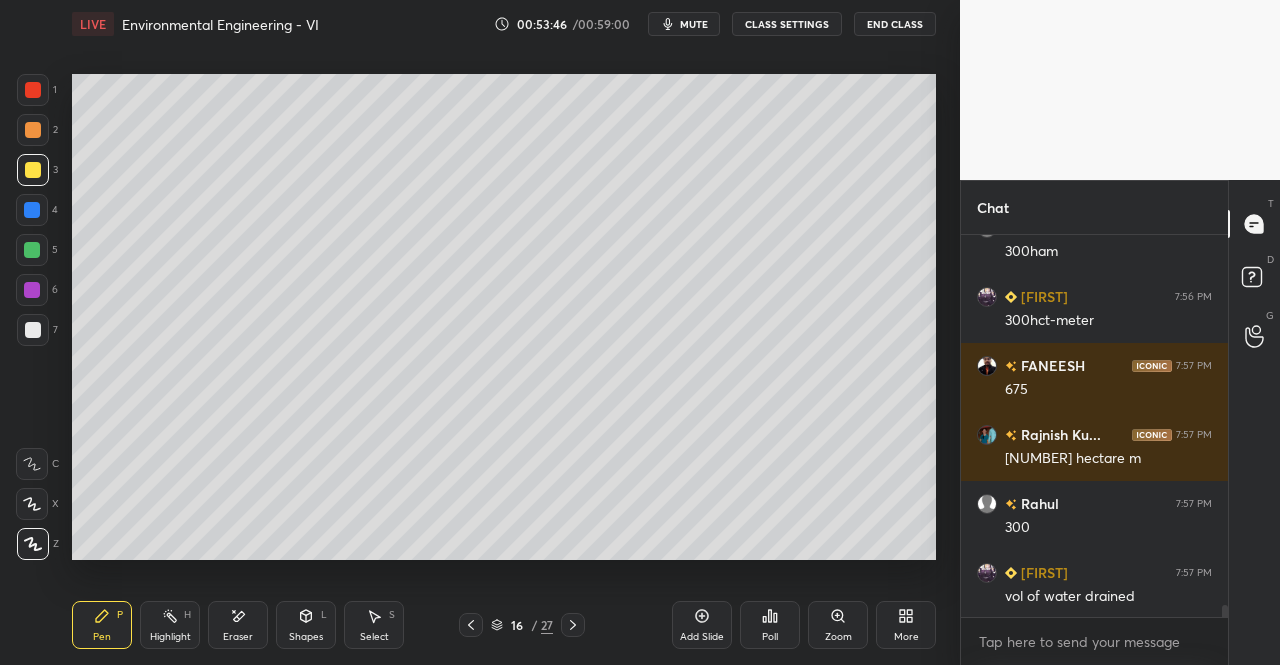 scroll, scrollTop: 12200, scrollLeft: 0, axis: vertical 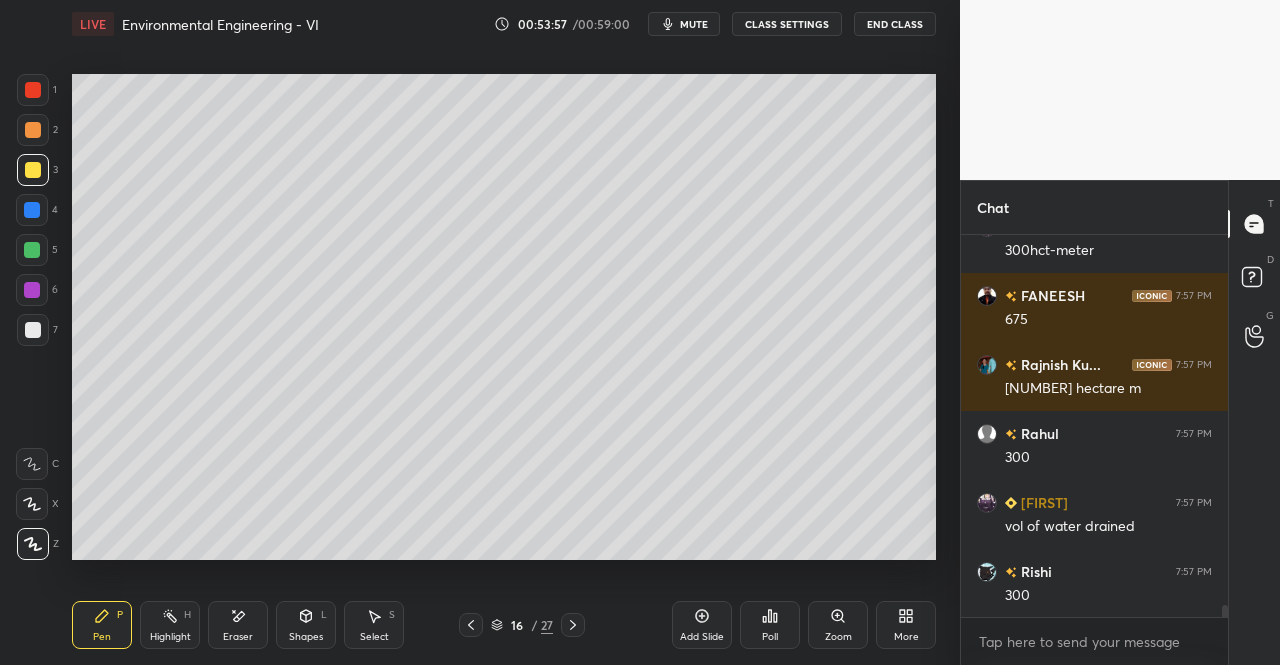 click on "Eraser" at bounding box center (238, 625) 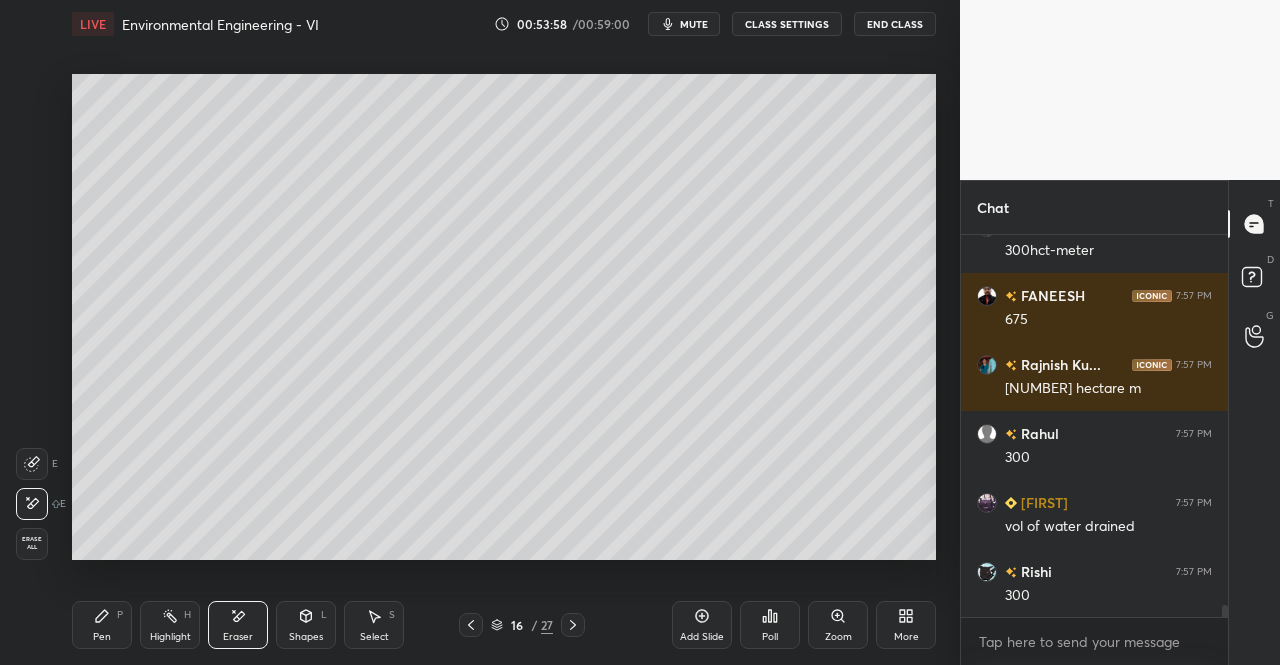 click on "Pen P" at bounding box center (102, 625) 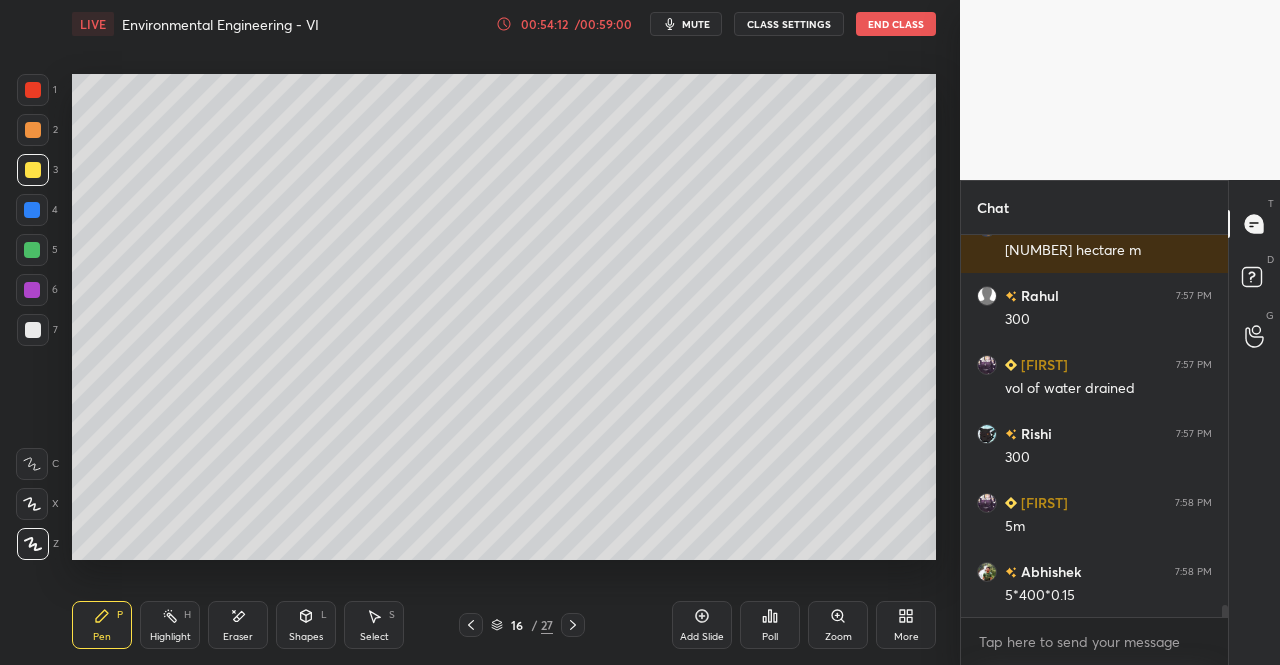 scroll, scrollTop: 12406, scrollLeft: 0, axis: vertical 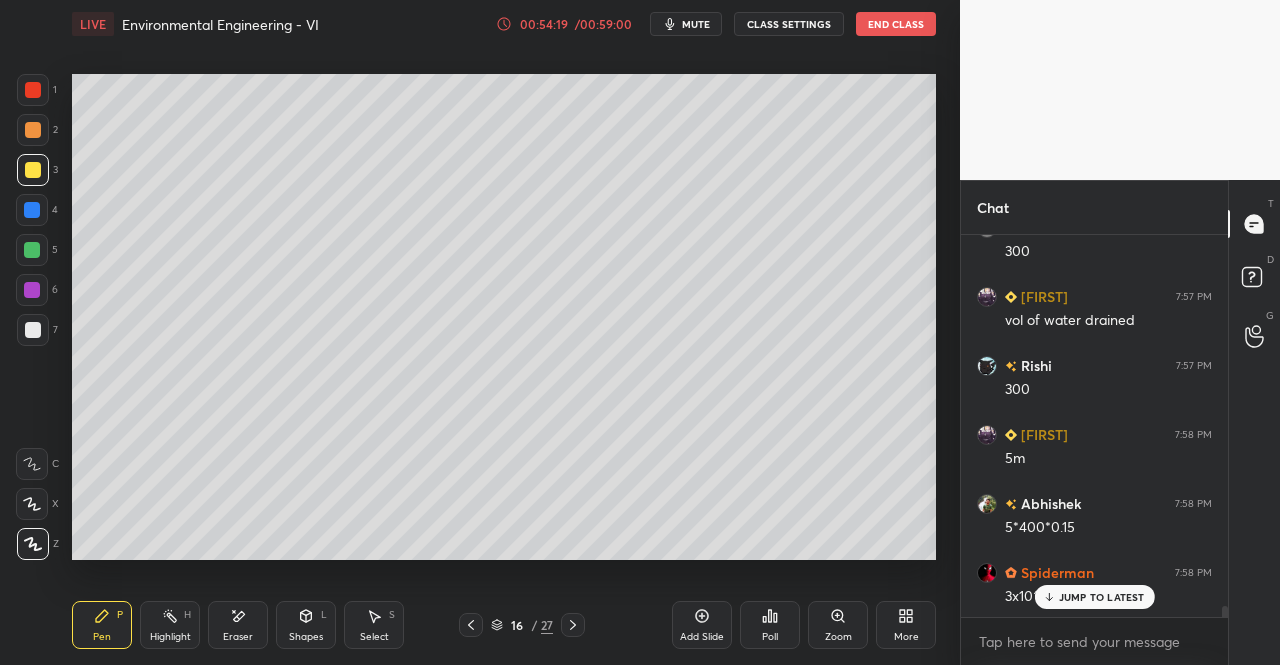 click on "JUMP TO LATEST" at bounding box center [1102, 597] 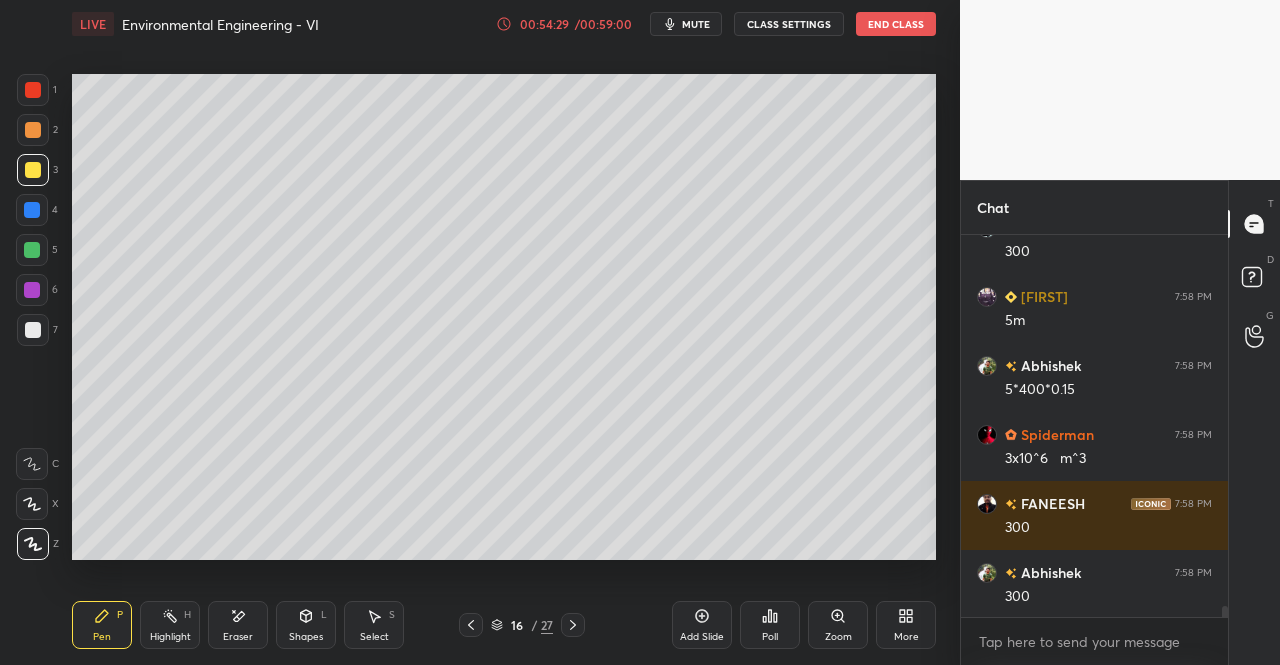scroll, scrollTop: 12614, scrollLeft: 0, axis: vertical 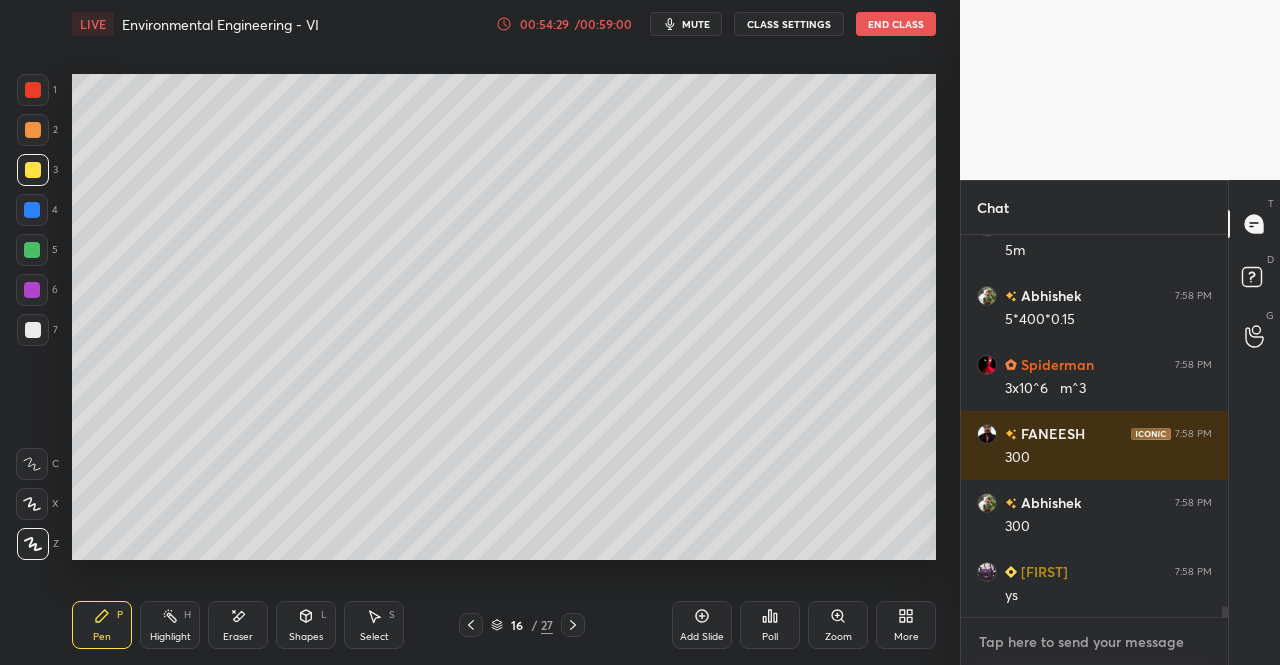 click at bounding box center [1094, 642] 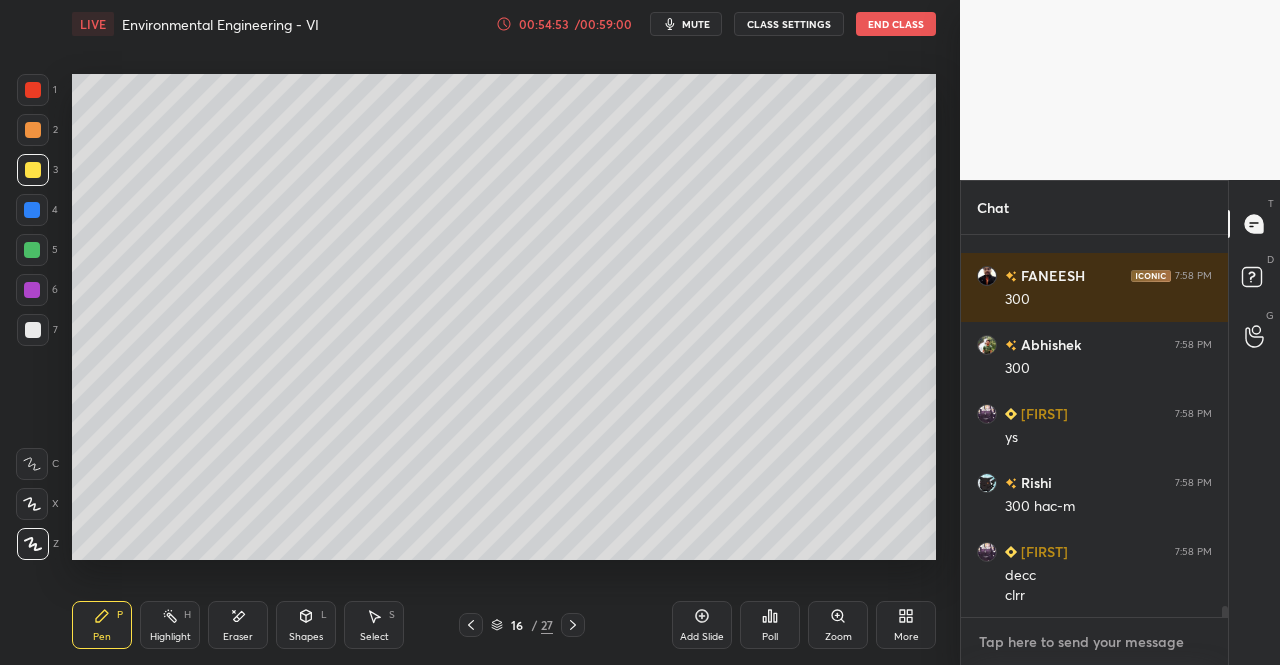 scroll, scrollTop: 12840, scrollLeft: 0, axis: vertical 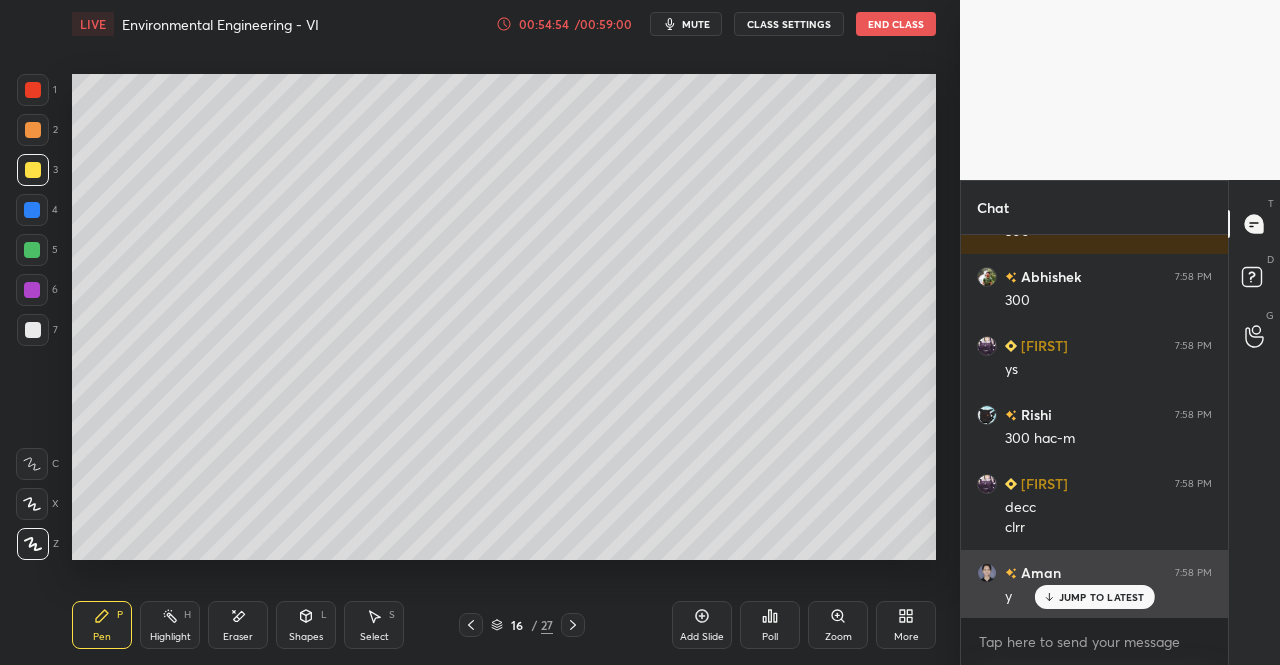 click on "JUMP TO LATEST" at bounding box center (1102, 597) 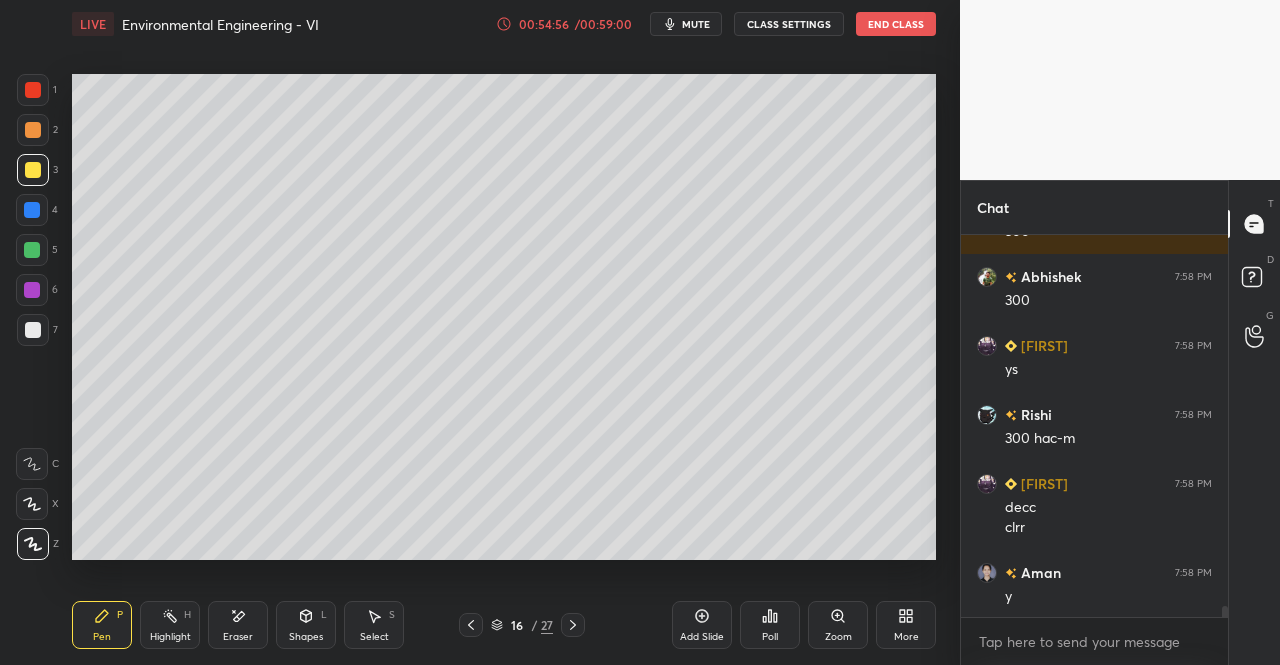 click 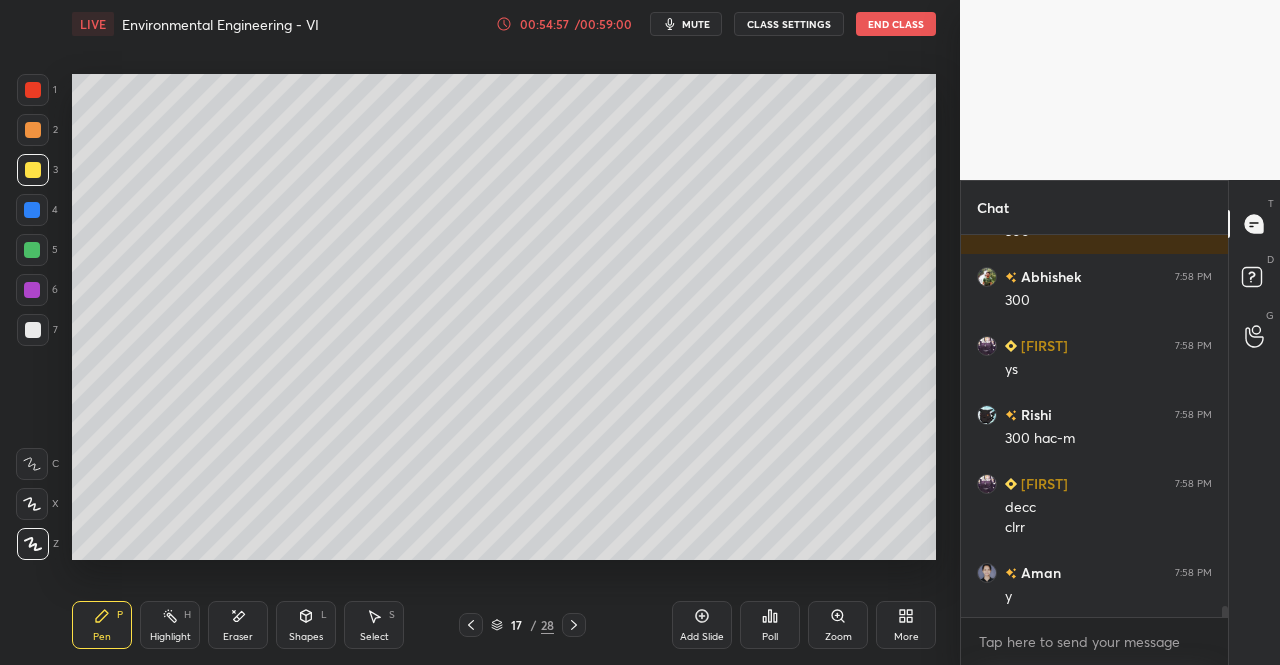 click on "Pen P" at bounding box center (102, 625) 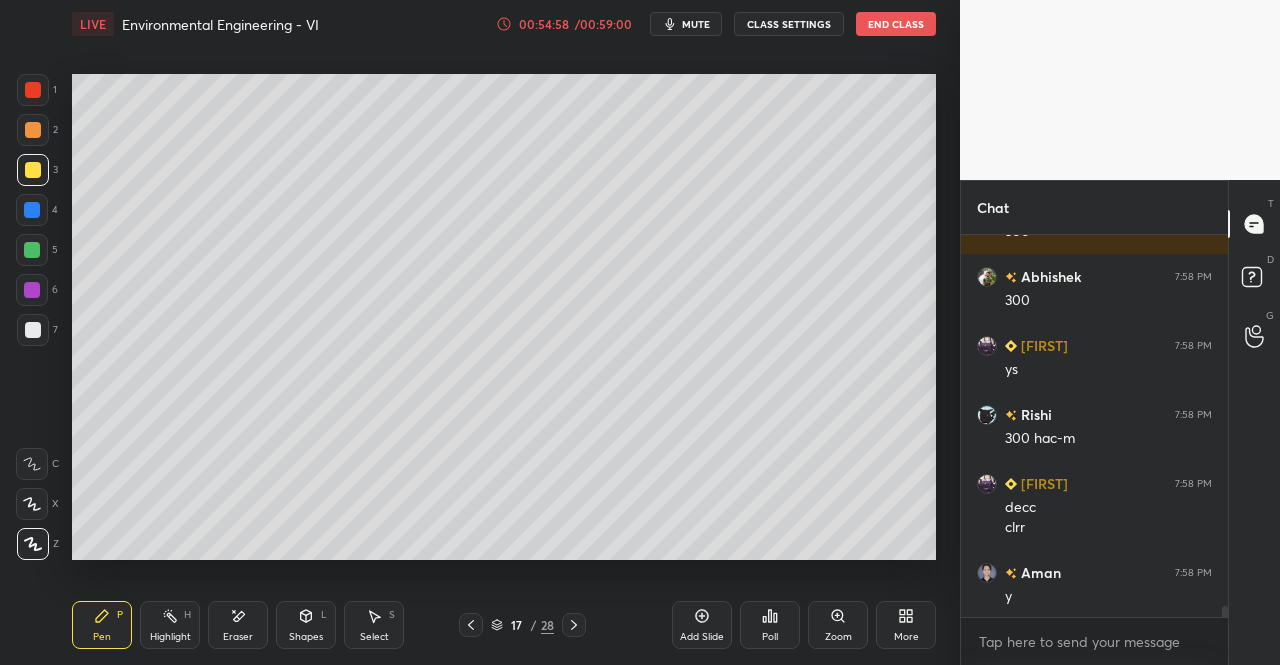click at bounding box center (33, 170) 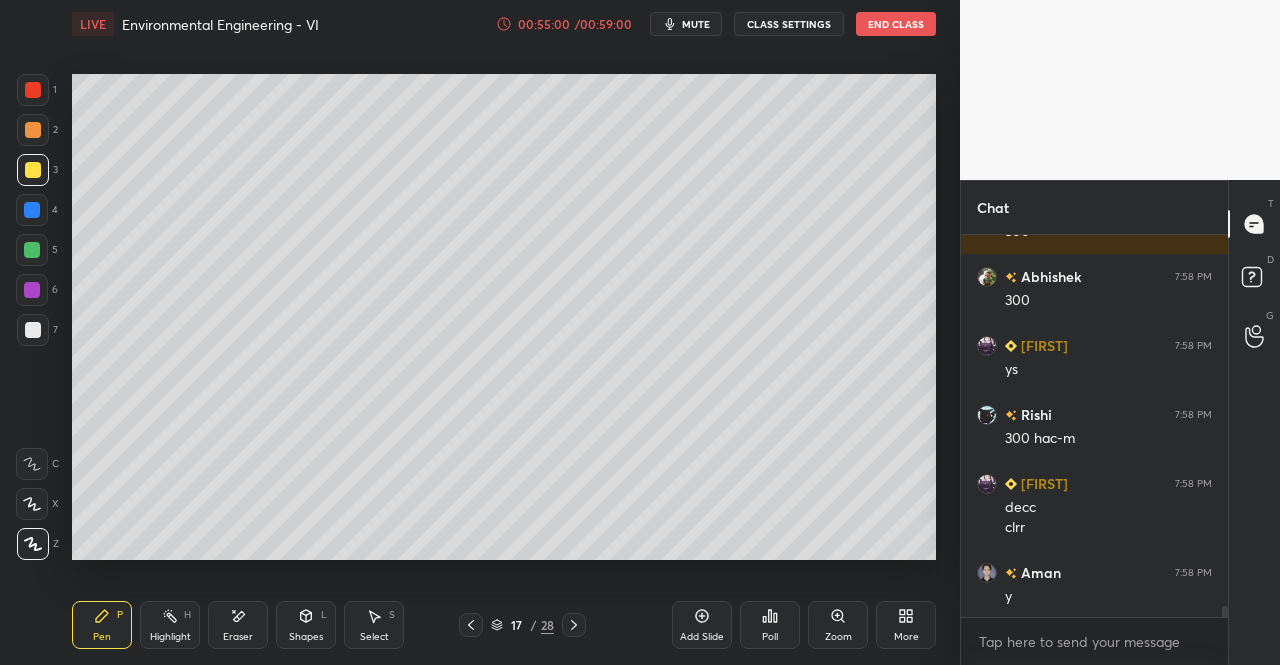 click on "LIVE Environmental Engineering - VI 00:55:00 /  00:59:00 mute CLASS SETTINGS End Class Setting up your live class Poll for   secs No correct answer Start poll Back Environmental Engineering - VI • L6 of Complete Course on Environmental Engineering Dr. Jaspal Singh Pen P Highlight H Eraser Shapes L Select S 17 / 28 Add Slide Poll Zoom More" at bounding box center (504, 332) 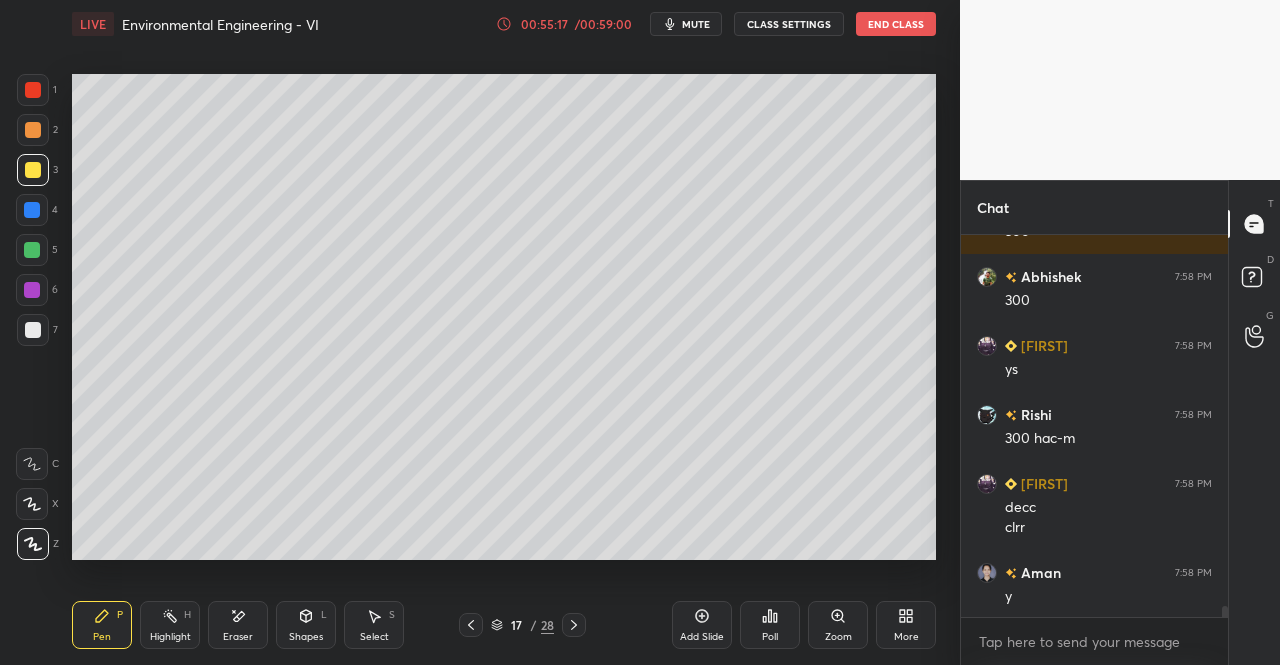 click on "Eraser" at bounding box center (238, 637) 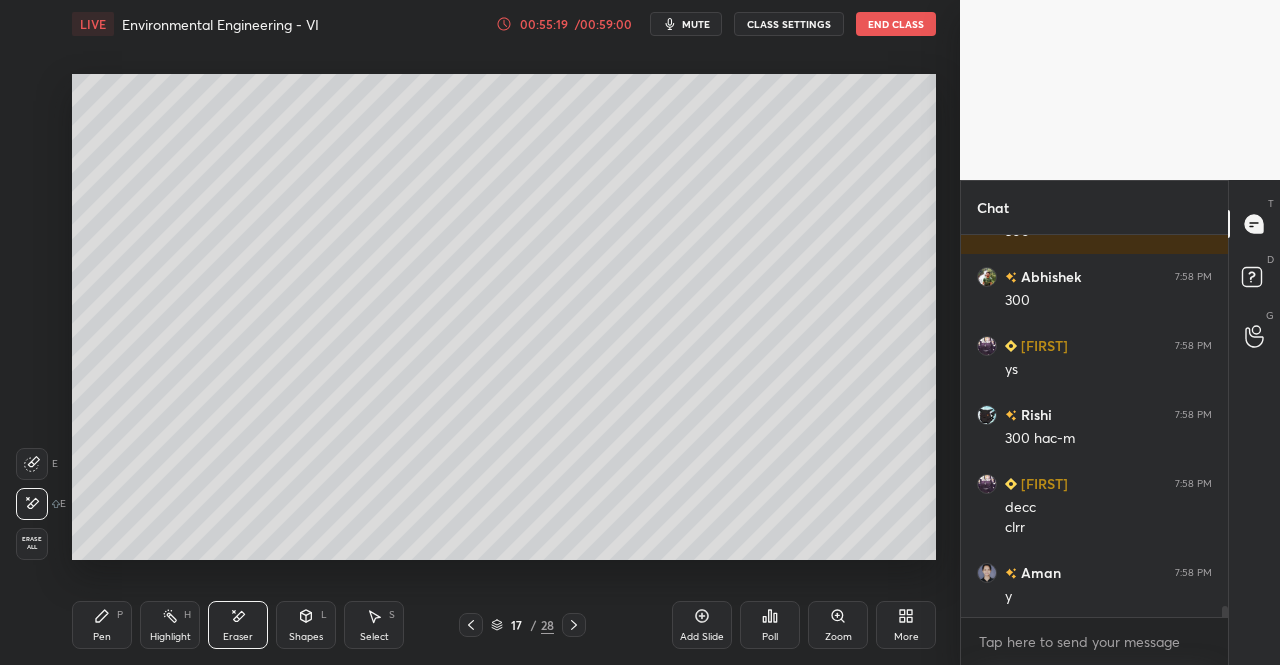 click on "P" at bounding box center (120, 615) 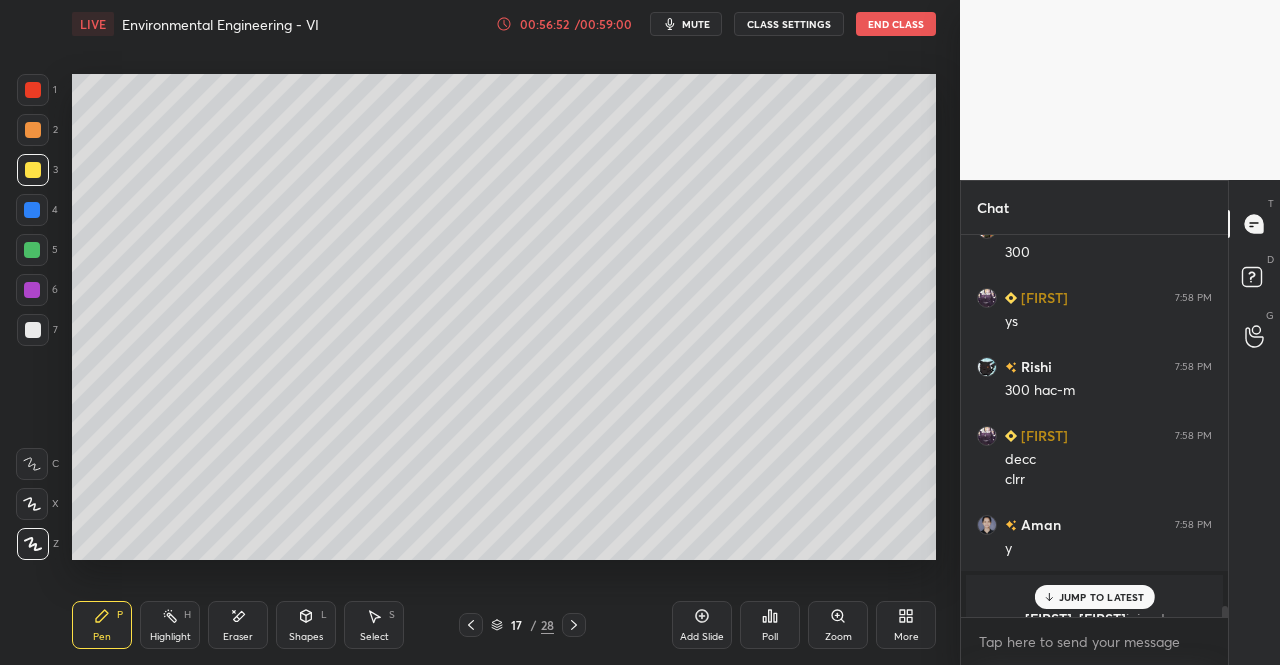 scroll, scrollTop: 12912, scrollLeft: 0, axis: vertical 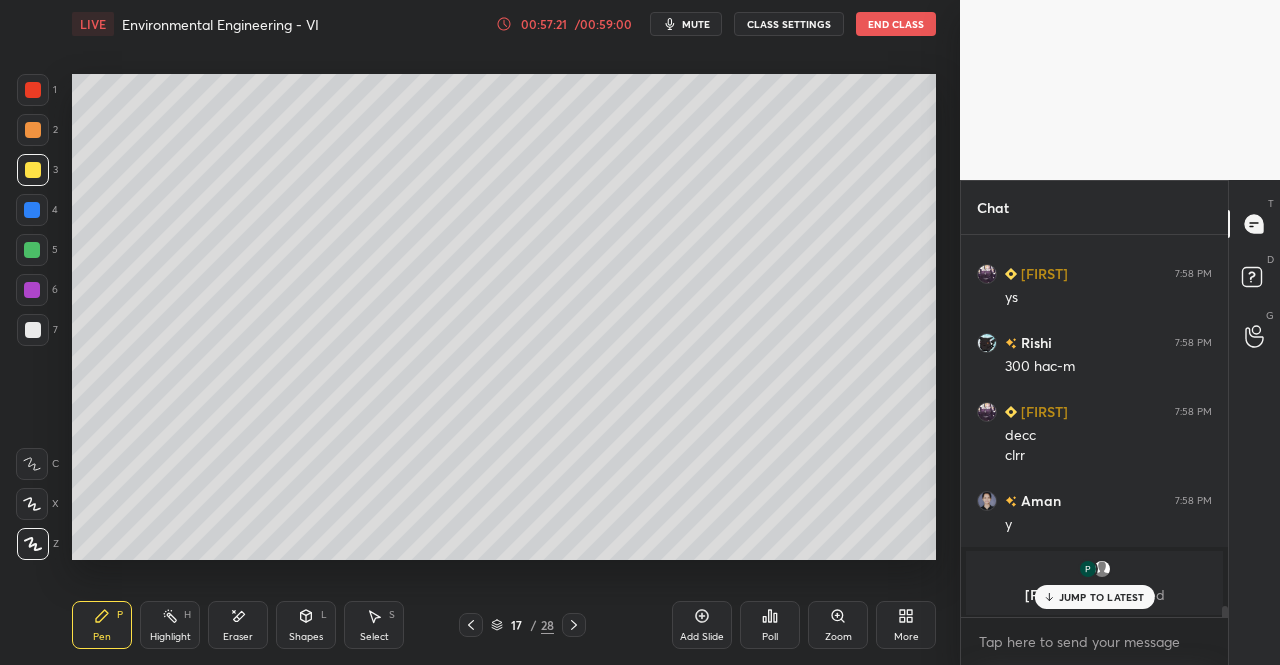 click on "Eraser" at bounding box center [238, 637] 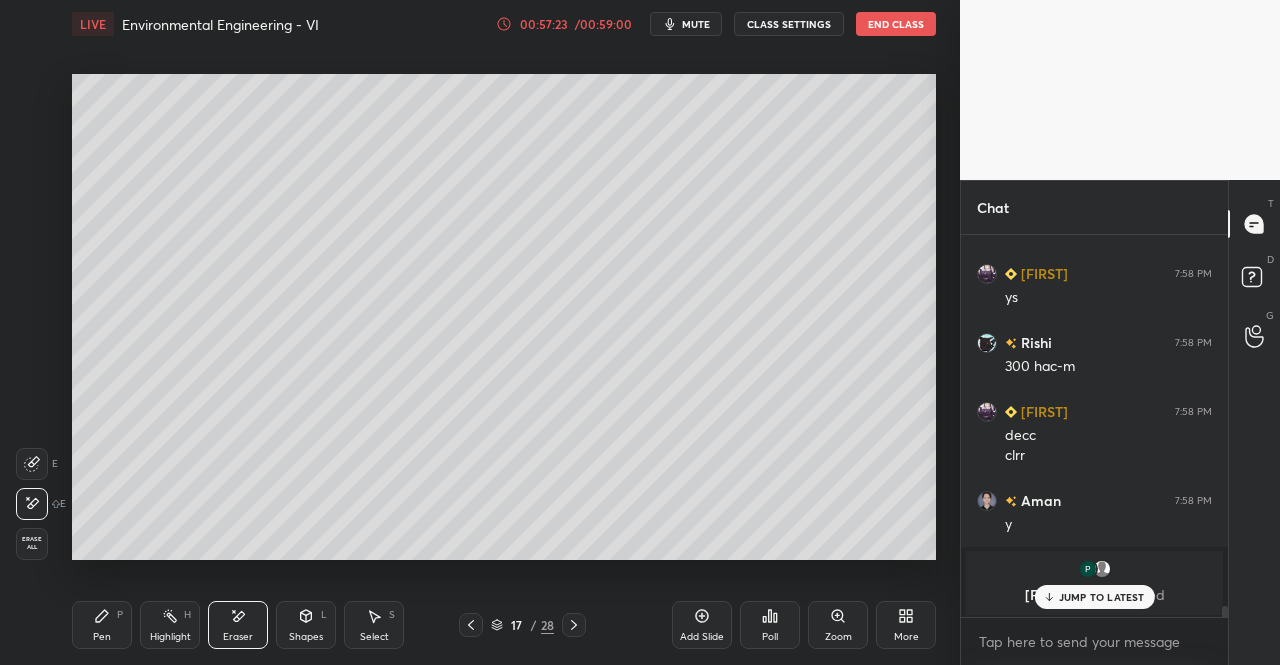 click on "Pen P" at bounding box center [102, 625] 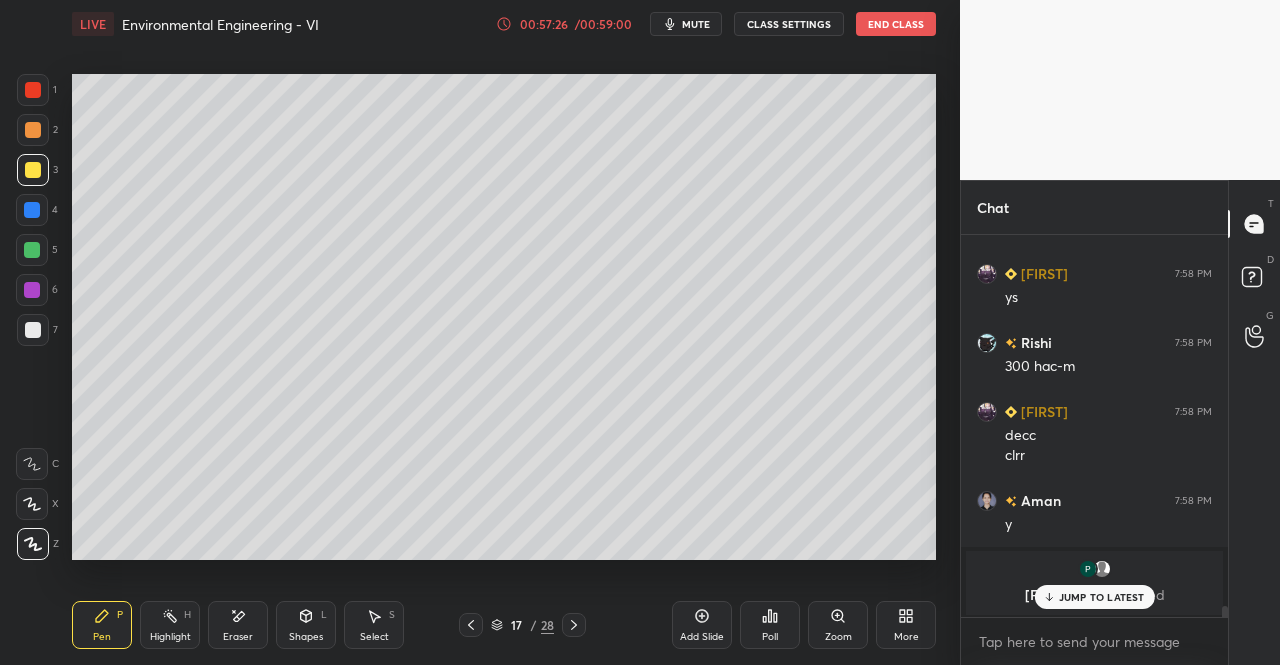 click on "mute" at bounding box center [696, 24] 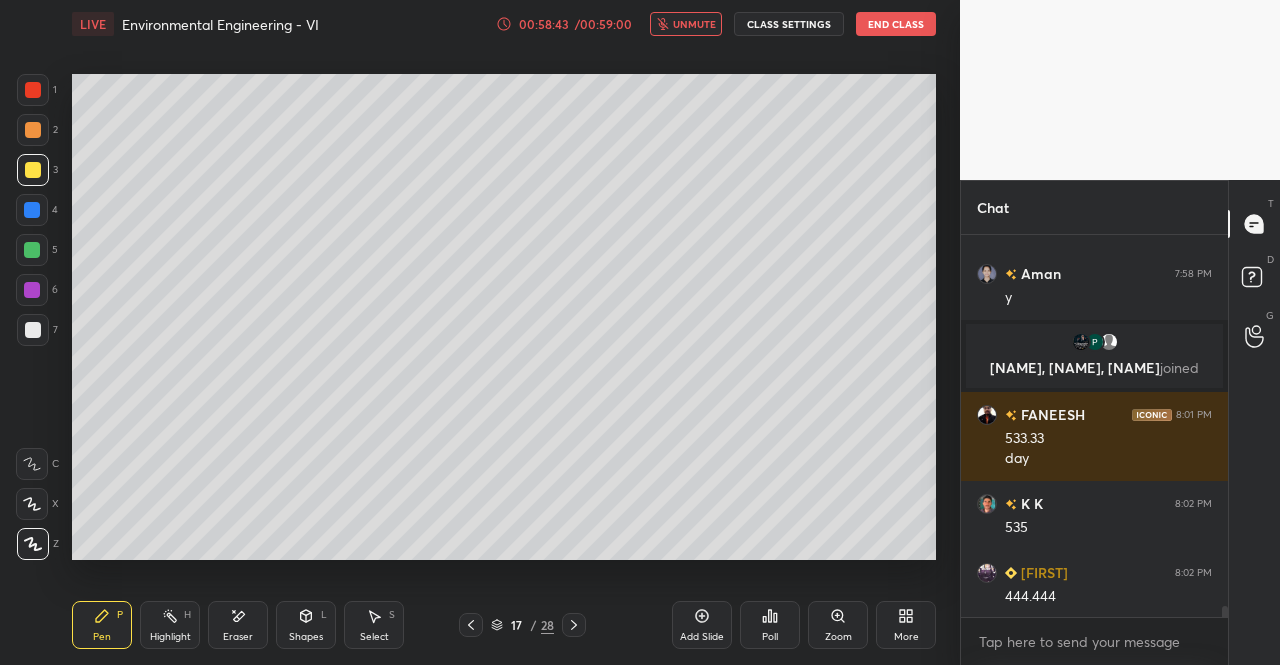 scroll, scrollTop: 12890, scrollLeft: 0, axis: vertical 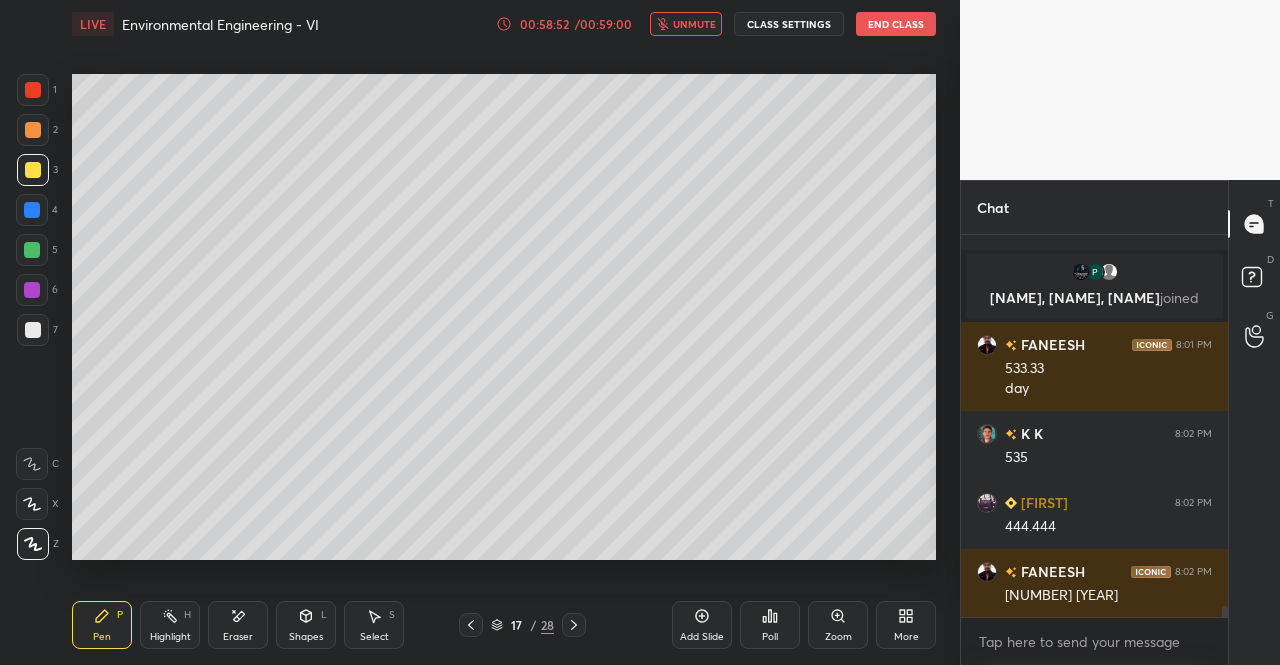 click on "unmute" at bounding box center (686, 24) 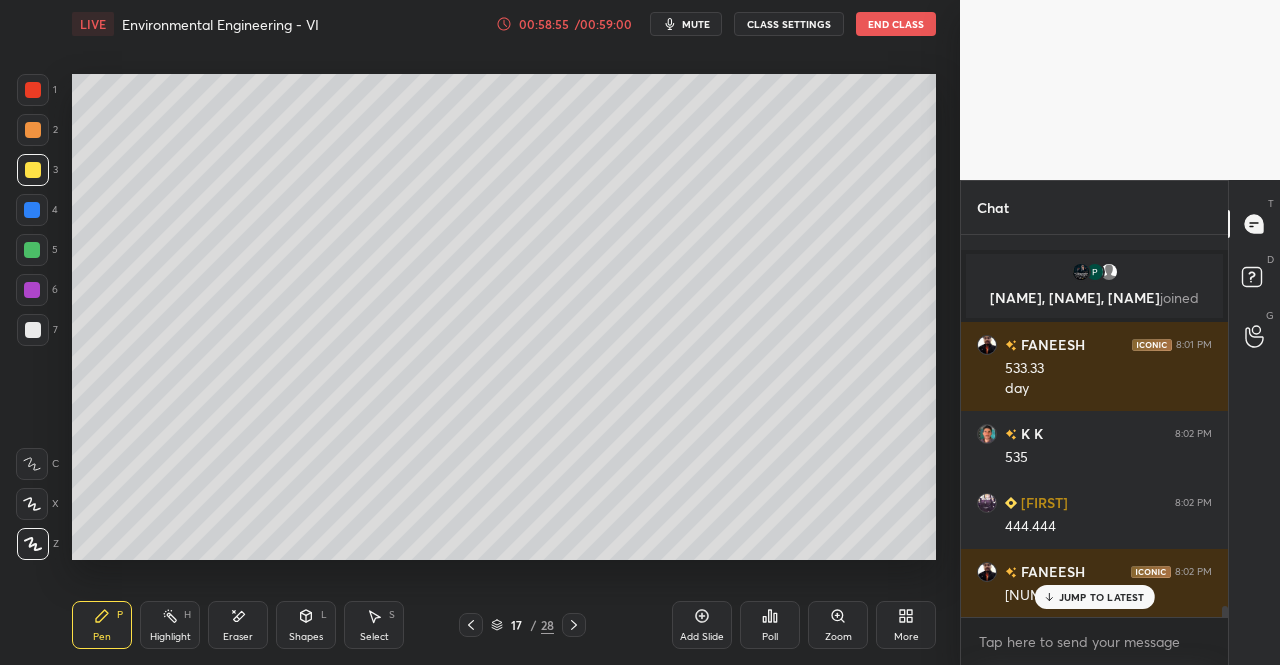 scroll, scrollTop: 12958, scrollLeft: 0, axis: vertical 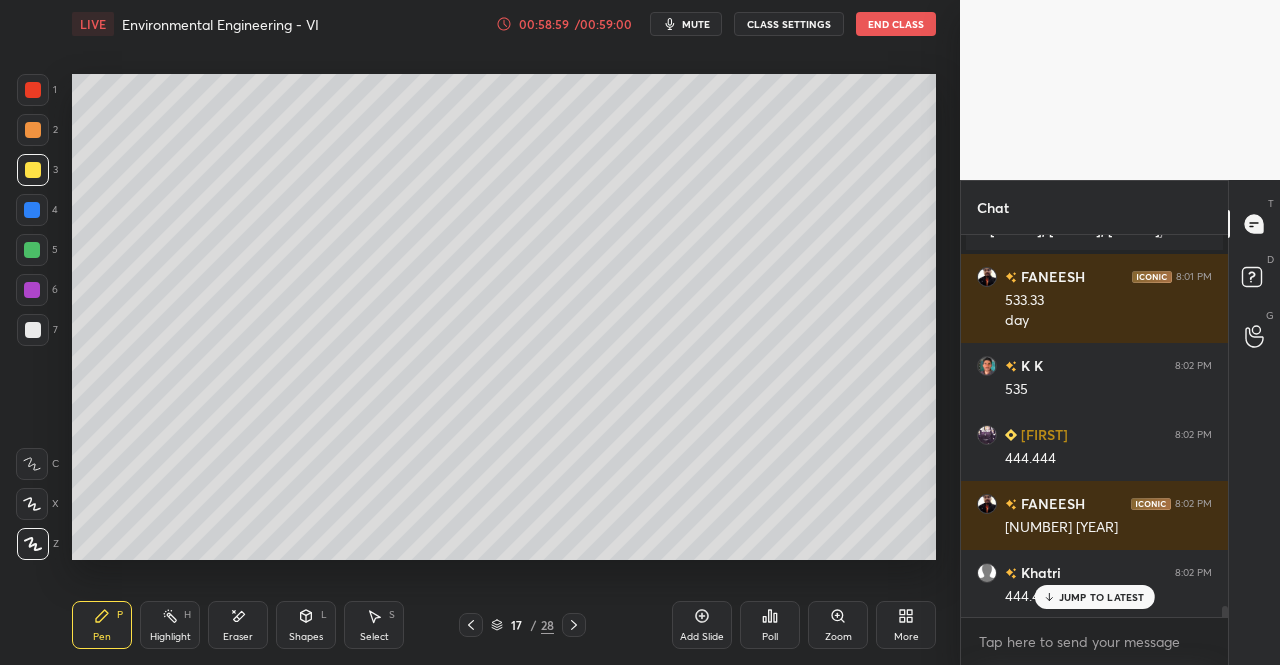 click on "Shapes L" at bounding box center (306, 625) 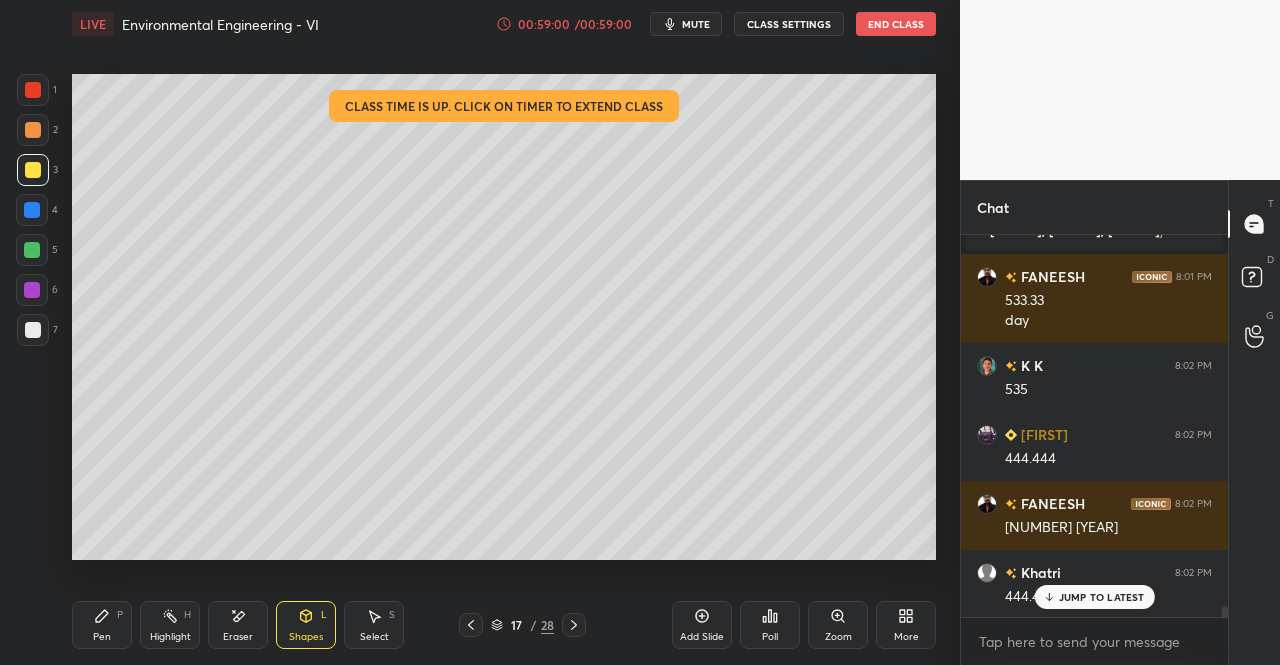 click 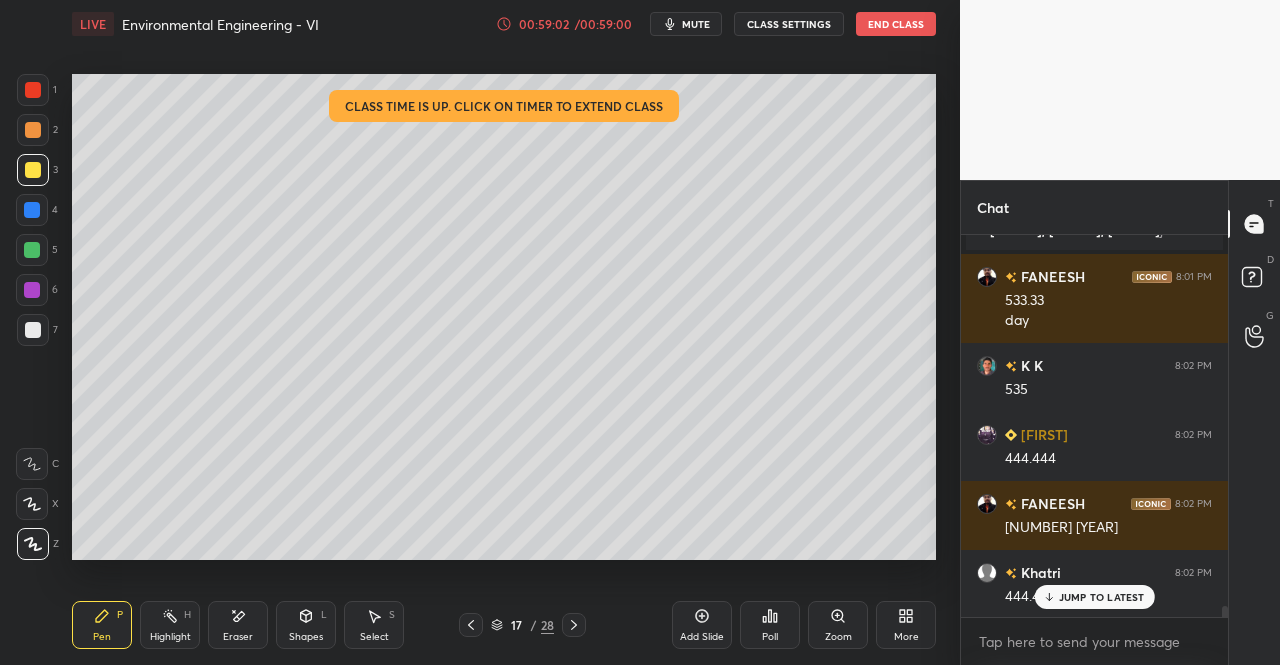 click 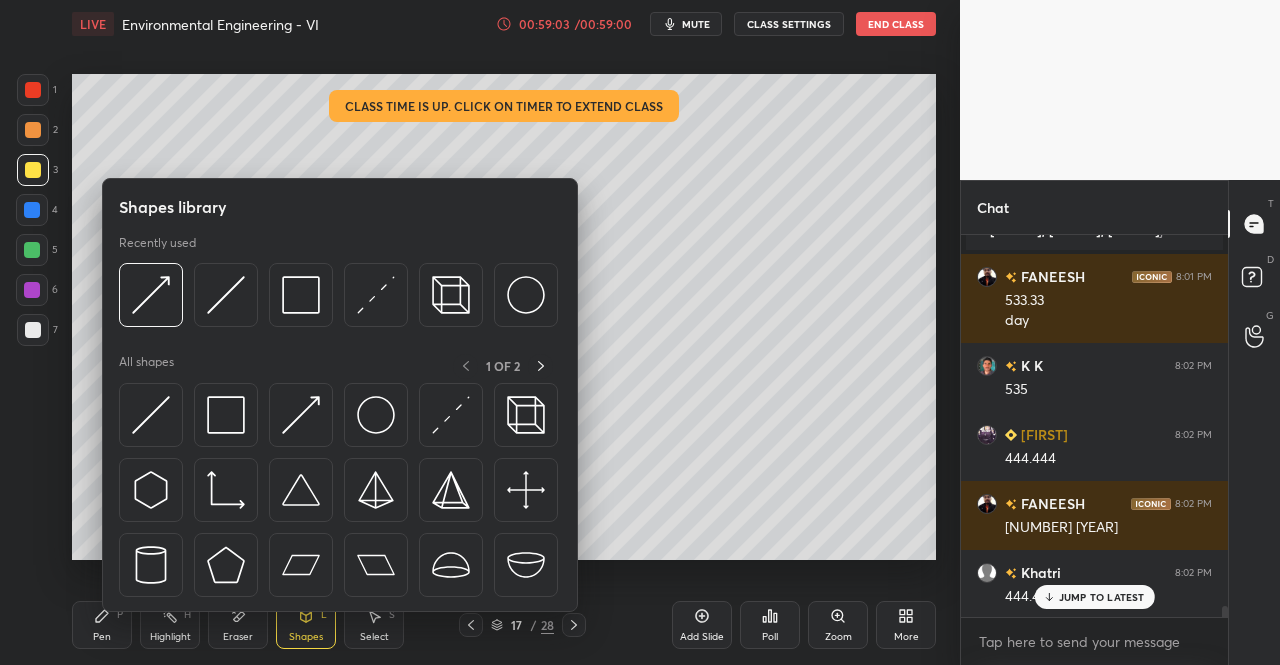 click at bounding box center (226, 415) 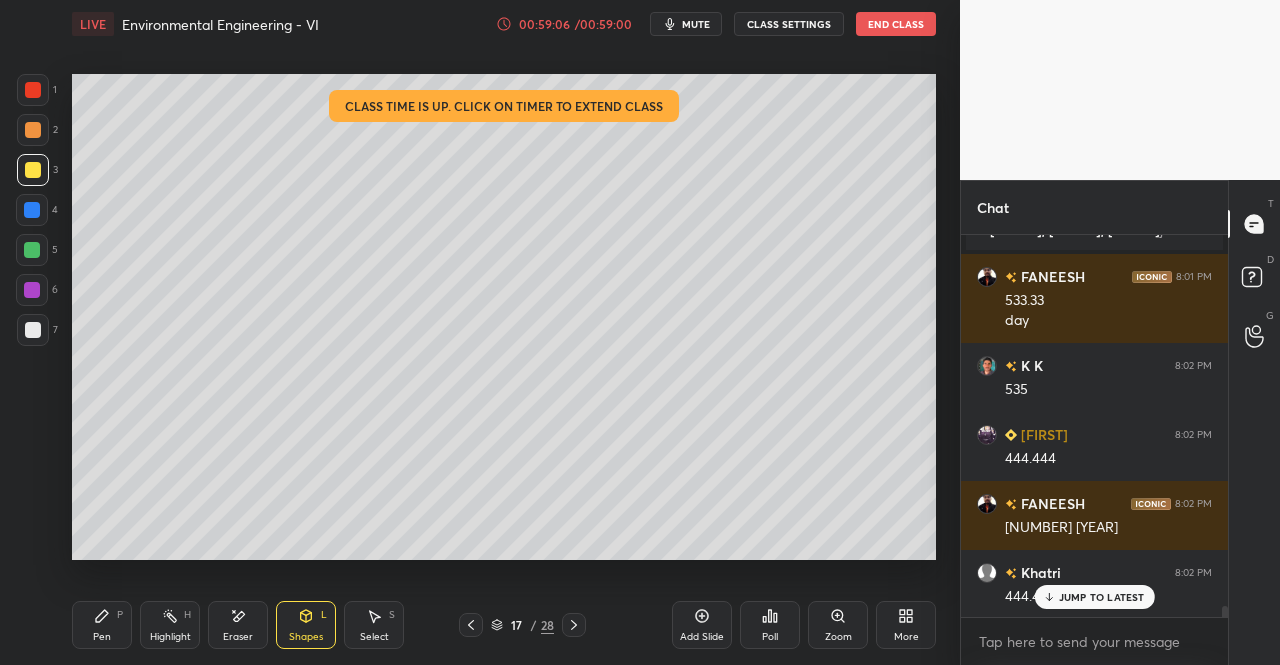 scroll, scrollTop: 13028, scrollLeft: 0, axis: vertical 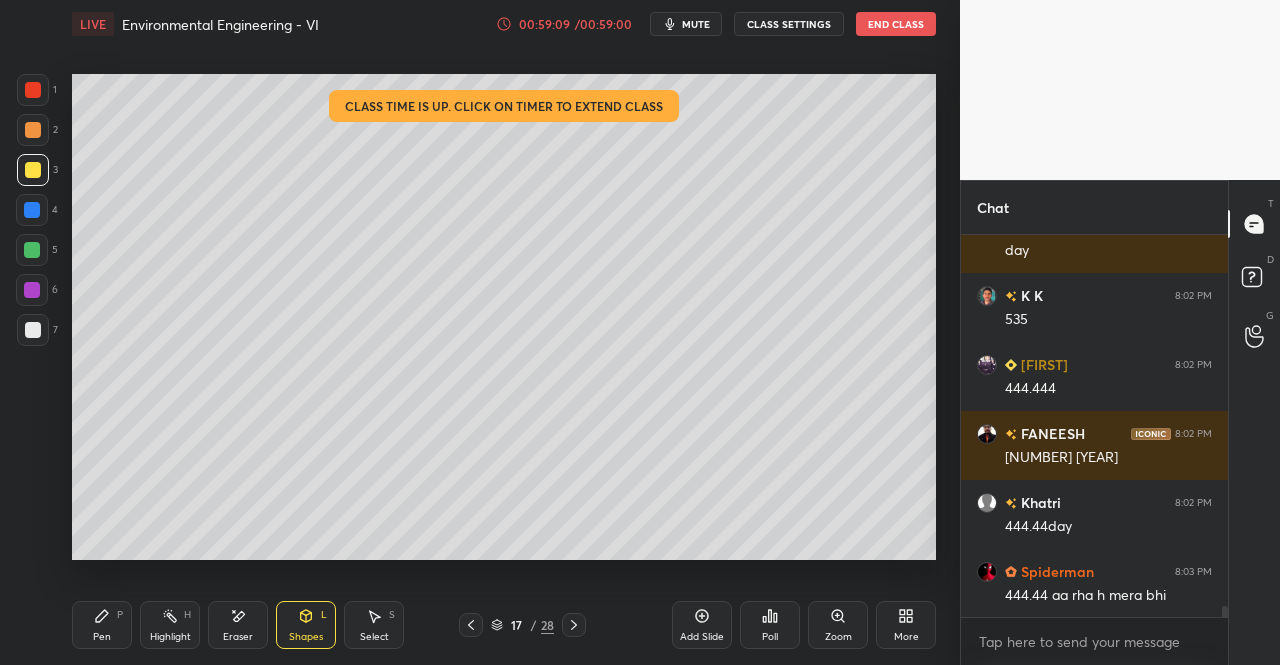 click on "Shapes L" at bounding box center (306, 625) 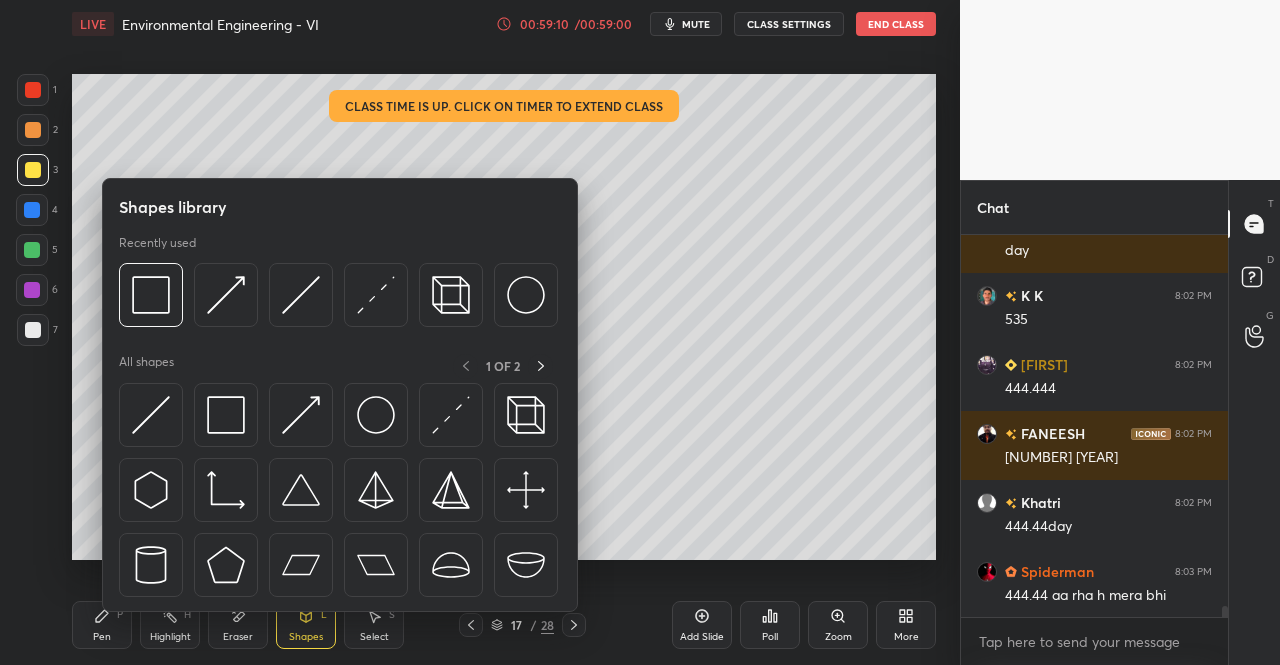 click on "Pen P" at bounding box center [102, 625] 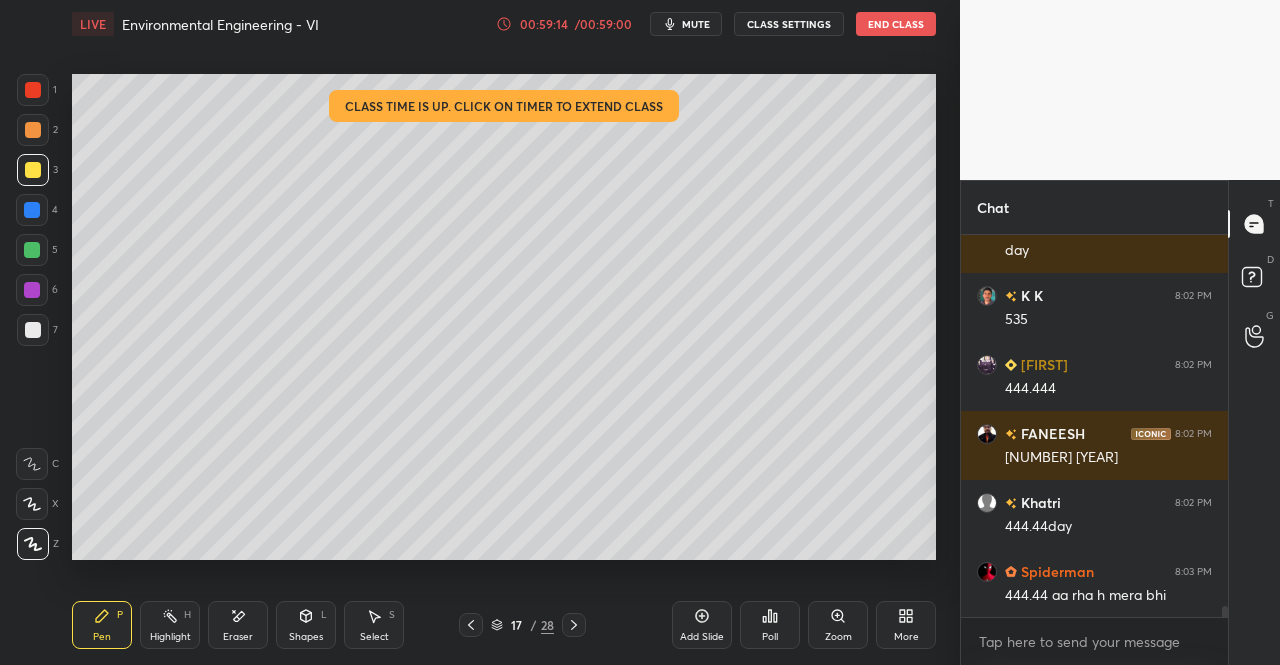 click 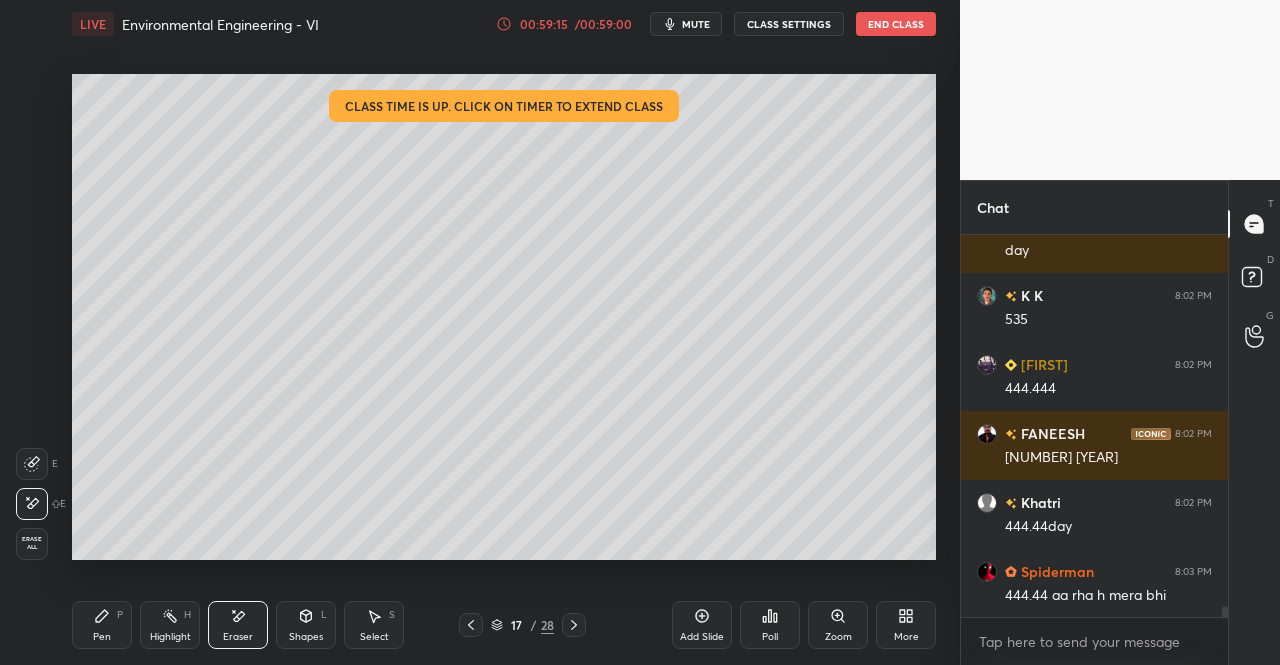 click 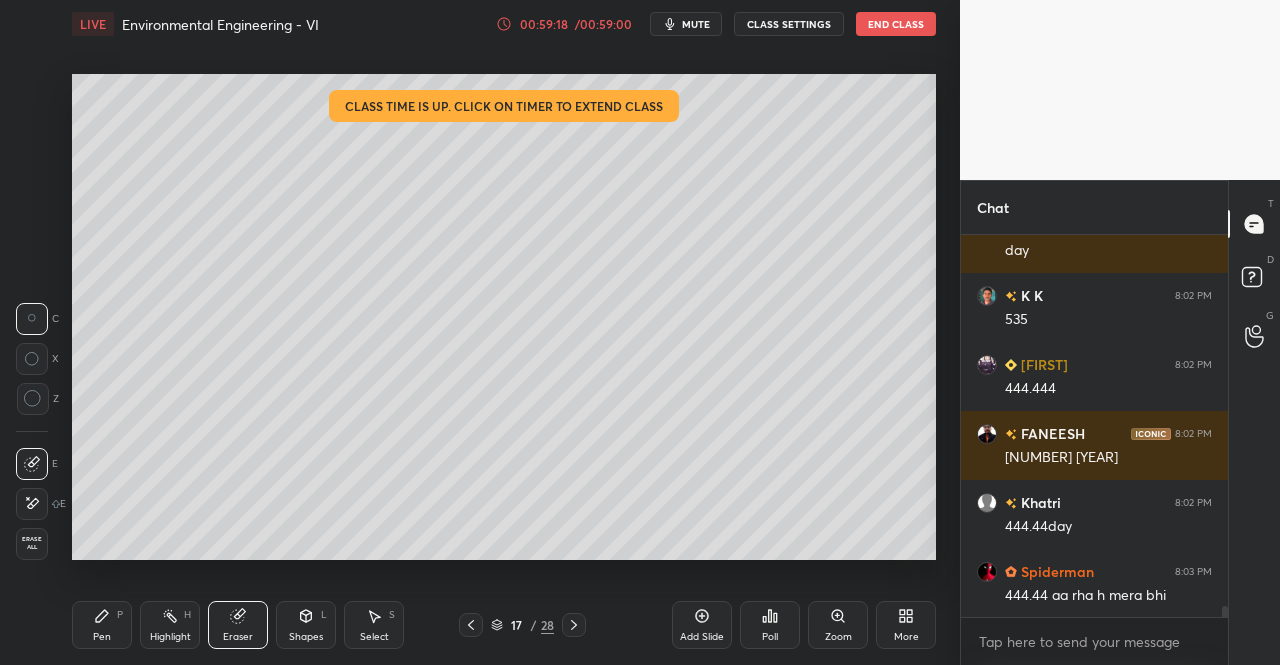 click on "Shapes" at bounding box center [306, 637] 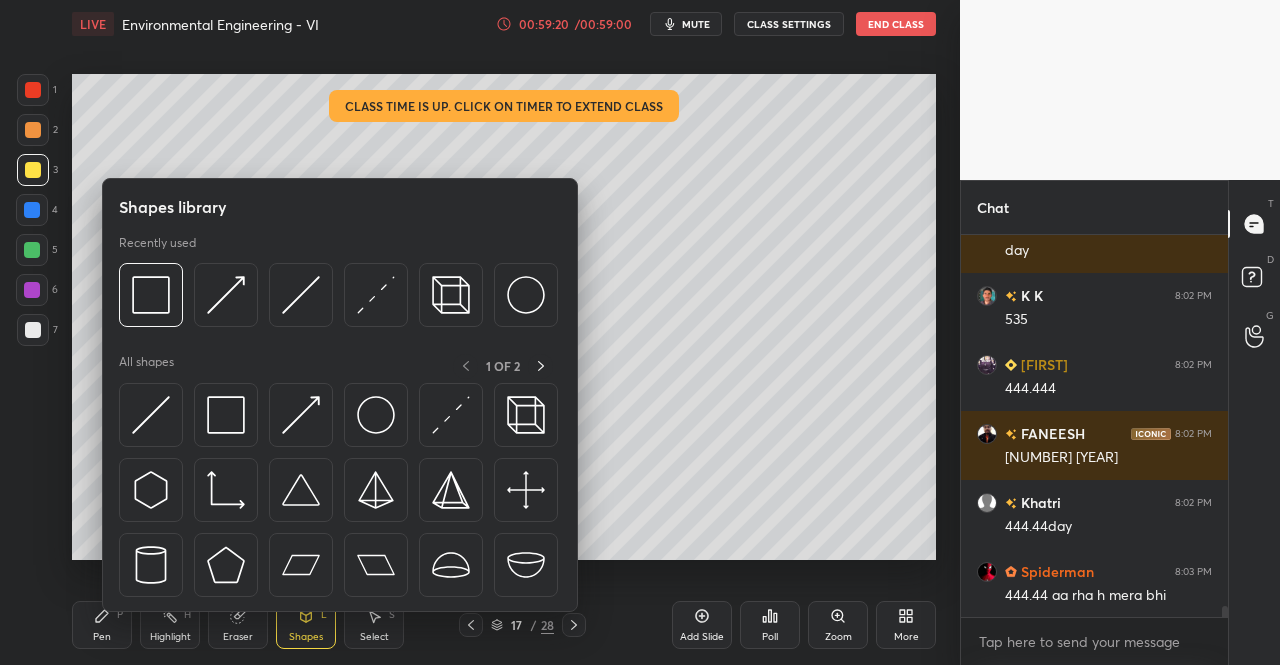 click at bounding box center (151, 415) 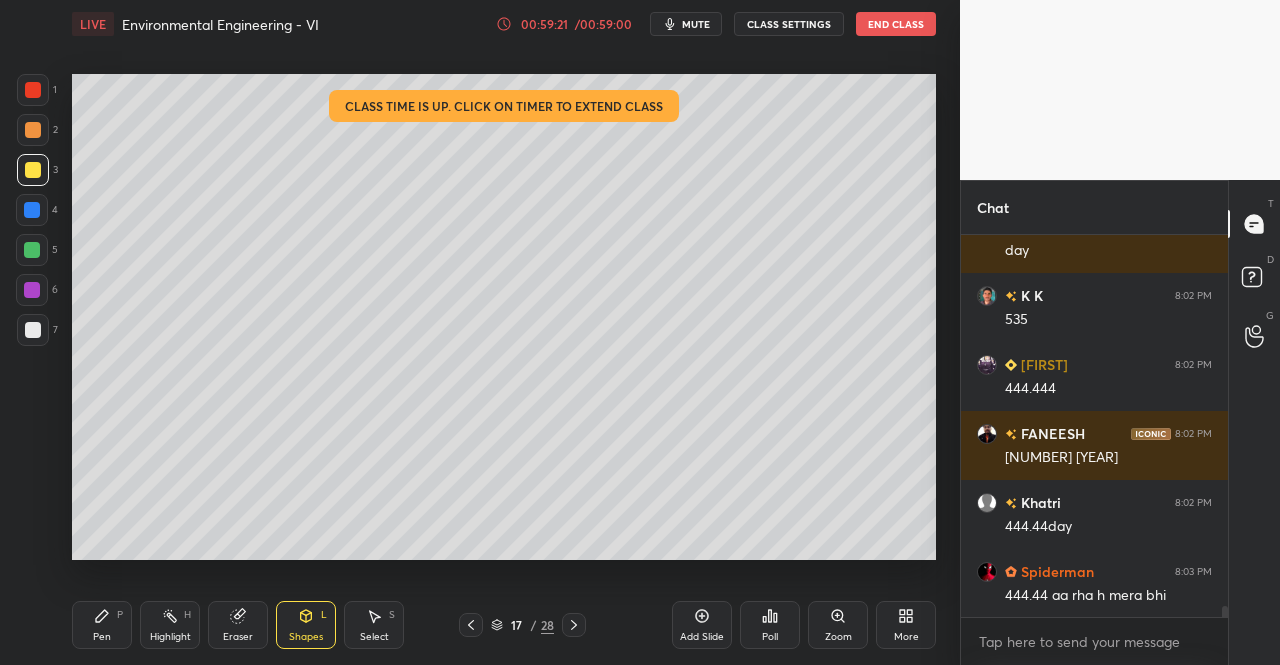 click at bounding box center [32, 210] 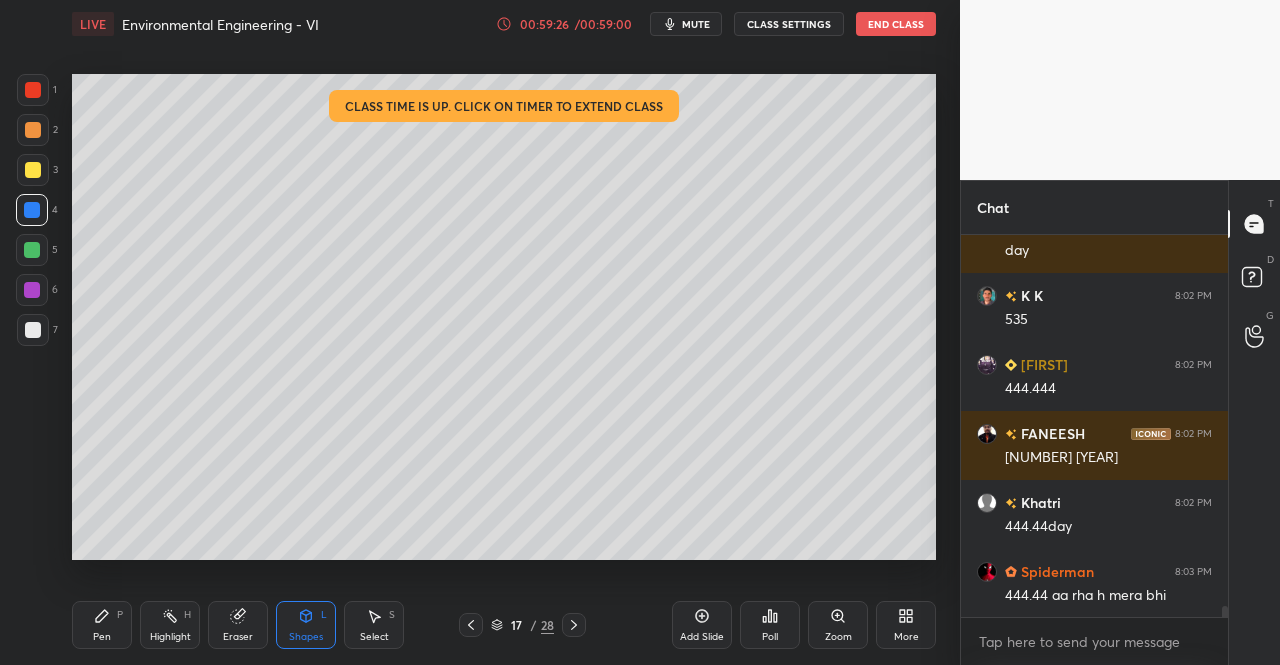 click on "Eraser" at bounding box center [238, 637] 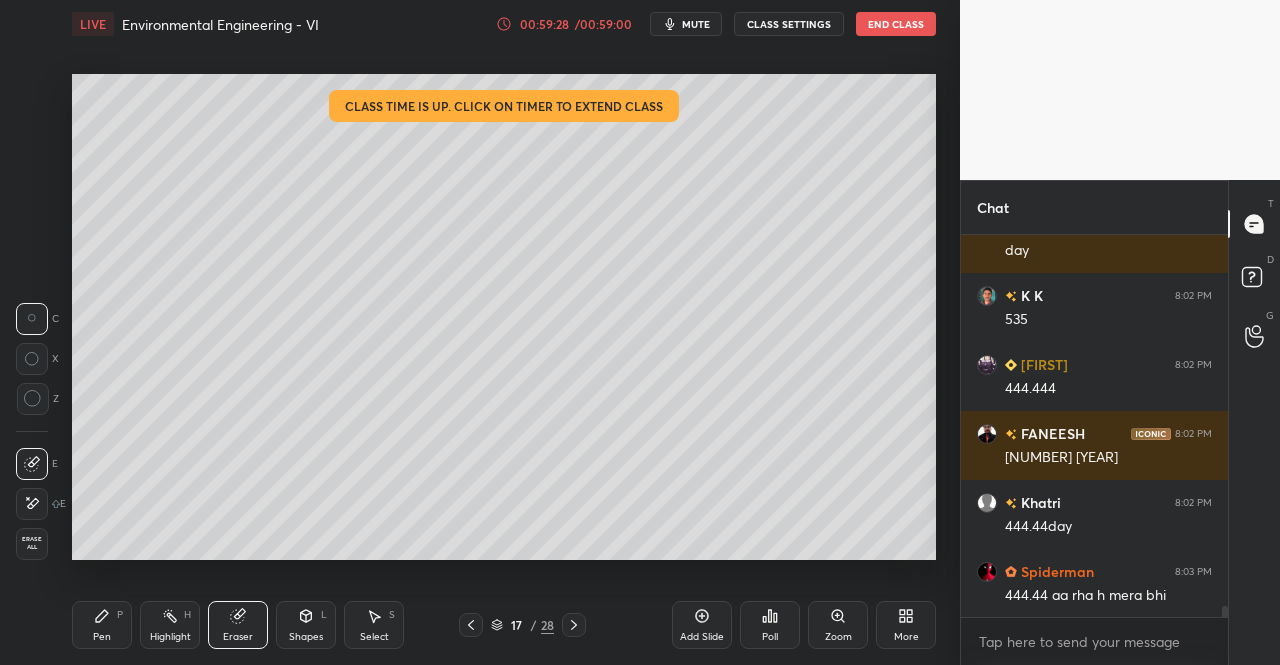click on "Pen" at bounding box center (102, 637) 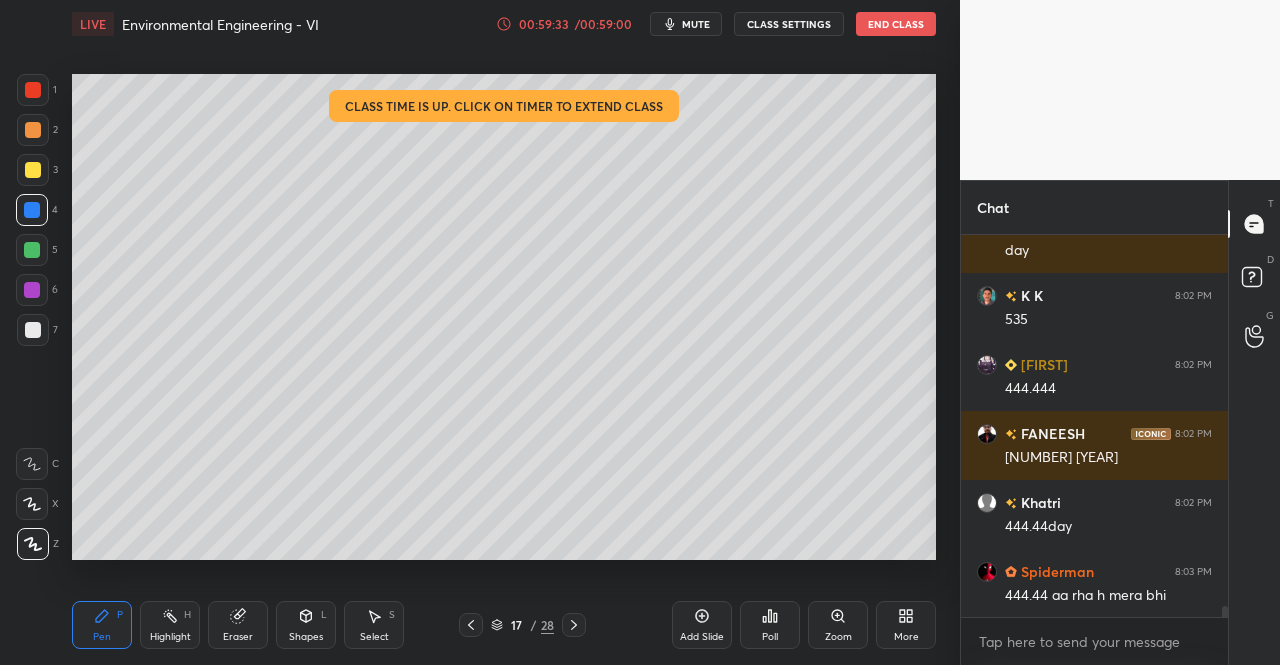 click on "Eraser" at bounding box center (238, 625) 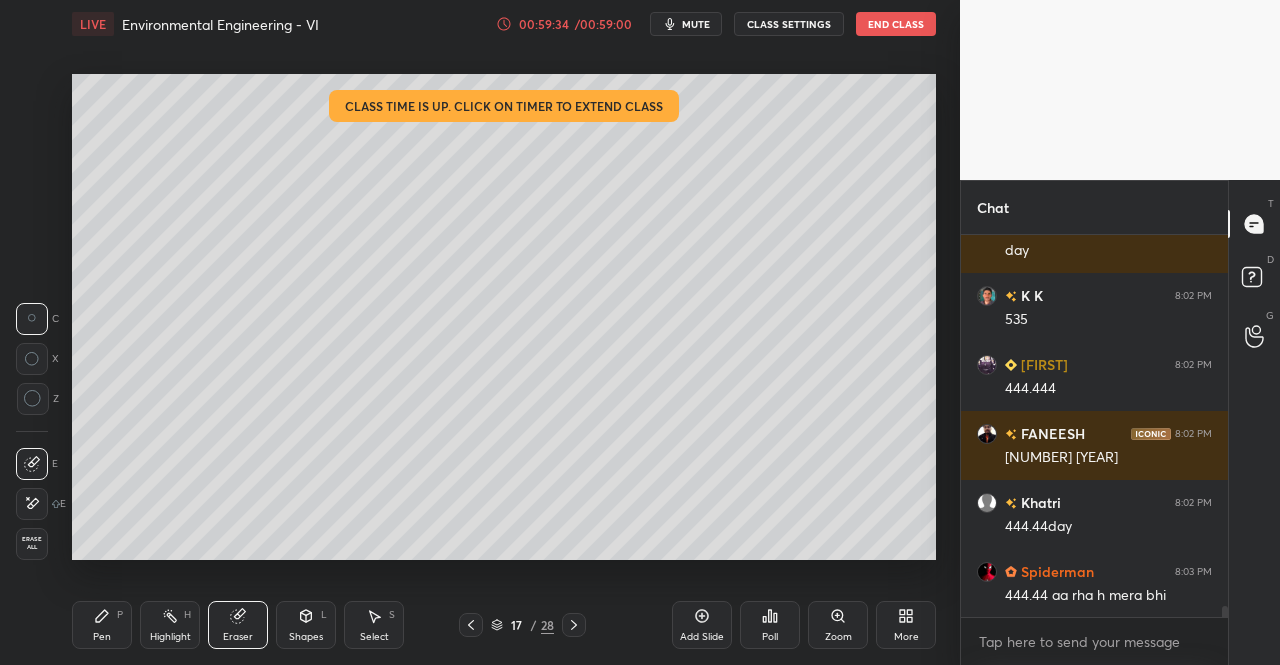 click 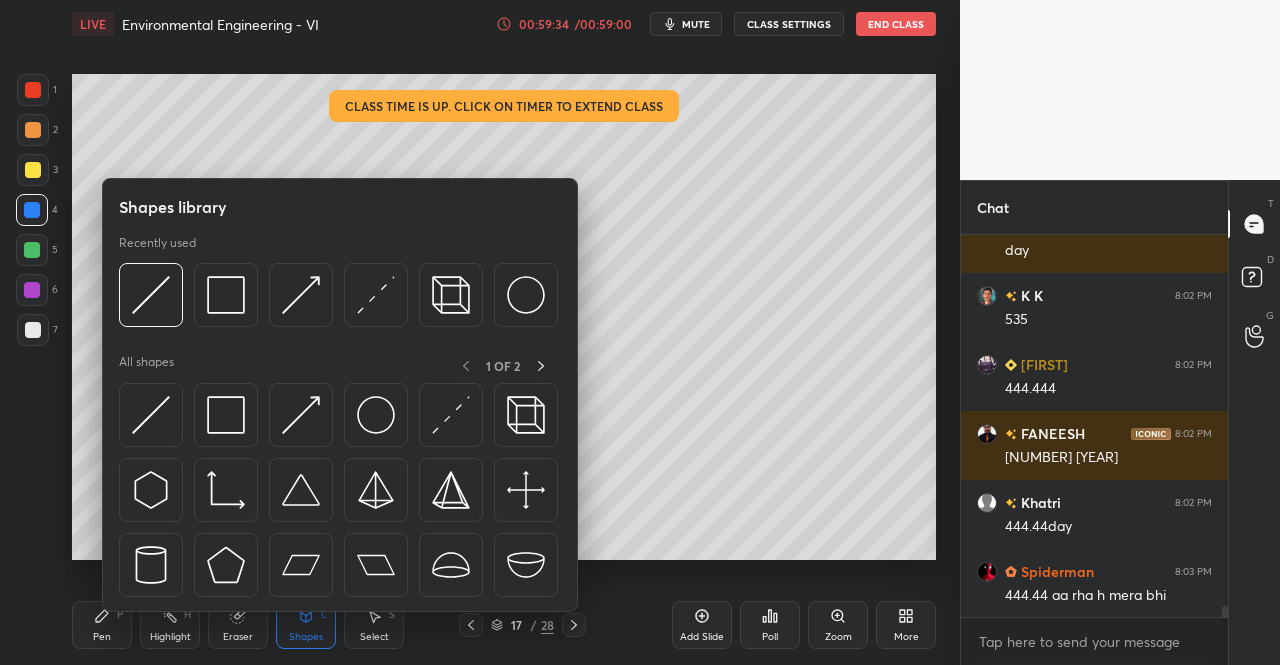 click at bounding box center [151, 415] 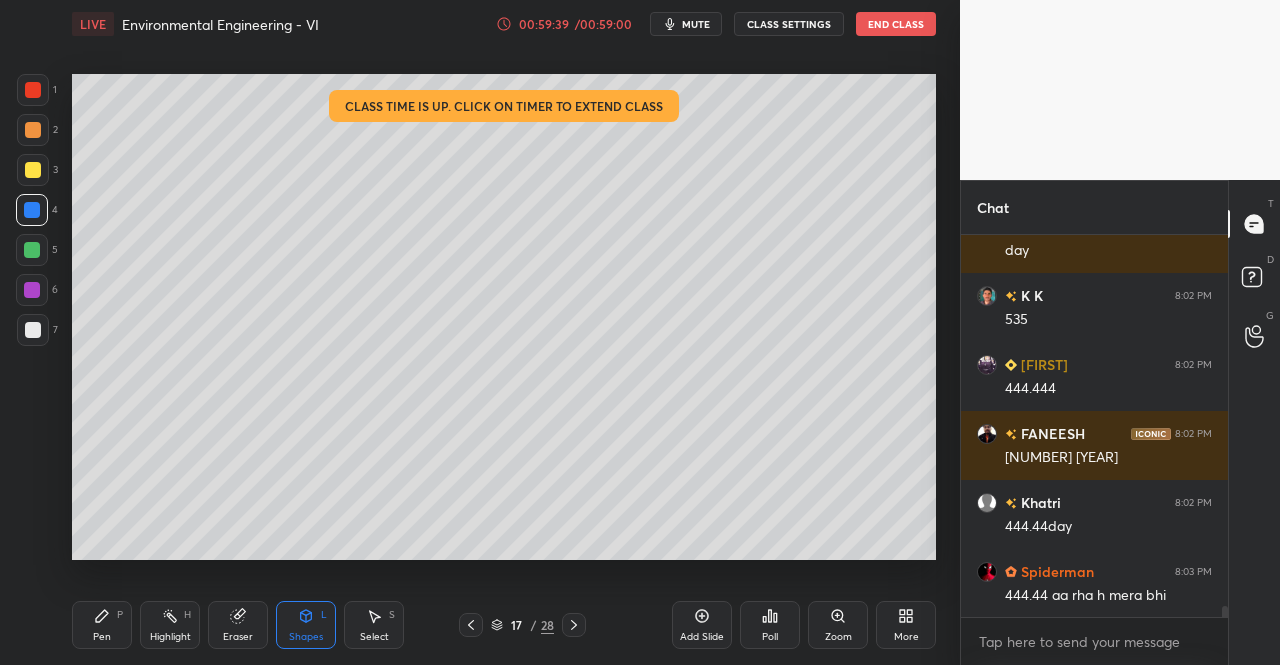 click on "Pen P" at bounding box center (102, 625) 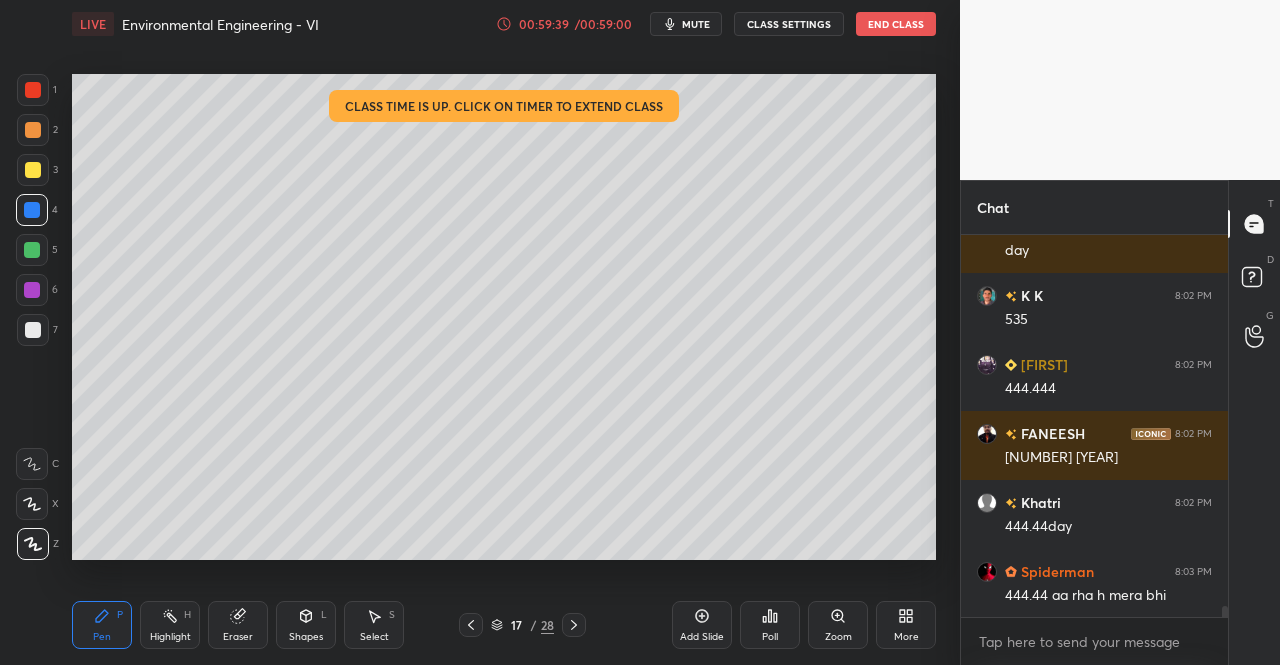 click on "Pen P" at bounding box center [102, 625] 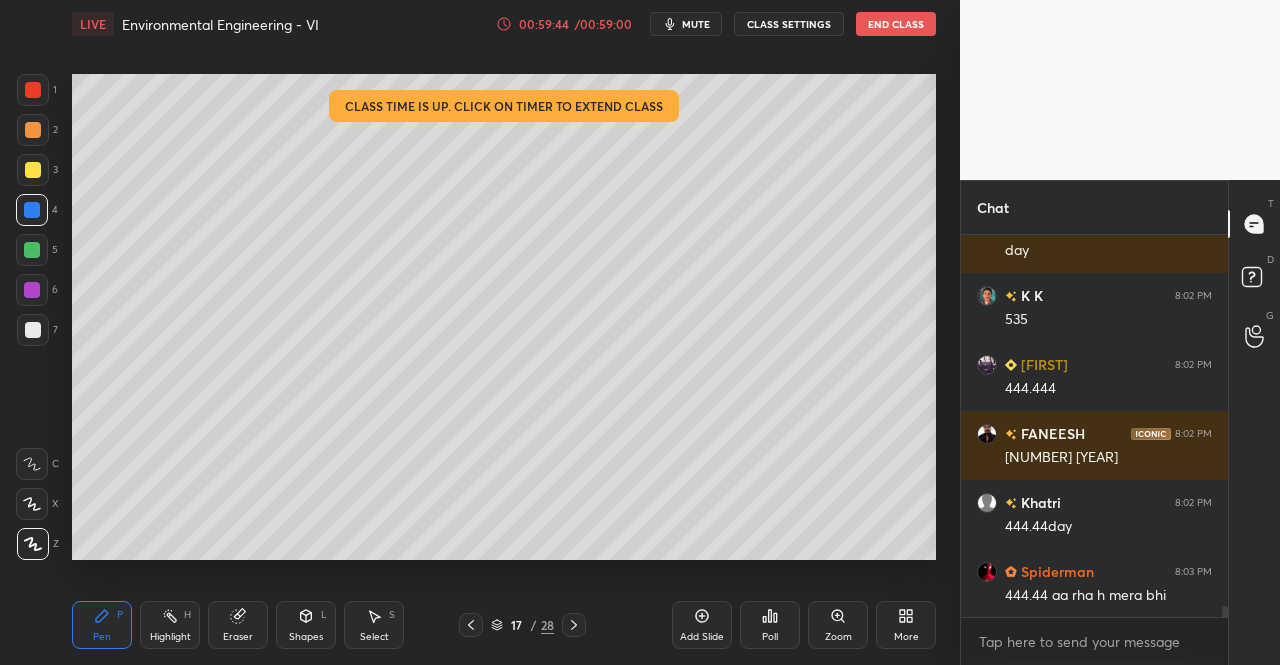 click on "Pen P" at bounding box center [102, 625] 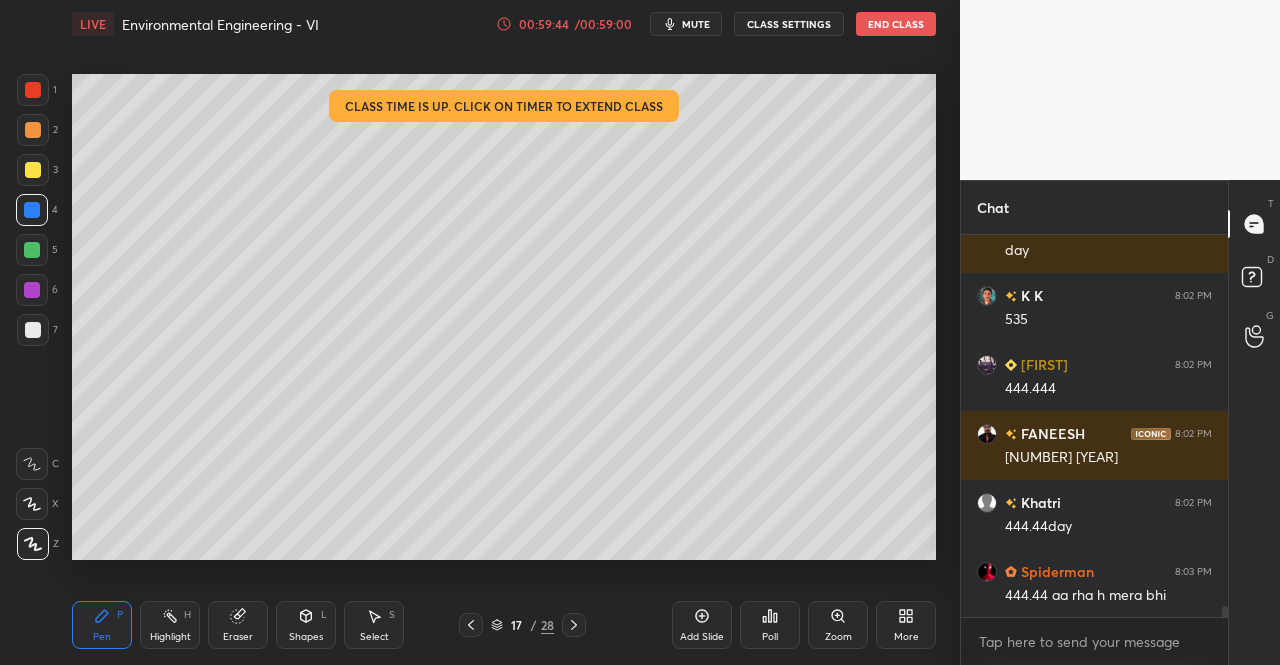 click on "Pen" at bounding box center (102, 637) 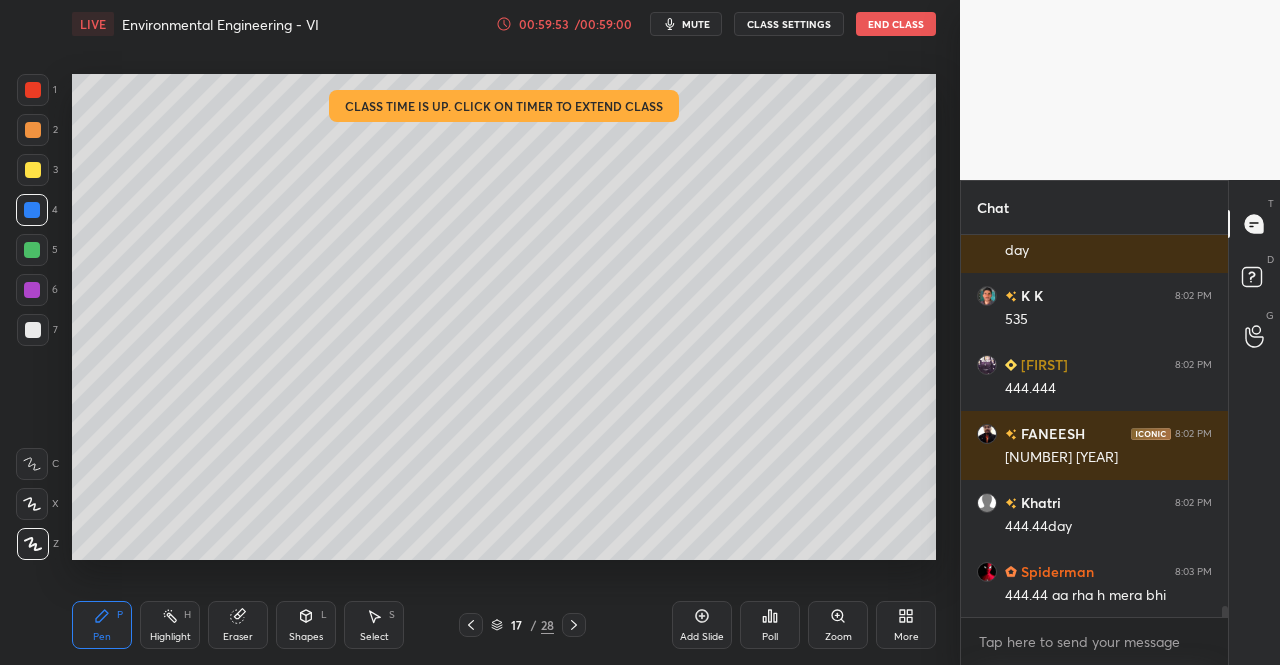 click on "Shapes" at bounding box center [306, 637] 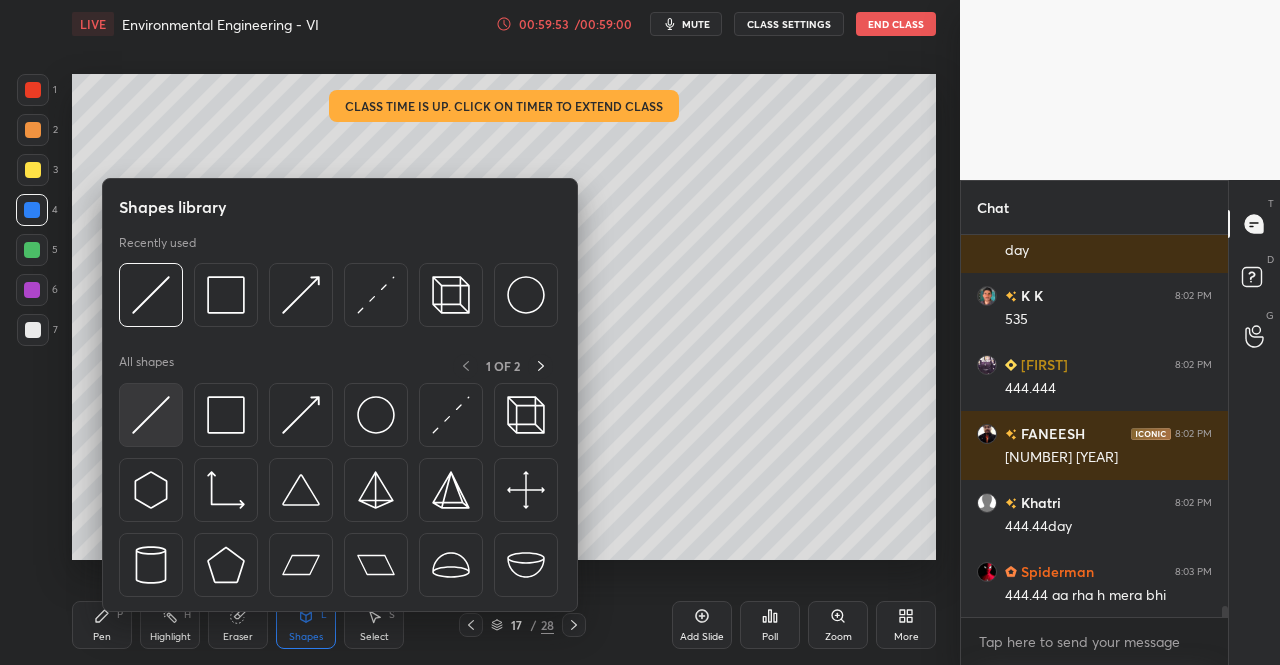 click at bounding box center (151, 415) 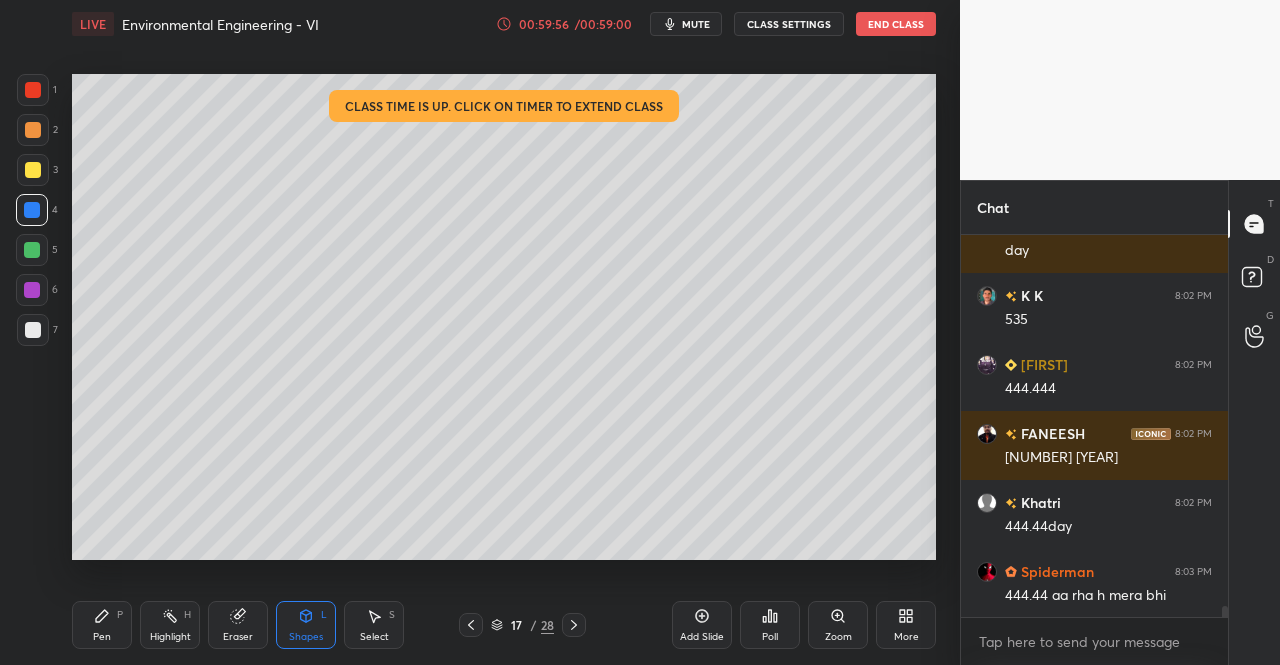 click at bounding box center (33, 170) 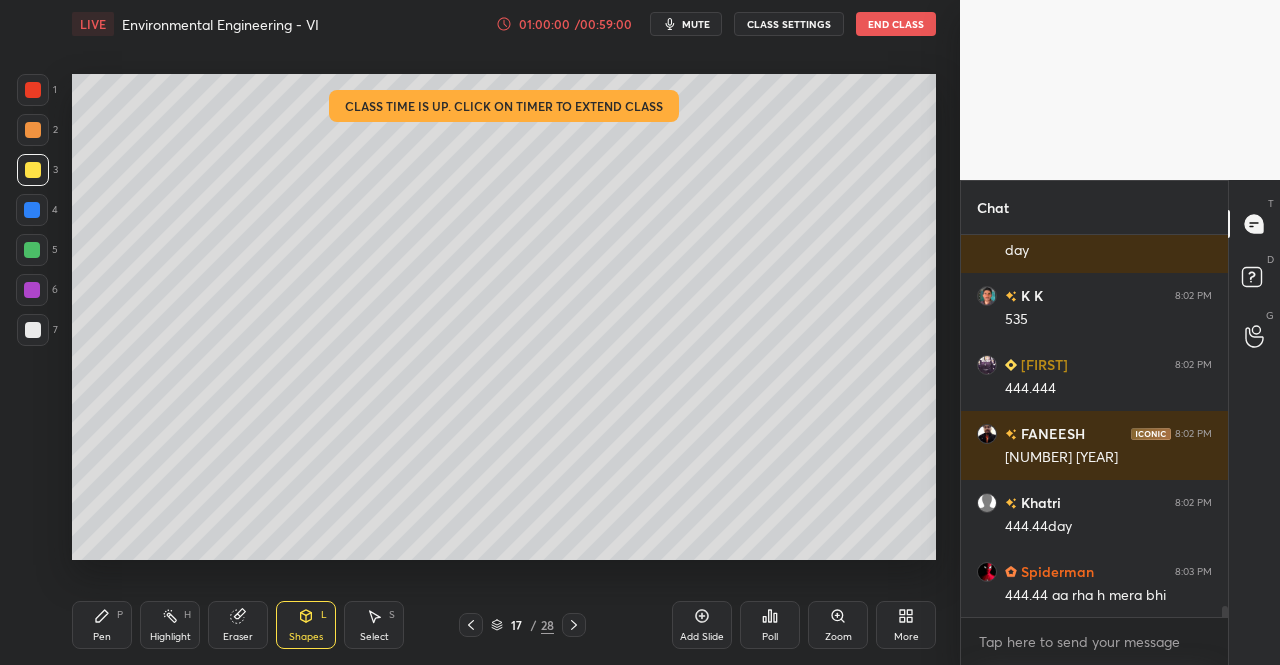 click 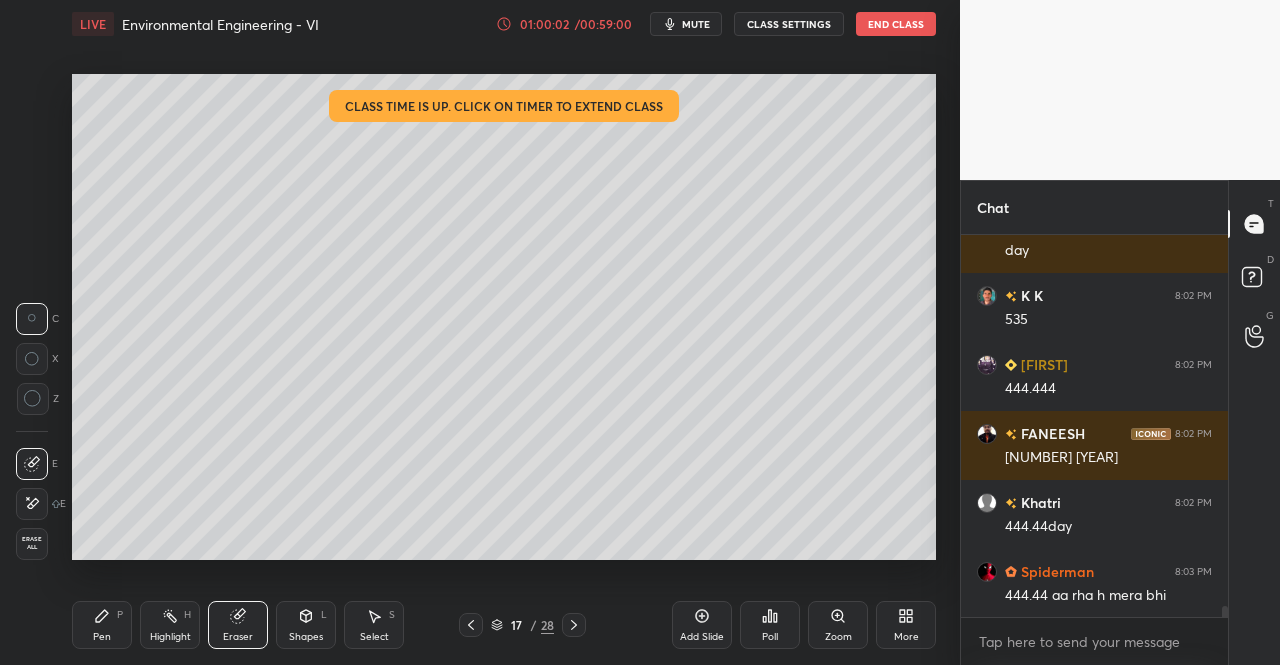 click on "Shapes L" at bounding box center (306, 625) 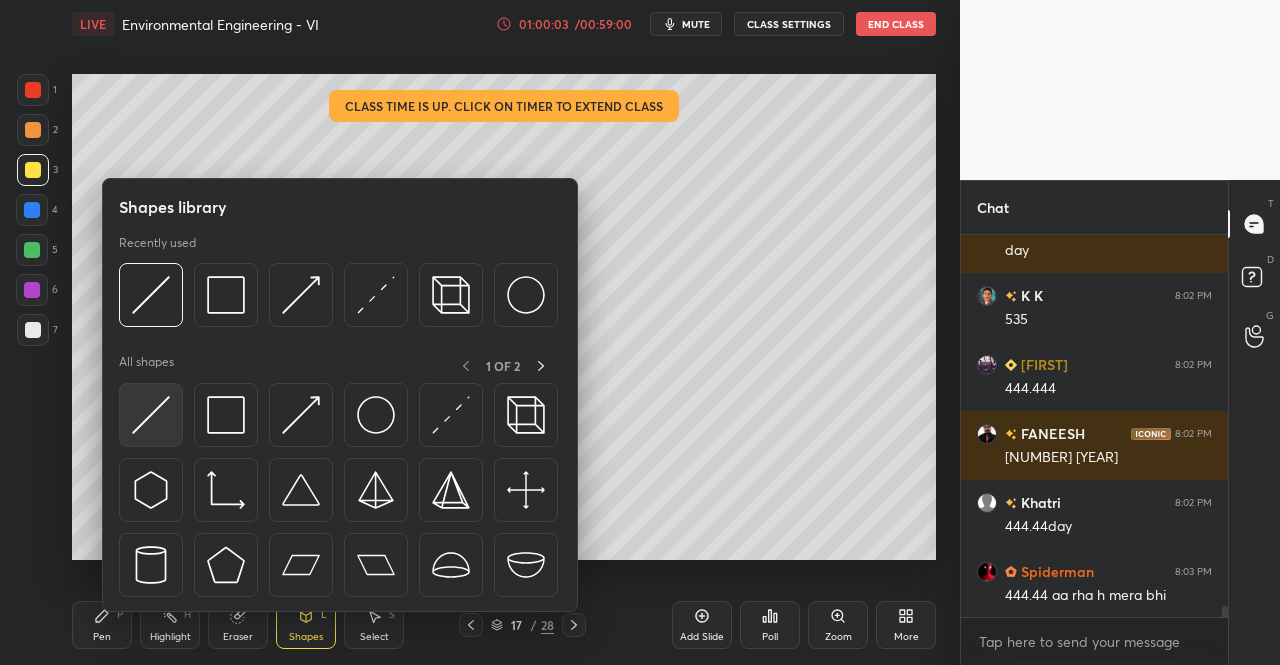 click at bounding box center [151, 415] 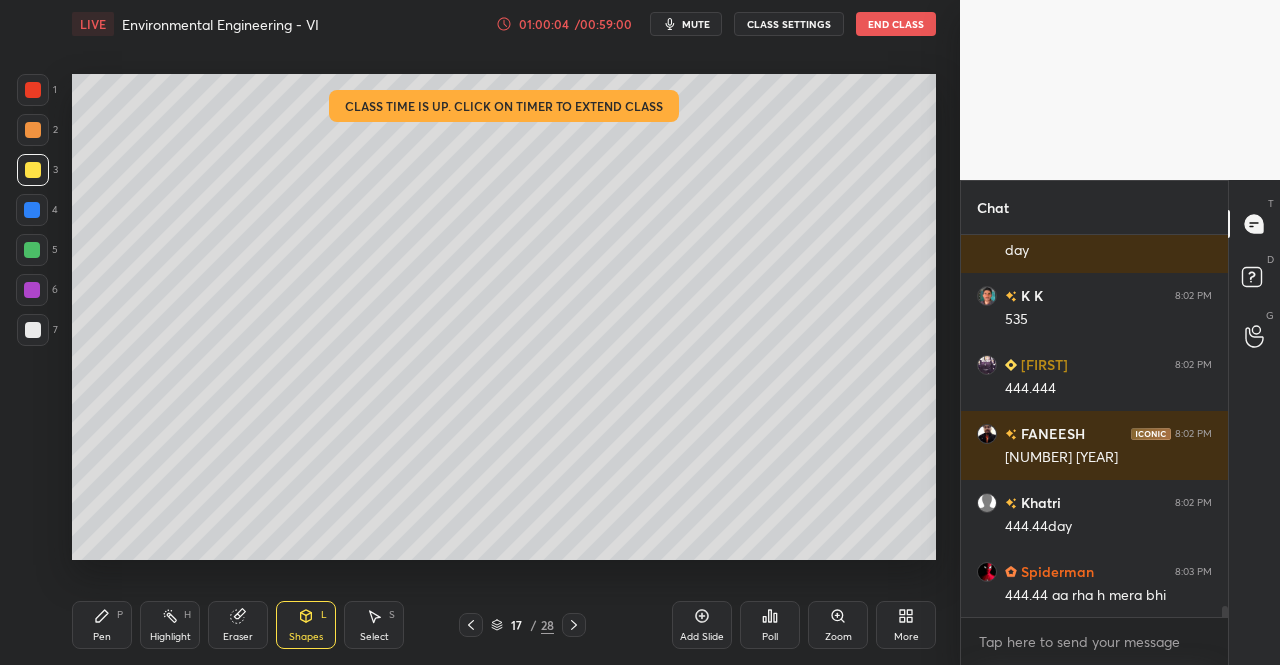 scroll, scrollTop: 13096, scrollLeft: 0, axis: vertical 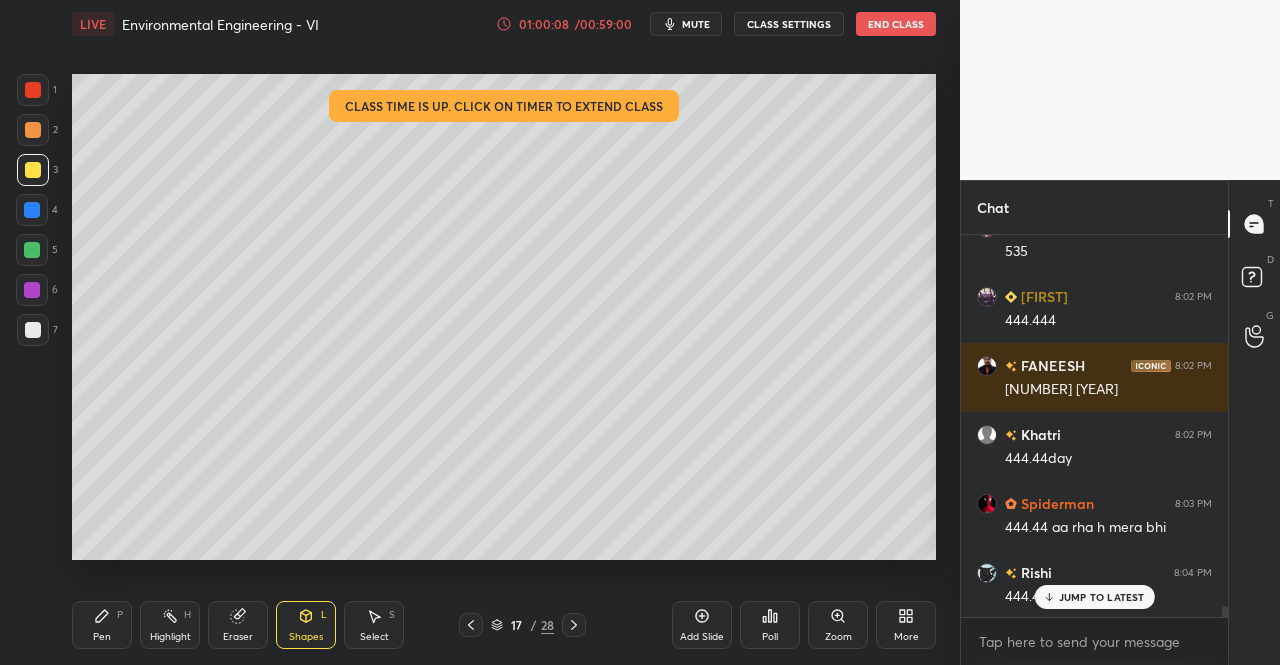 click on "Pen" at bounding box center (102, 637) 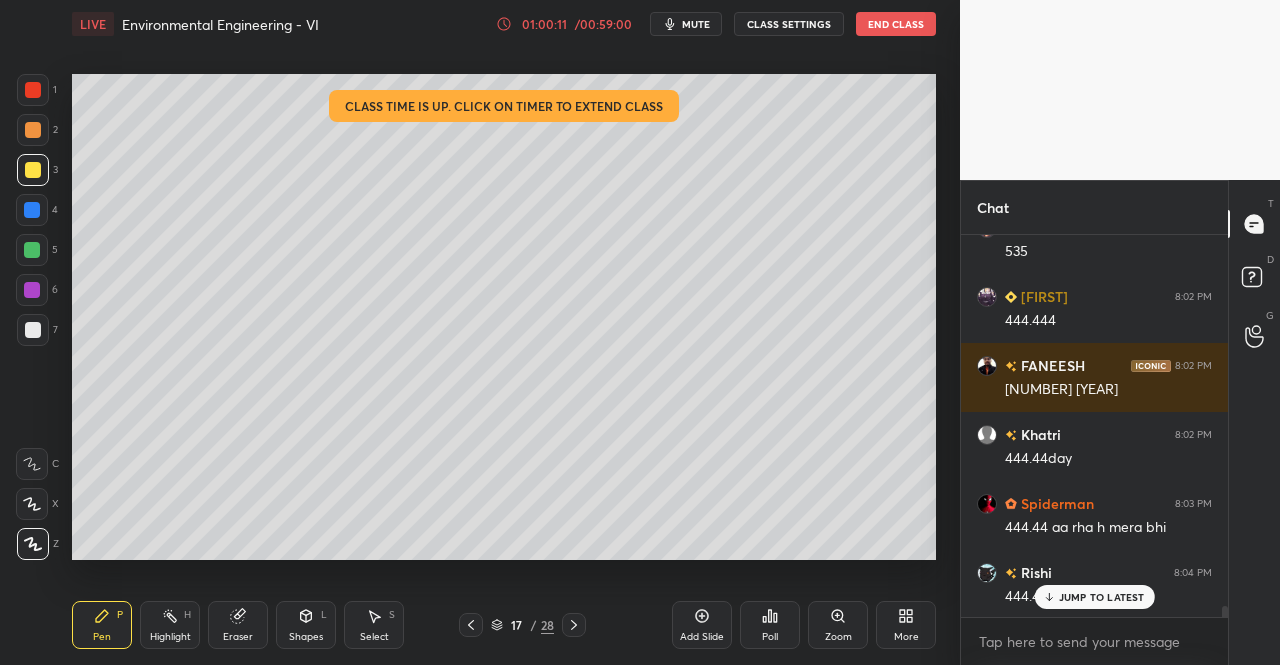 click on "Eraser" at bounding box center (238, 637) 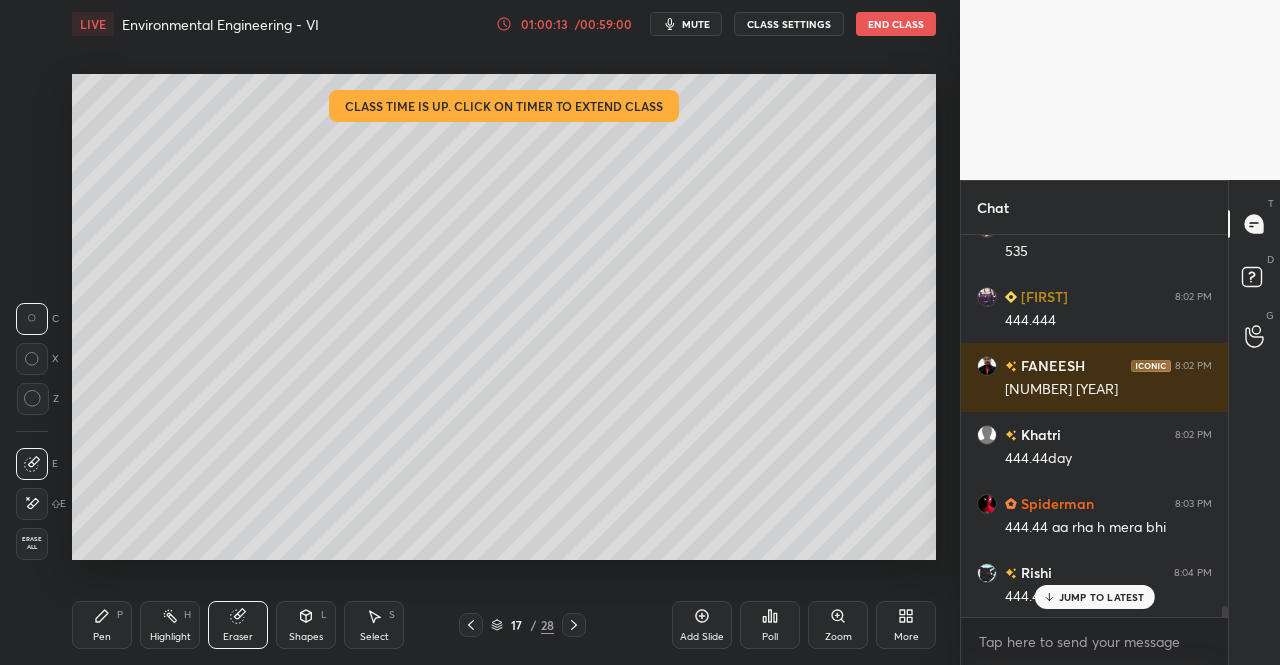 click 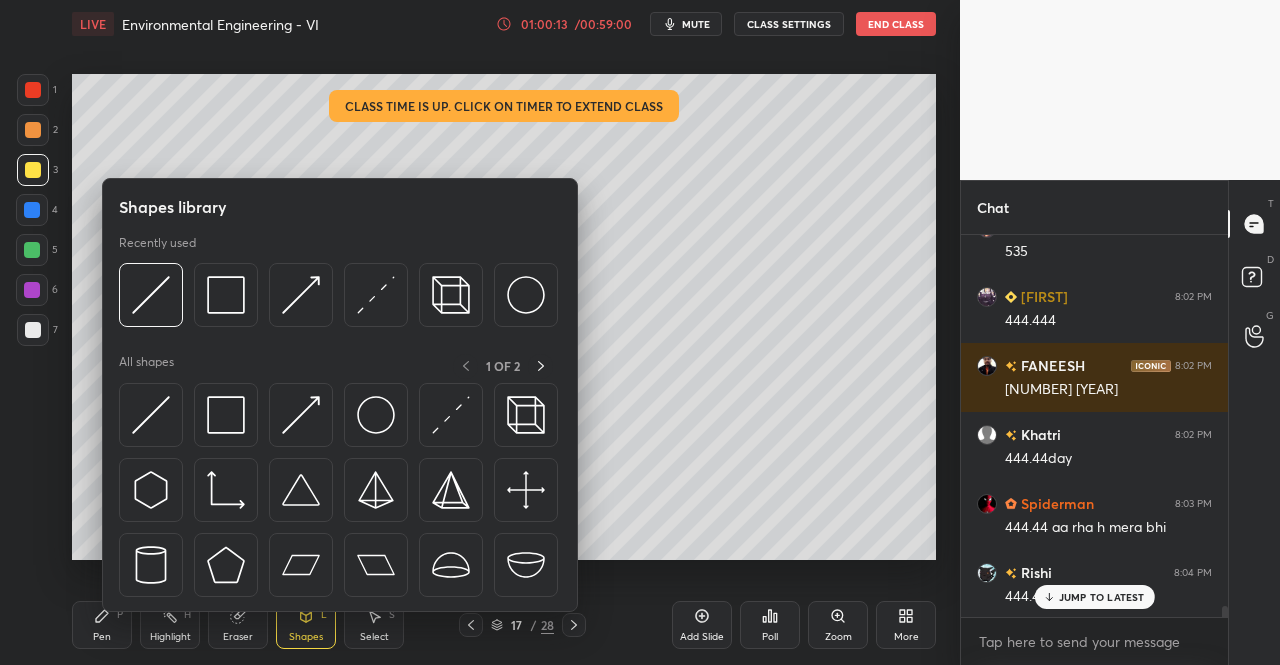 click at bounding box center [151, 415] 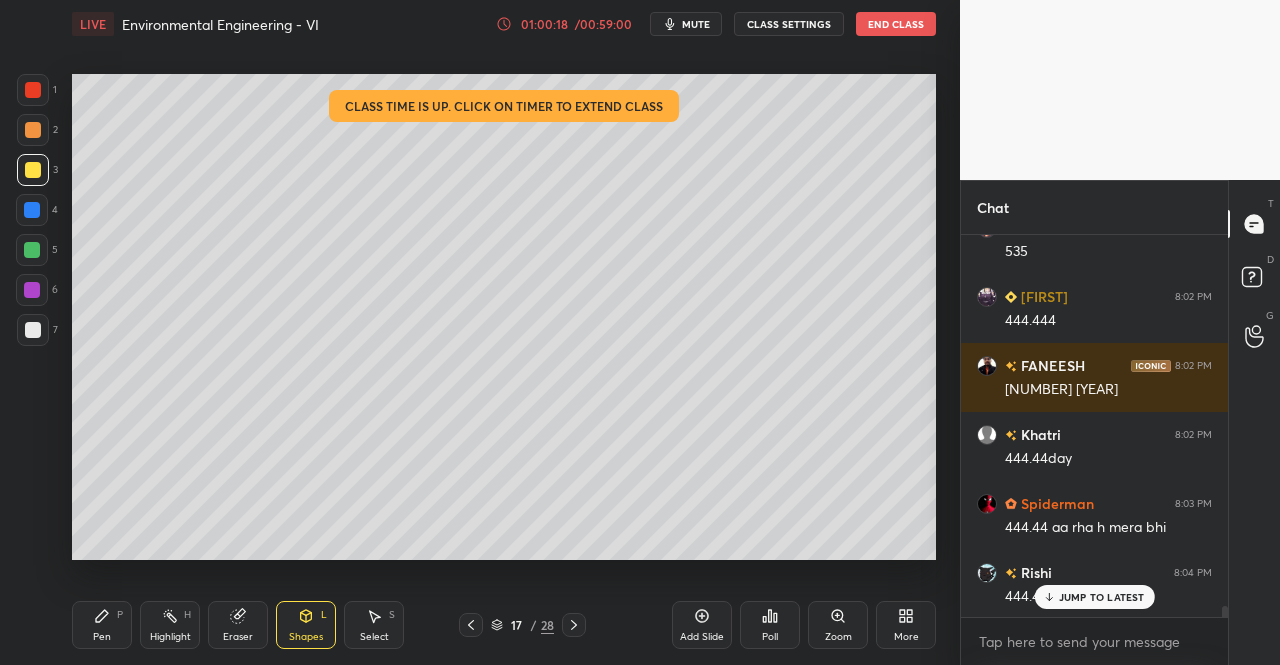 click on "Eraser" at bounding box center [238, 625] 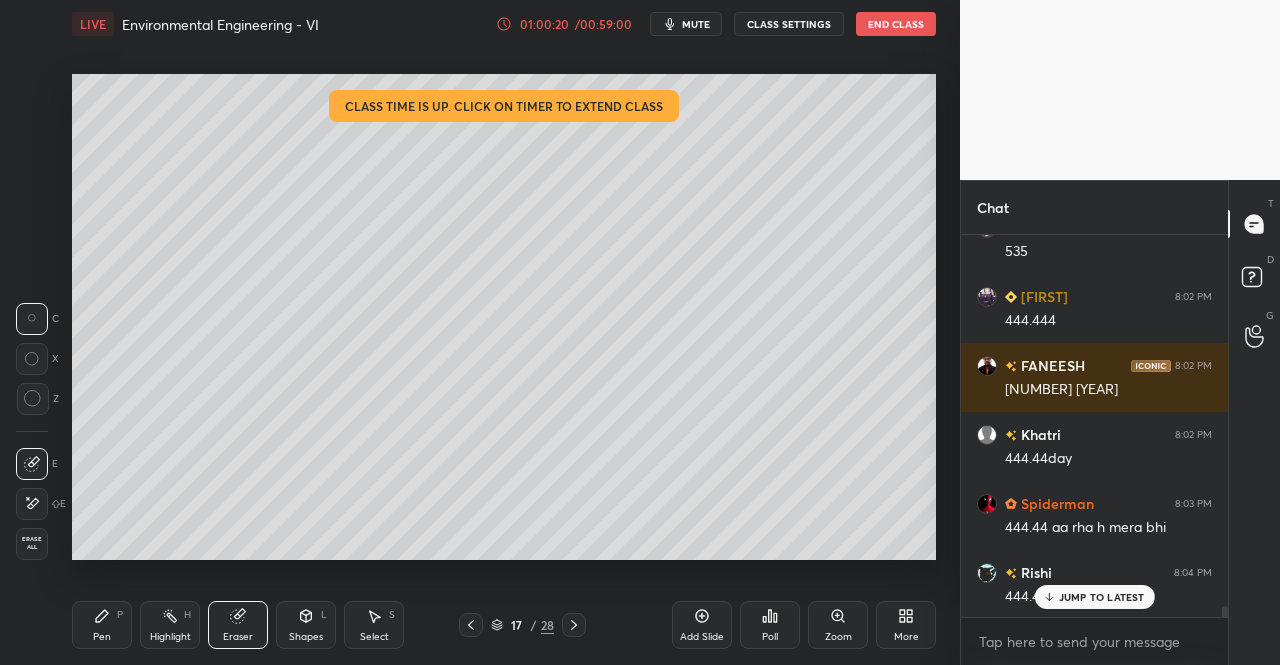 click on "Pen P" at bounding box center [102, 625] 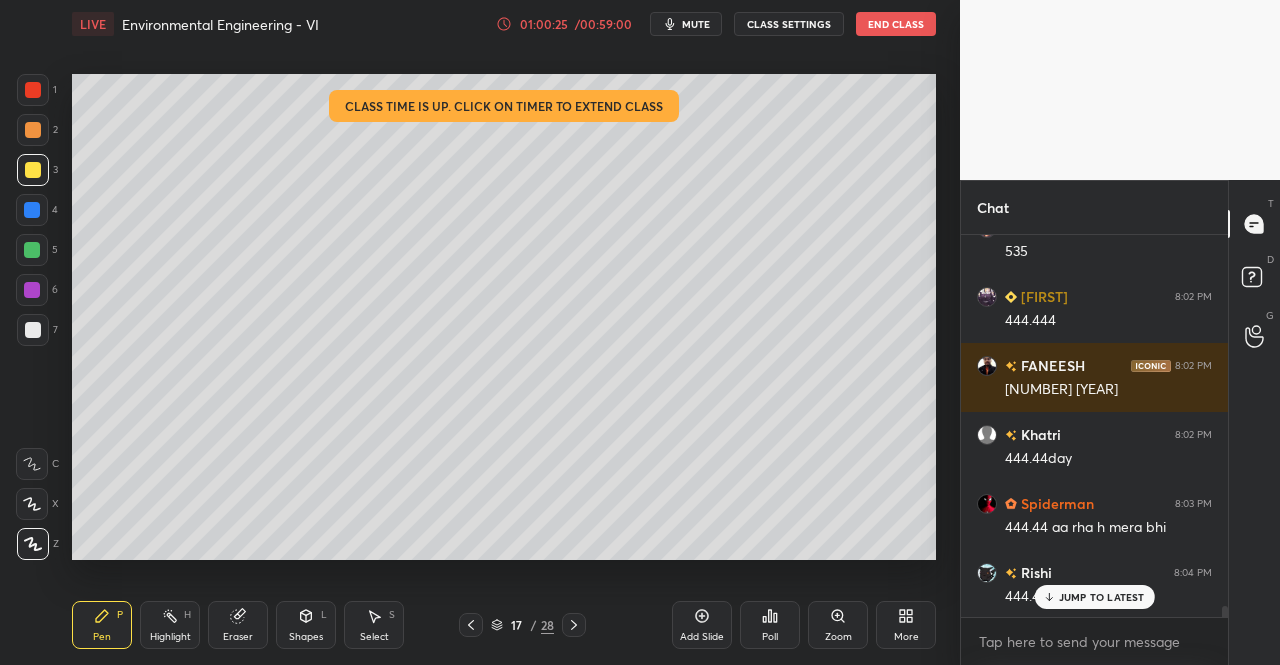 click at bounding box center (33, 170) 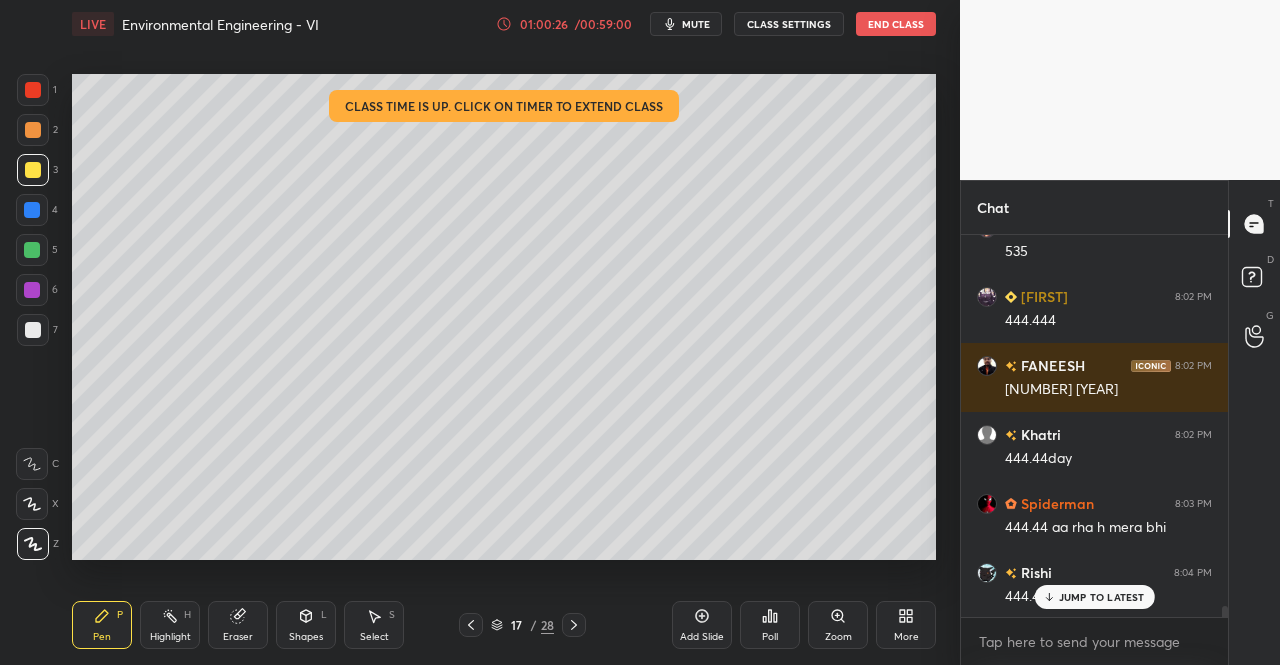 click at bounding box center [33, 170] 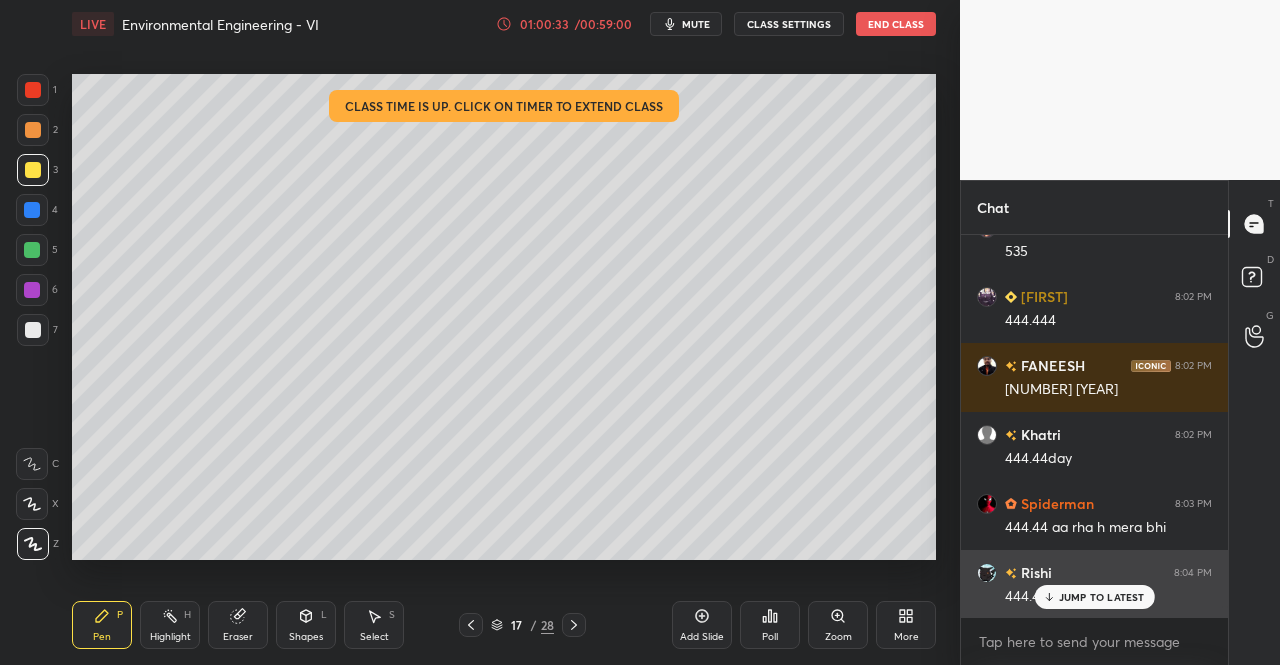 click on "JUMP TO LATEST" at bounding box center (1102, 597) 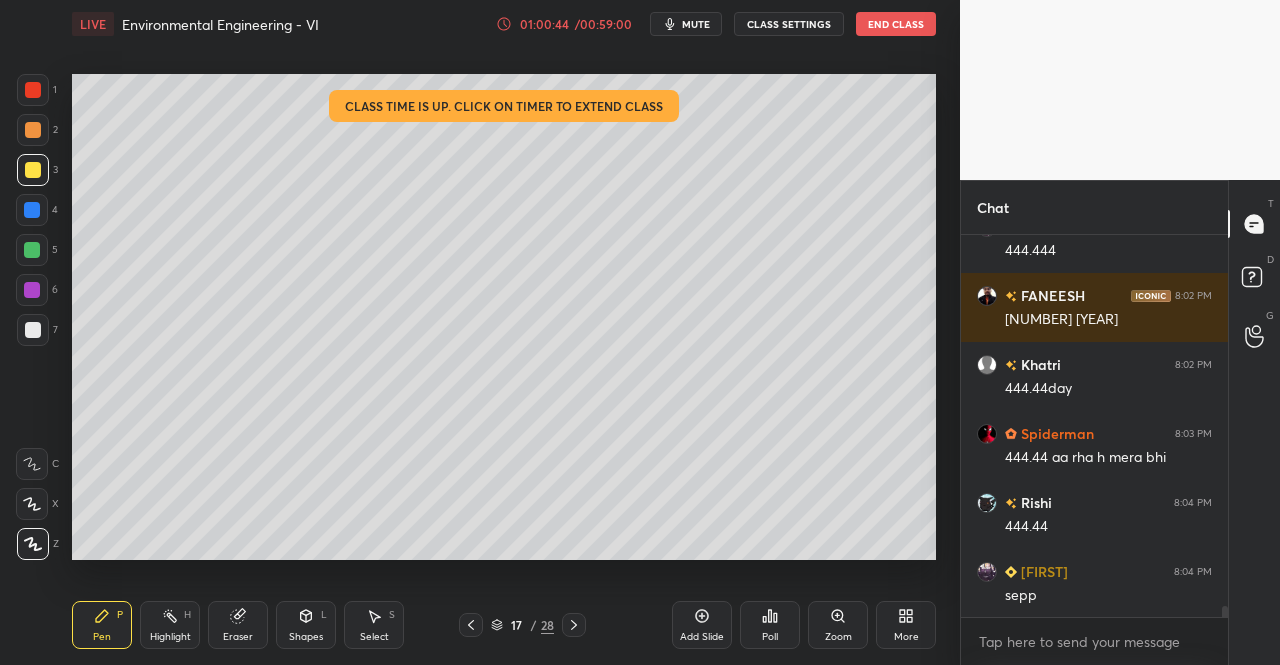scroll, scrollTop: 13234, scrollLeft: 0, axis: vertical 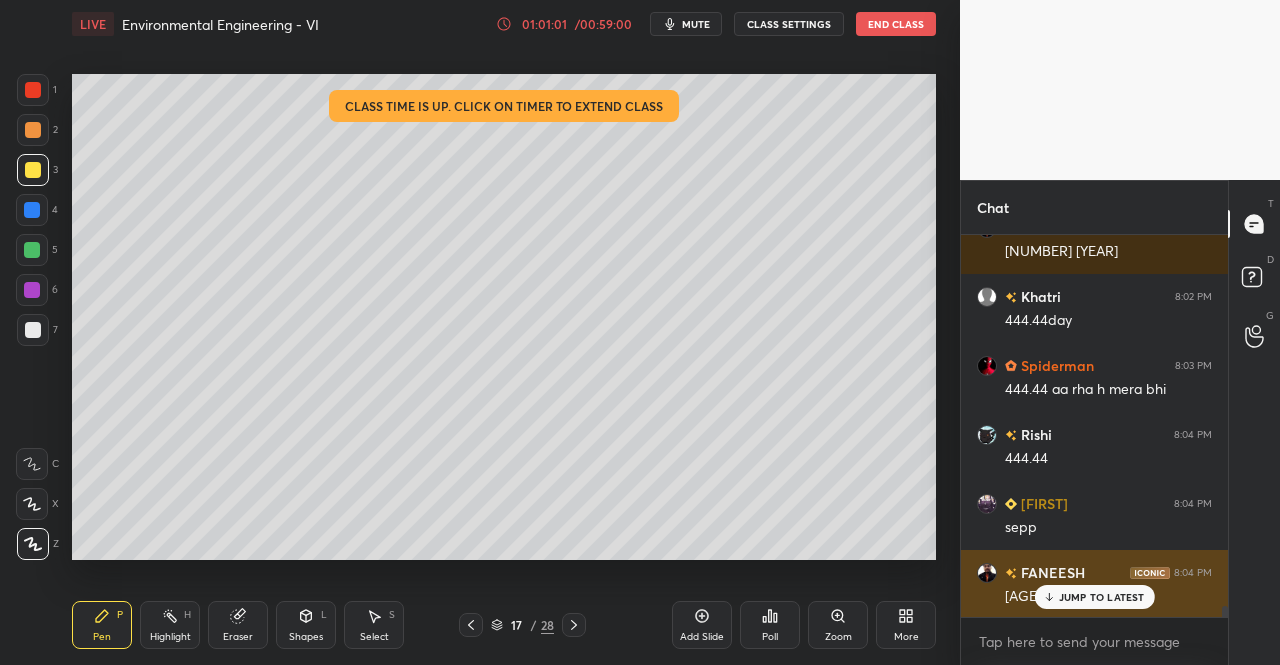 click on "JUMP TO LATEST" at bounding box center (1102, 597) 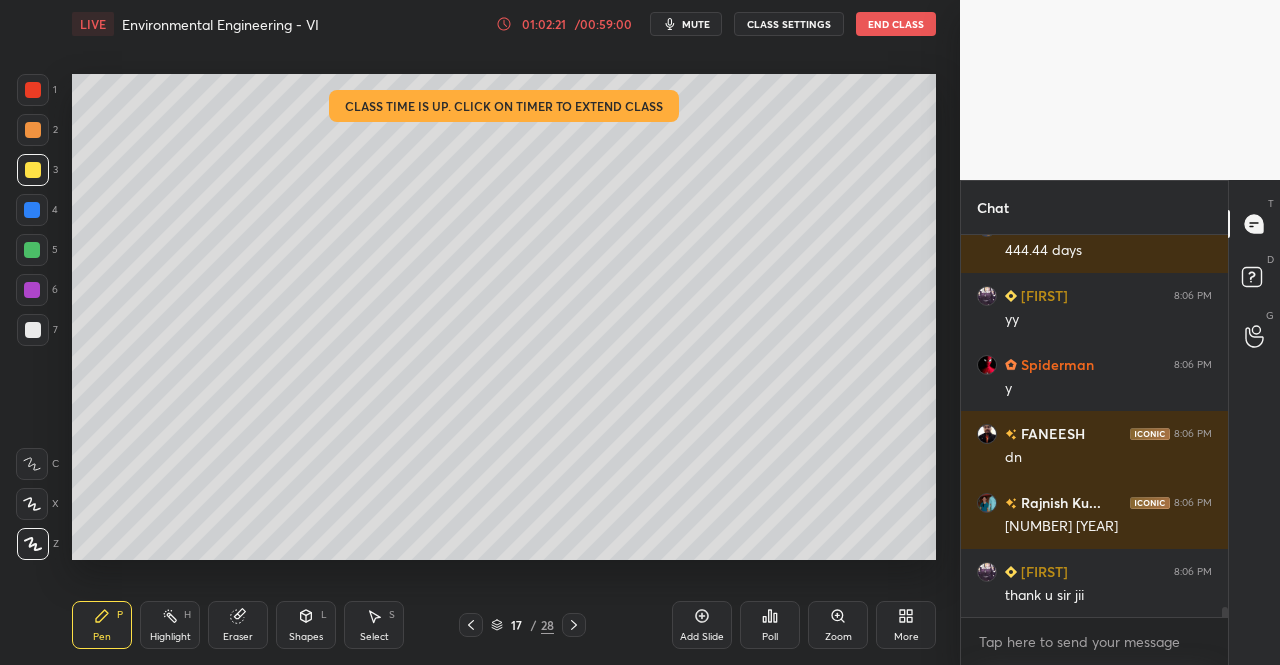 scroll, scrollTop: 13826, scrollLeft: 0, axis: vertical 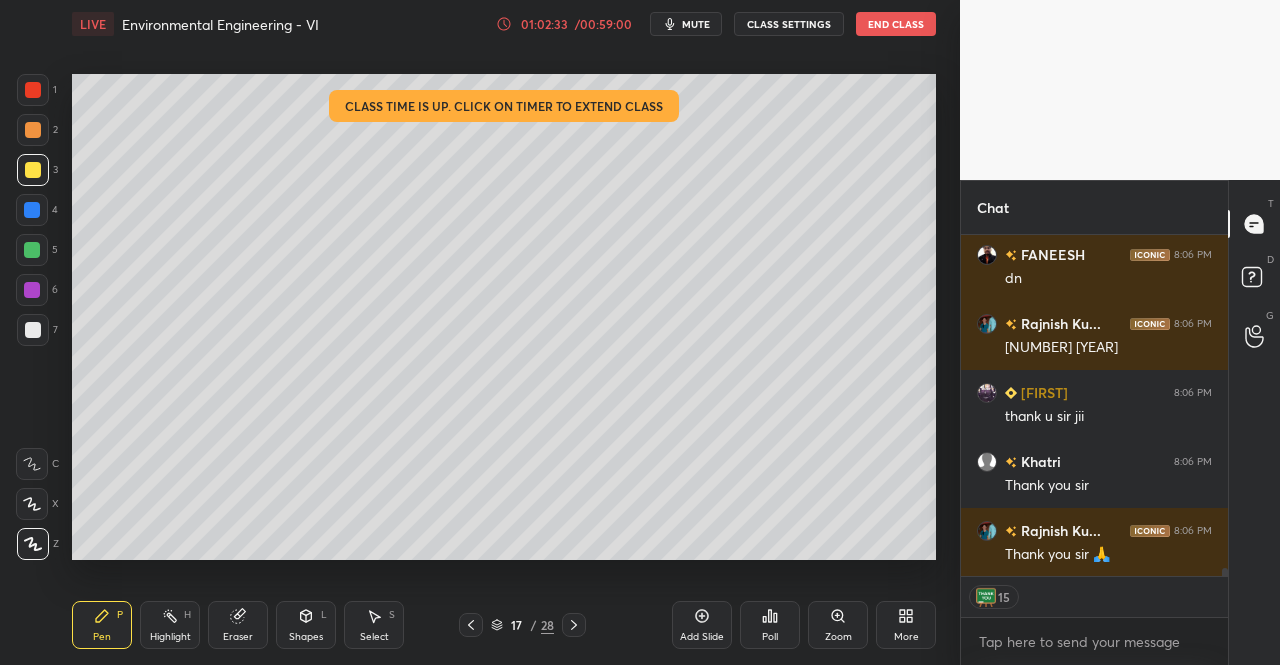click on "mute" at bounding box center [696, 24] 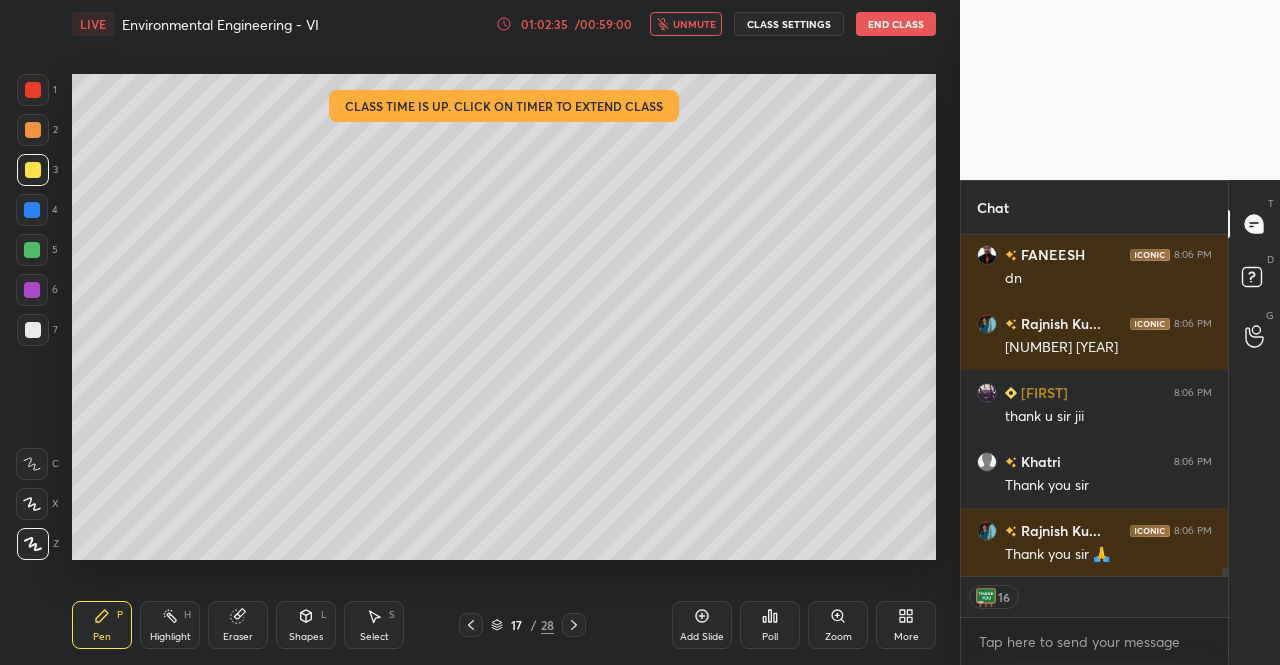 click on "End Class" at bounding box center [896, 24] 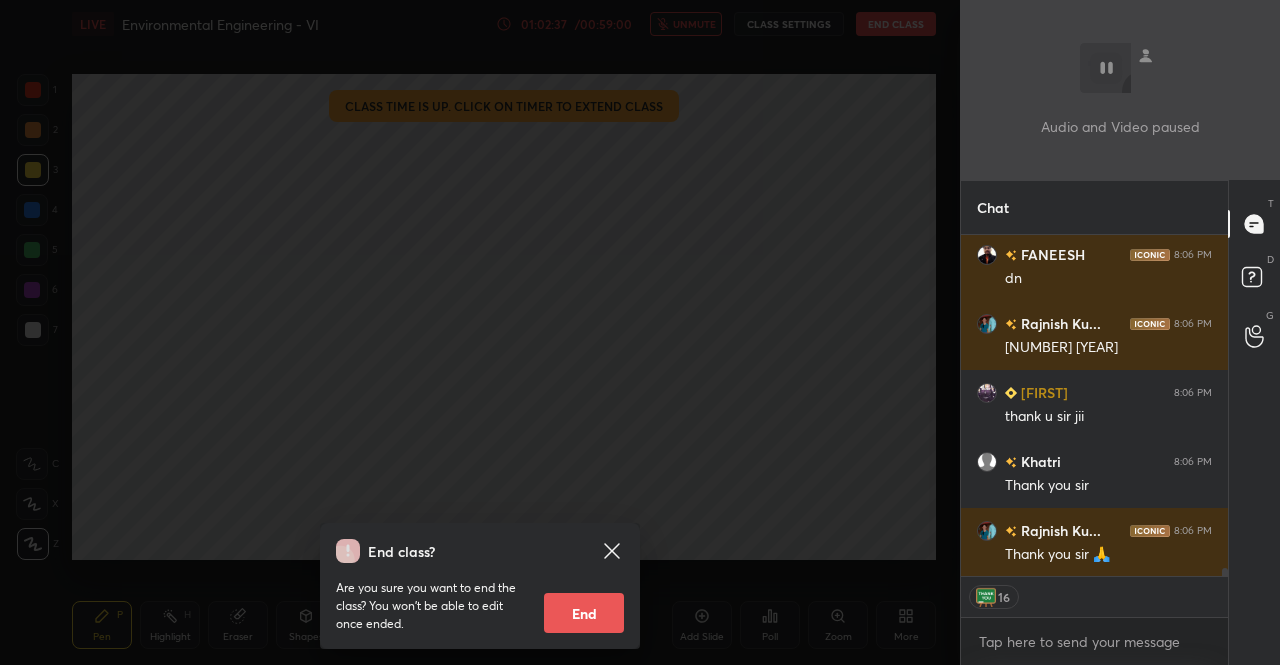click on "End" at bounding box center (584, 613) 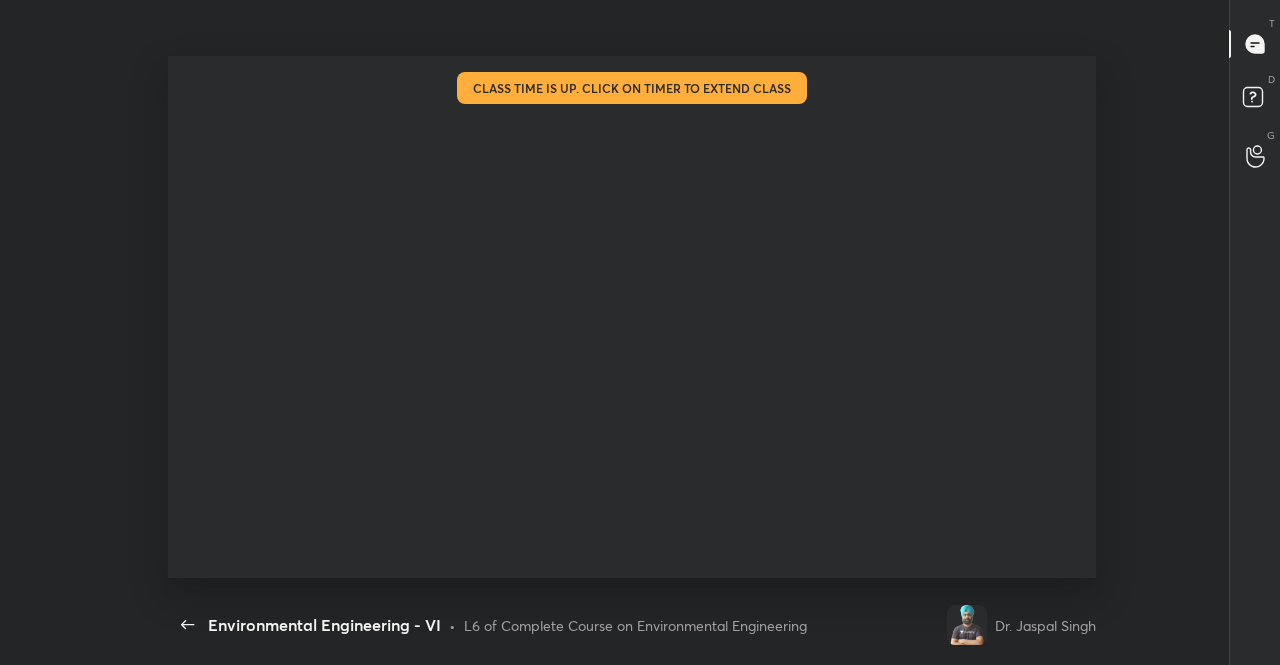 type on "x" 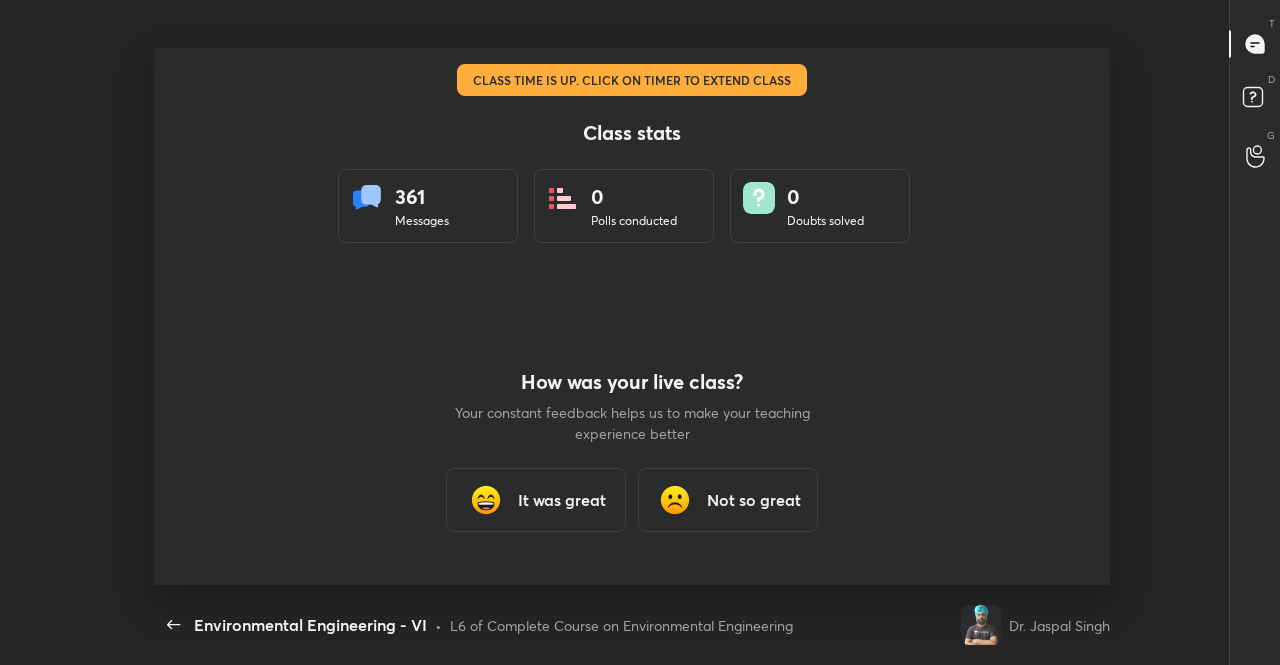scroll, scrollTop: 0, scrollLeft: 0, axis: both 